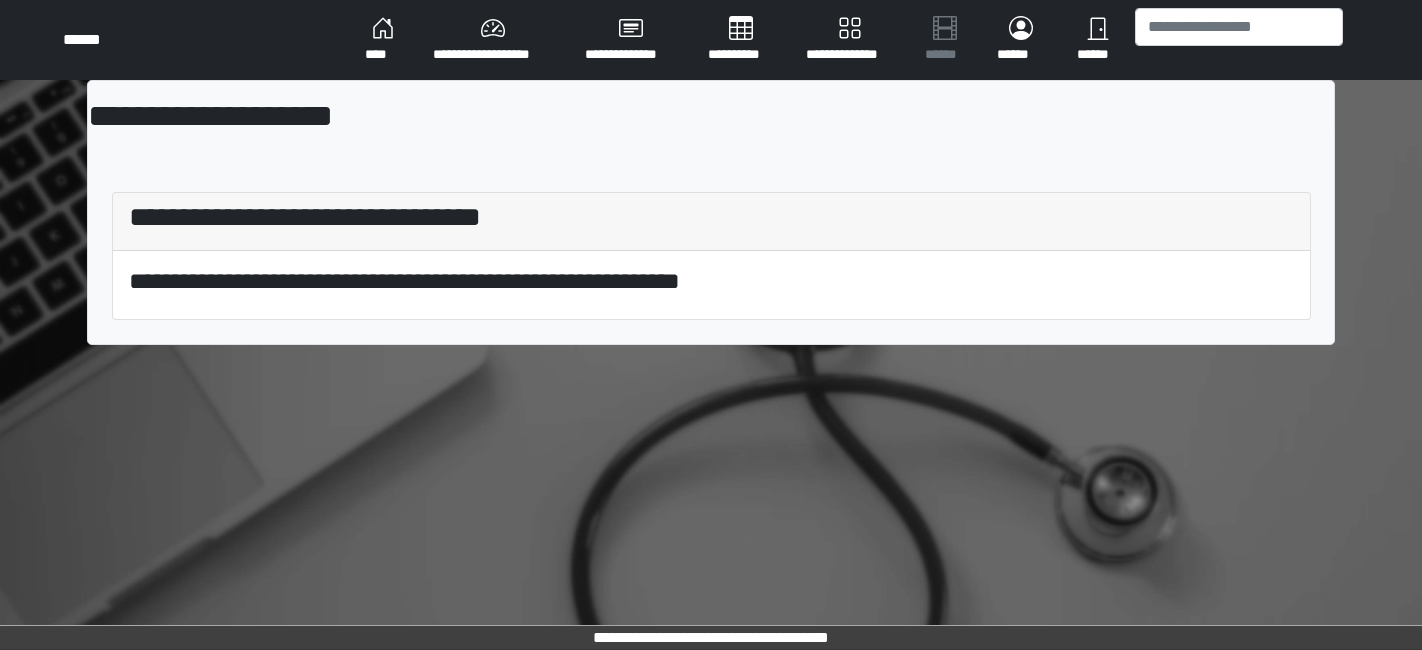 scroll, scrollTop: 0, scrollLeft: 0, axis: both 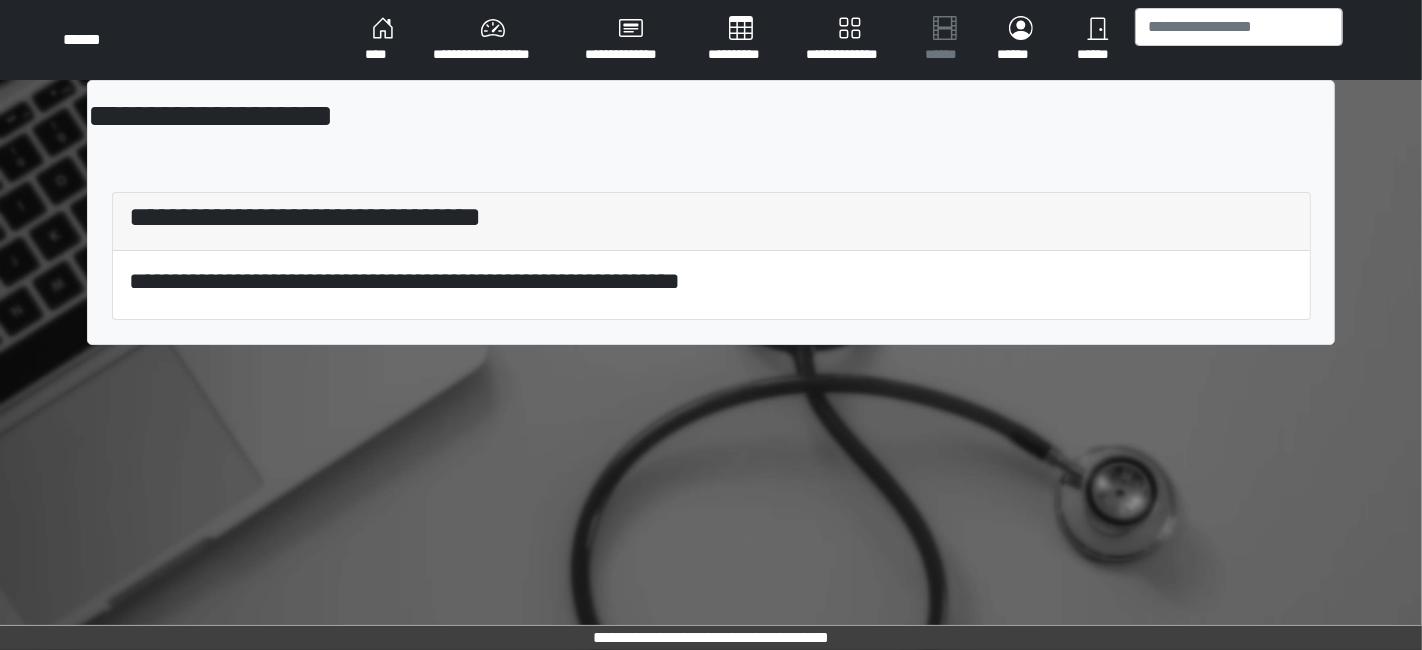 click at bounding box center [1239, 27] 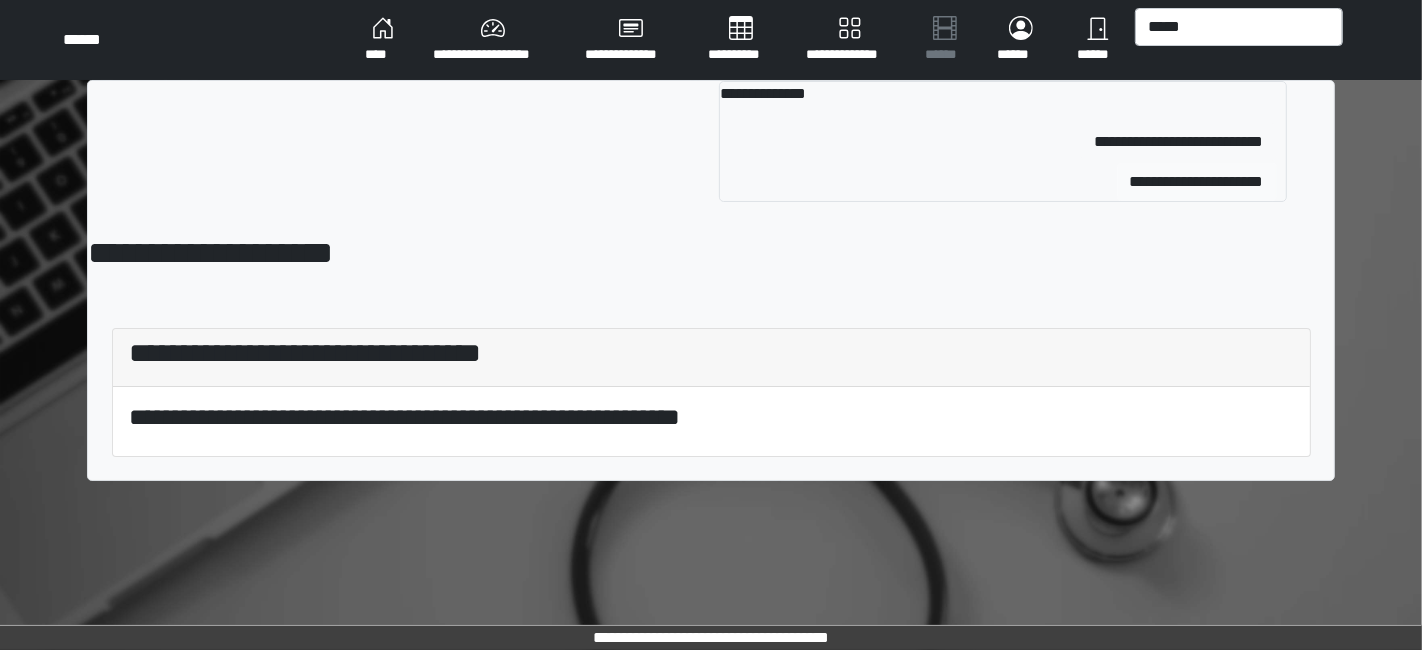 type on "*****" 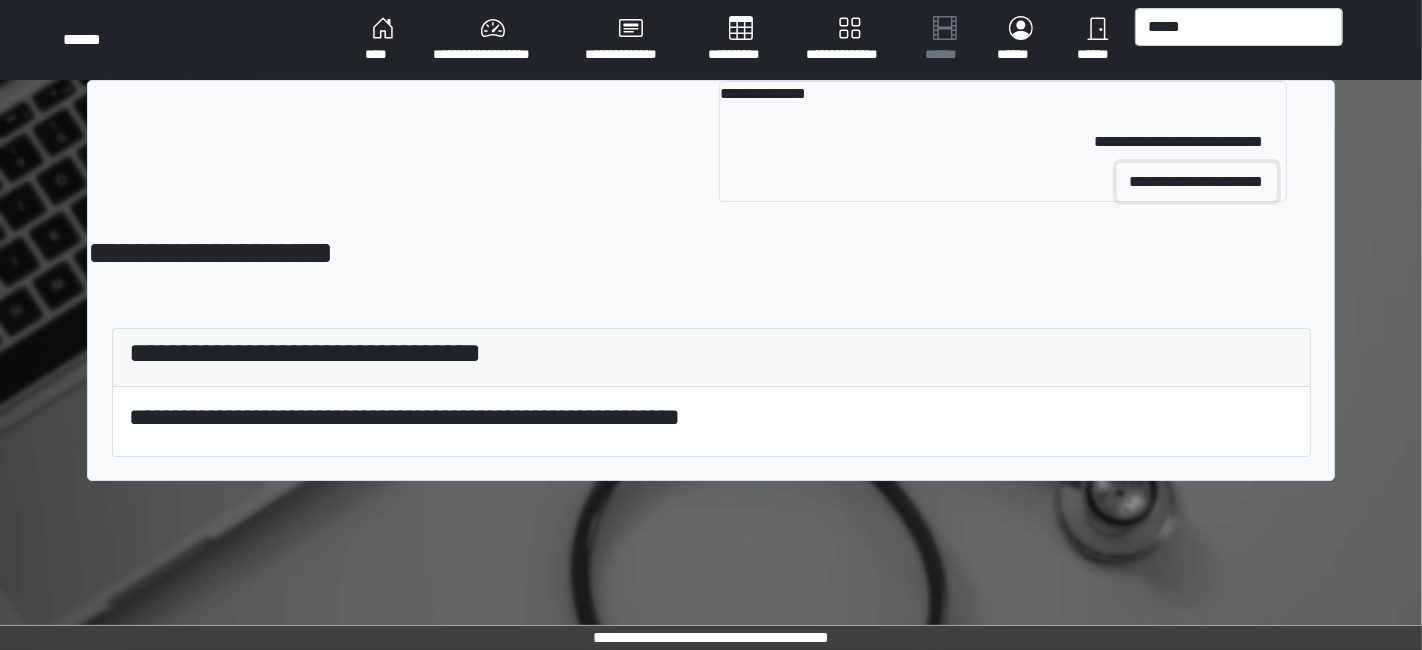 click on "**********" at bounding box center (1197, 182) 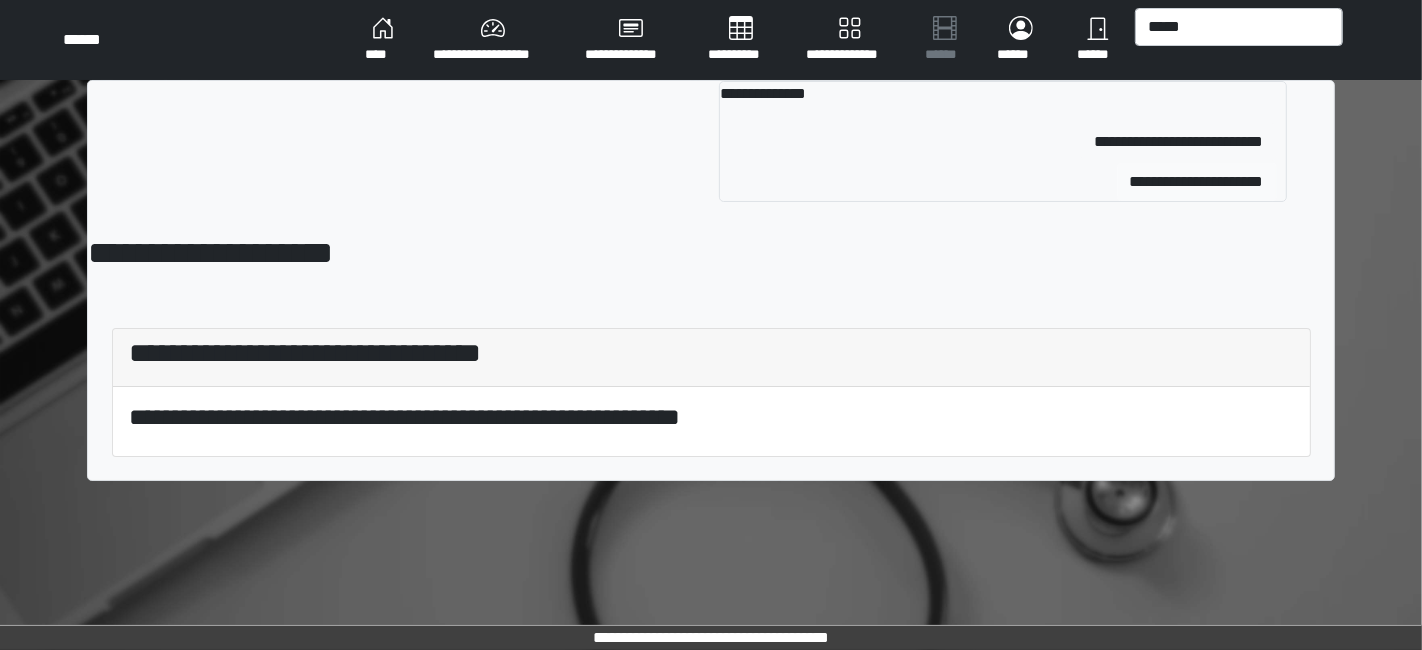 type 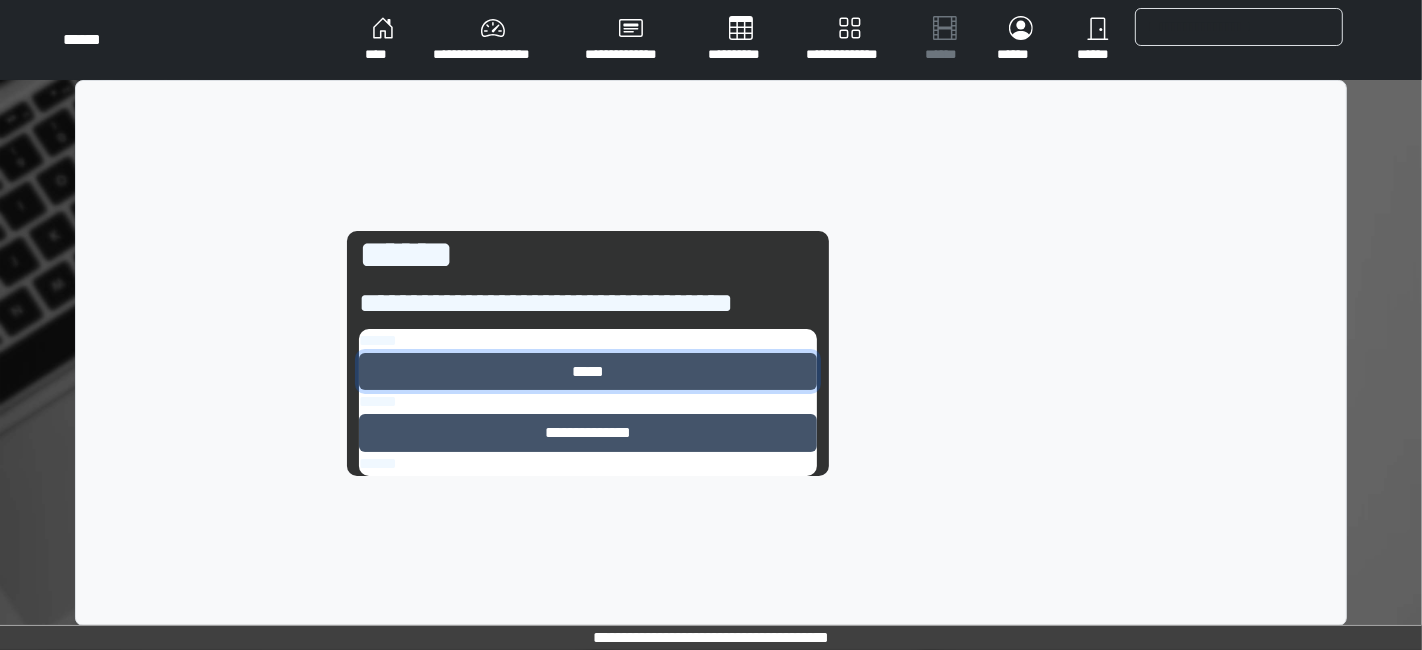 click on "*****" at bounding box center [588, 371] 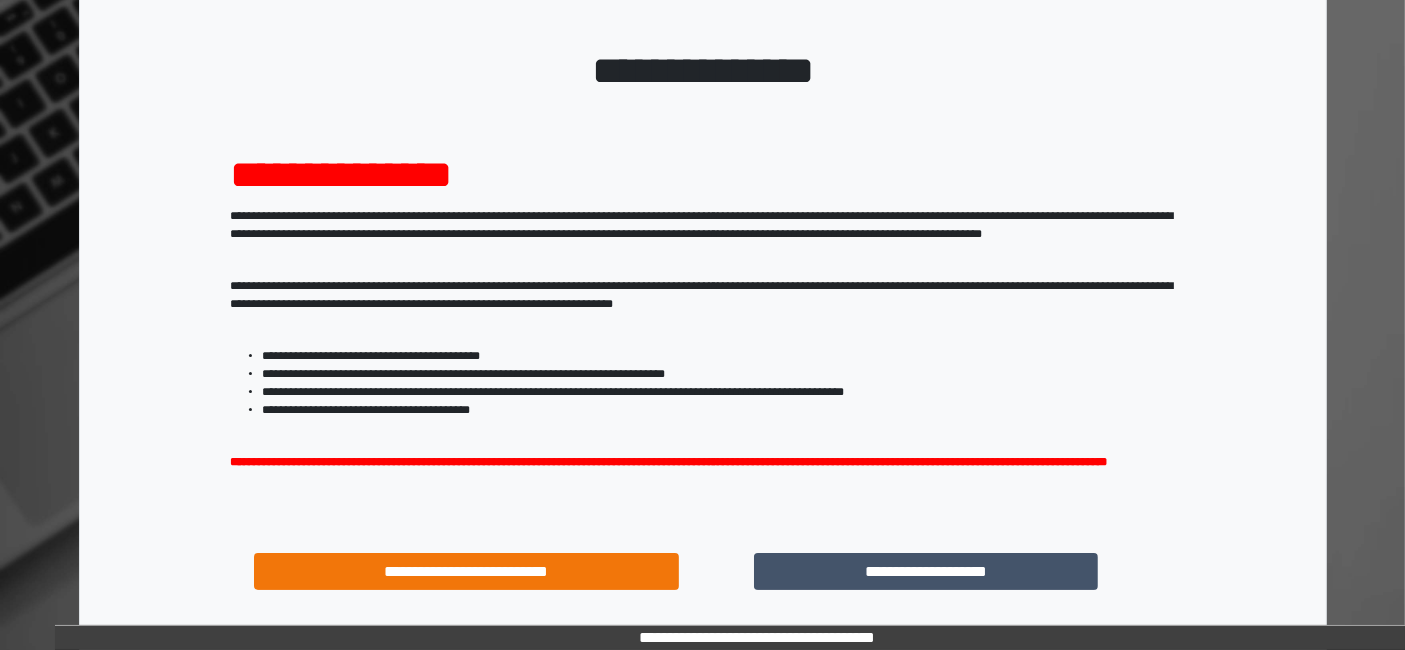 scroll, scrollTop: 222, scrollLeft: 0, axis: vertical 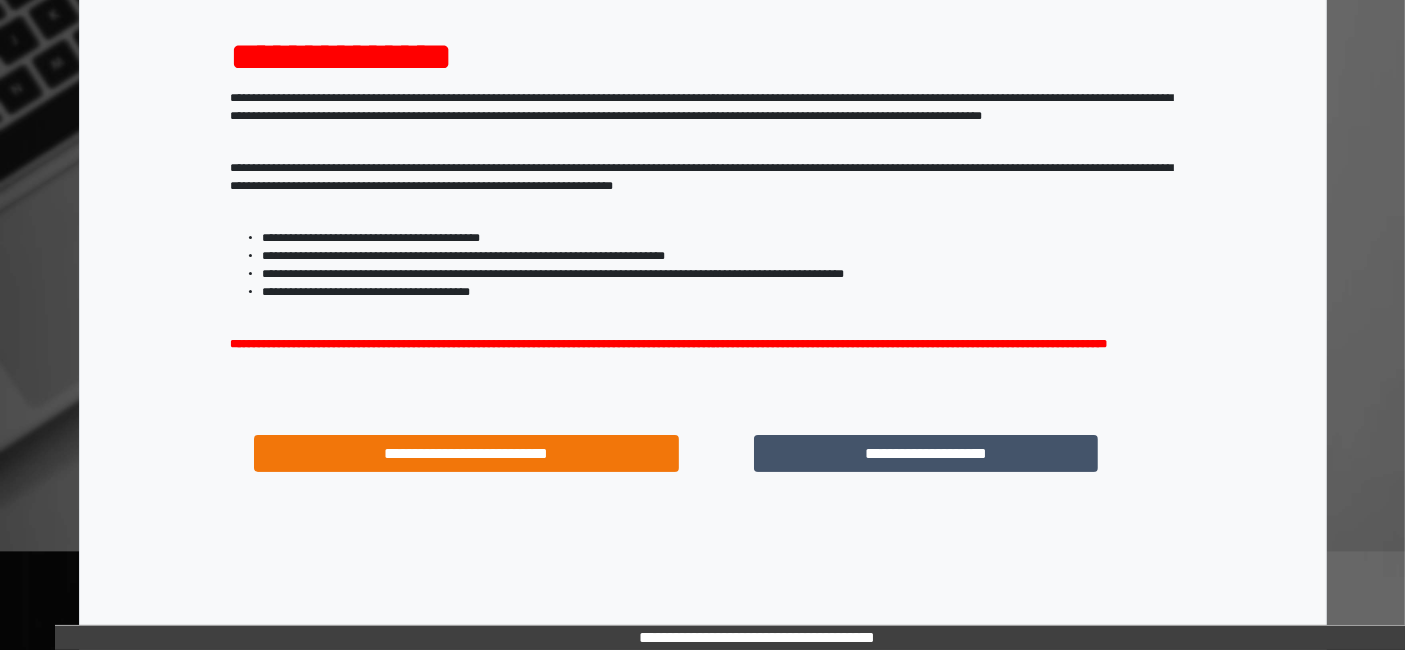 click on "**********" at bounding box center (926, 453) 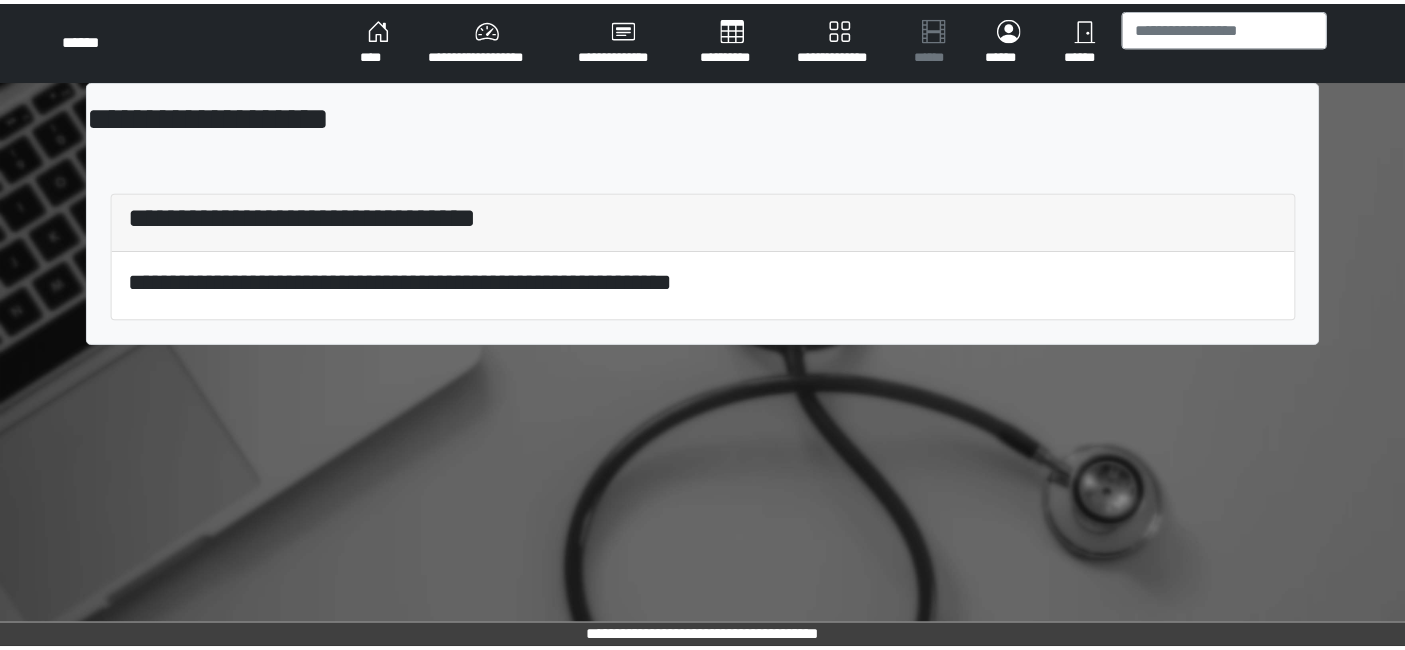 scroll, scrollTop: 0, scrollLeft: 0, axis: both 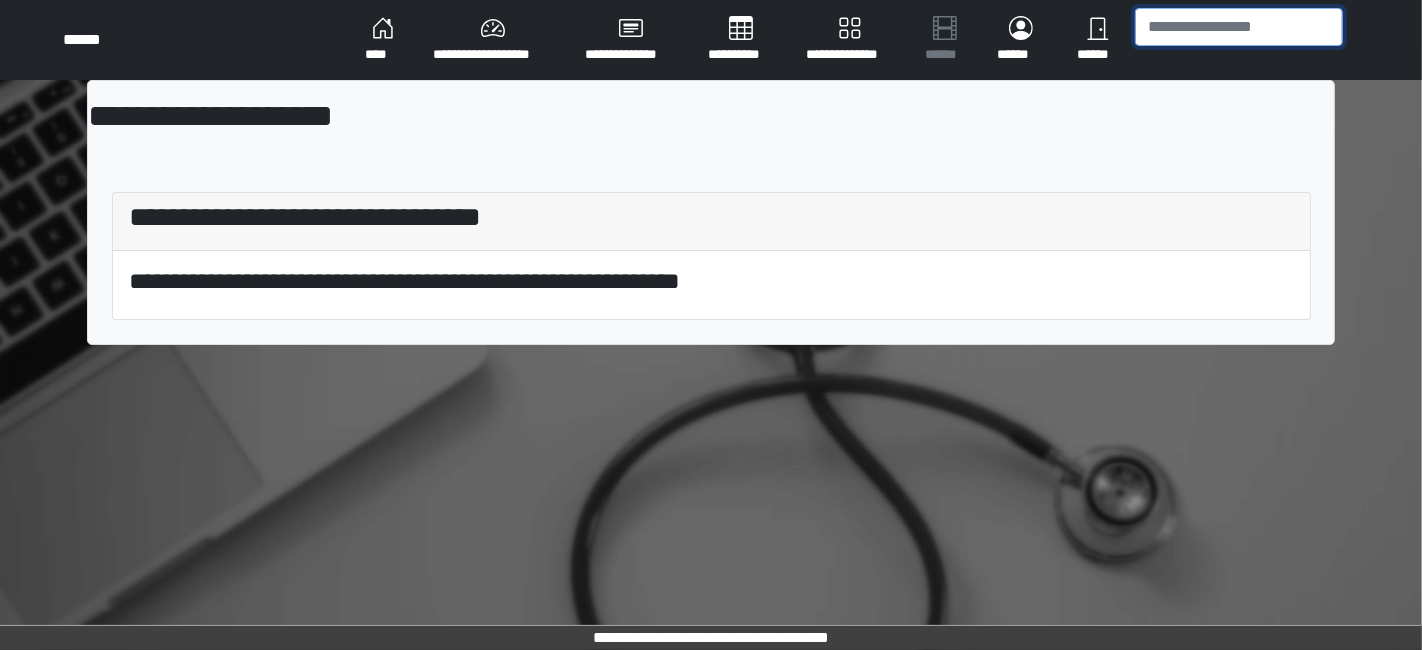 click at bounding box center (1239, 27) 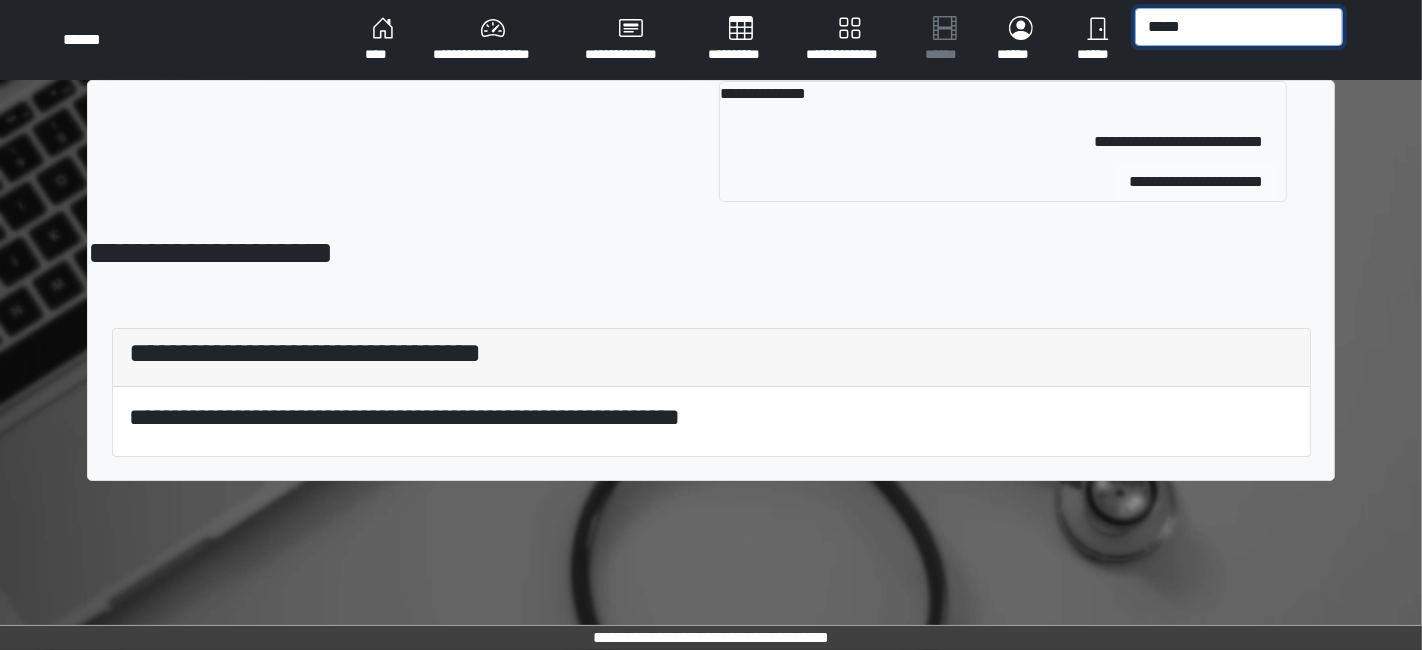 type on "*****" 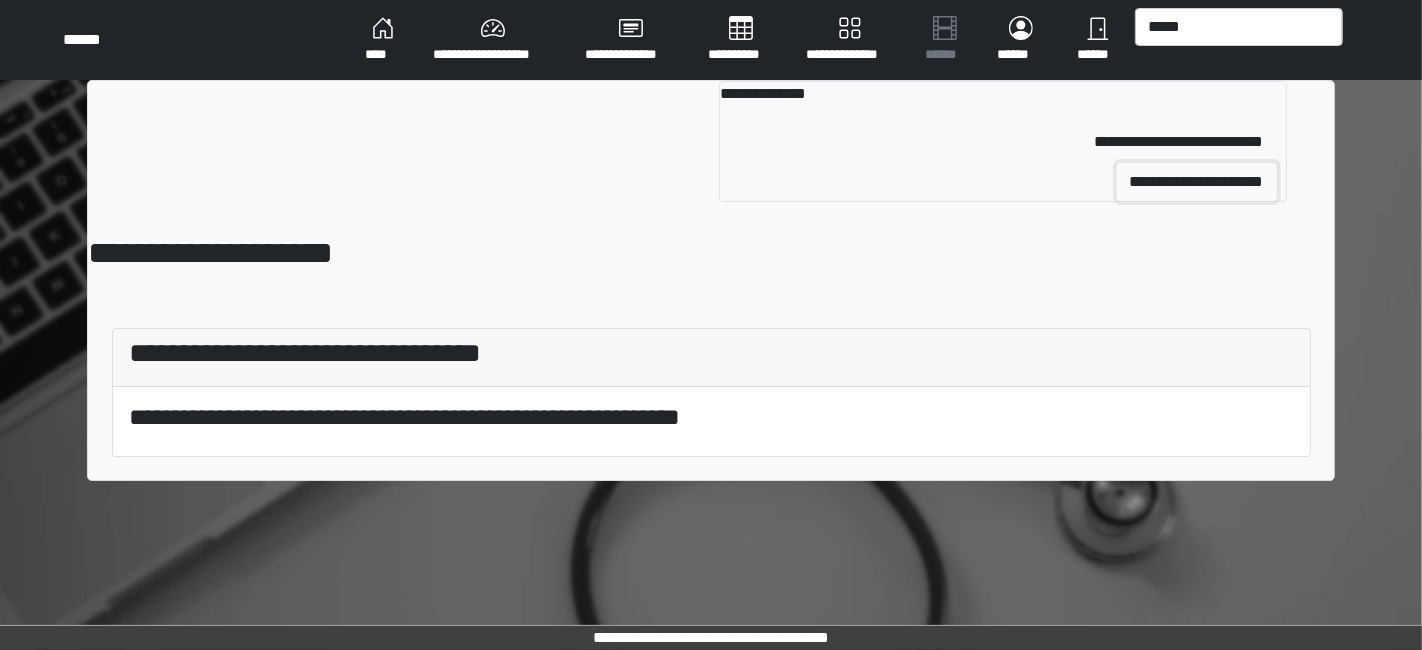 click on "**********" at bounding box center (1197, 182) 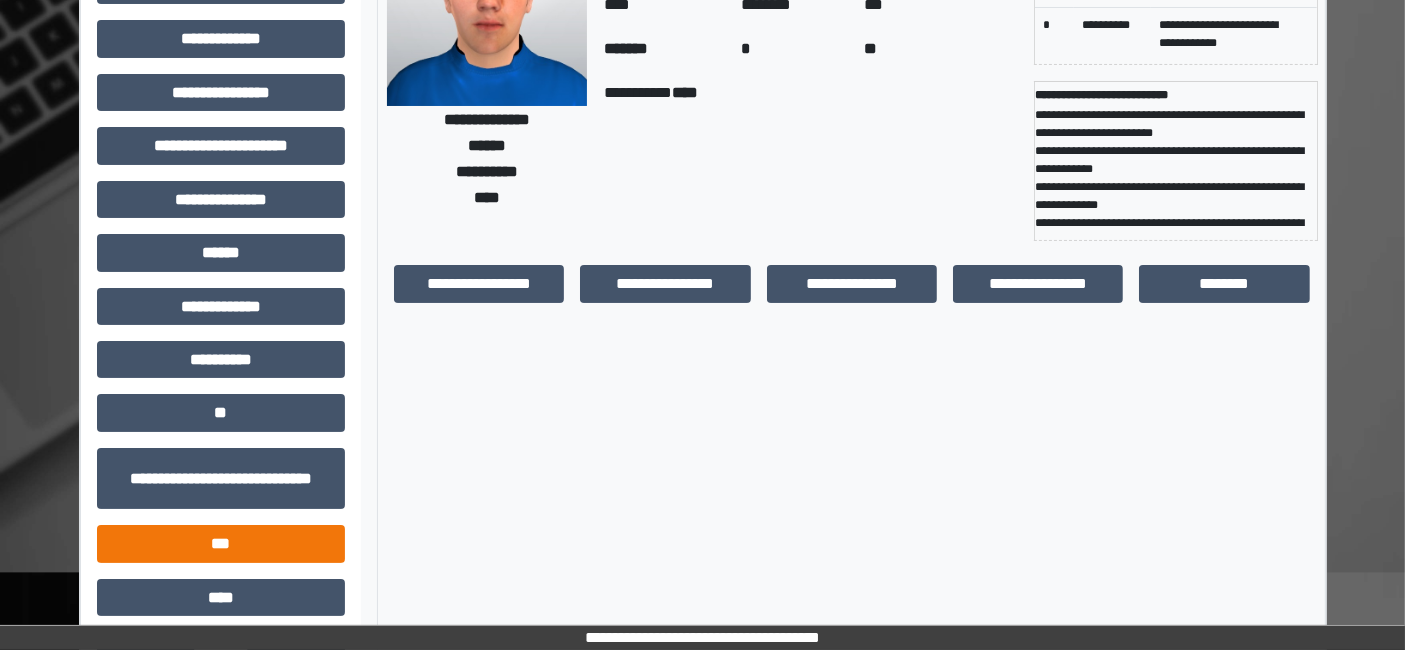 scroll, scrollTop: 269, scrollLeft: 0, axis: vertical 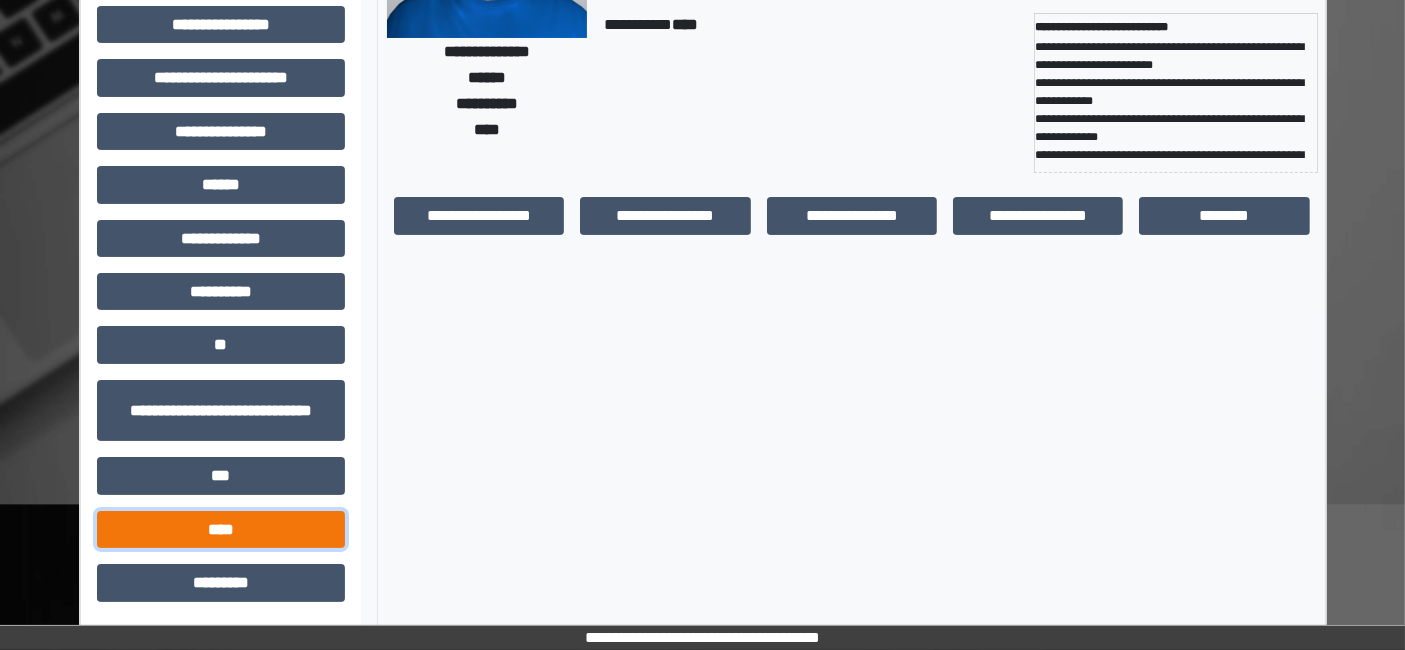 click on "****" at bounding box center [221, 529] 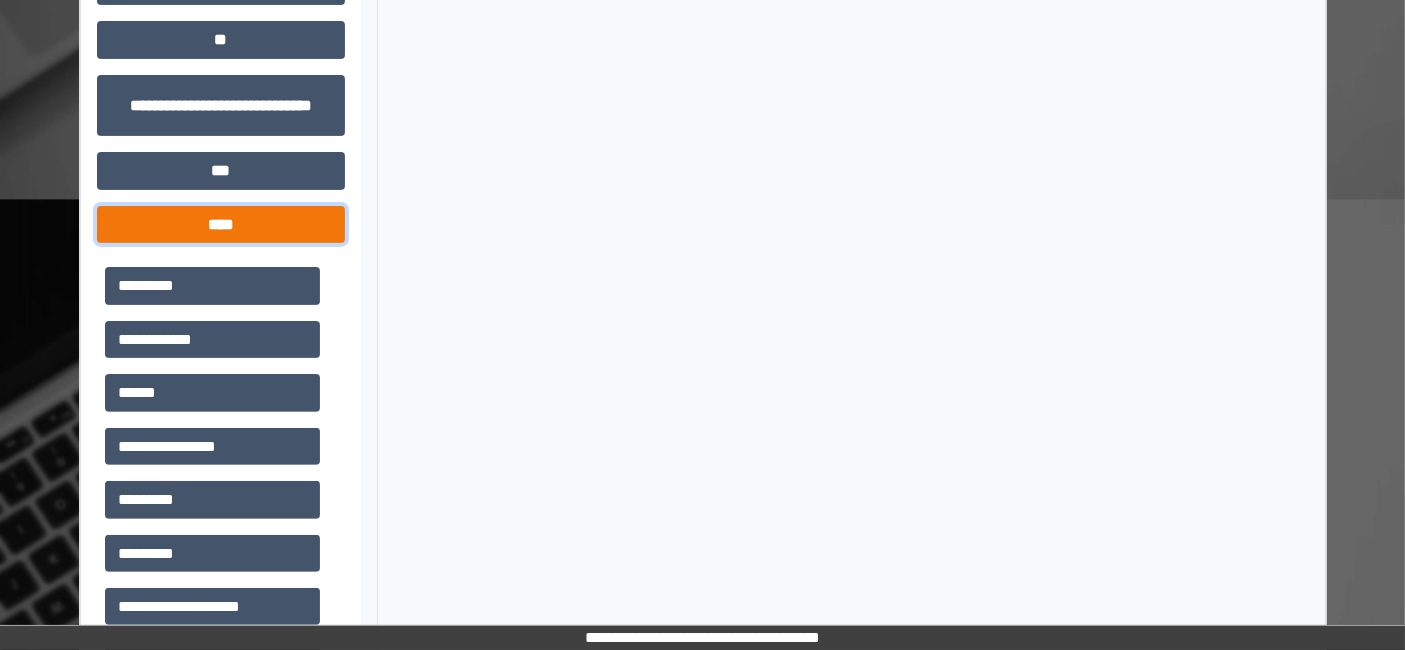 scroll, scrollTop: 602, scrollLeft: 0, axis: vertical 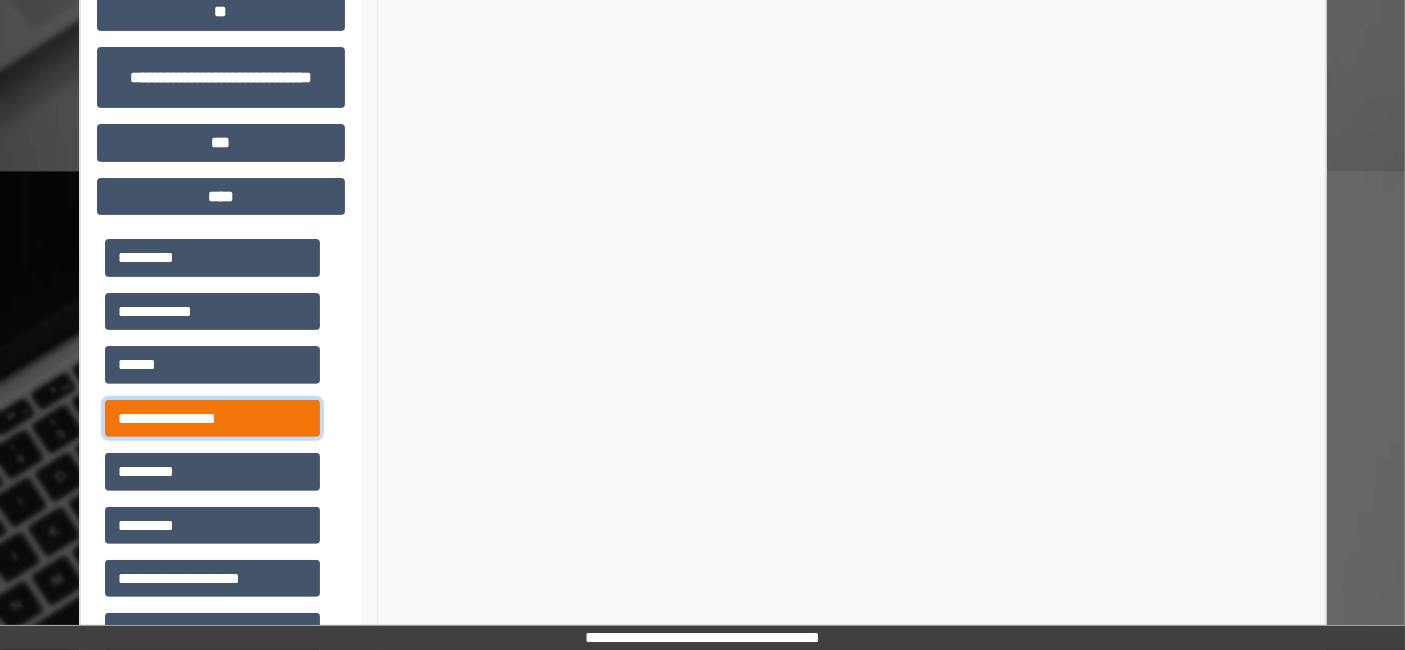 click on "**********" at bounding box center (212, 418) 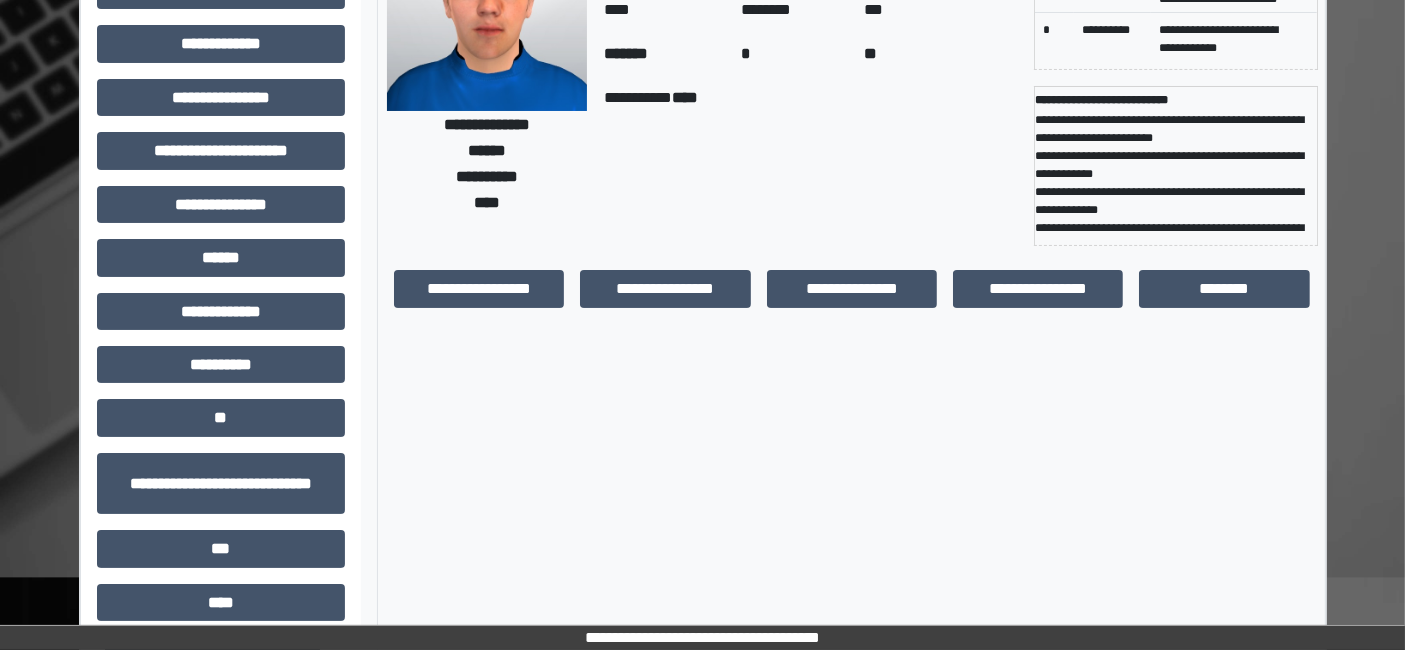 scroll, scrollTop: 47, scrollLeft: 0, axis: vertical 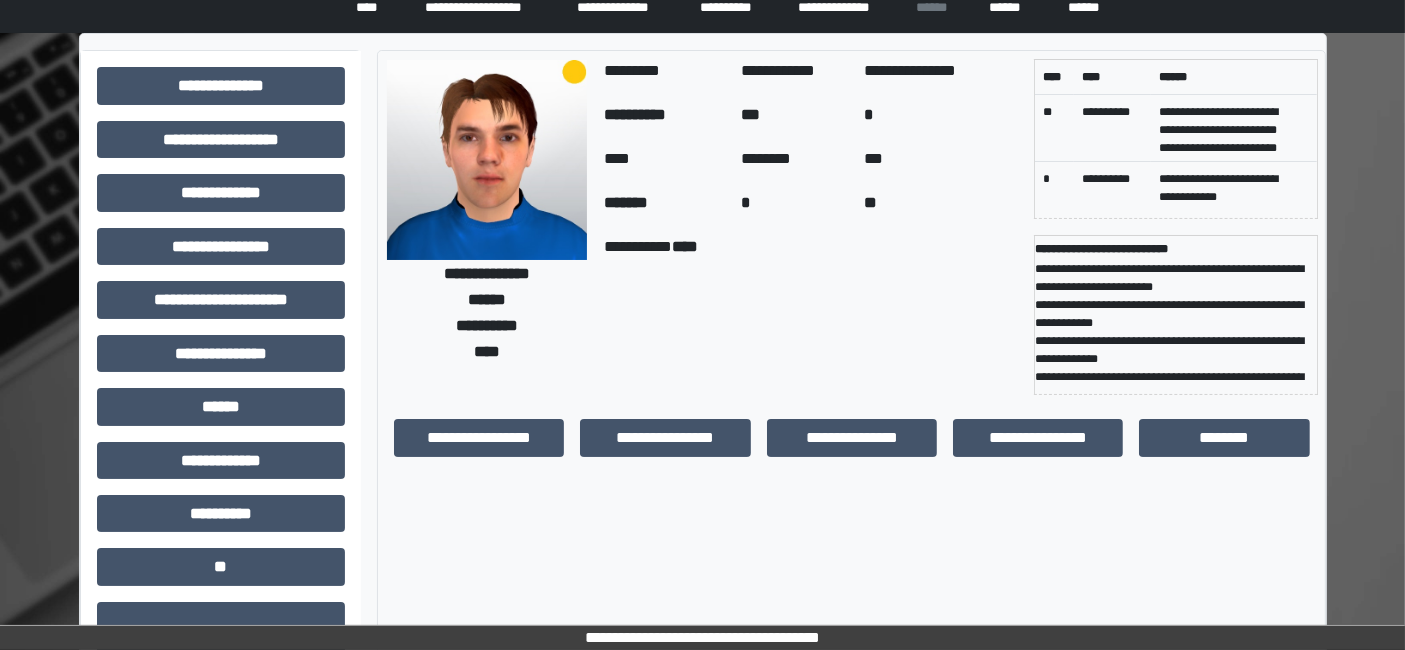 click on "****" at bounding box center [374, -7] 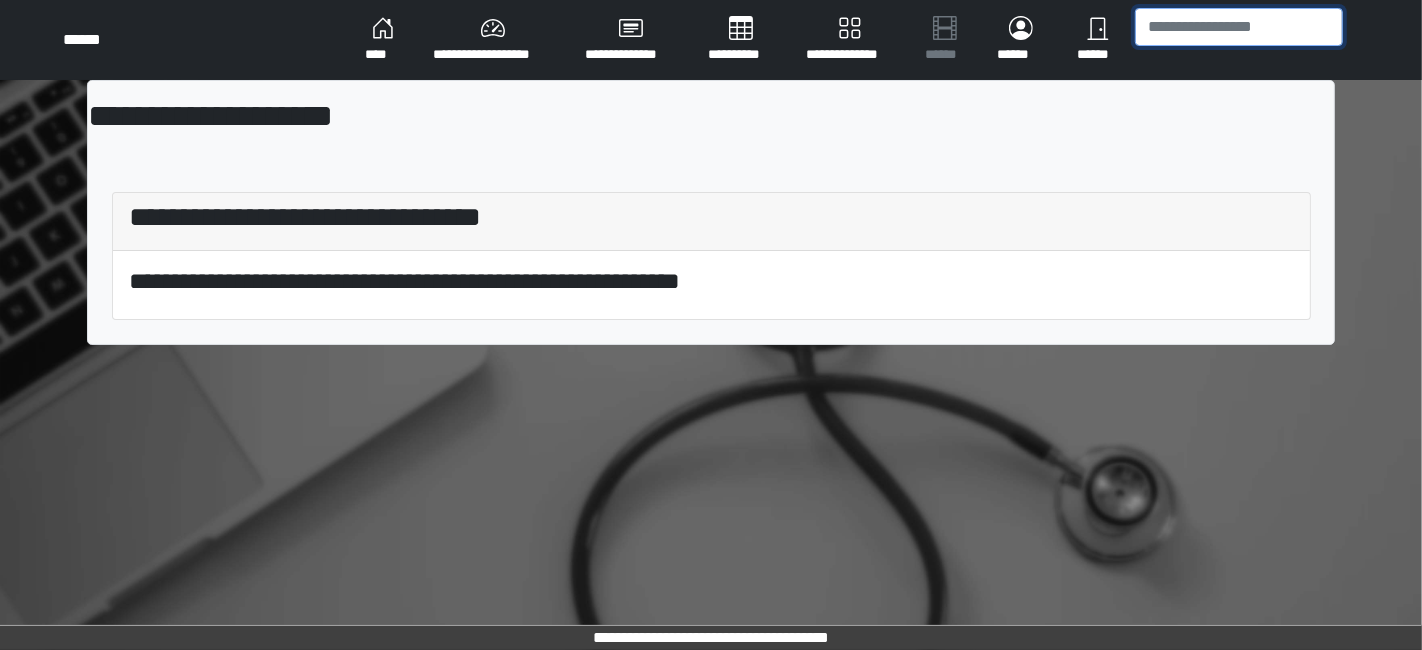 click at bounding box center [1239, 27] 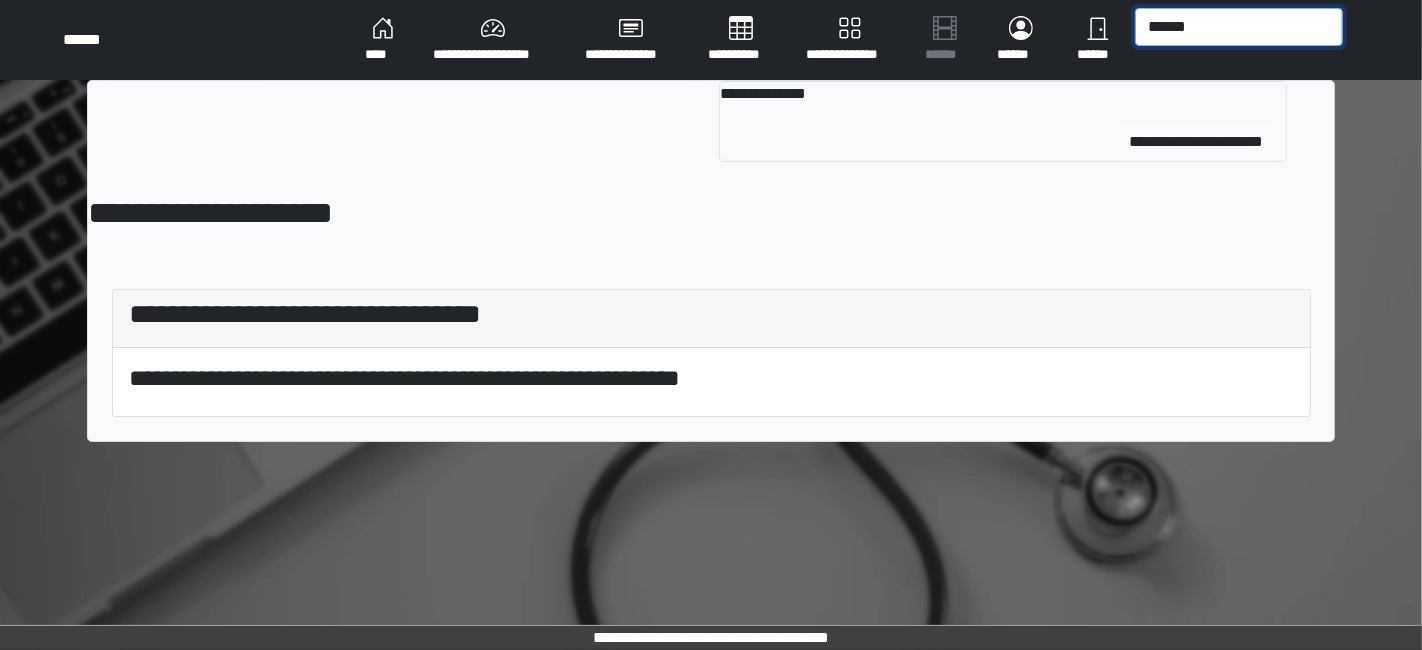 type on "******" 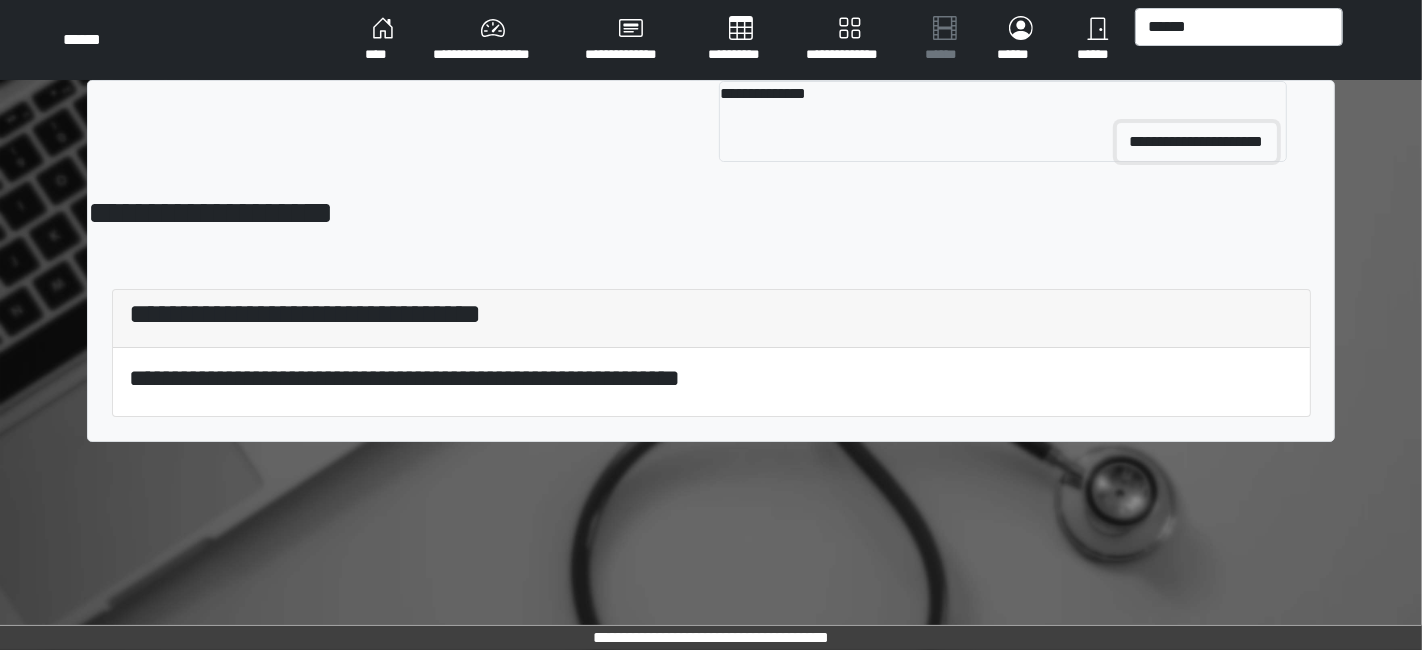 click on "**********" at bounding box center (1197, 142) 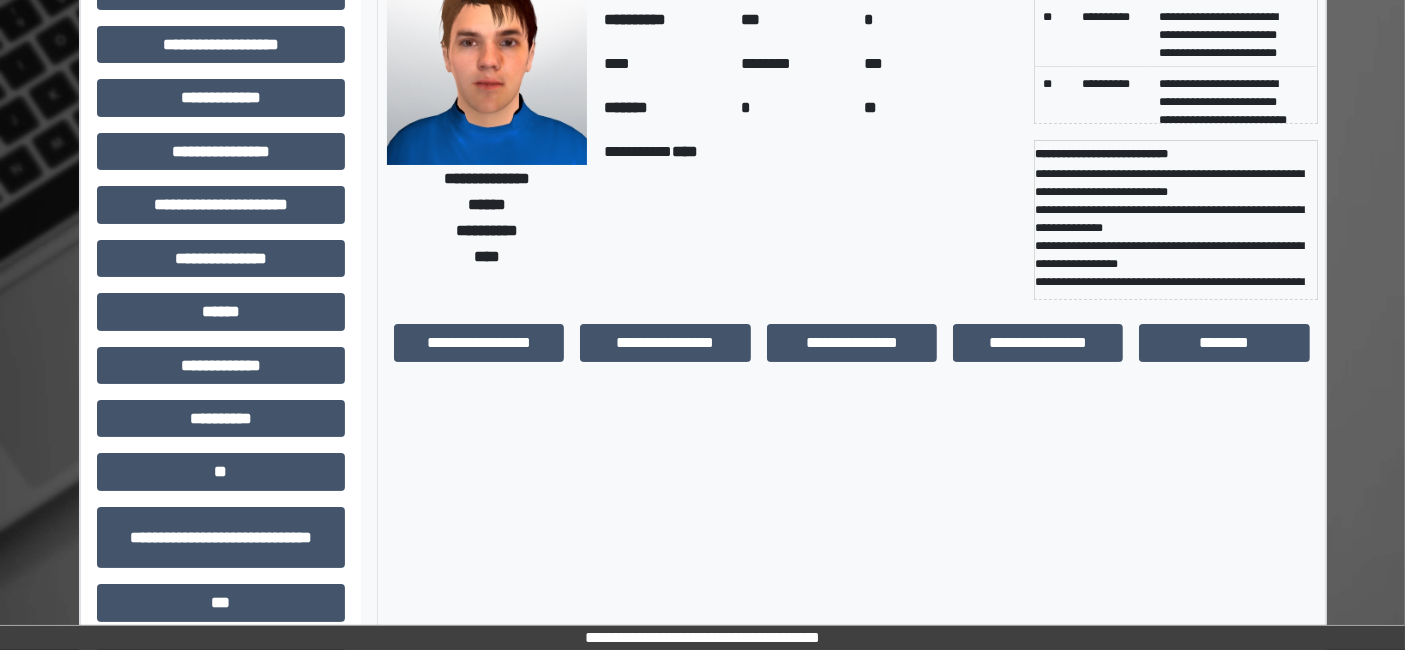 scroll, scrollTop: 222, scrollLeft: 0, axis: vertical 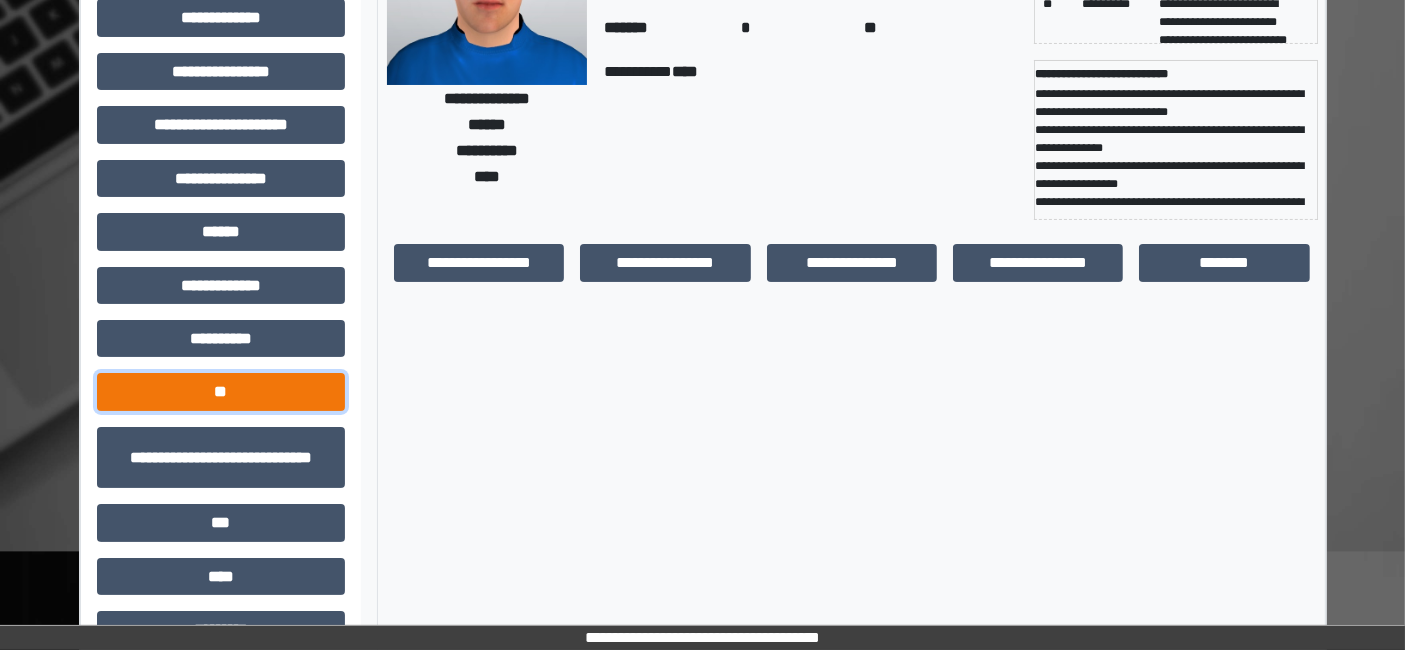 click on "**" at bounding box center [221, 391] 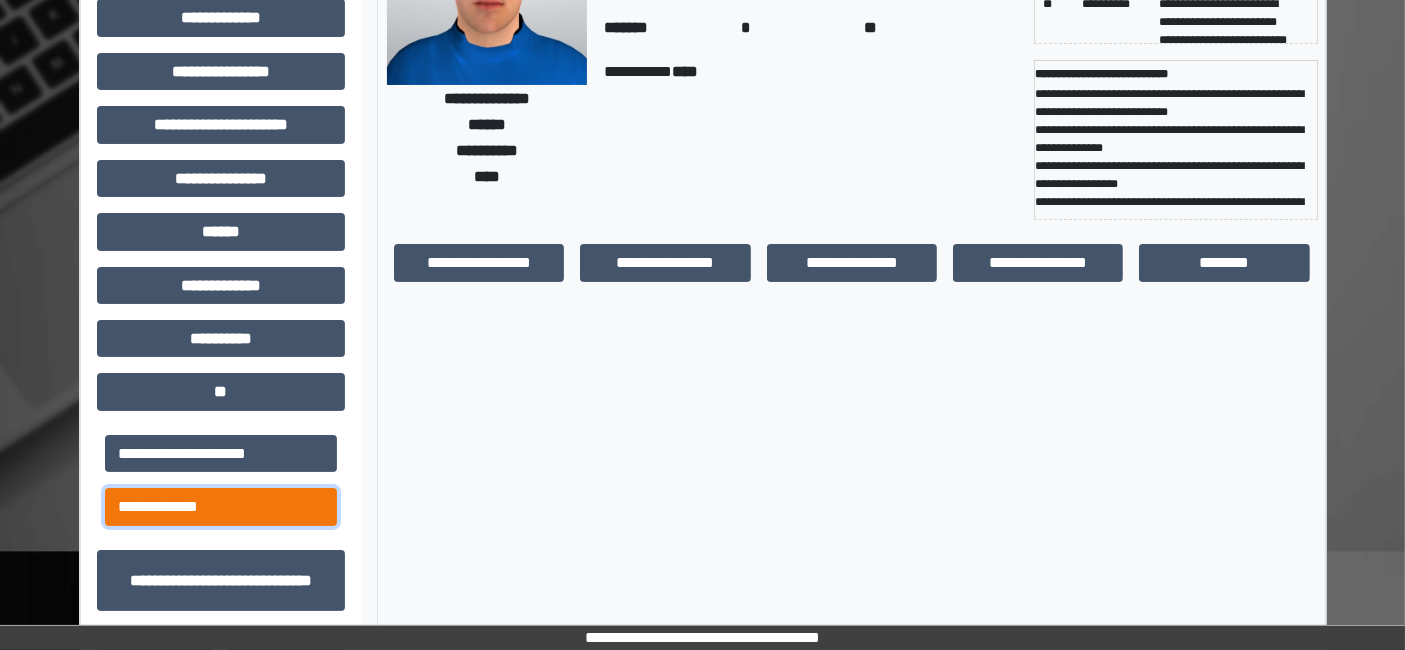 click on "**********" at bounding box center [221, 506] 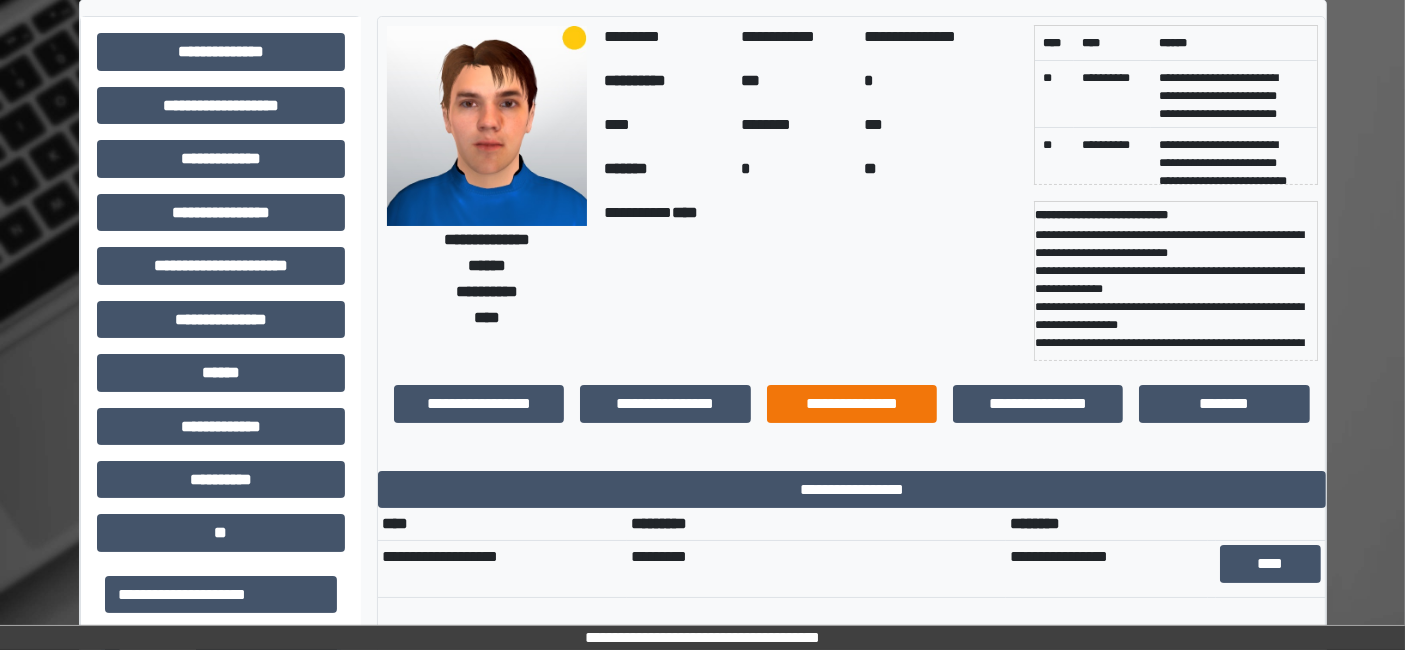 scroll, scrollTop: 0, scrollLeft: 0, axis: both 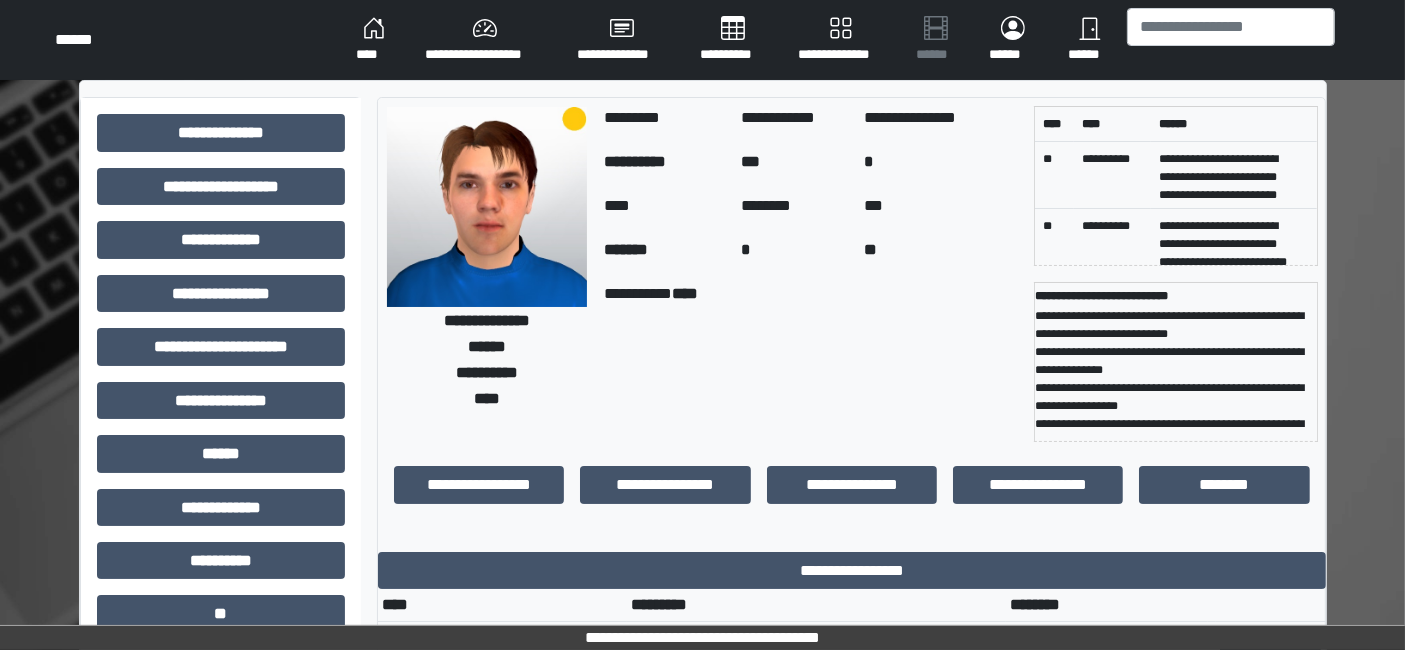 click on "****" at bounding box center [374, 40] 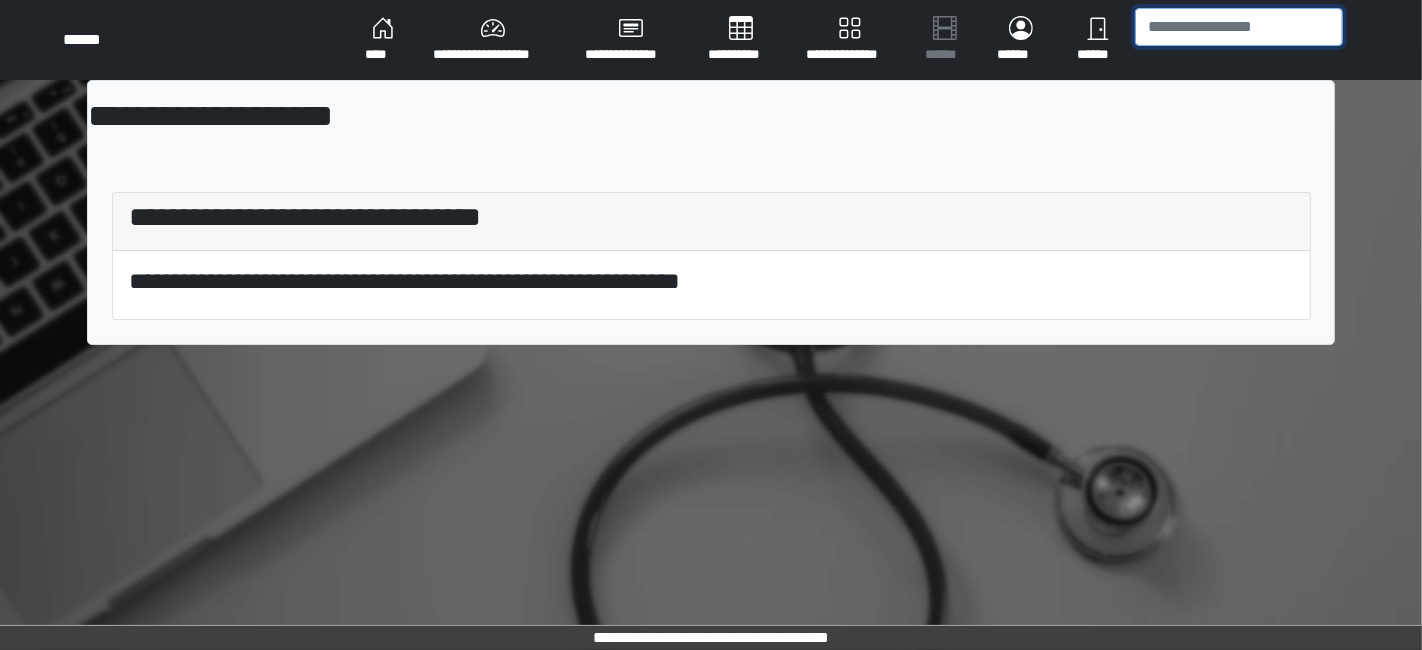 click at bounding box center [1239, 27] 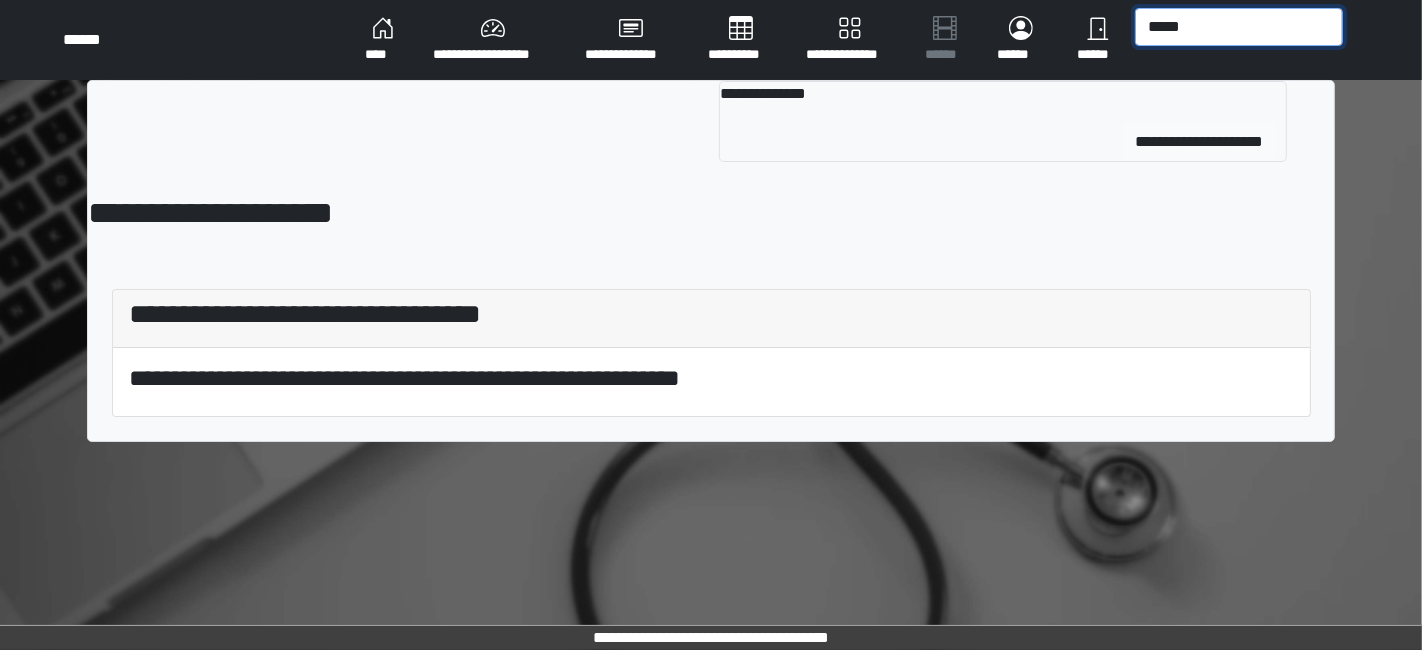type on "*****" 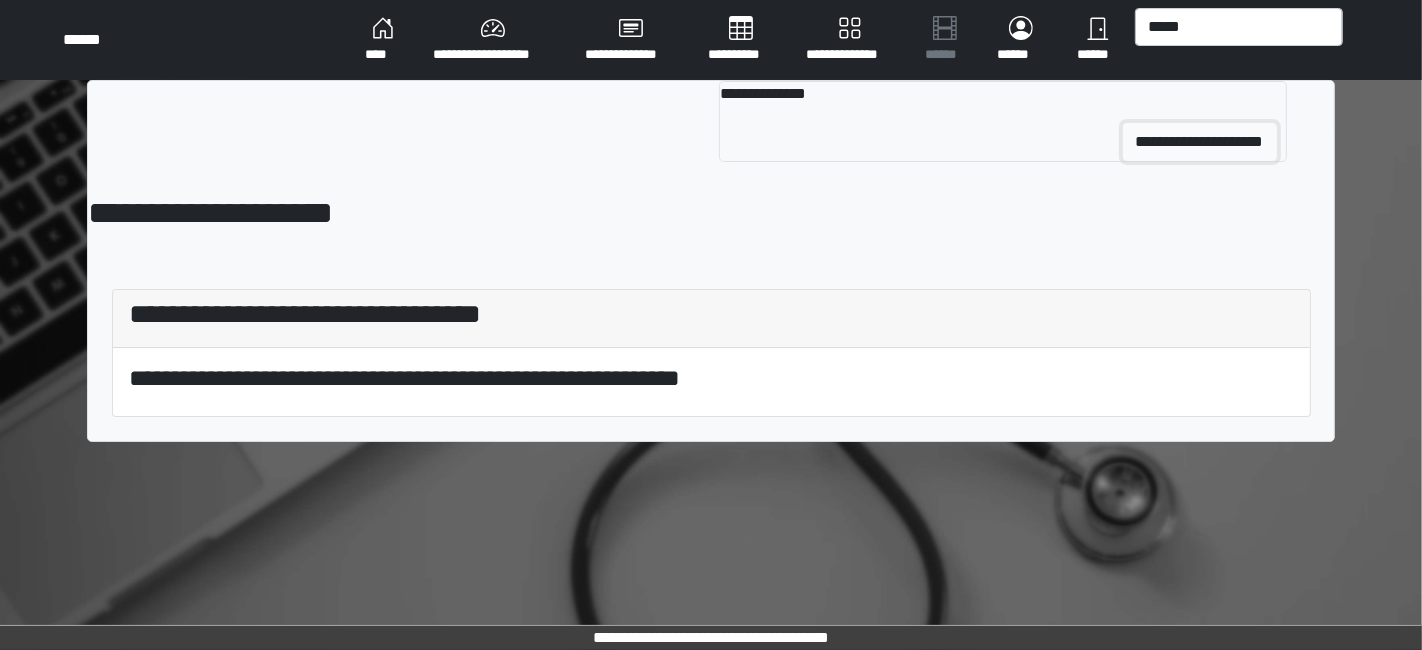 click on "**********" at bounding box center (1200, 142) 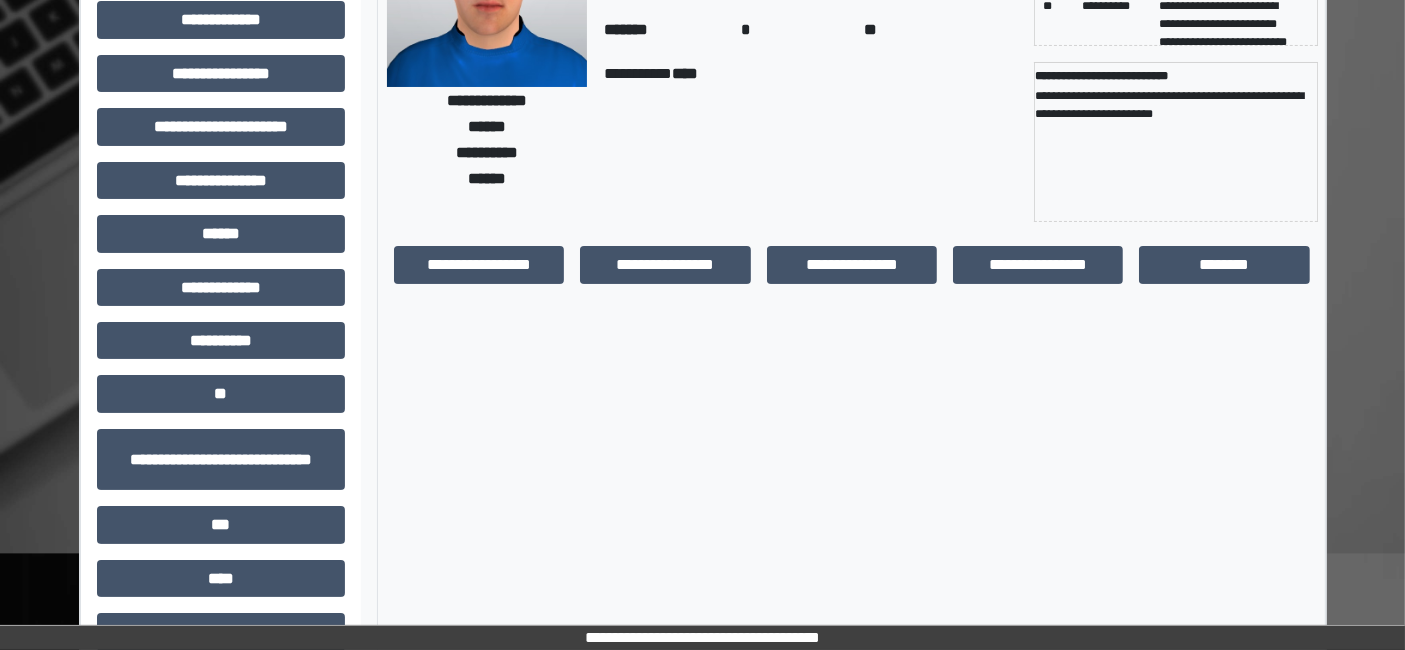 scroll, scrollTop: 222, scrollLeft: 0, axis: vertical 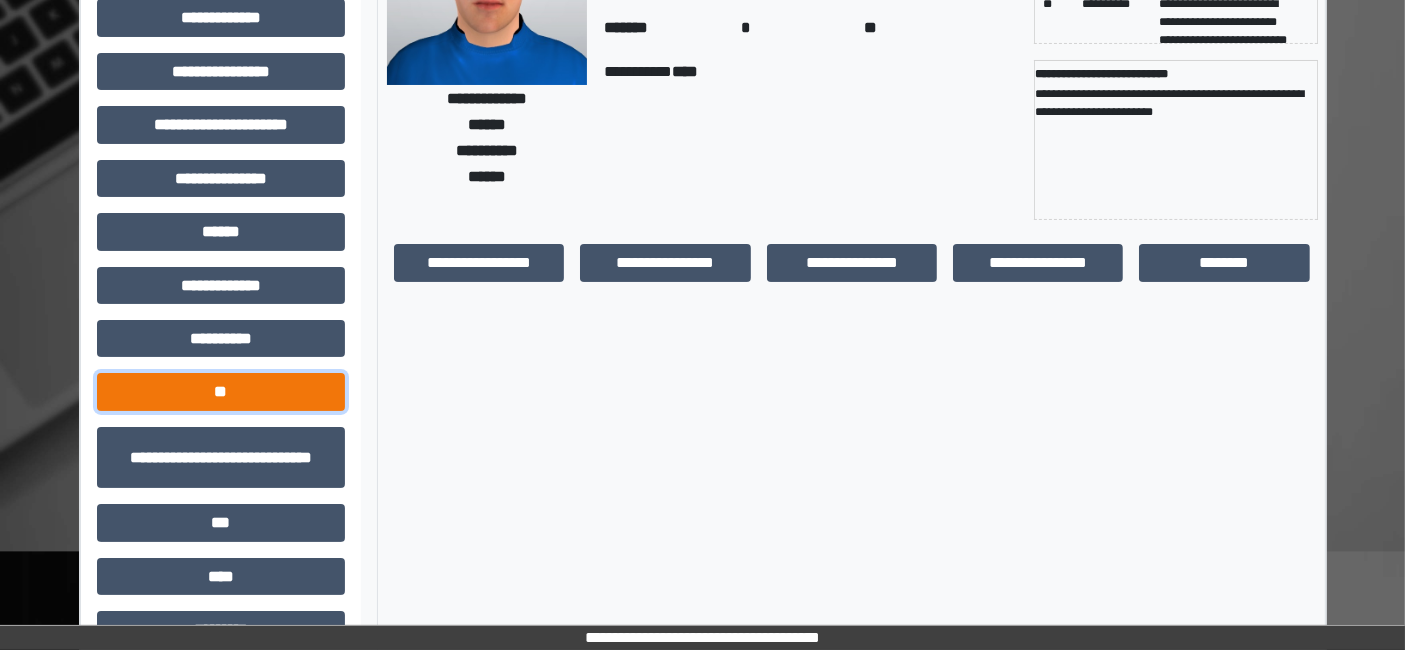 click on "**" at bounding box center (221, 391) 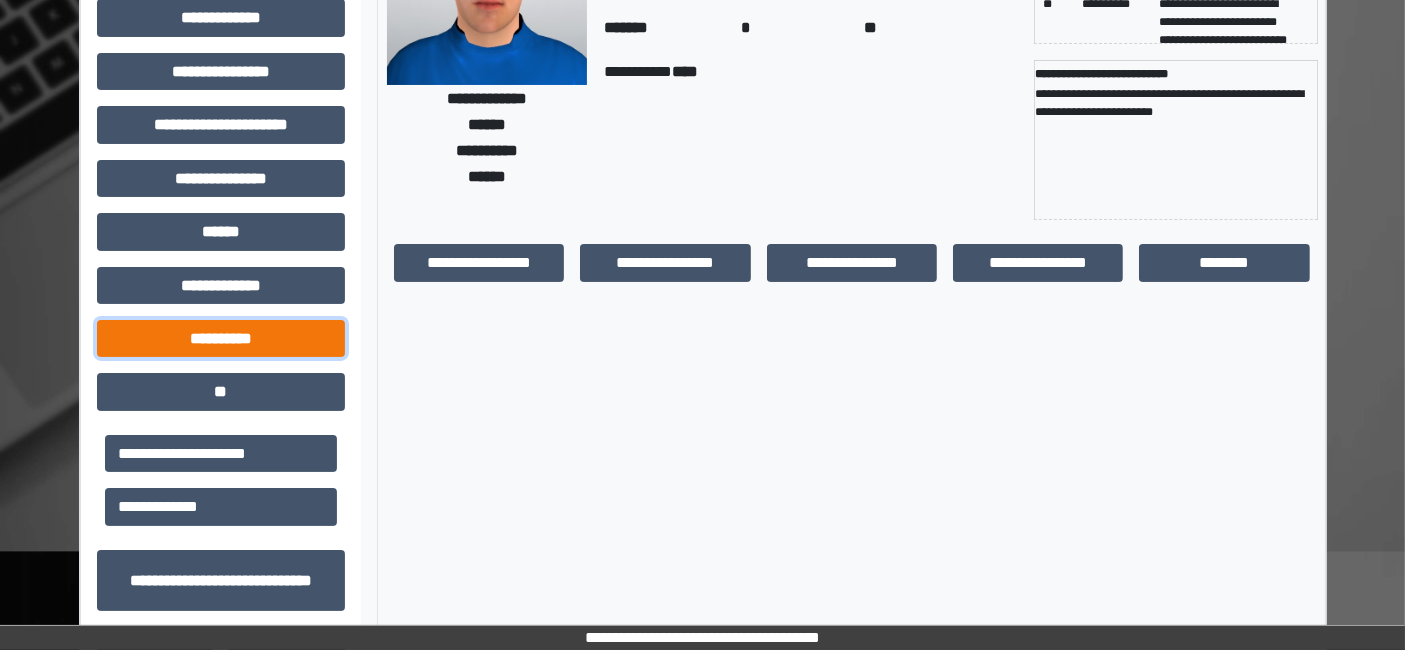 click on "**********" at bounding box center (221, 338) 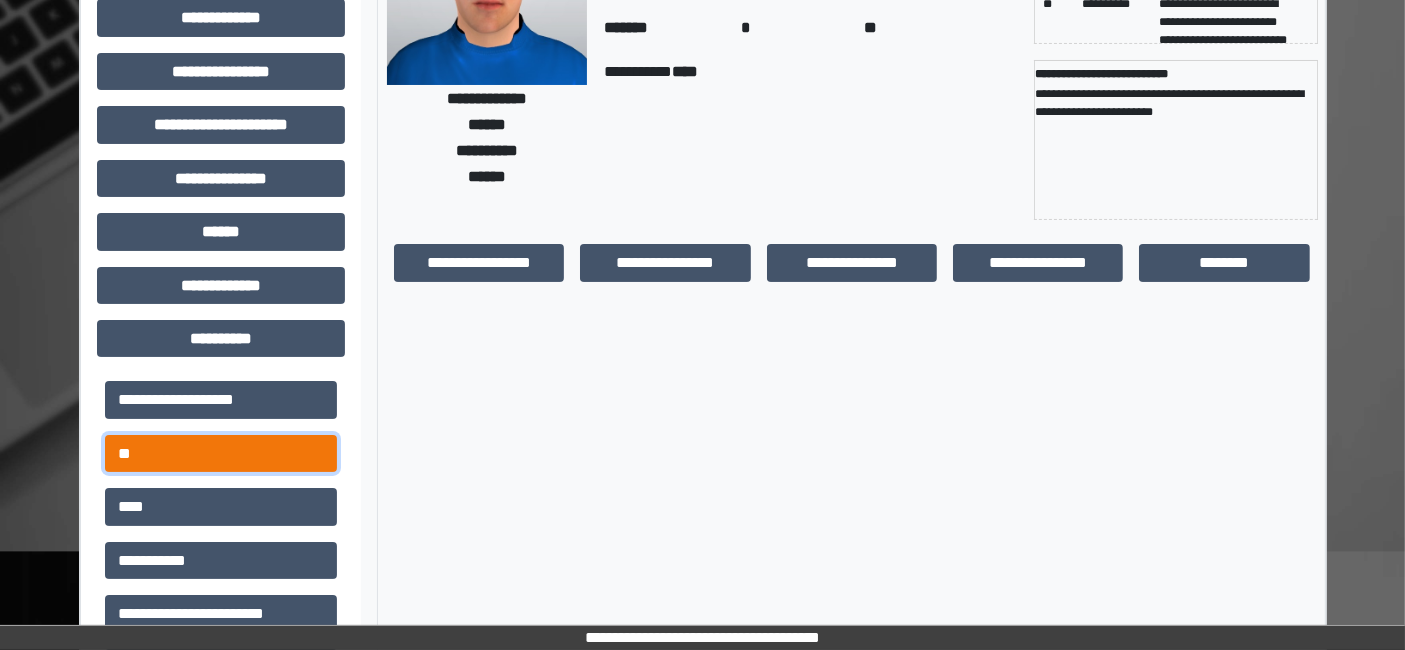 click on "**" at bounding box center [221, 453] 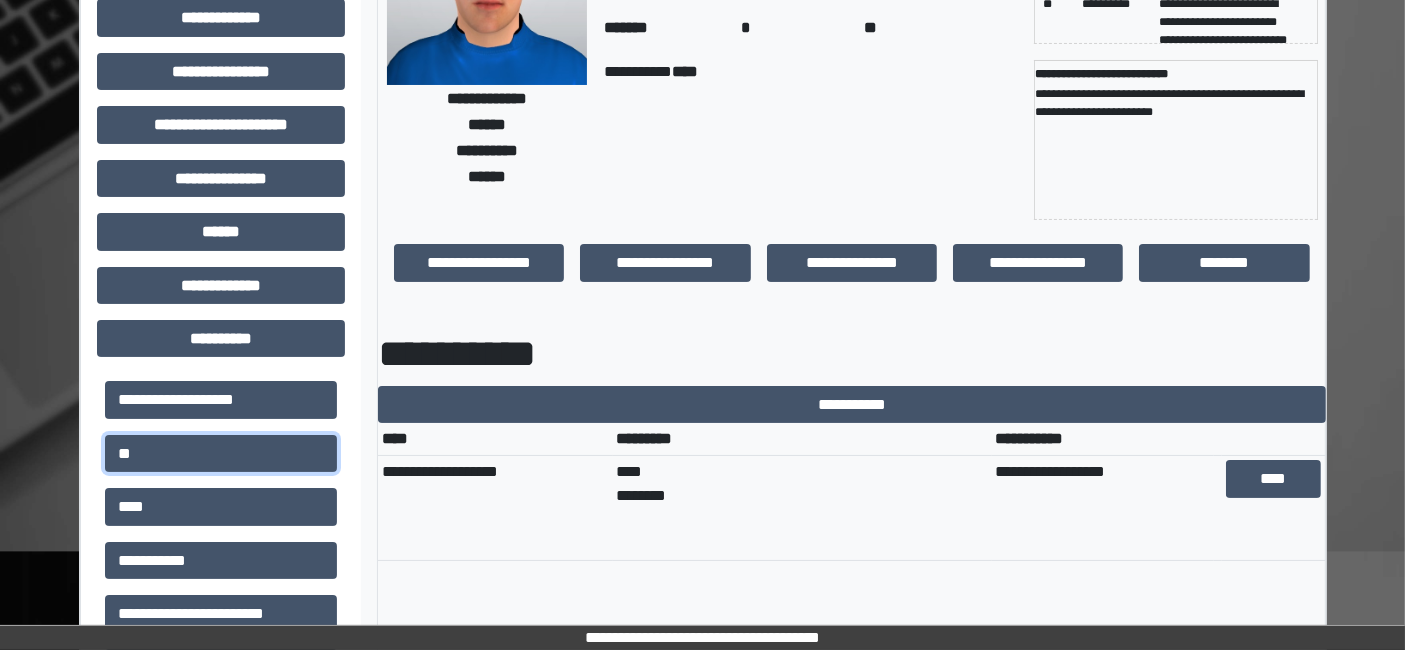 scroll, scrollTop: 0, scrollLeft: 0, axis: both 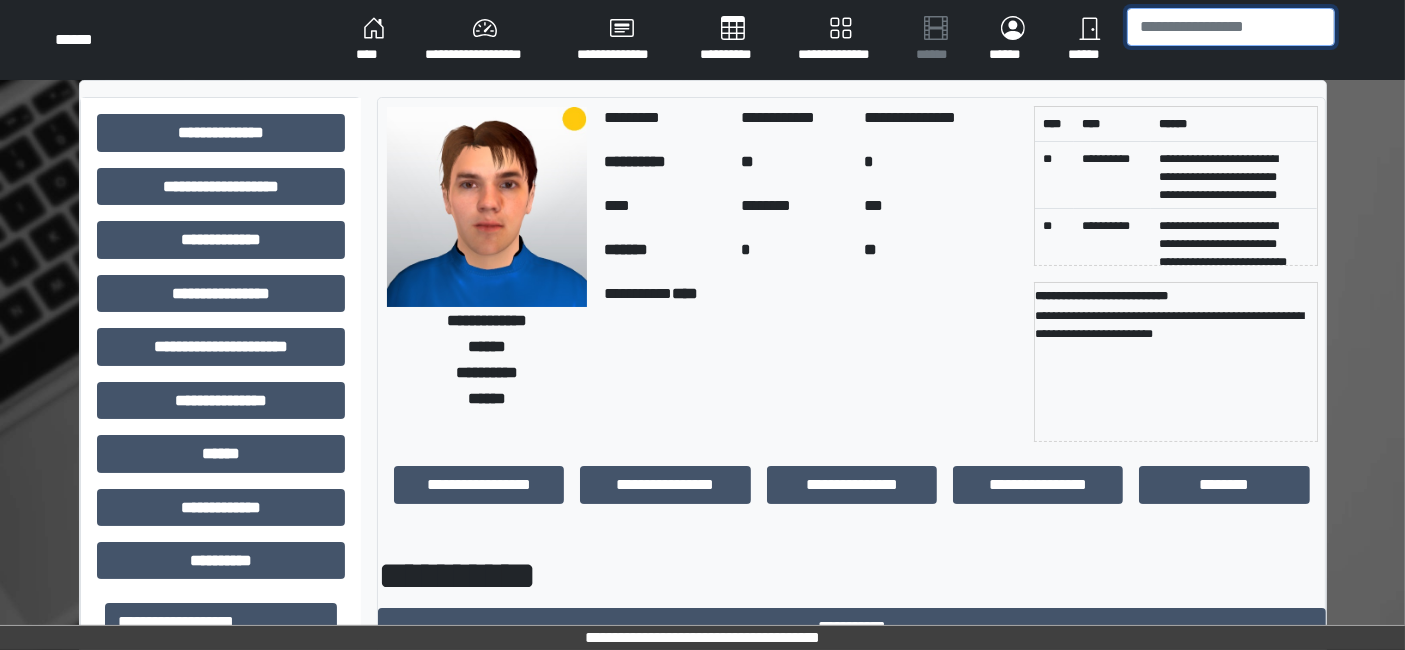 click at bounding box center (1231, 27) 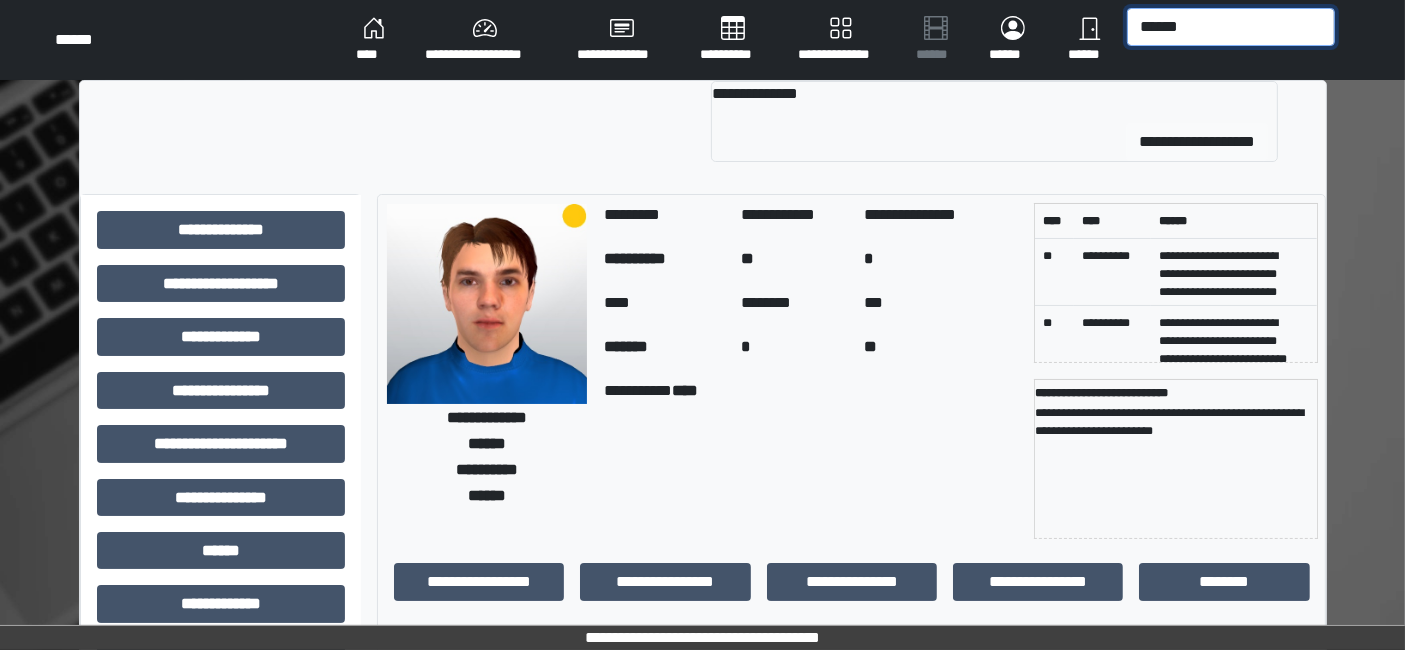 type on "******" 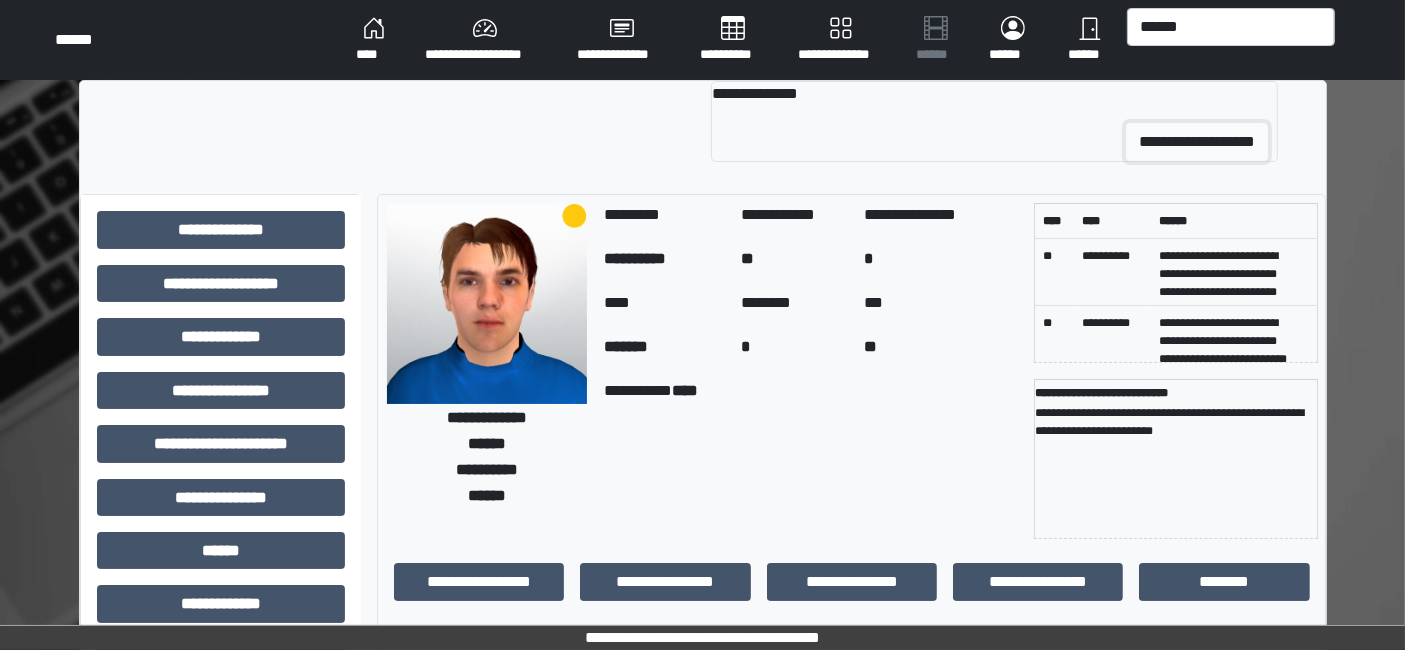 click on "**********" at bounding box center (1197, 142) 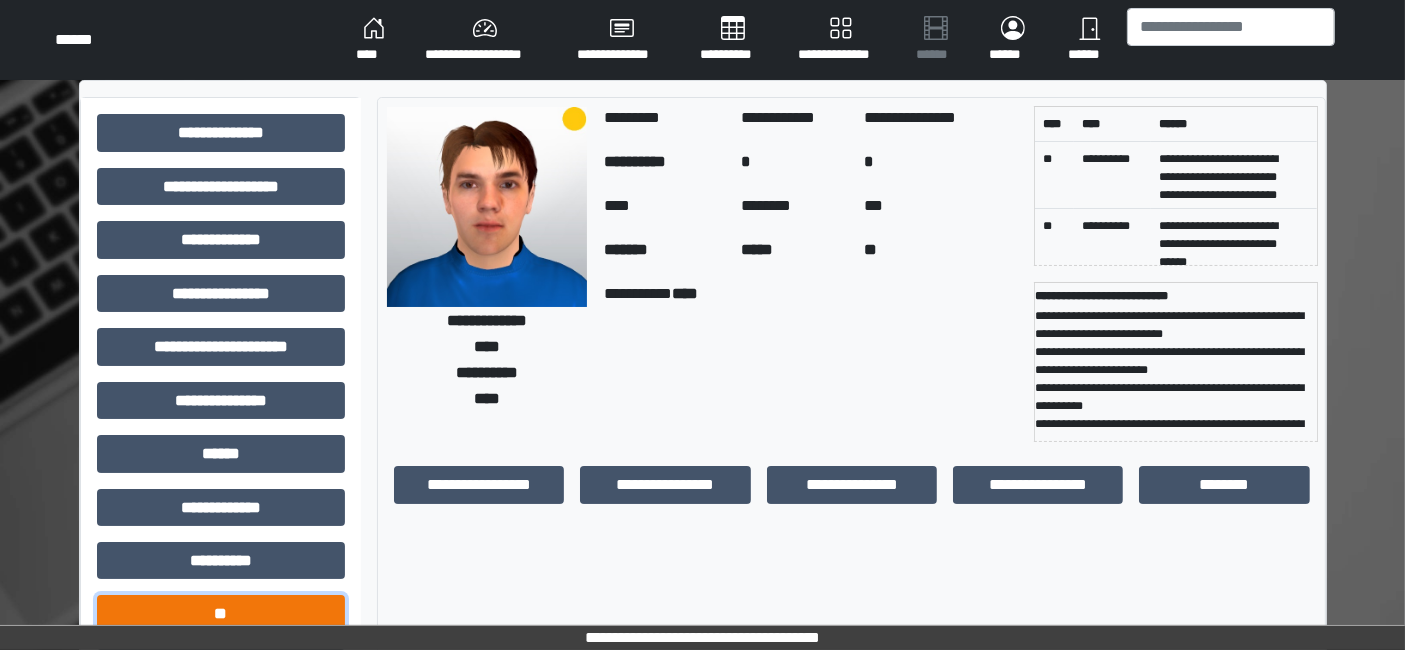 click on "**" at bounding box center [221, 613] 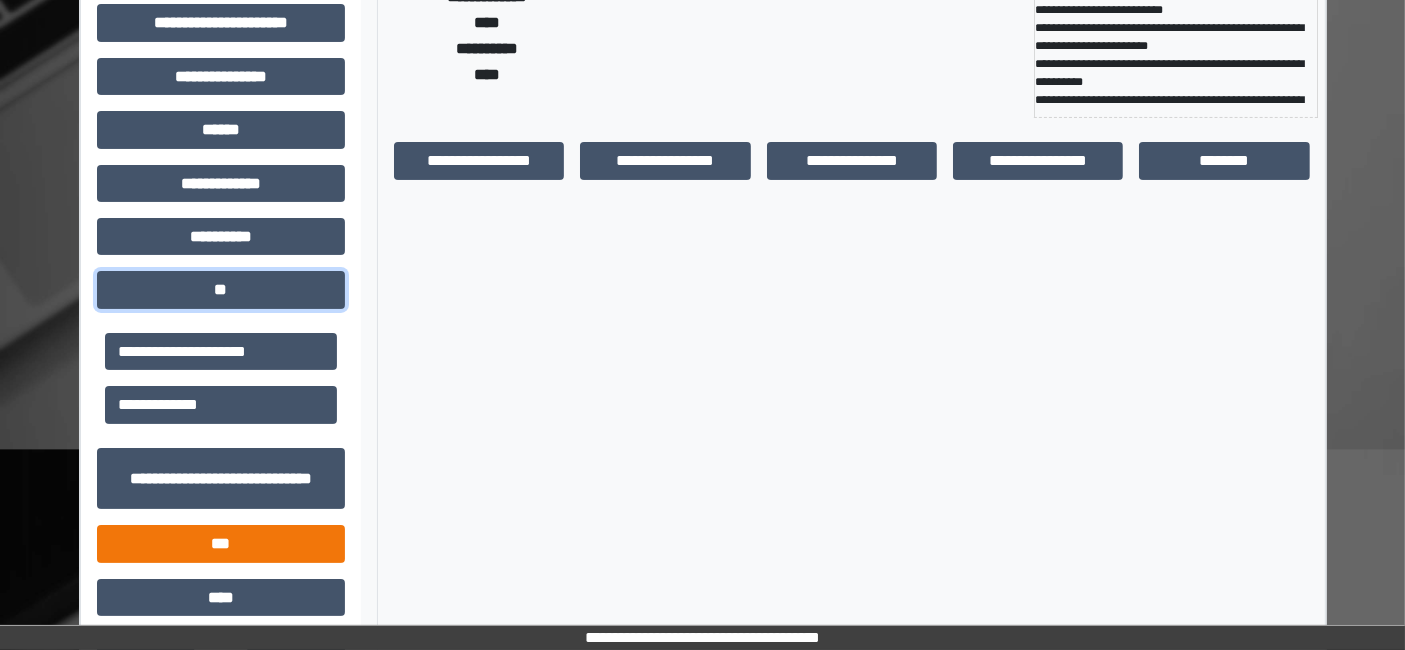 scroll, scrollTop: 333, scrollLeft: 0, axis: vertical 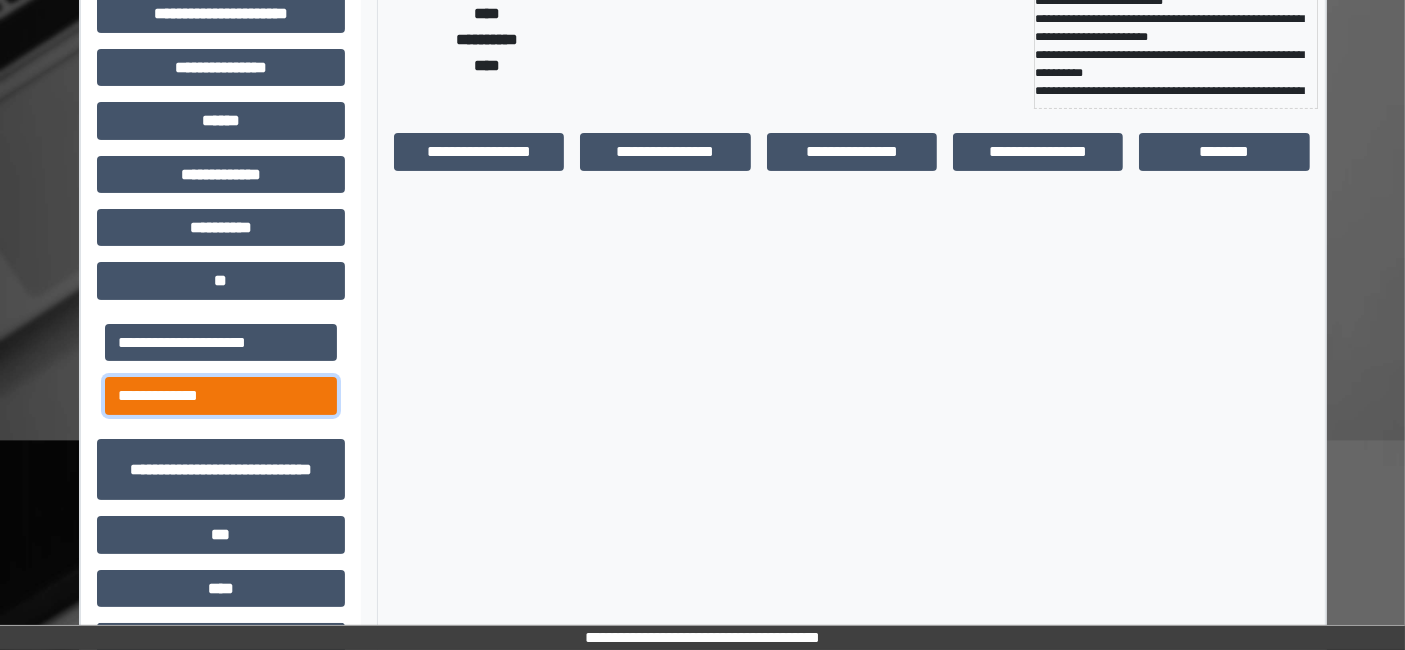 click on "**********" at bounding box center [221, 395] 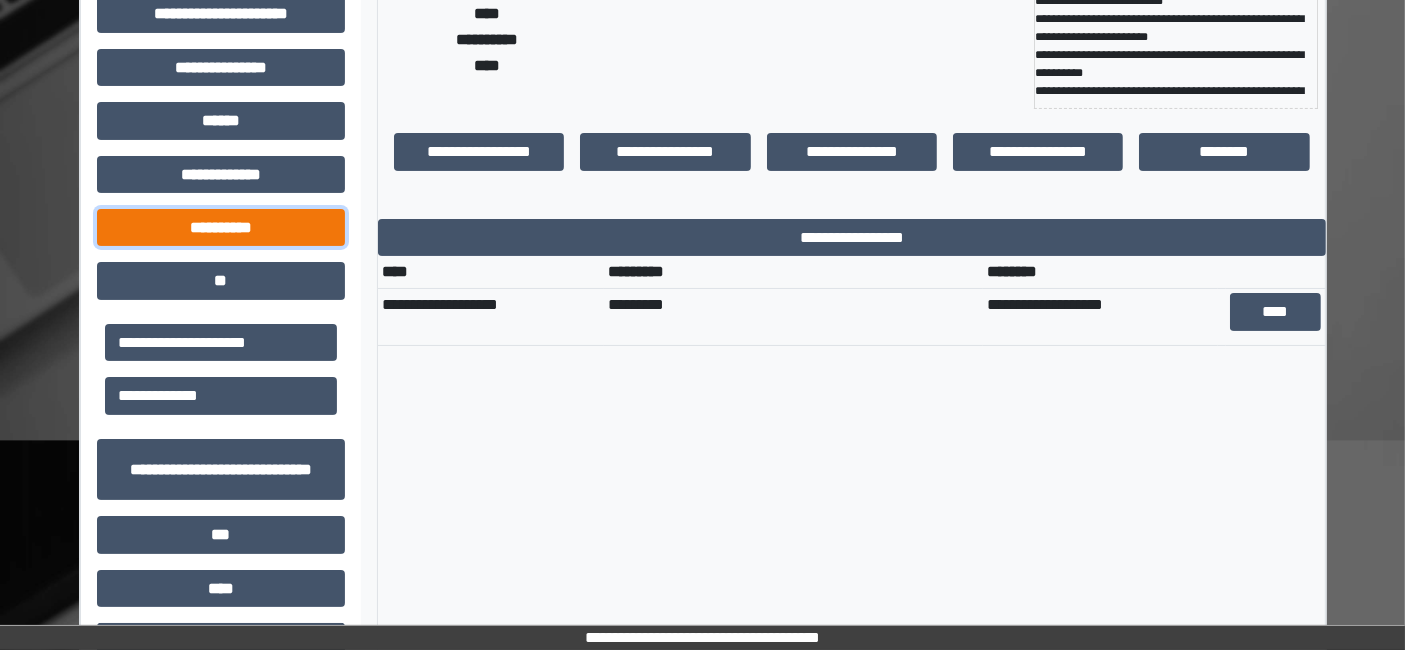 click on "**********" at bounding box center [221, 227] 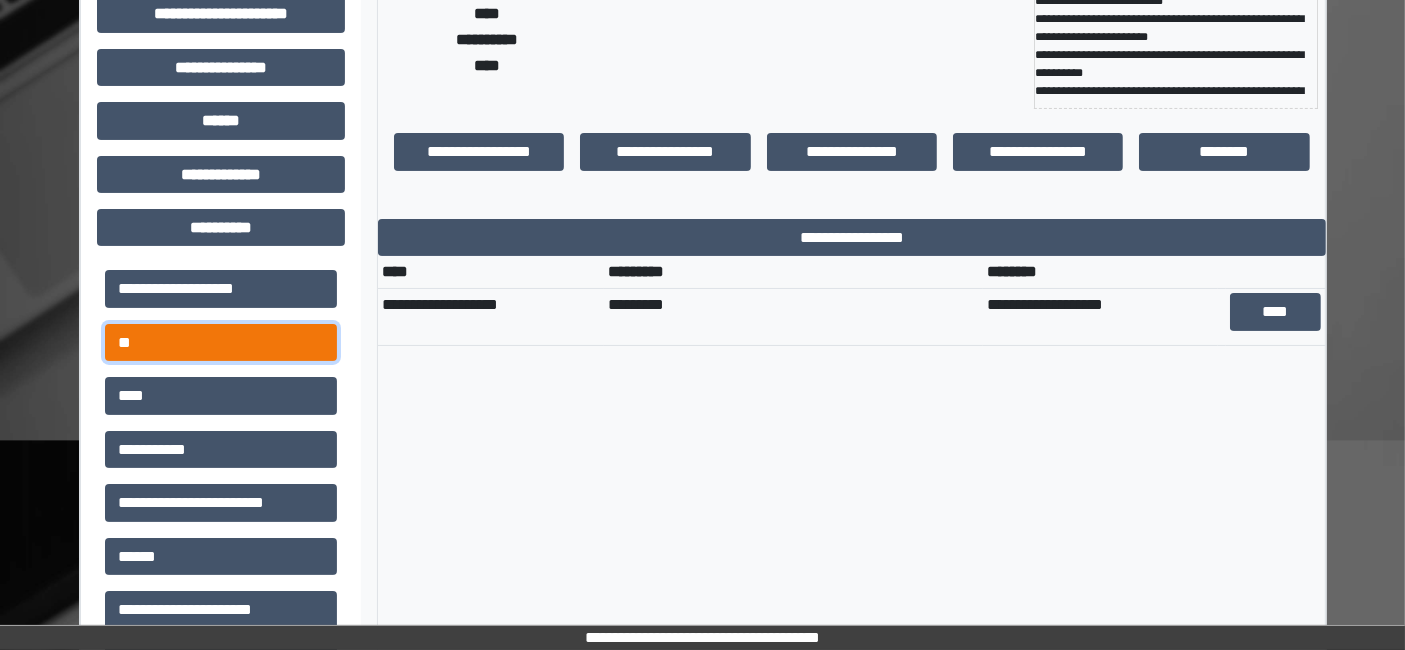 click on "**" at bounding box center (221, 342) 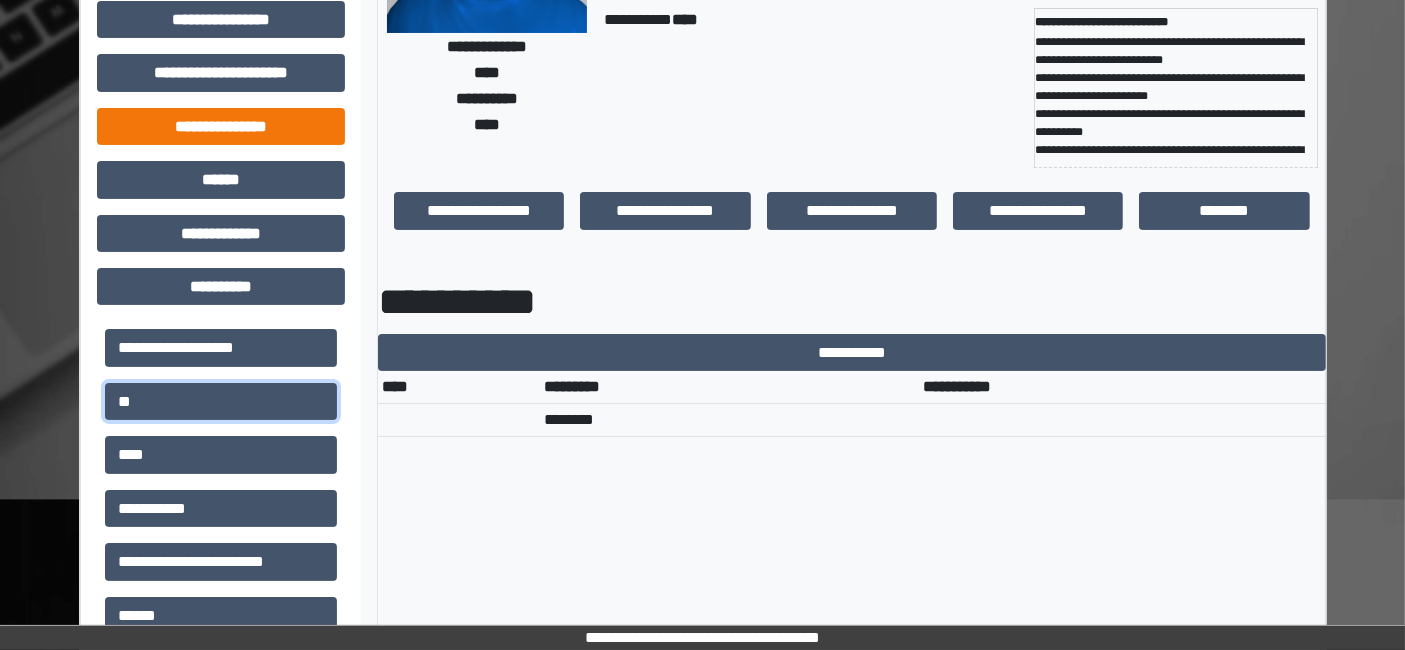 scroll, scrollTop: 0, scrollLeft: 0, axis: both 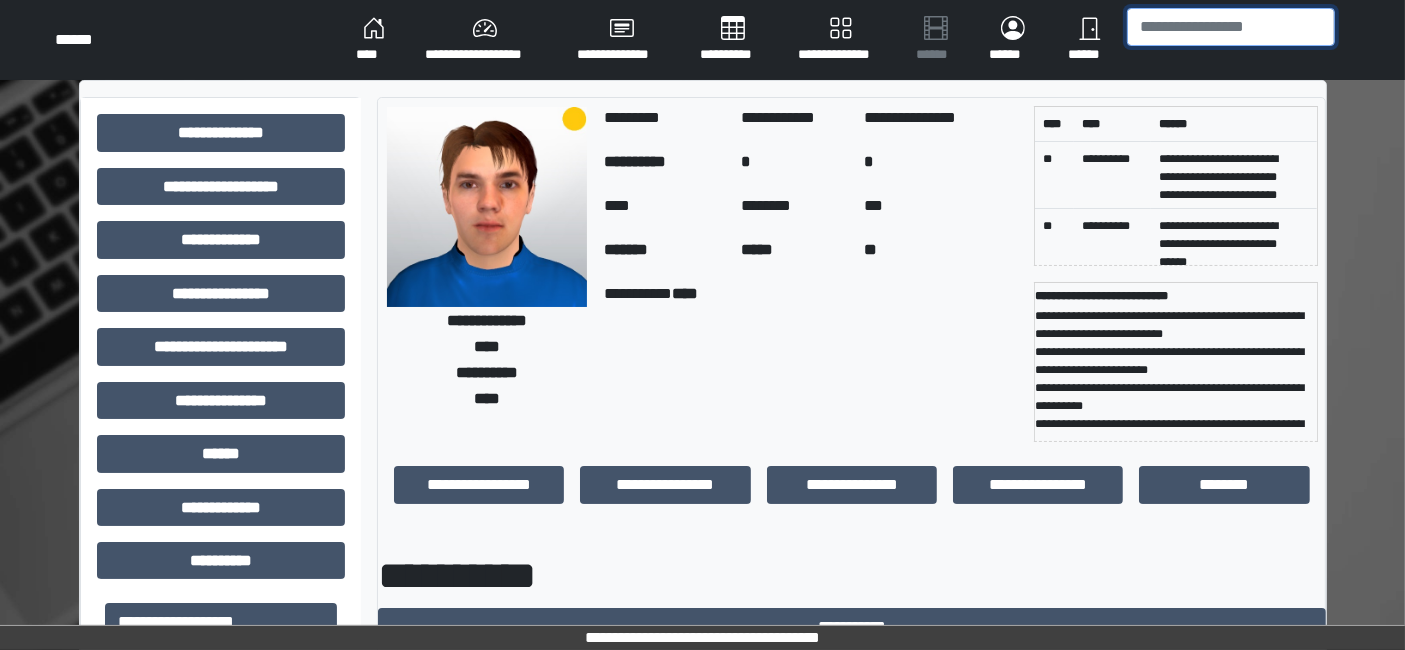 click at bounding box center [1231, 27] 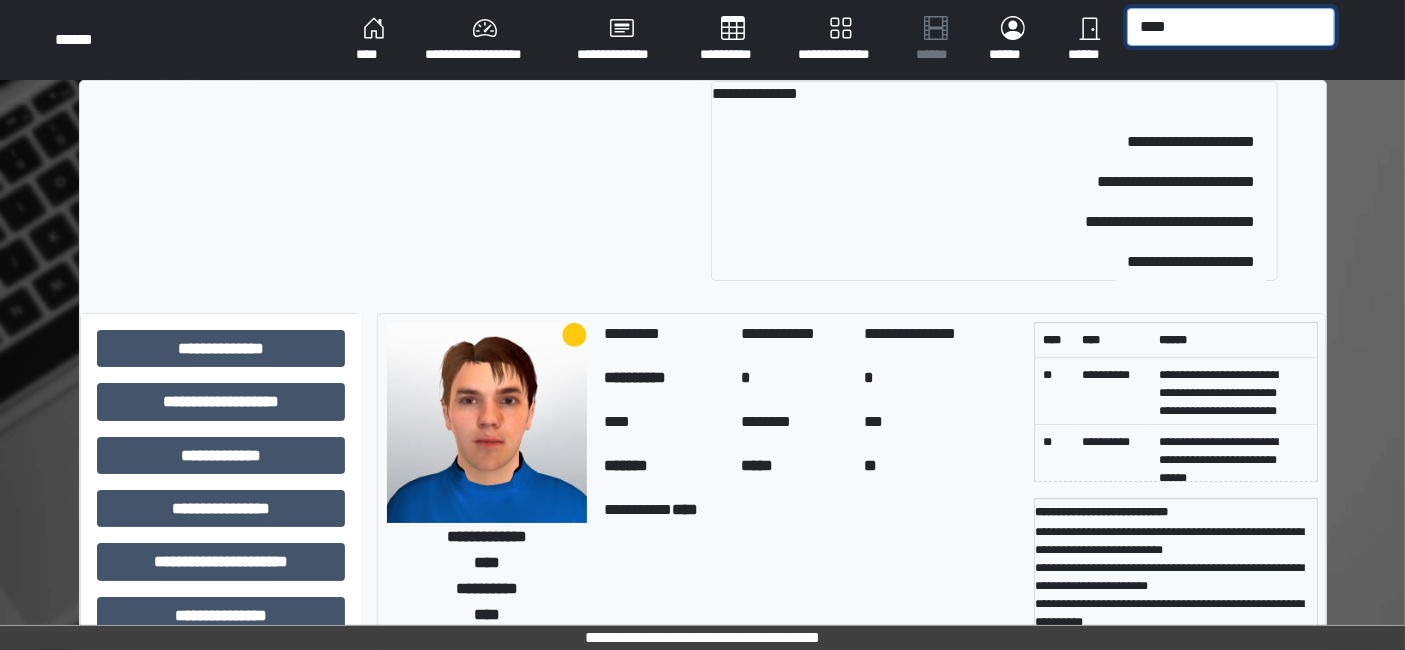 type on "****" 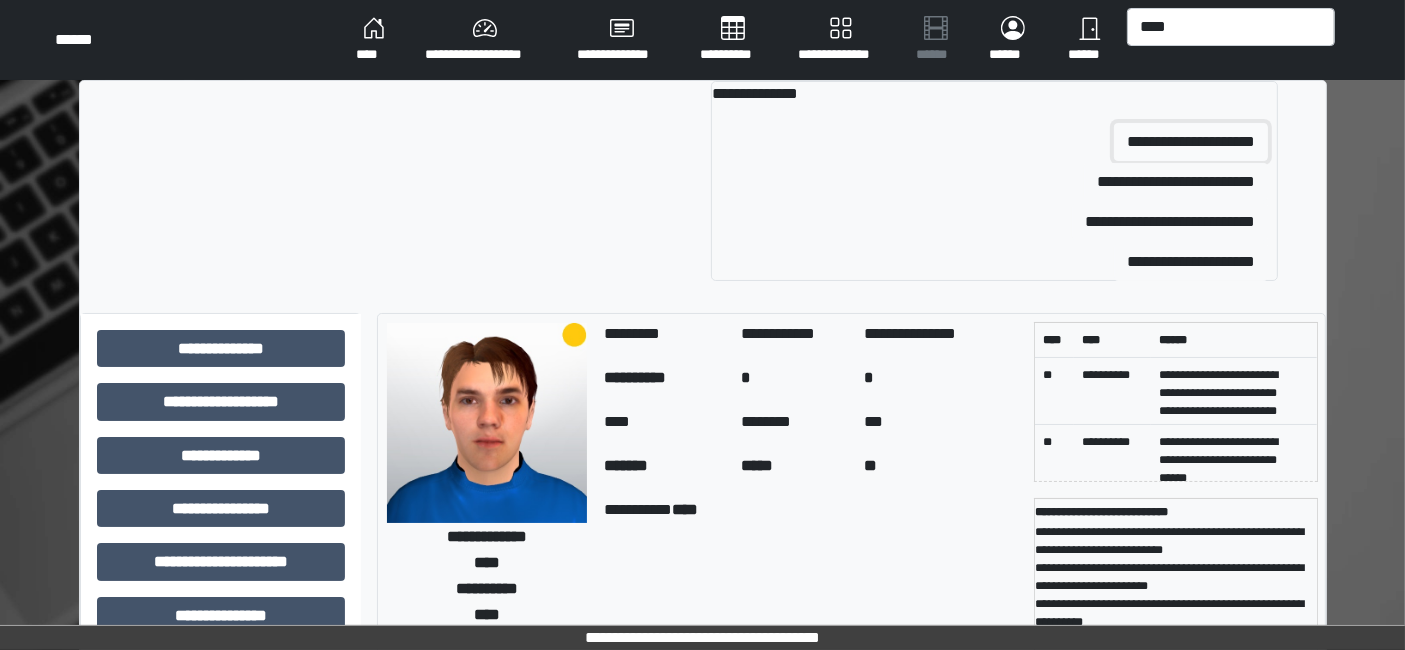 click on "**********" at bounding box center (1191, 142) 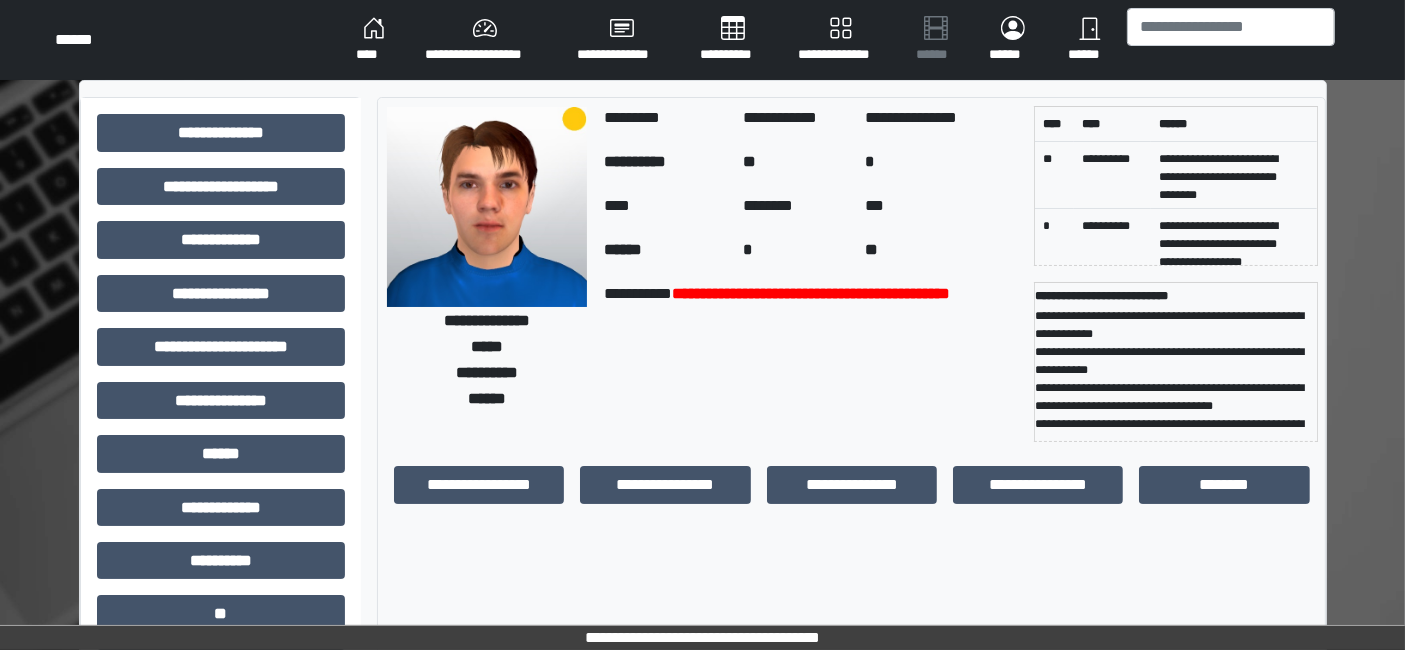 scroll, scrollTop: 111, scrollLeft: 0, axis: vertical 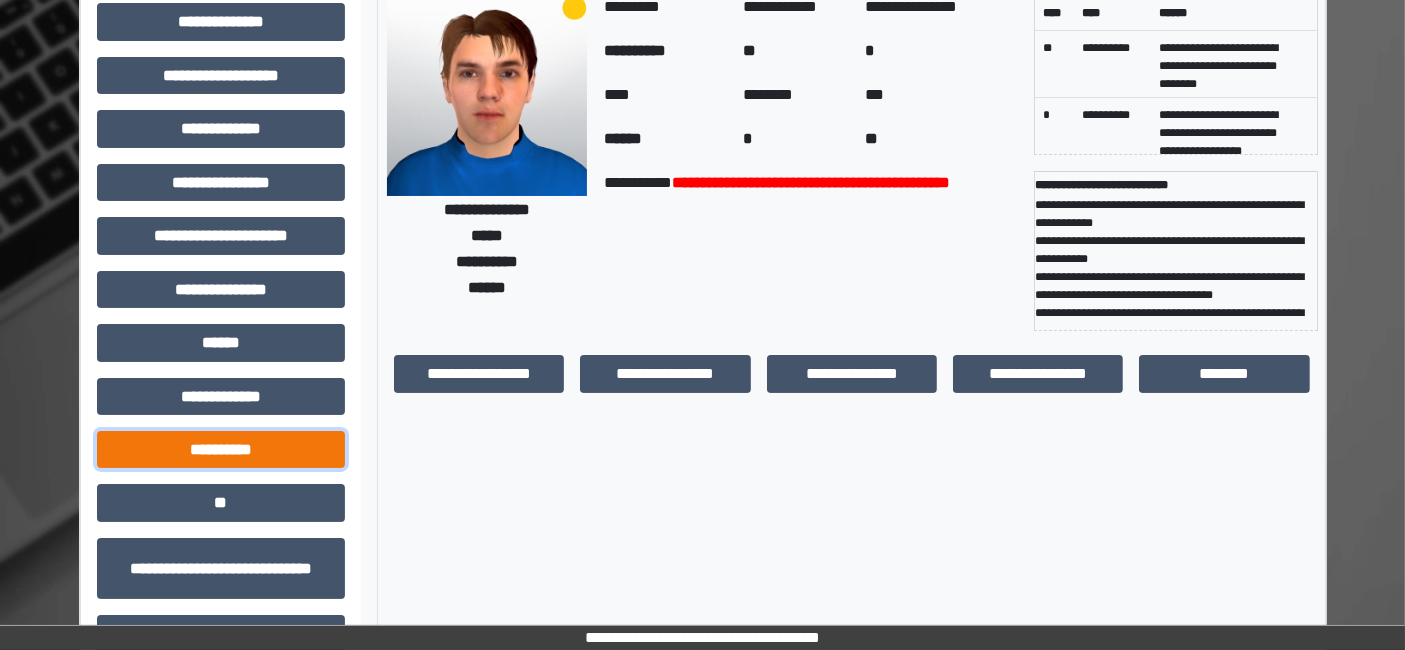 click on "**********" at bounding box center (221, 449) 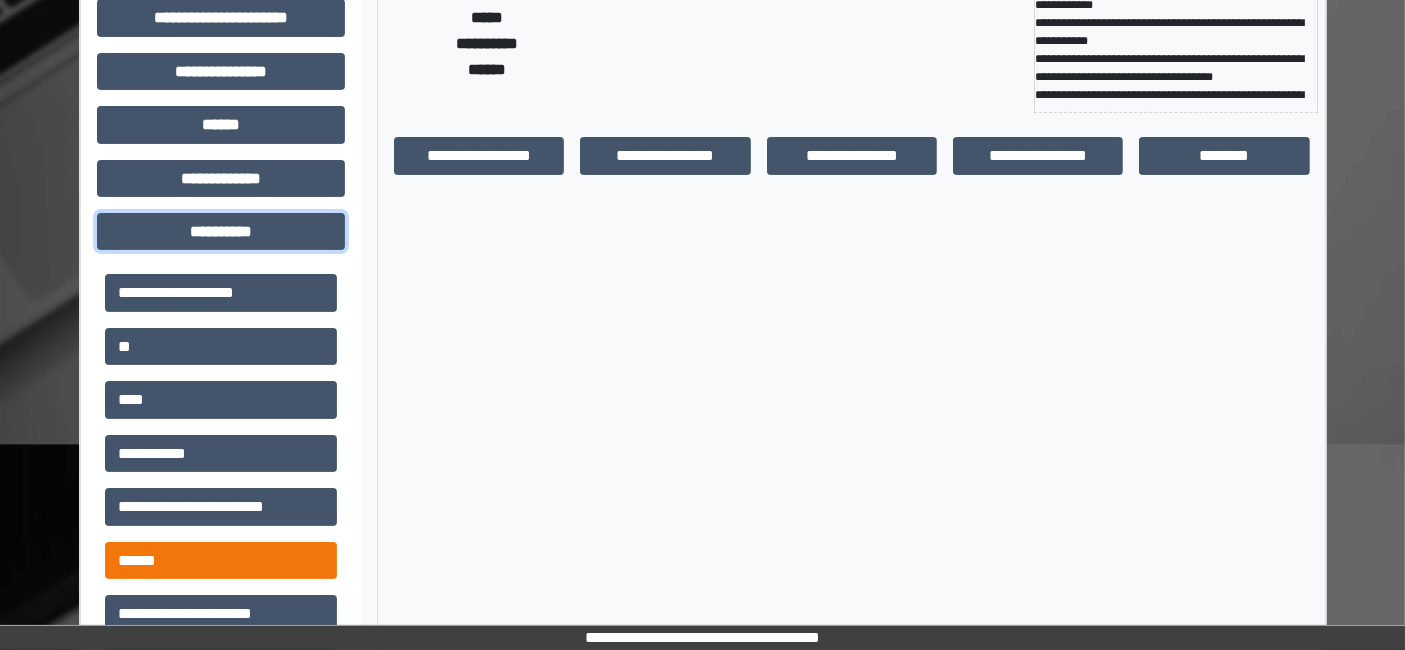 scroll, scrollTop: 333, scrollLeft: 0, axis: vertical 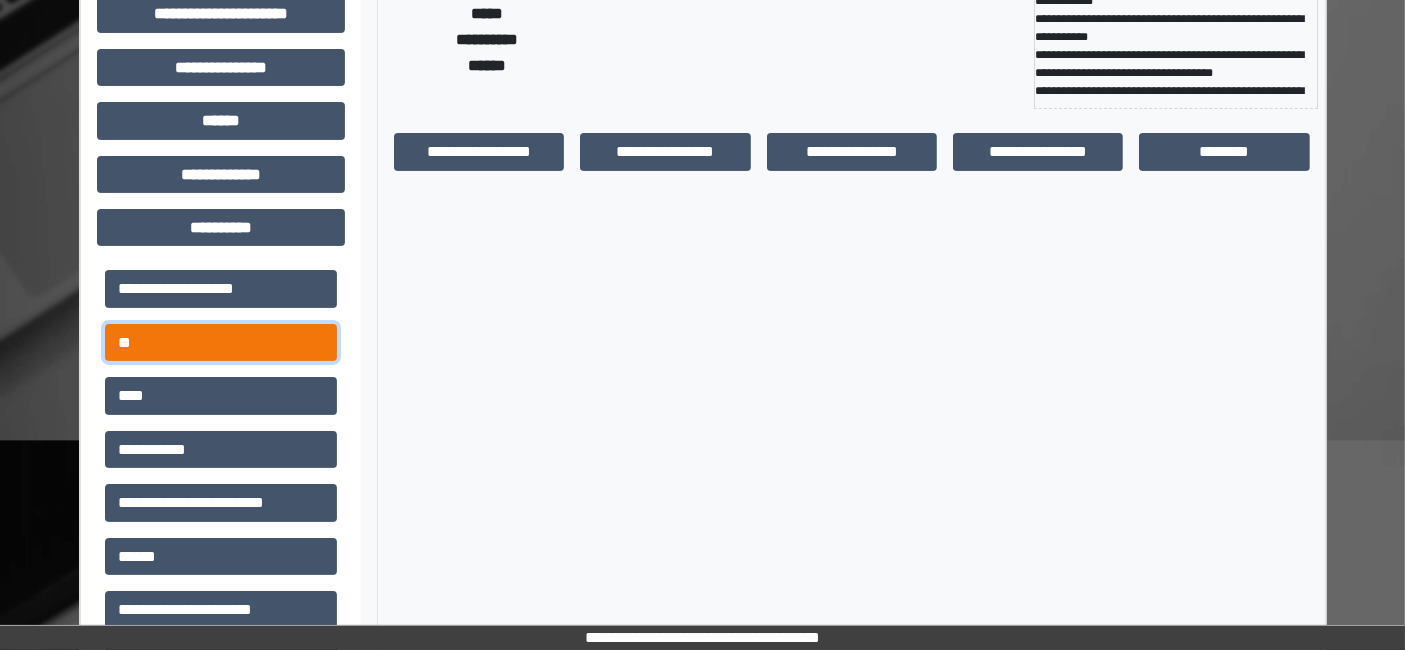 click on "**" at bounding box center [221, 342] 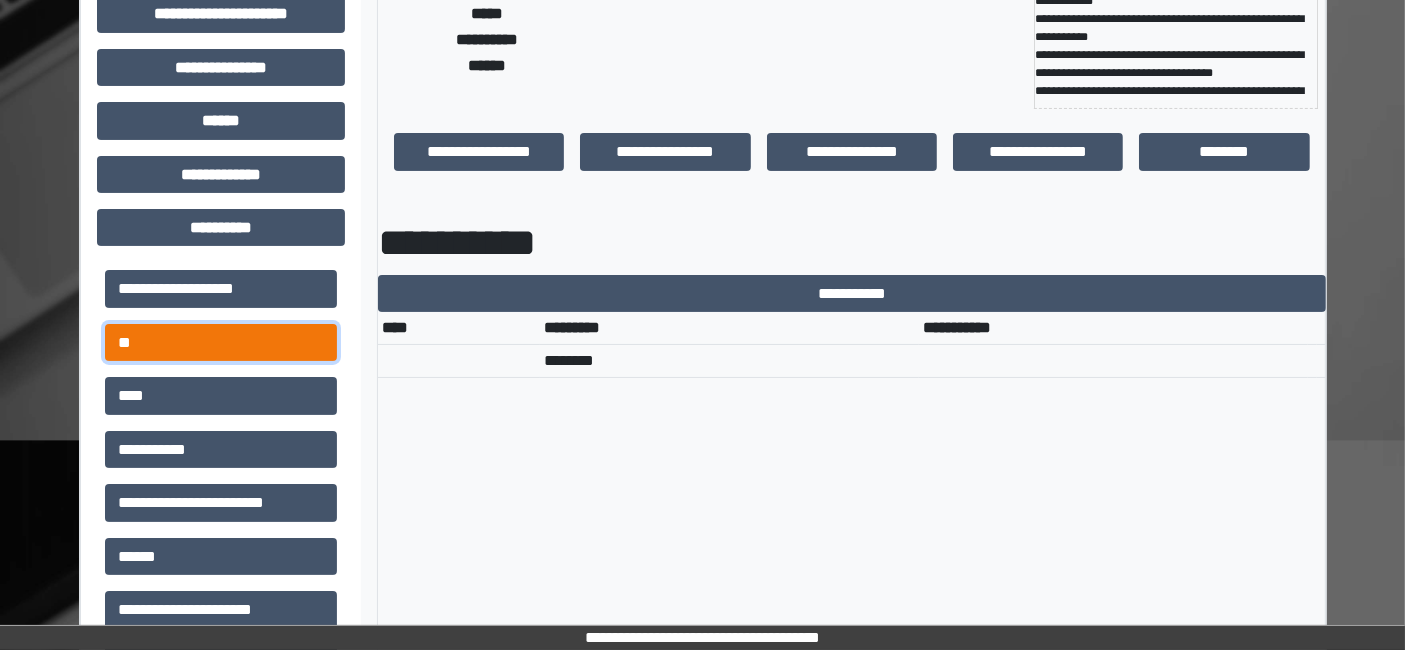 scroll, scrollTop: 0, scrollLeft: 0, axis: both 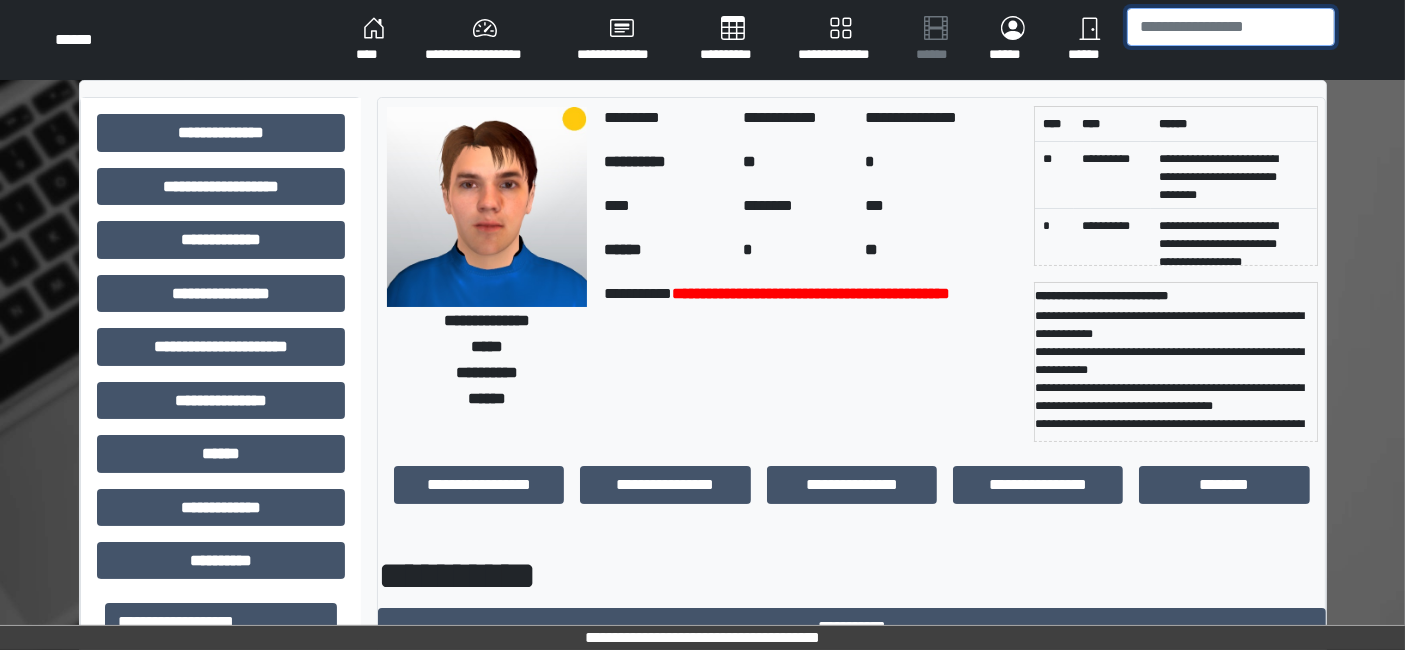 click at bounding box center (1231, 27) 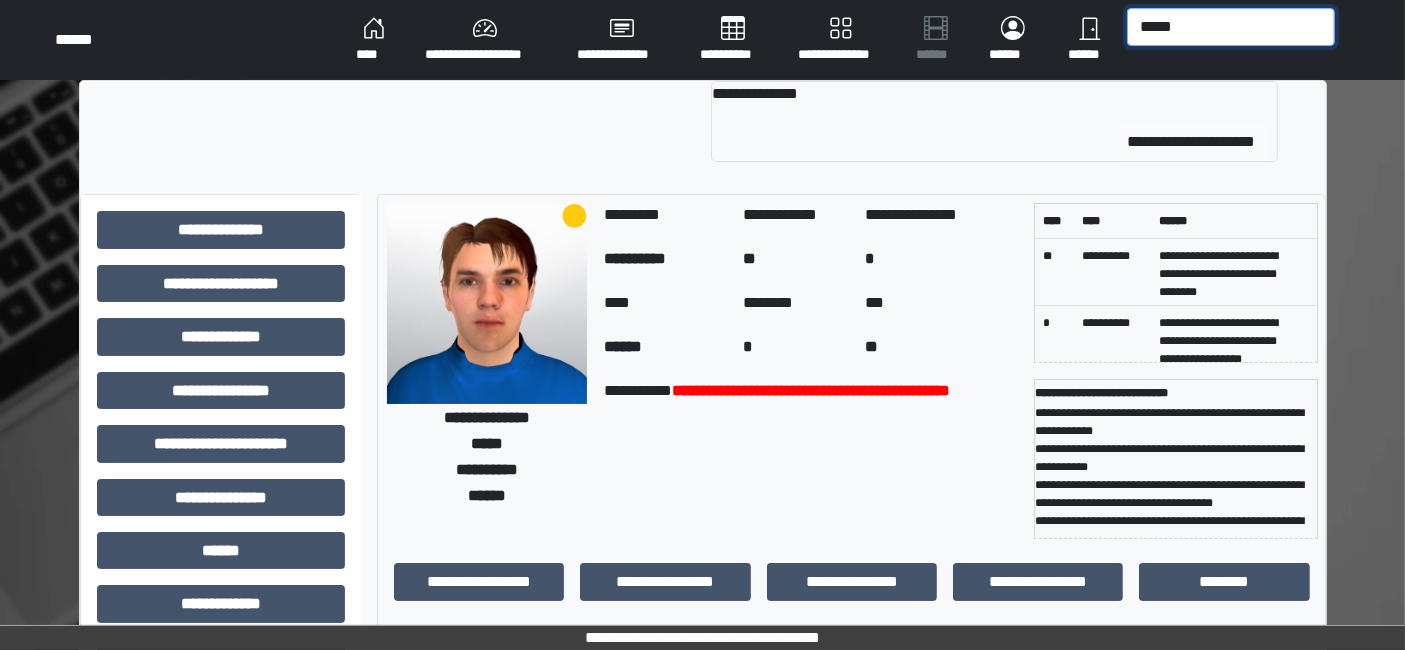 type on "*****" 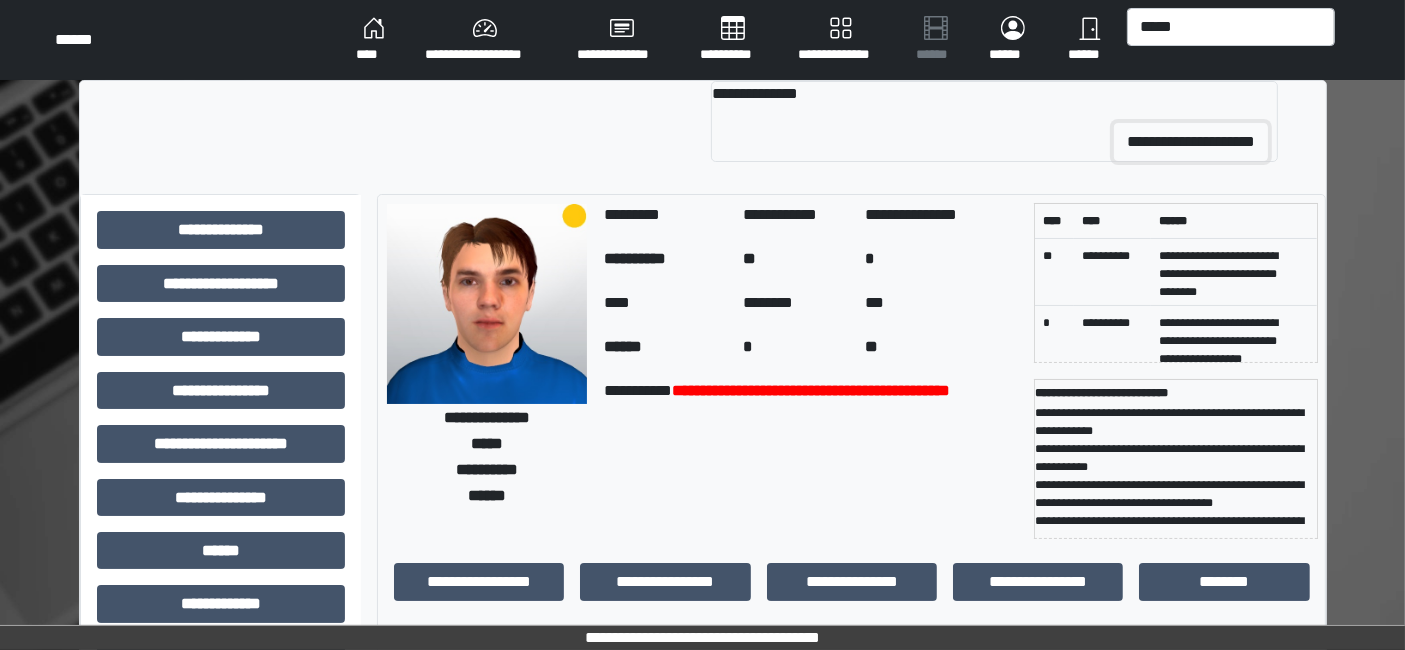 click on "**********" at bounding box center (1191, 142) 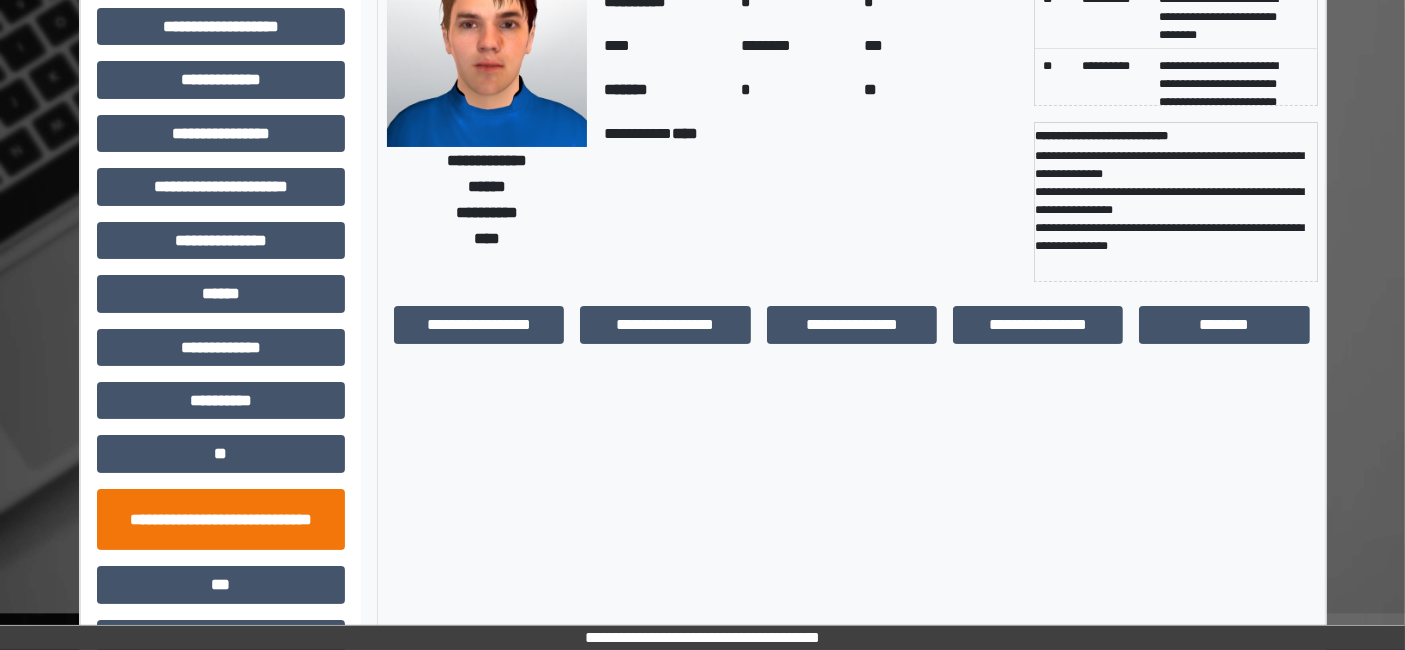 scroll, scrollTop: 222, scrollLeft: 0, axis: vertical 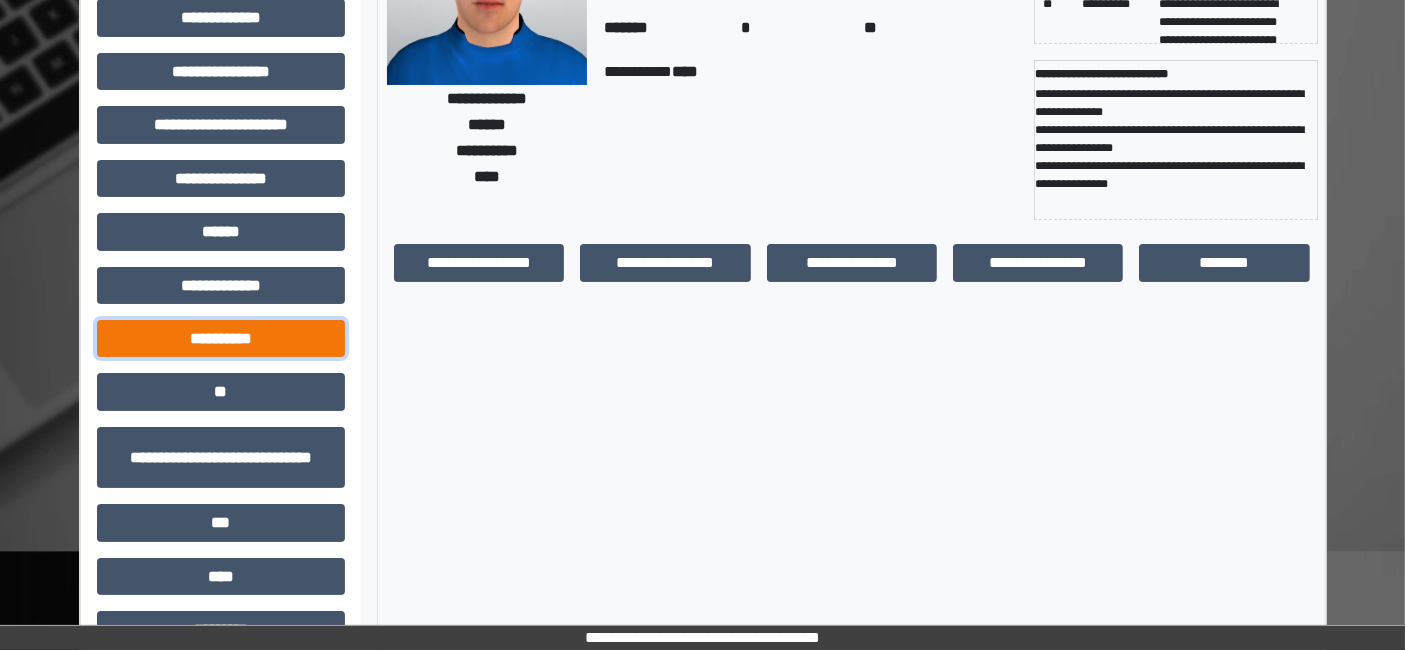 click on "**********" at bounding box center [221, 338] 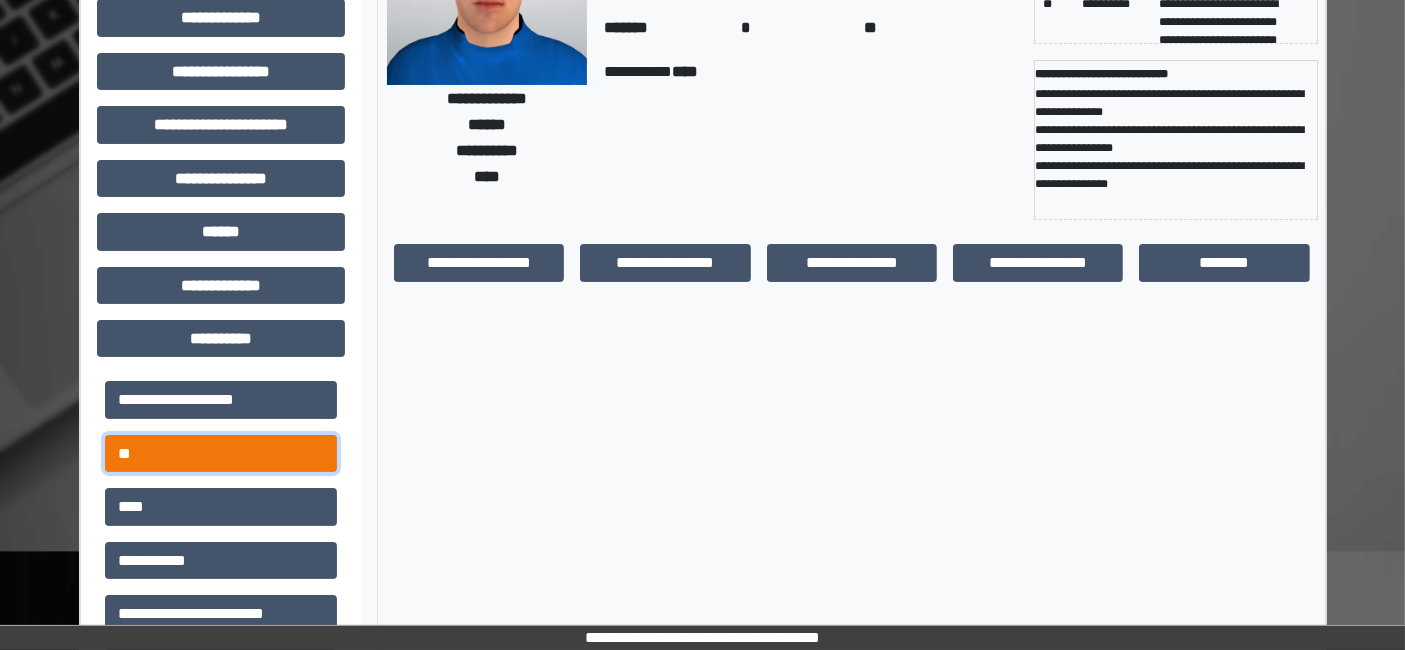click on "**" at bounding box center [221, 453] 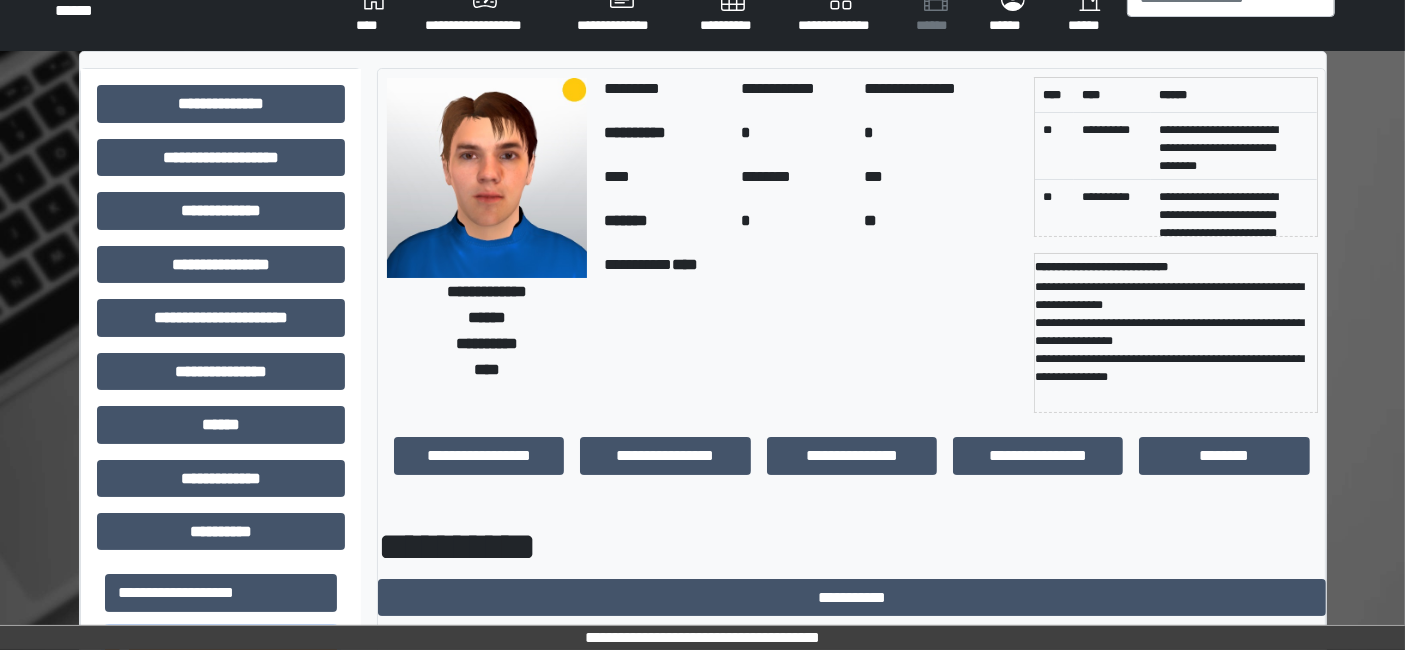 scroll, scrollTop: 0, scrollLeft: 0, axis: both 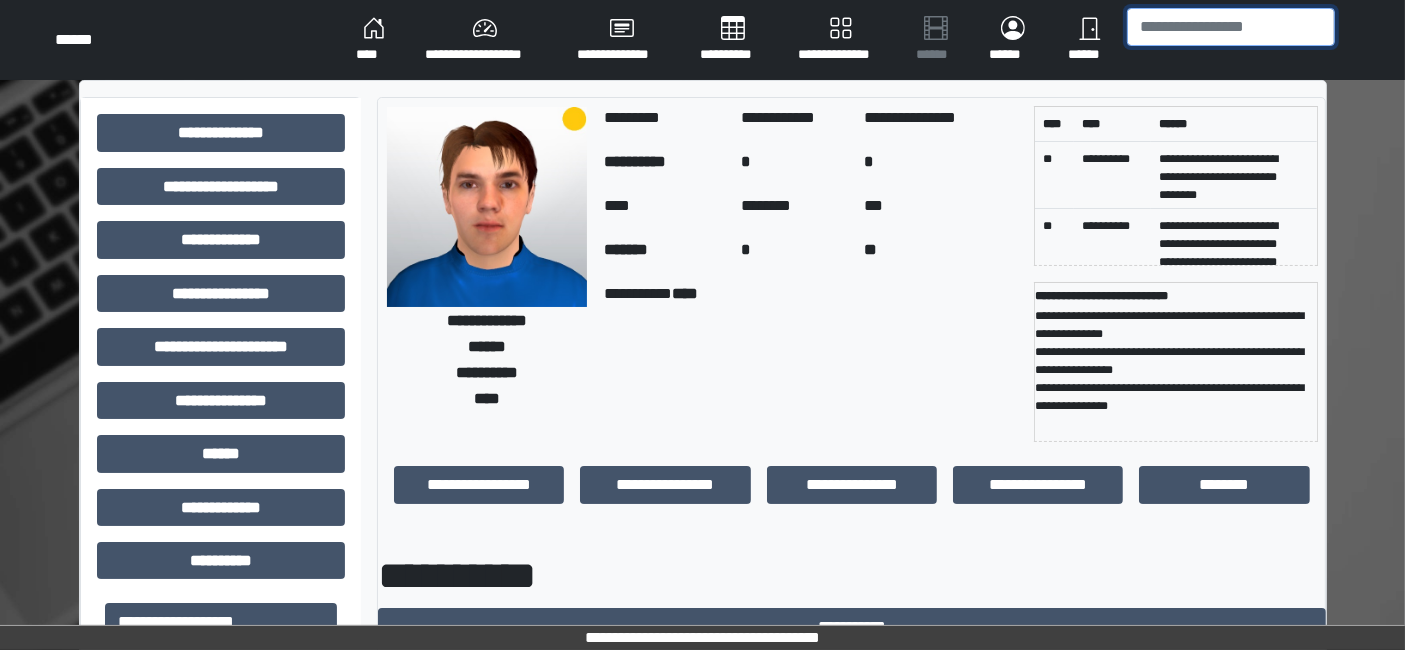 click at bounding box center [1231, 27] 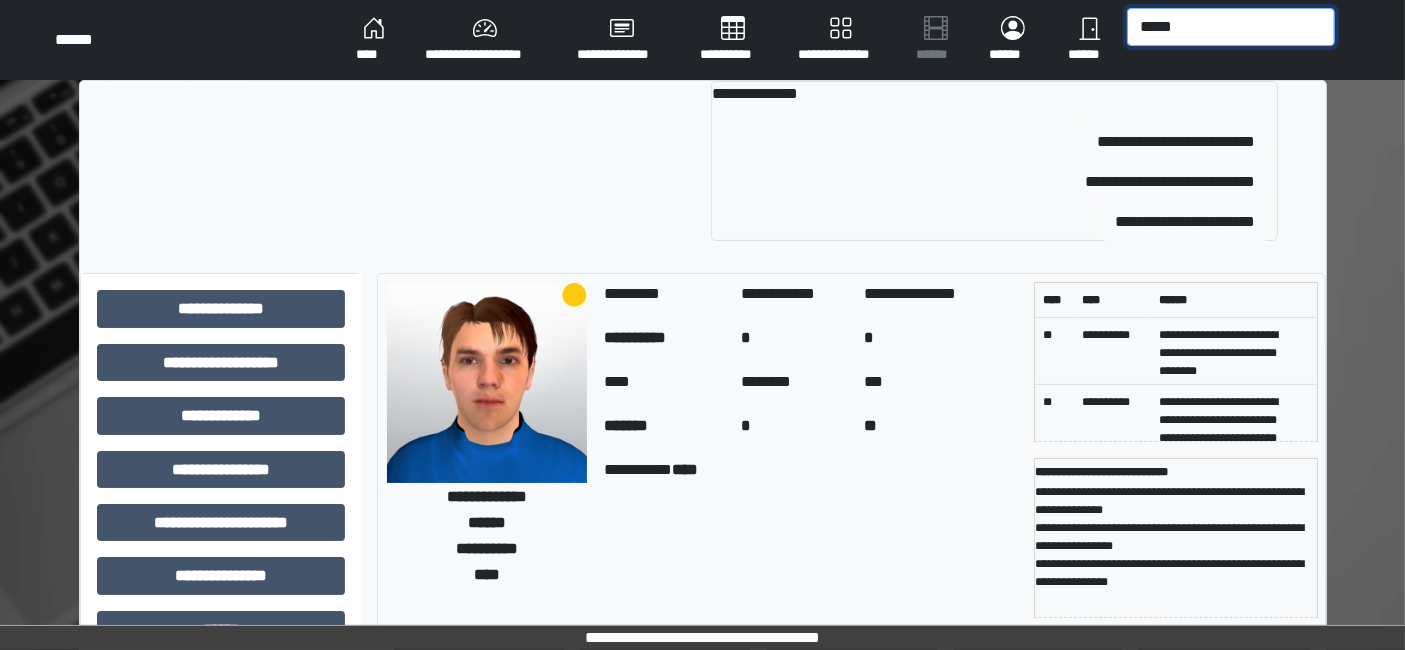 type on "*****" 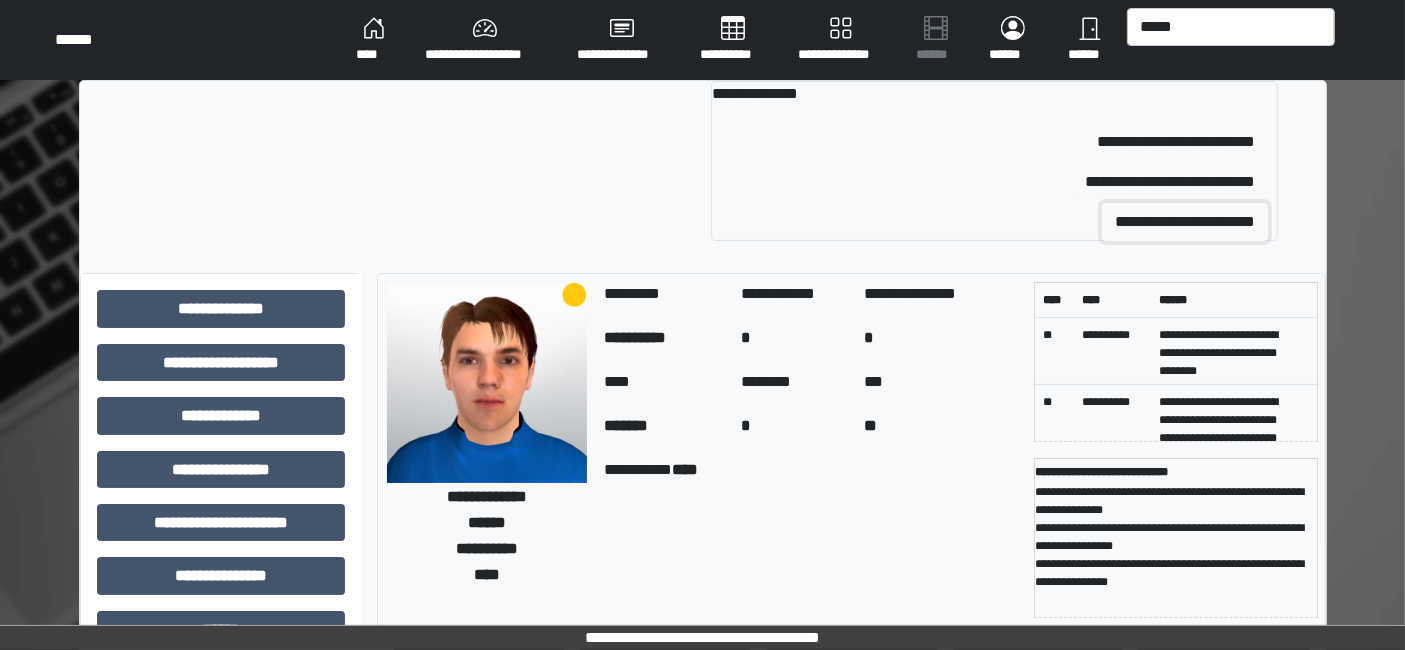 click on "**********" at bounding box center (1185, 222) 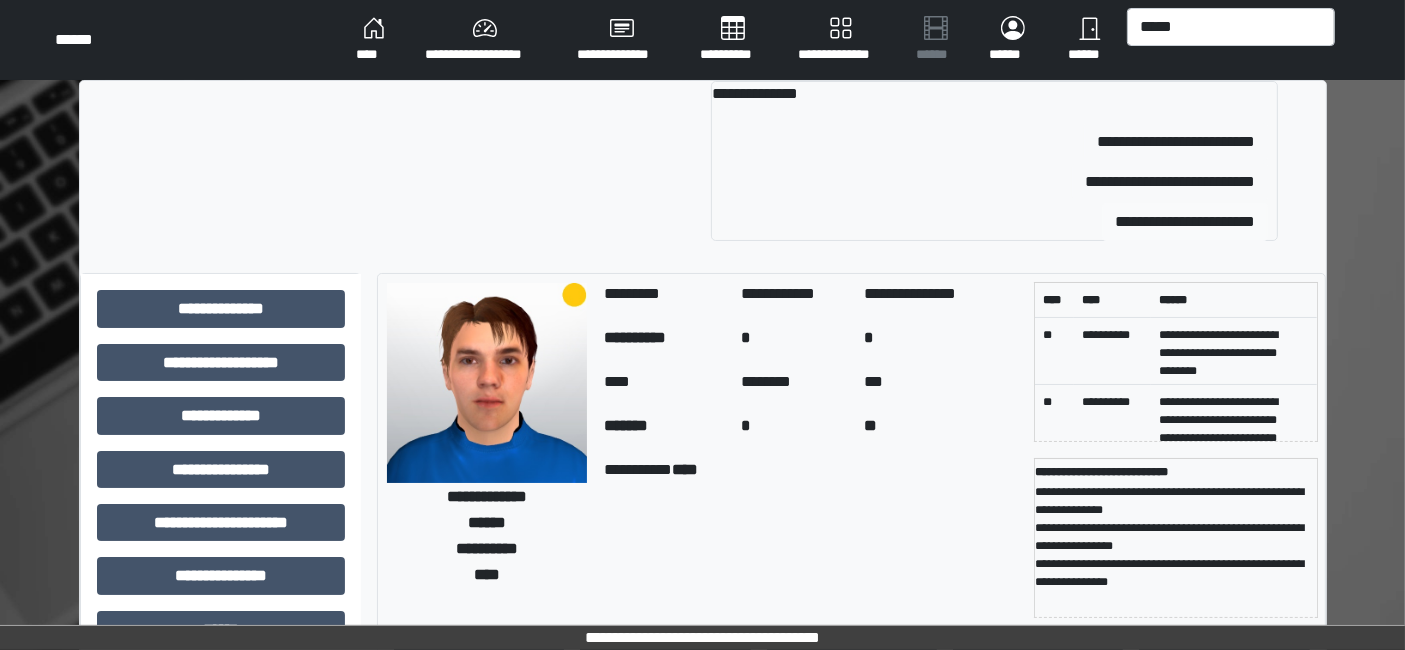 type 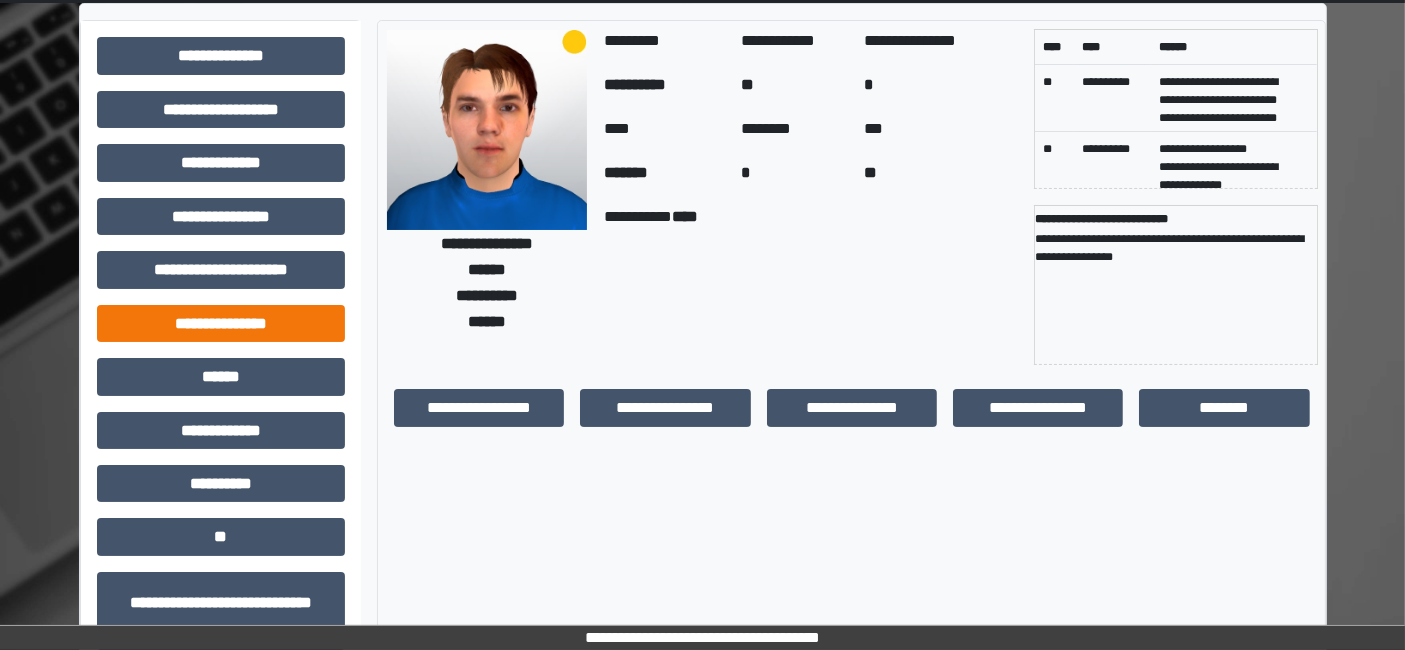 scroll, scrollTop: 111, scrollLeft: 0, axis: vertical 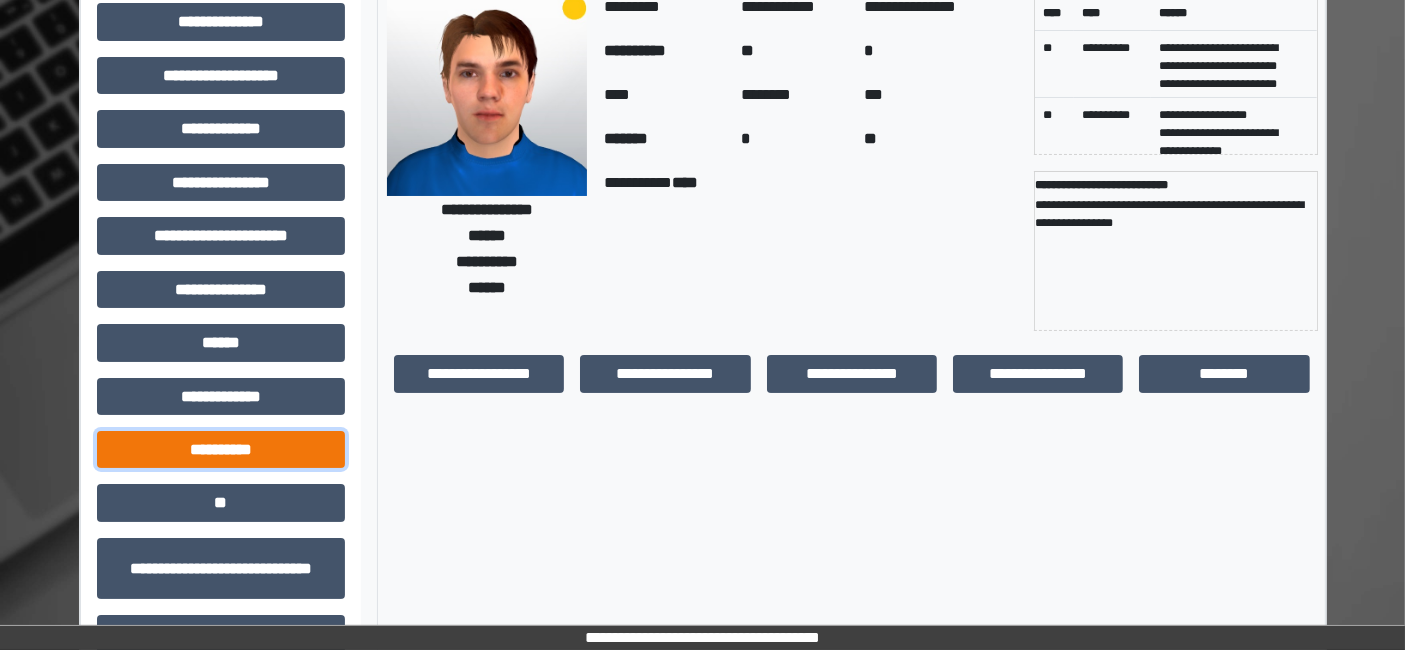 click on "**********" at bounding box center (221, 449) 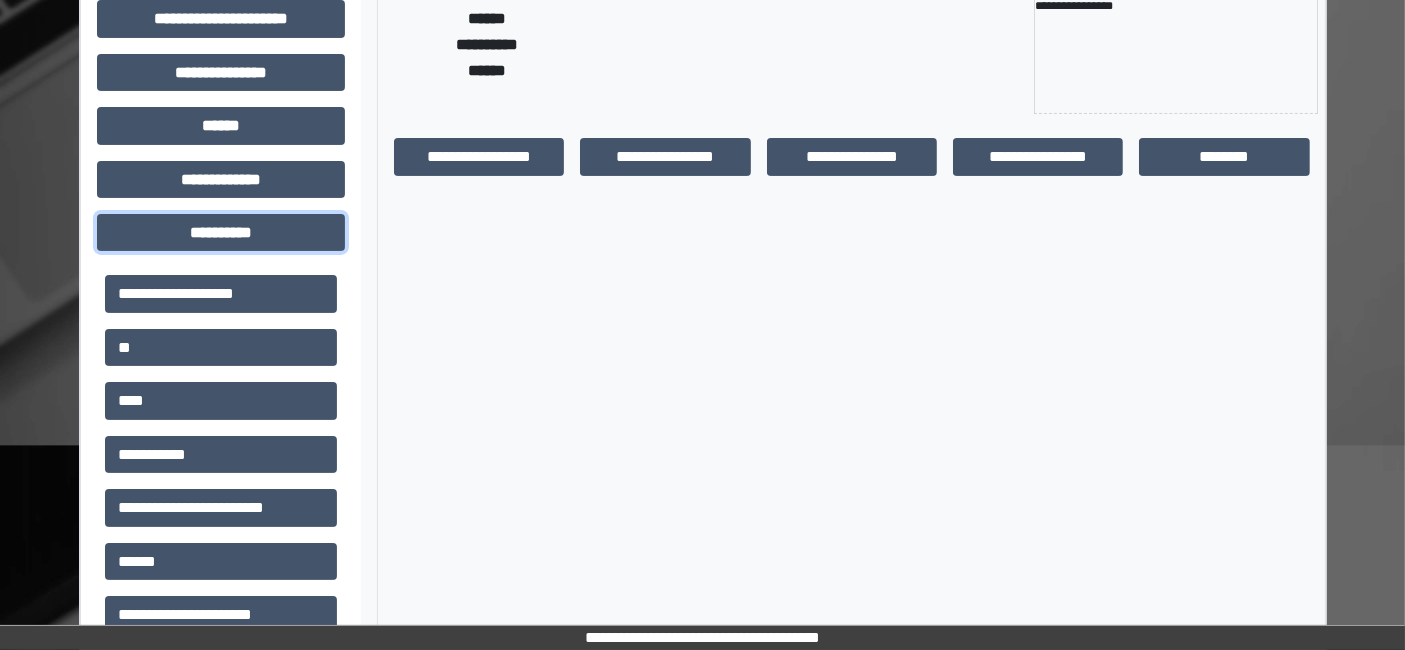 scroll, scrollTop: 333, scrollLeft: 0, axis: vertical 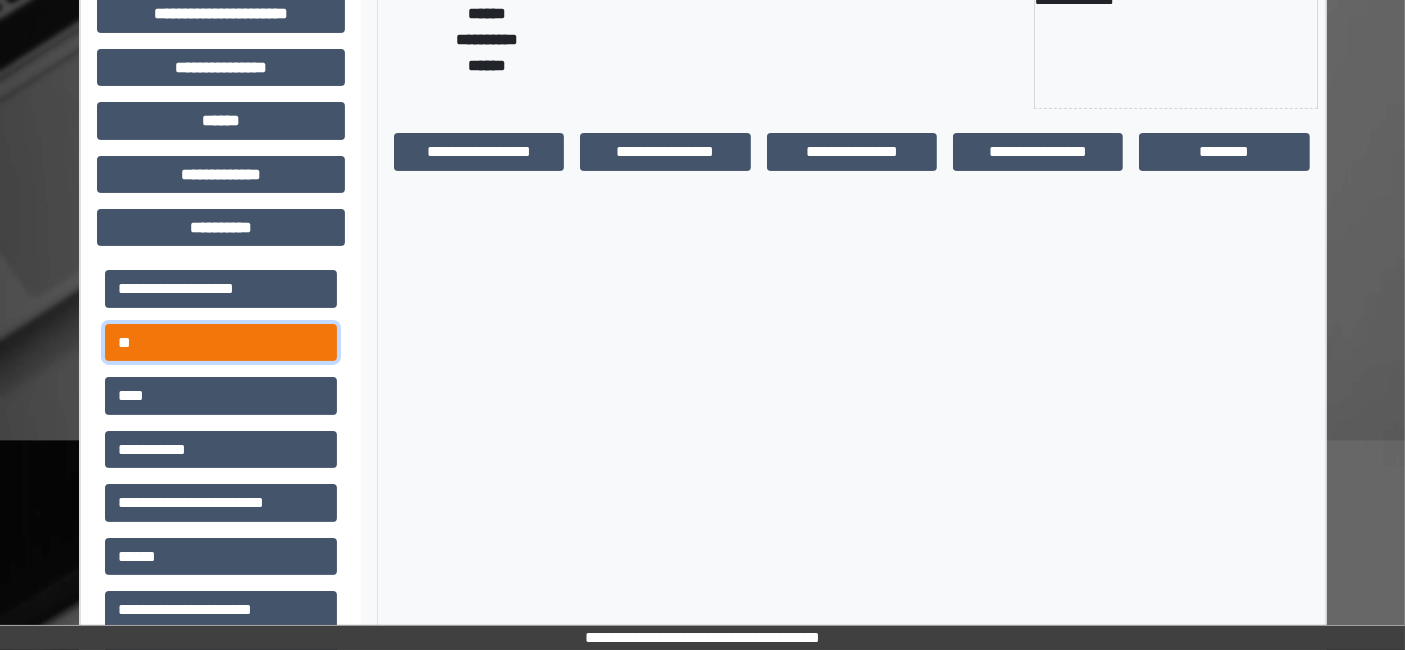 click on "**" at bounding box center (221, 342) 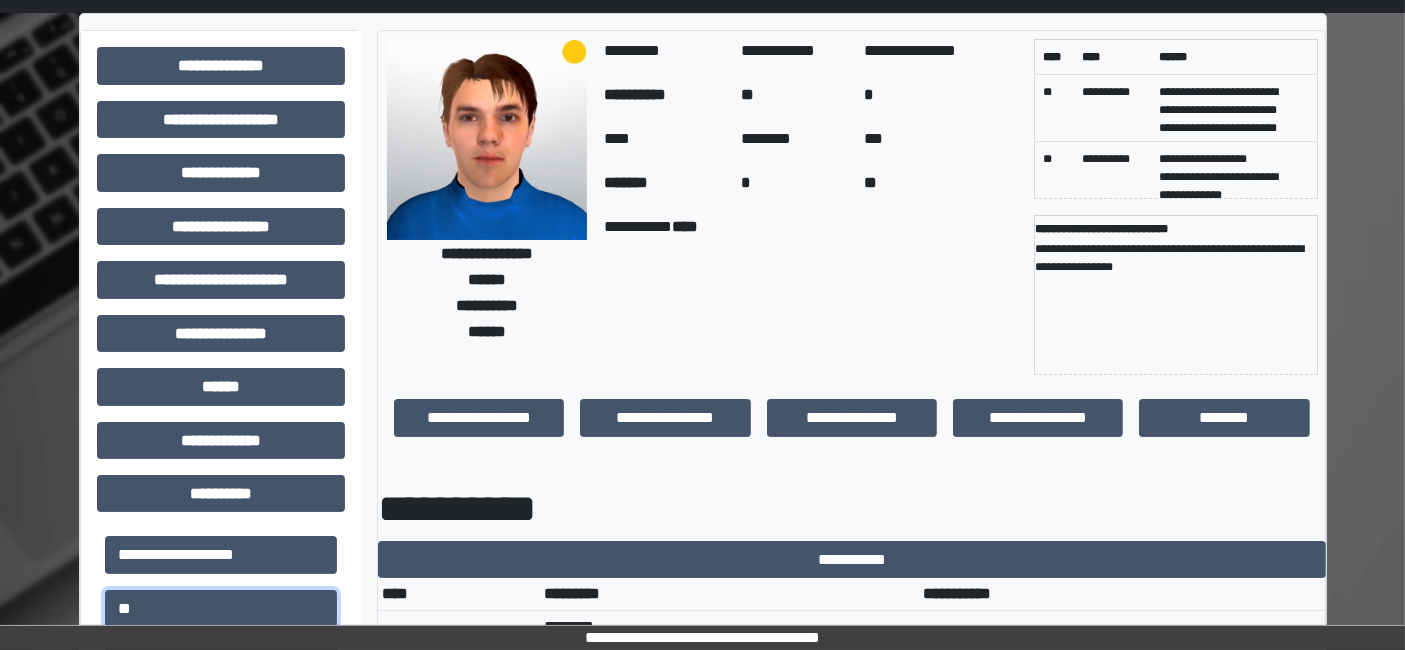 scroll, scrollTop: 0, scrollLeft: 0, axis: both 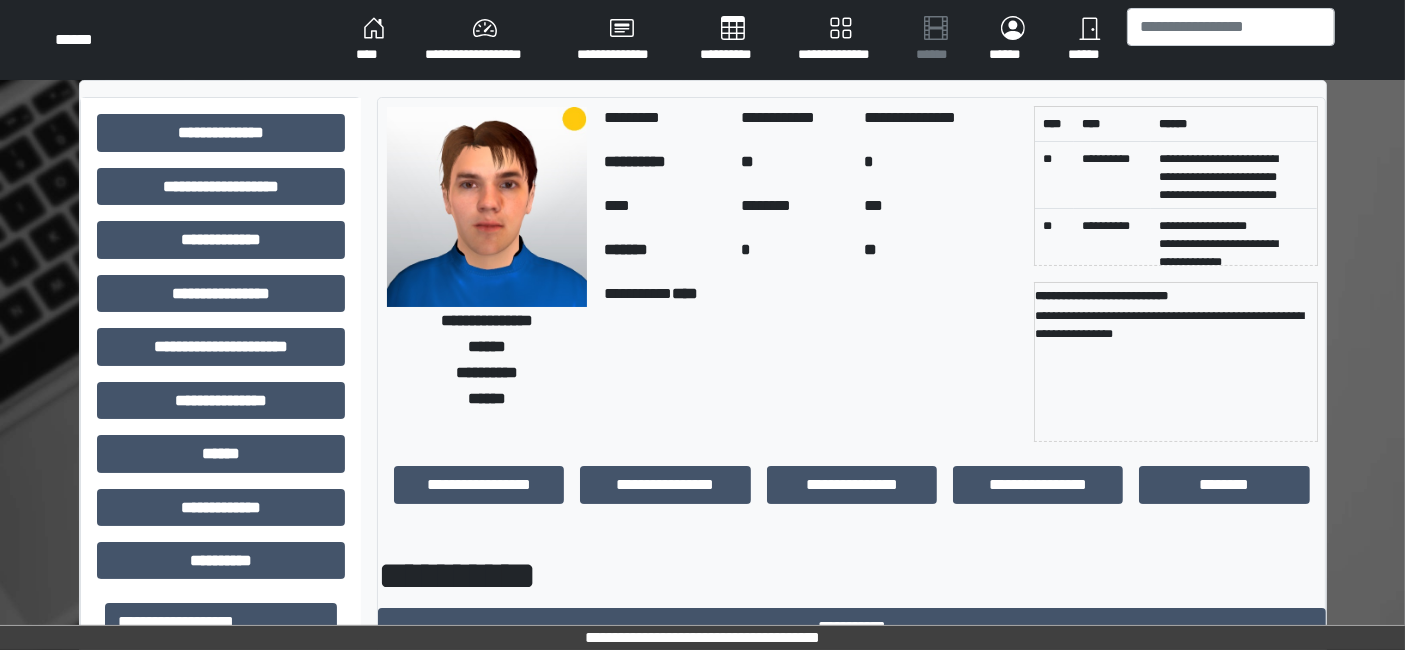 click on "******" at bounding box center [1089, 40] 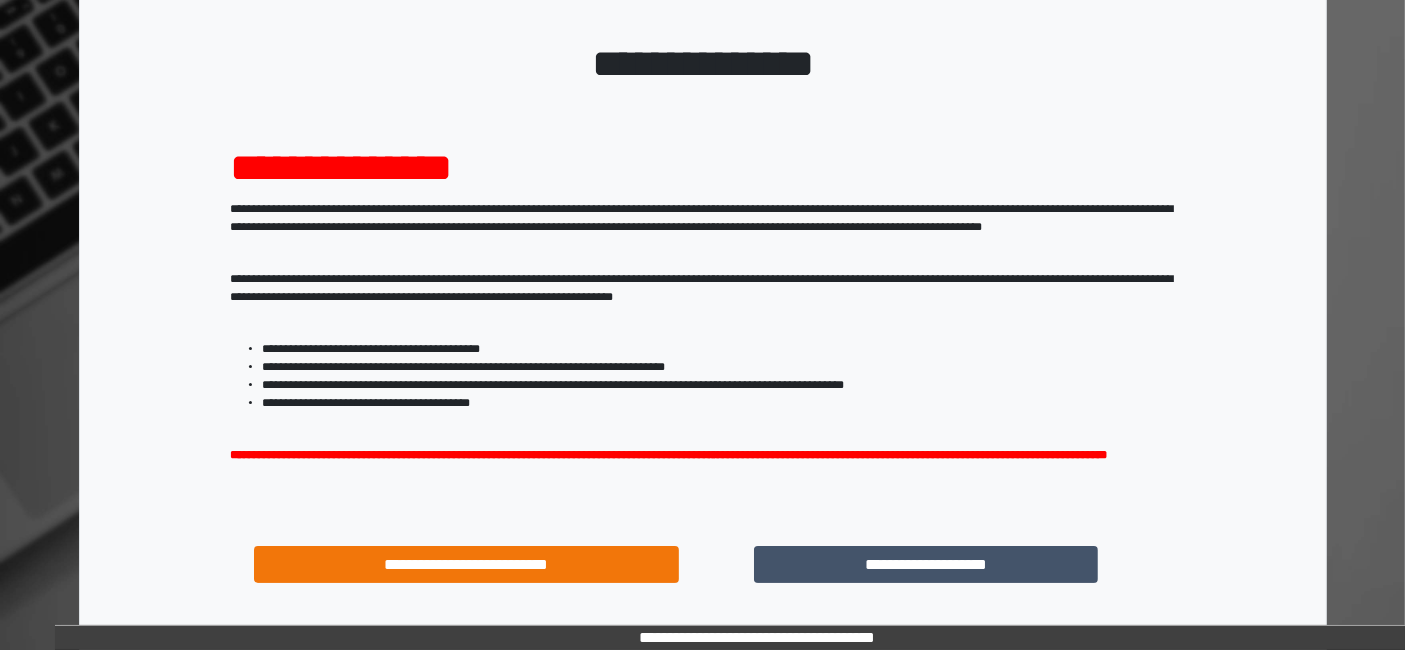 scroll, scrollTop: 258, scrollLeft: 0, axis: vertical 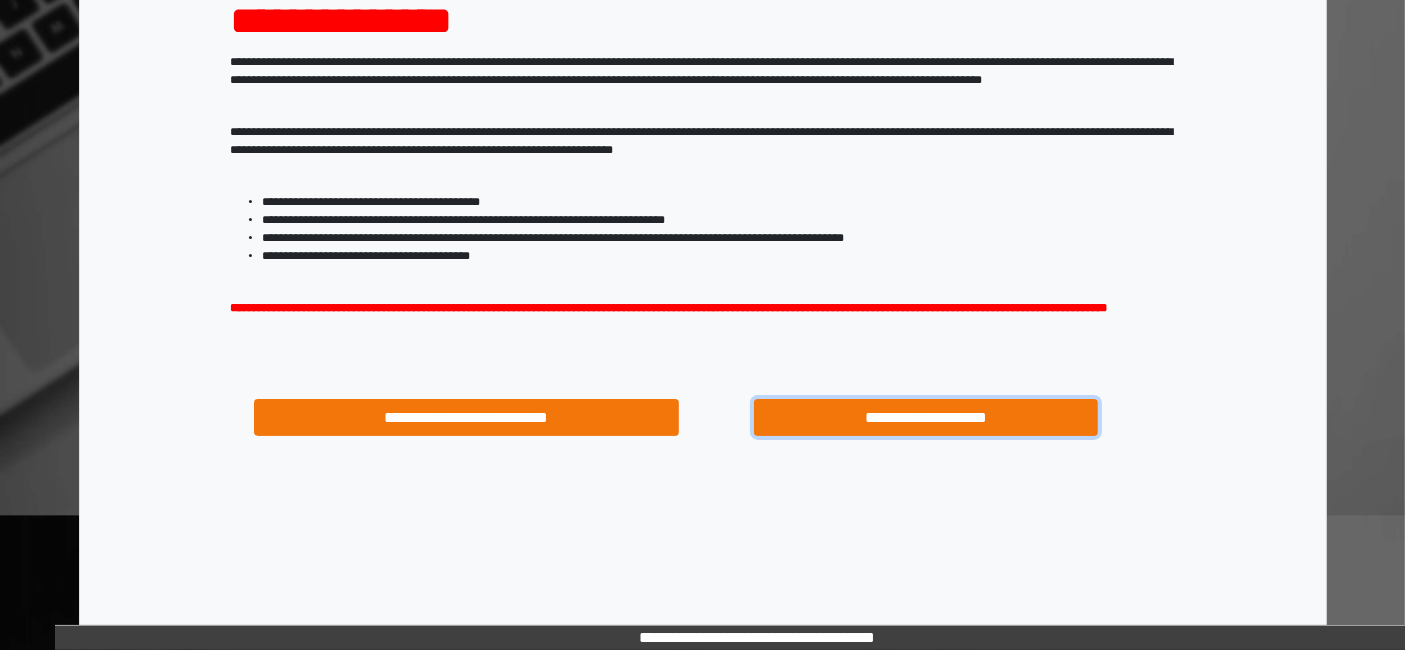 click on "**********" at bounding box center [926, 417] 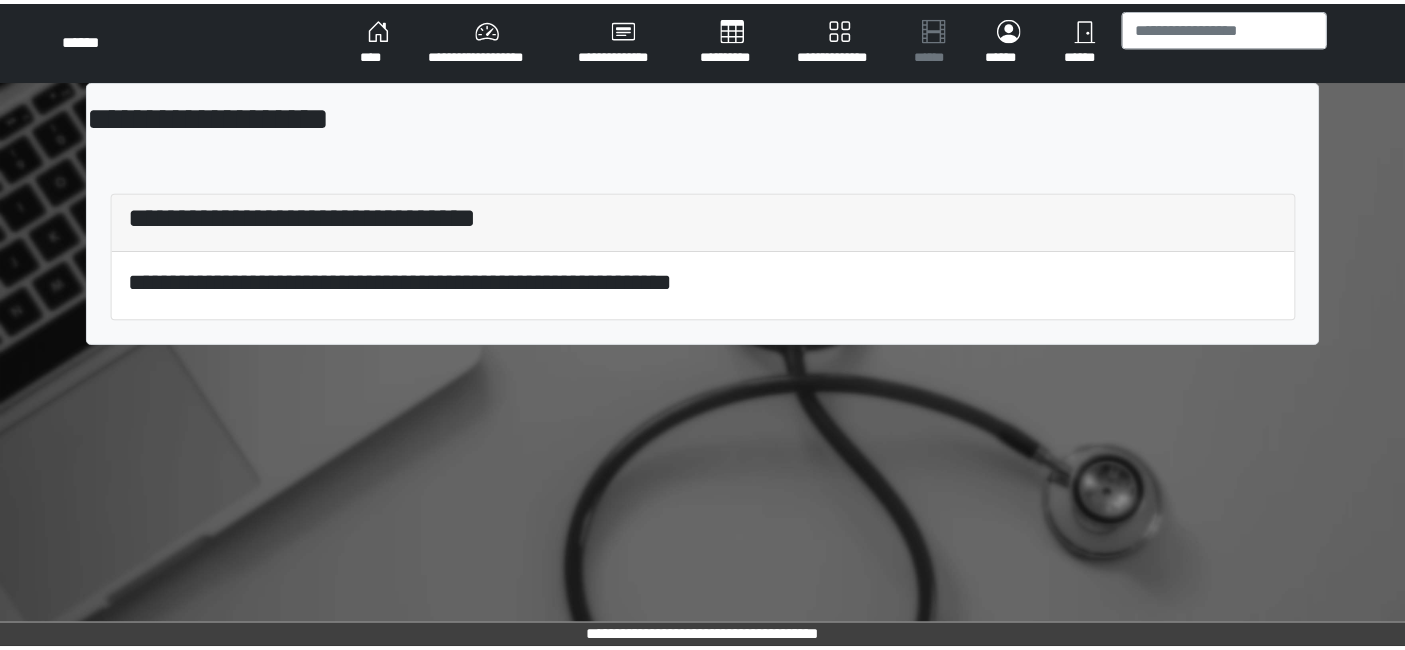 scroll, scrollTop: 0, scrollLeft: 0, axis: both 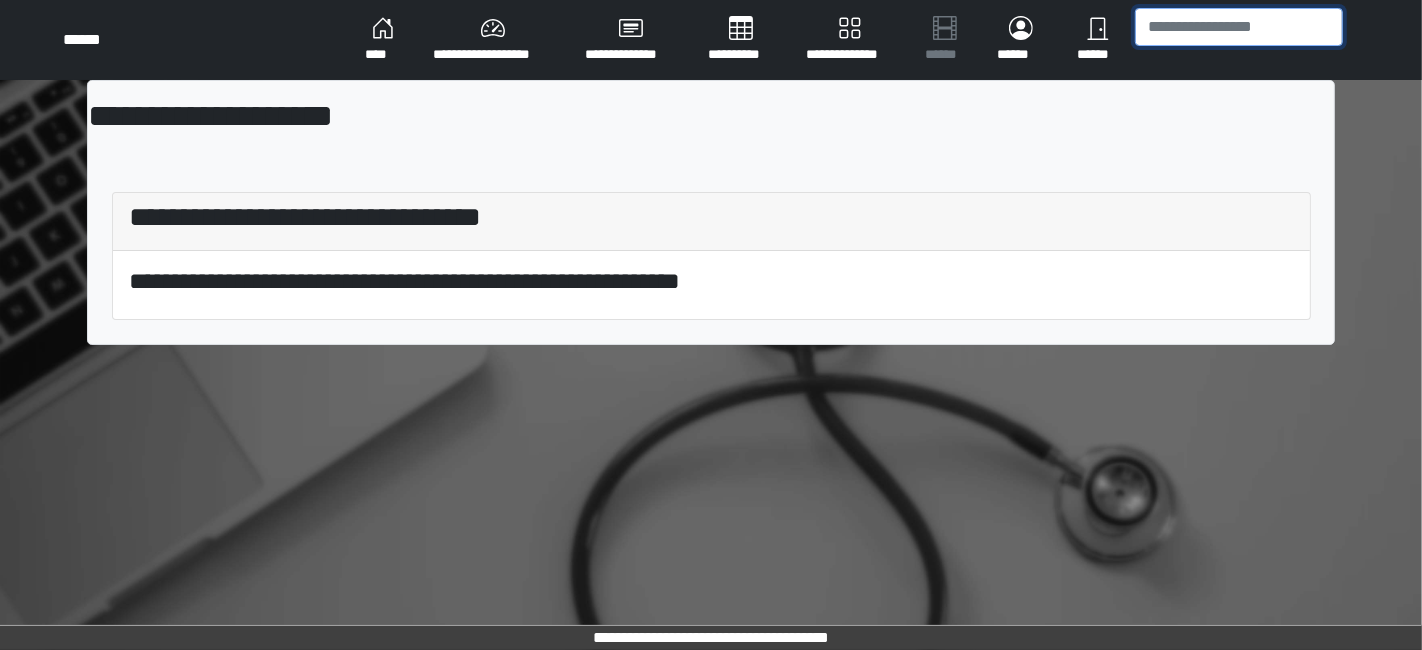 click at bounding box center [1239, 27] 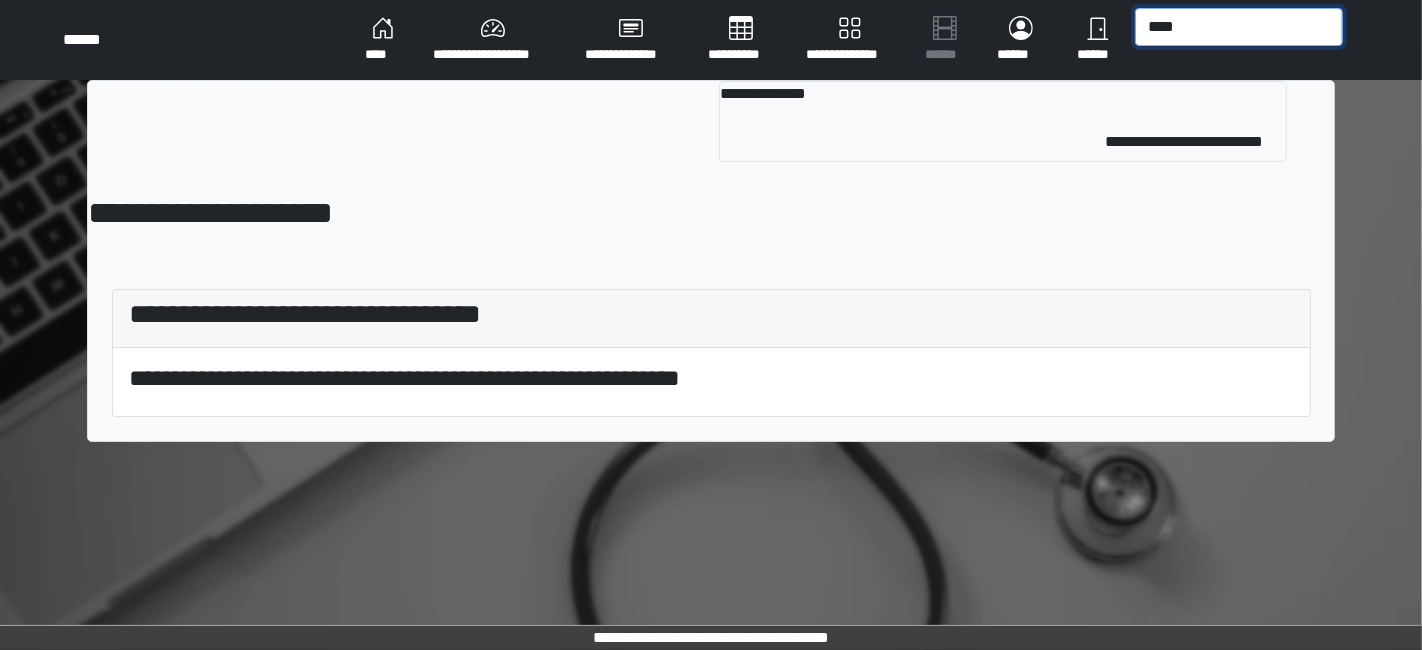 type on "****" 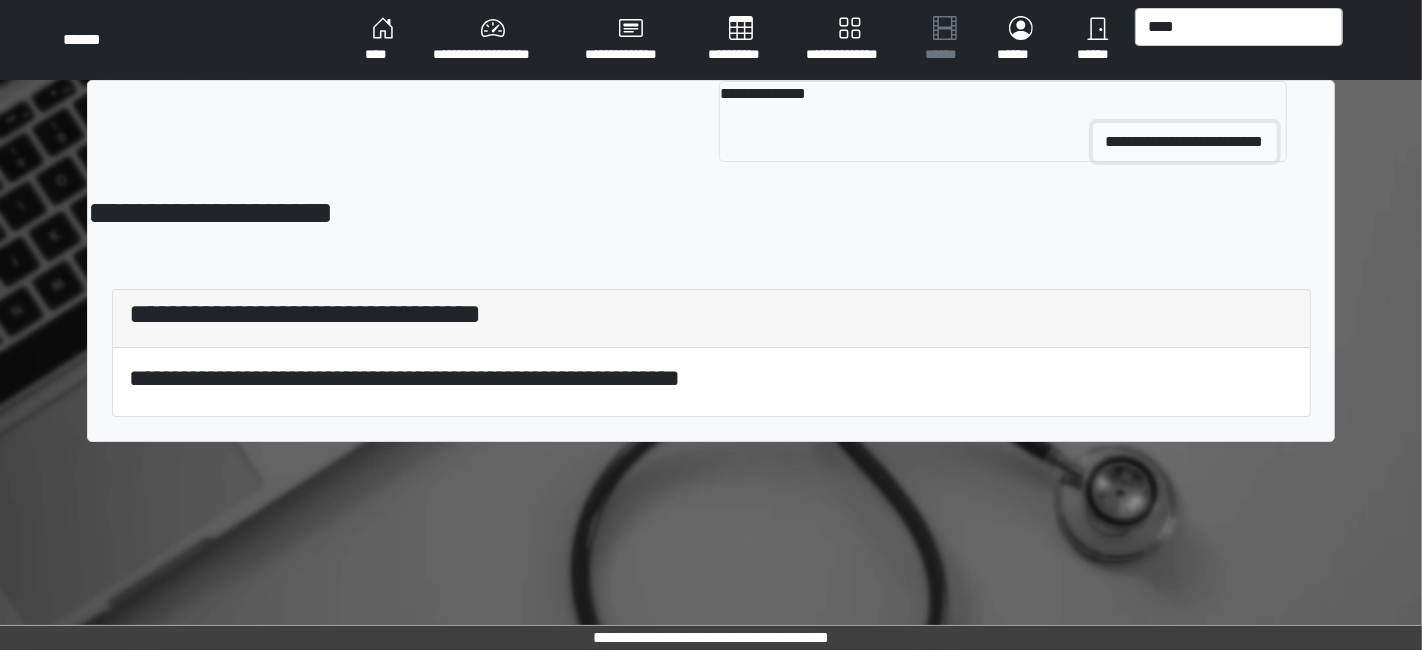 click on "**********" at bounding box center [1185, 142] 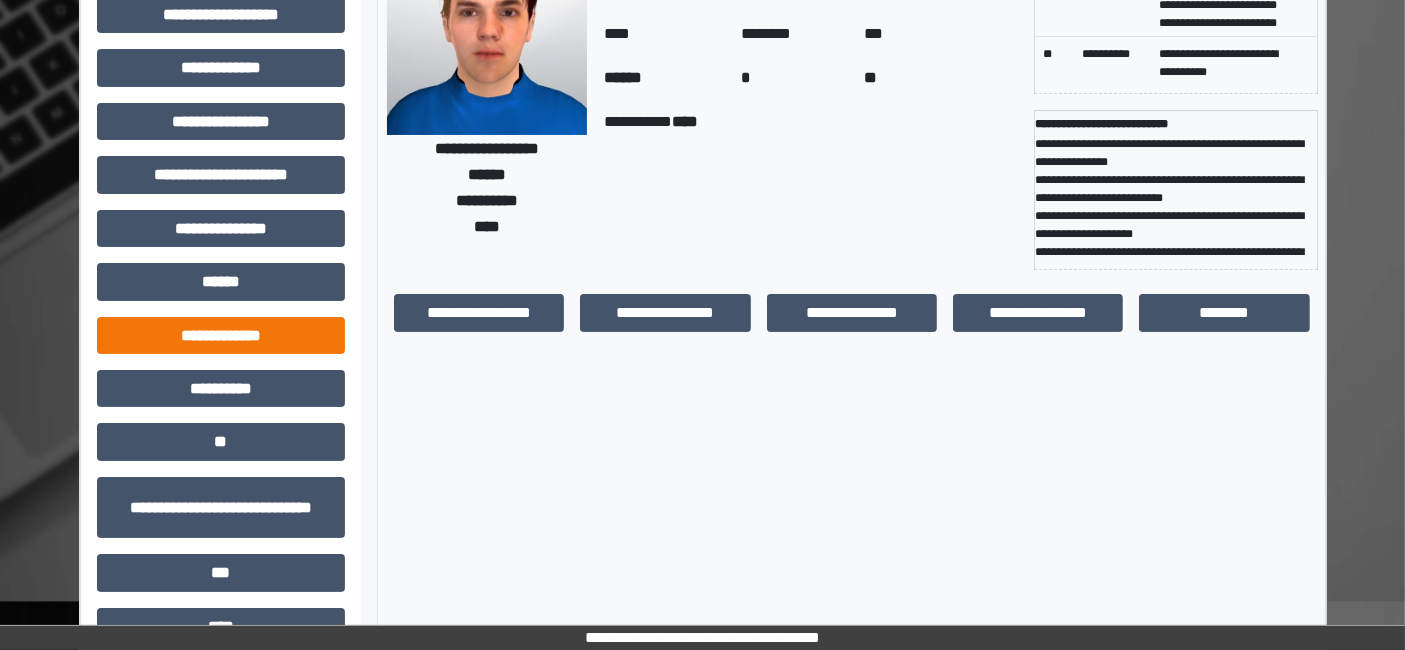 scroll, scrollTop: 269, scrollLeft: 0, axis: vertical 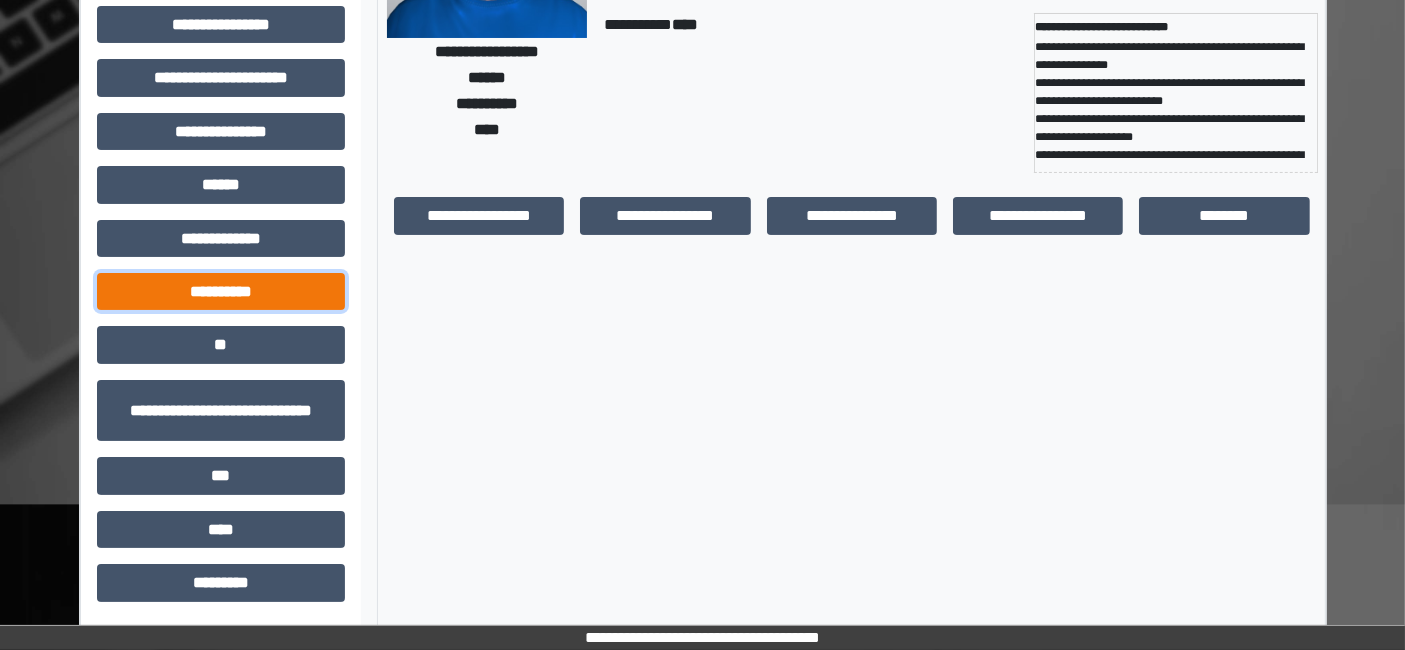 click on "**********" at bounding box center (221, 291) 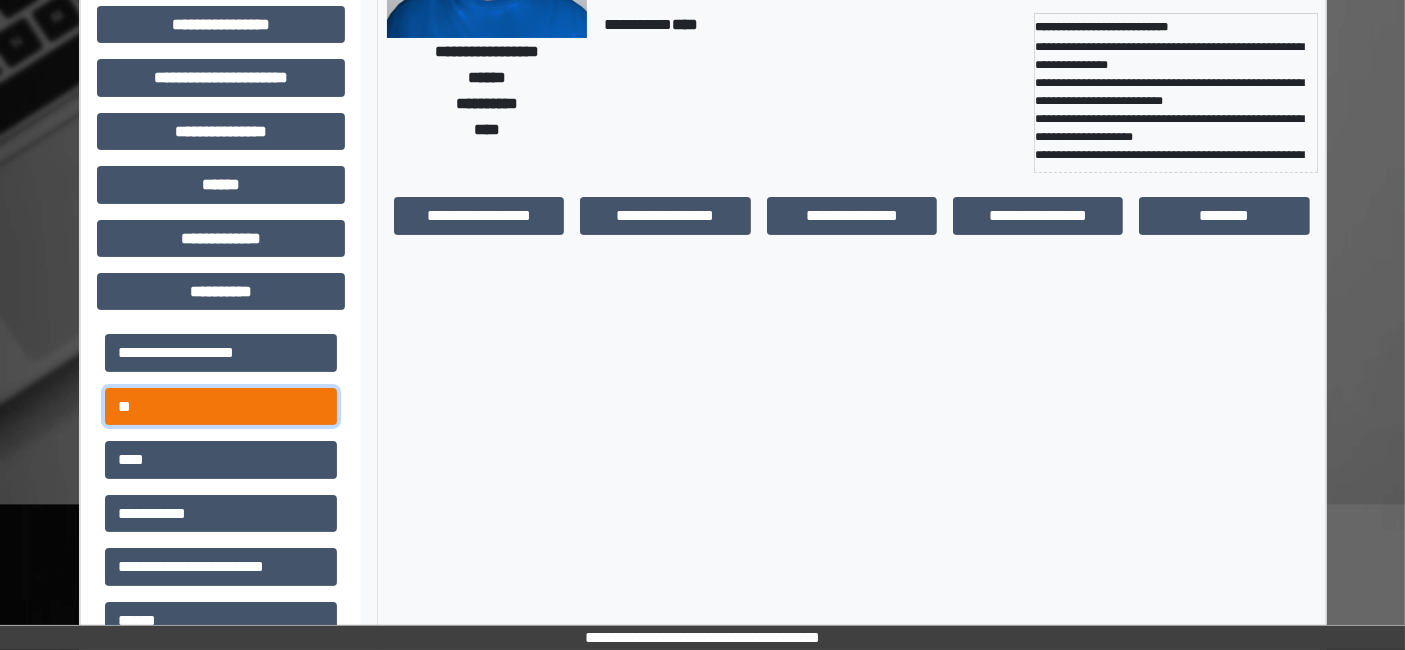 click on "**" at bounding box center (221, 406) 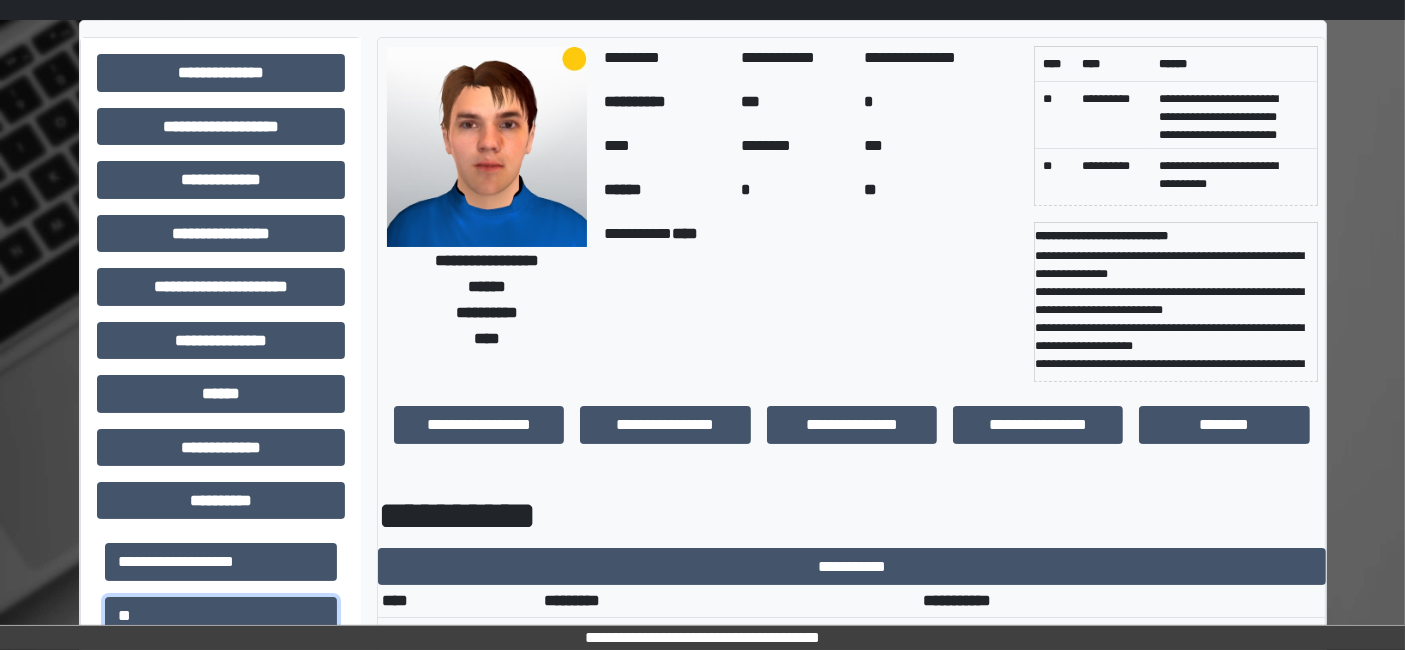 scroll, scrollTop: 0, scrollLeft: 0, axis: both 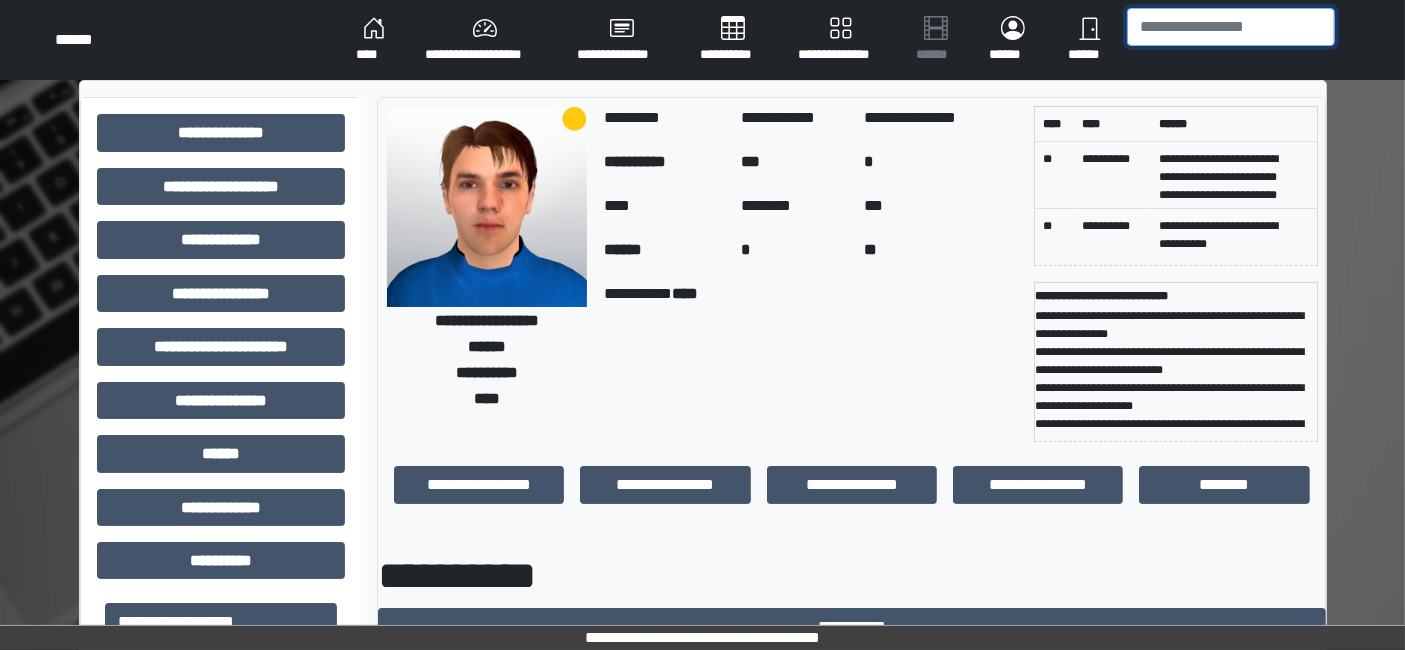 click at bounding box center [1231, 27] 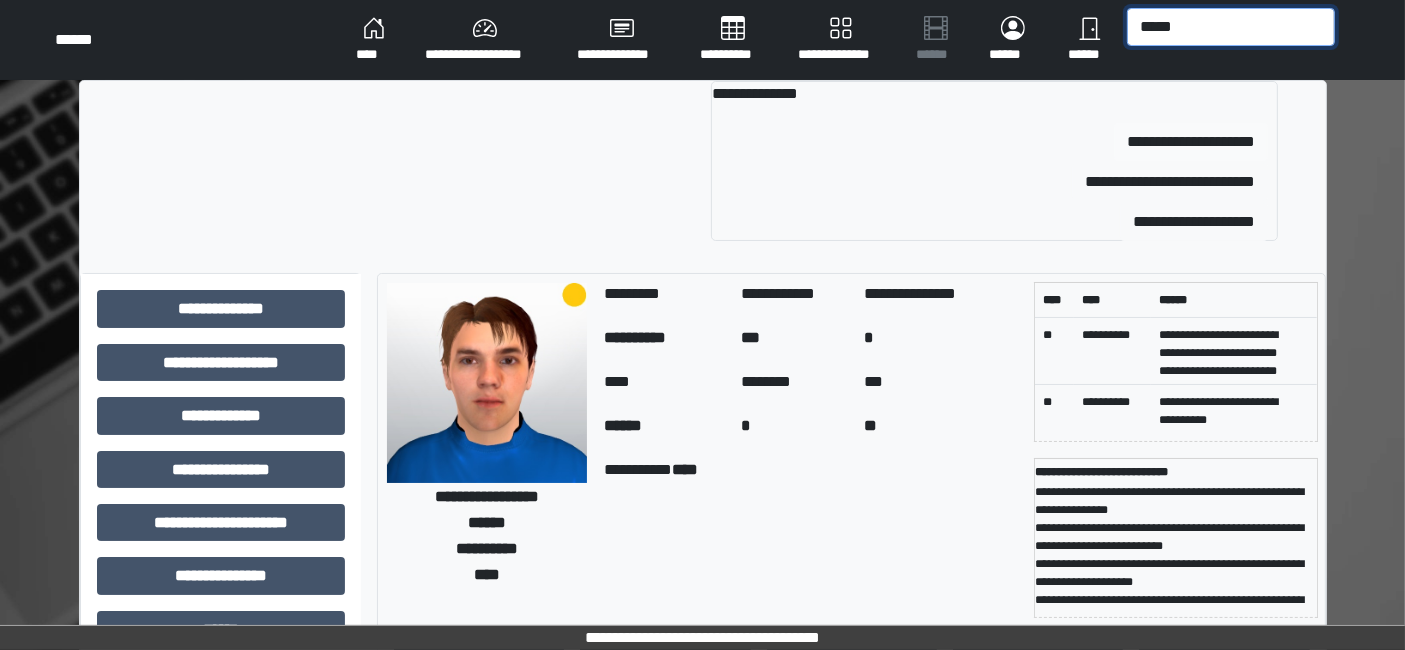 type on "*****" 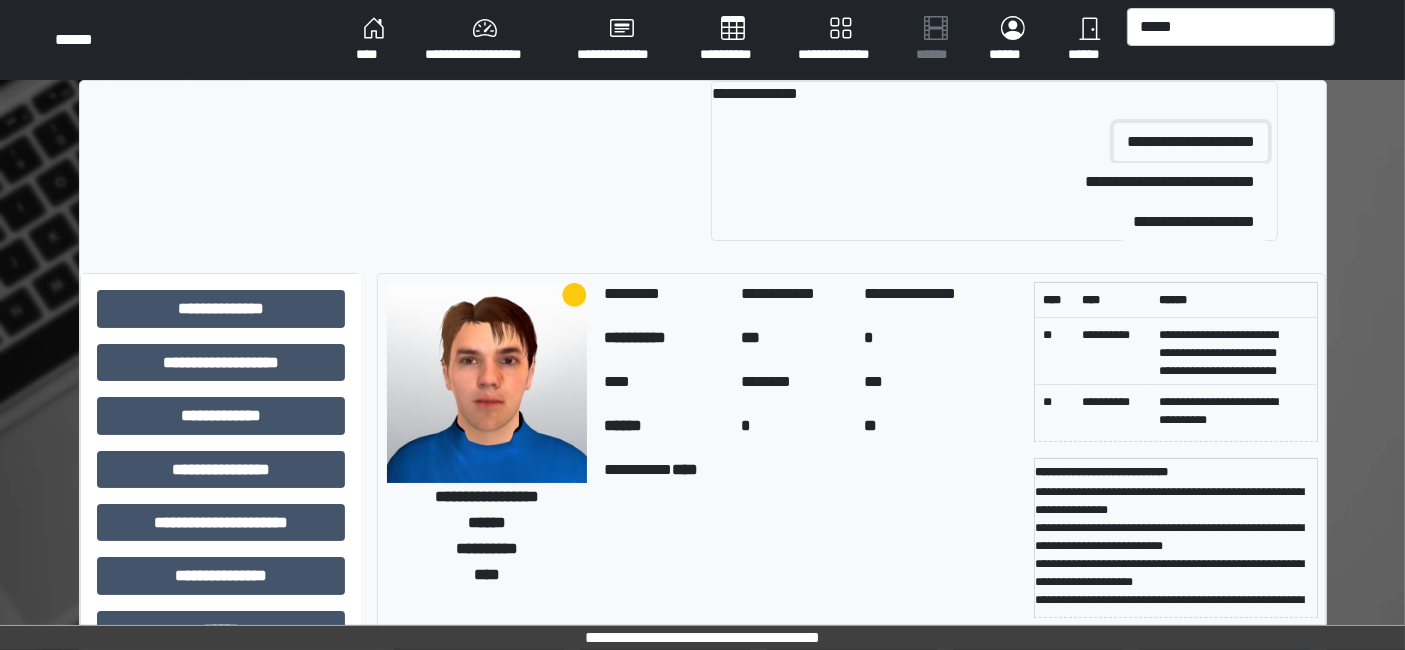 click on "**********" at bounding box center [1191, 142] 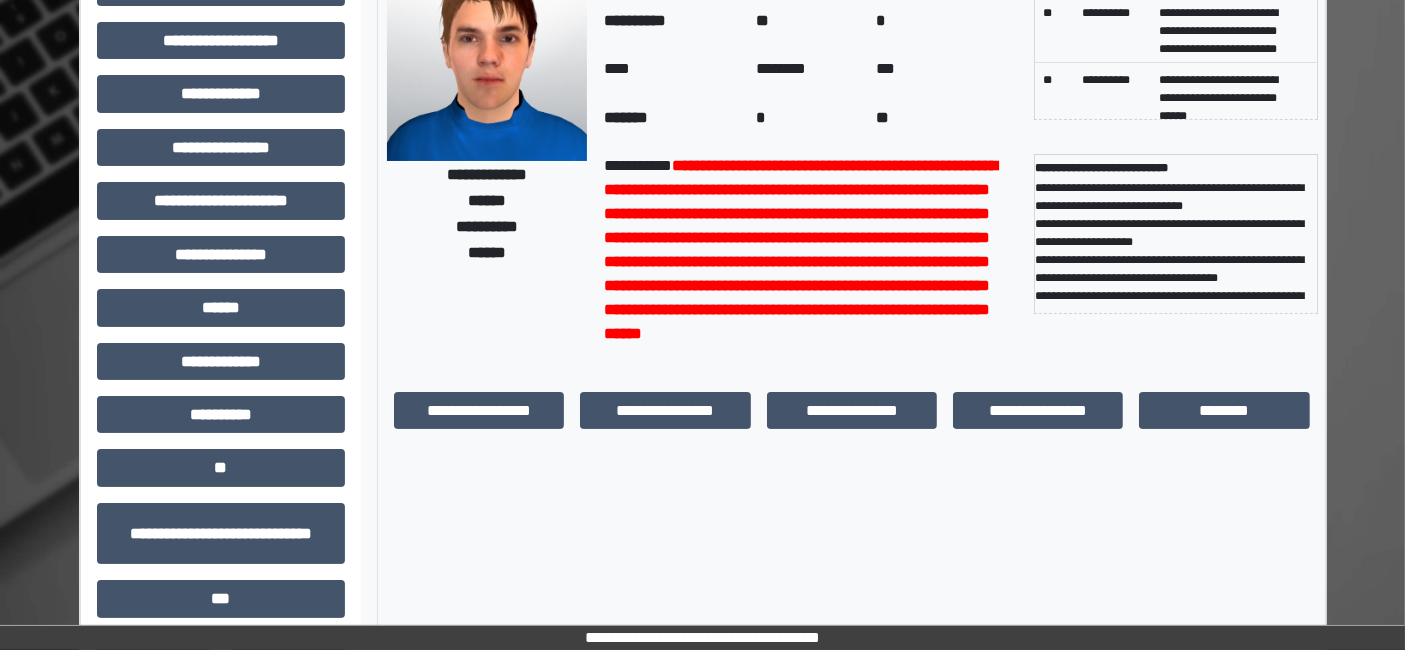 scroll, scrollTop: 222, scrollLeft: 0, axis: vertical 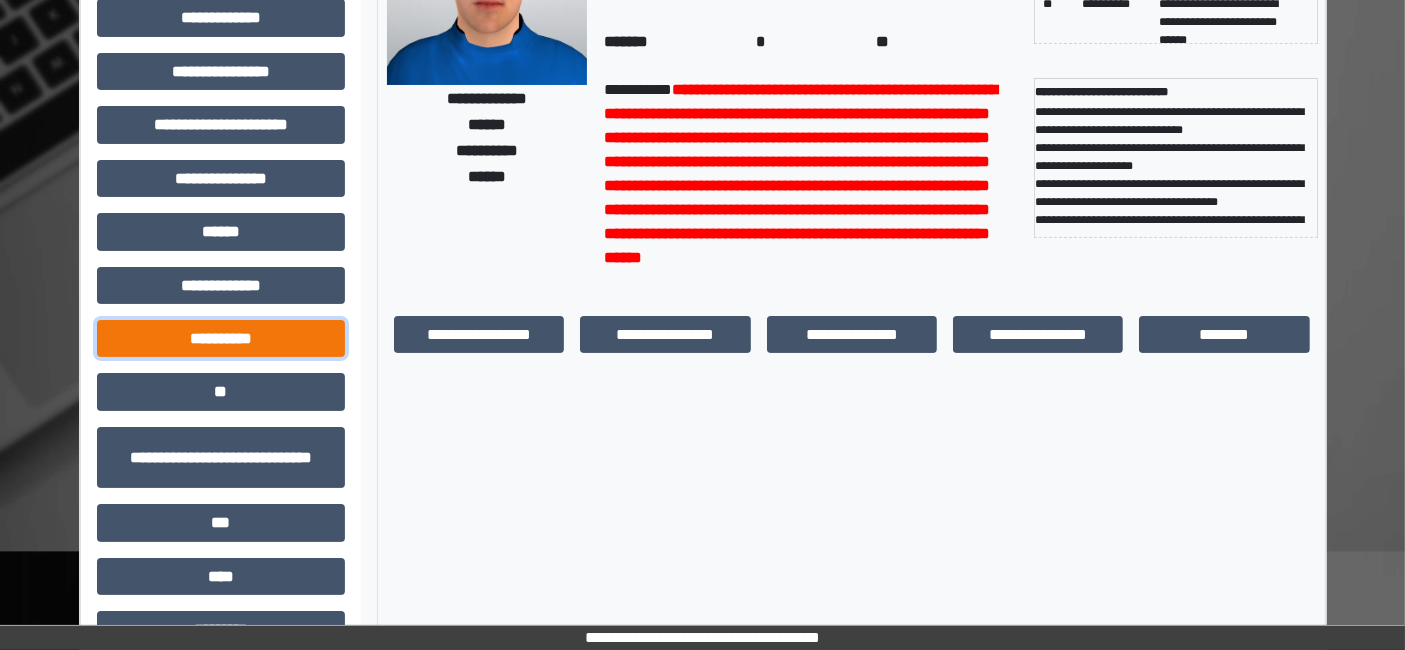click on "**********" at bounding box center [221, 338] 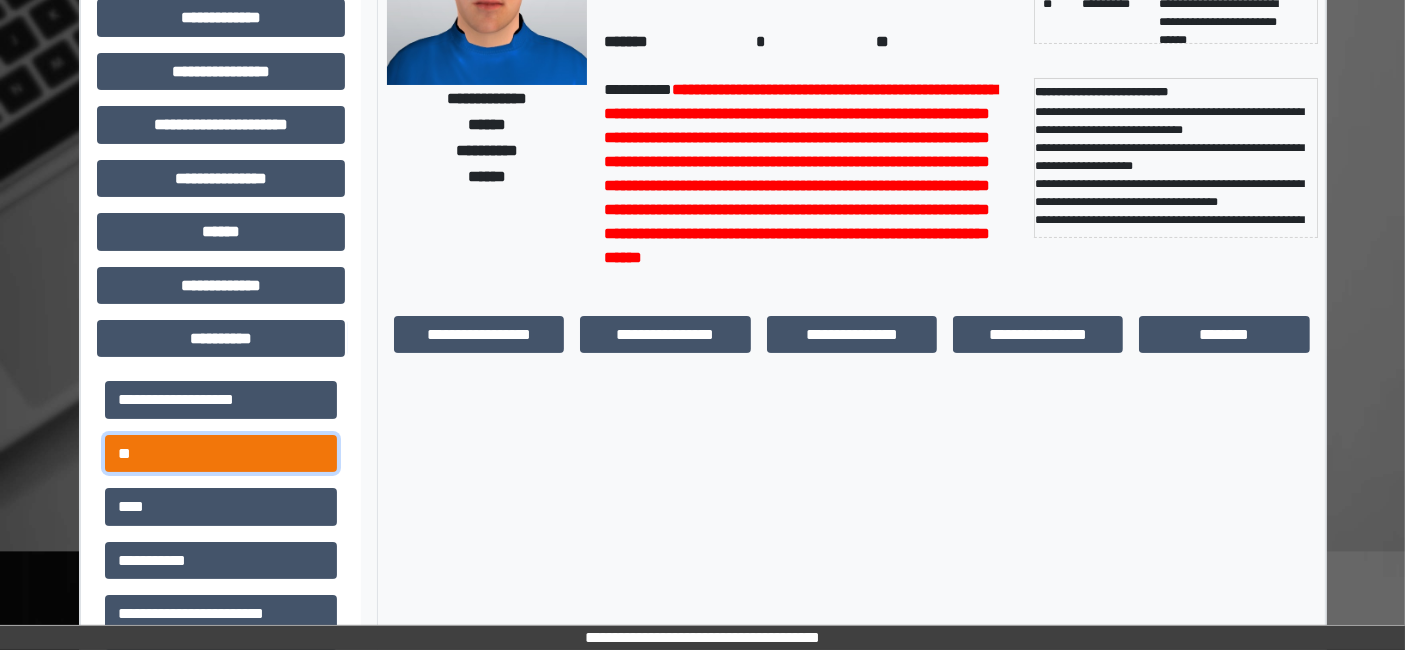 click on "**" at bounding box center [221, 453] 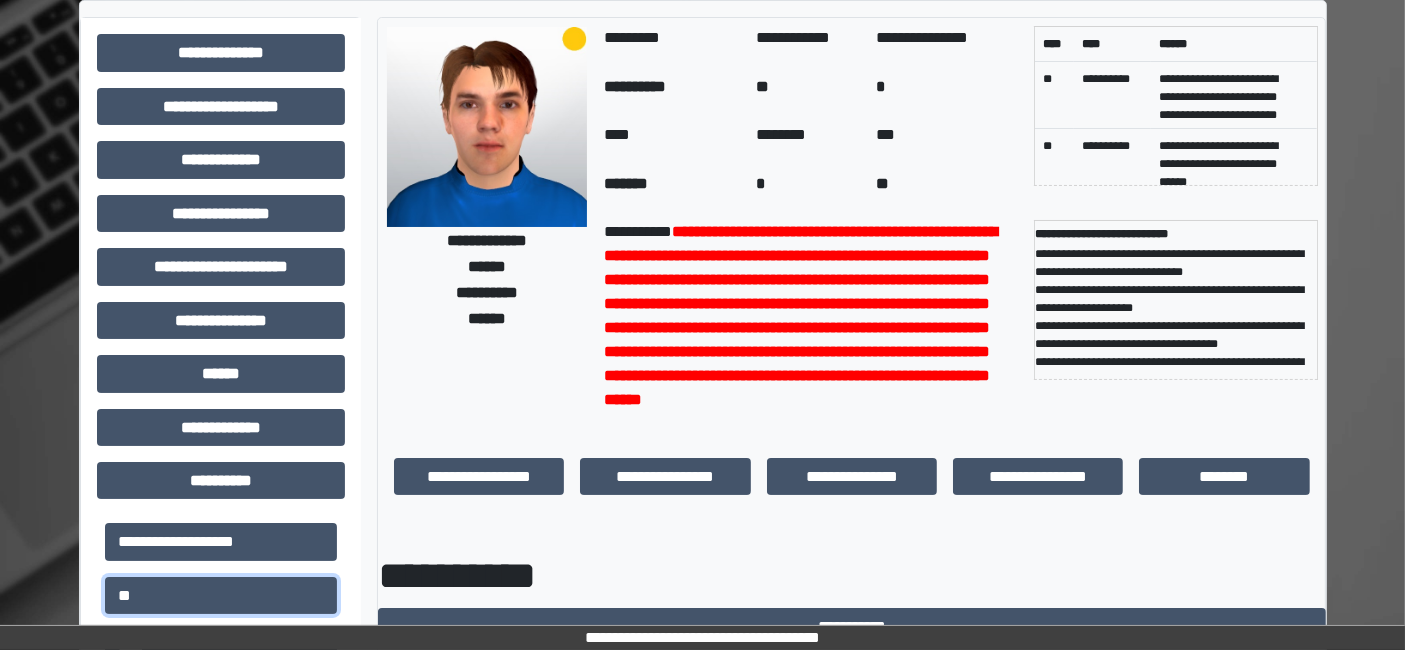 scroll, scrollTop: 0, scrollLeft: 0, axis: both 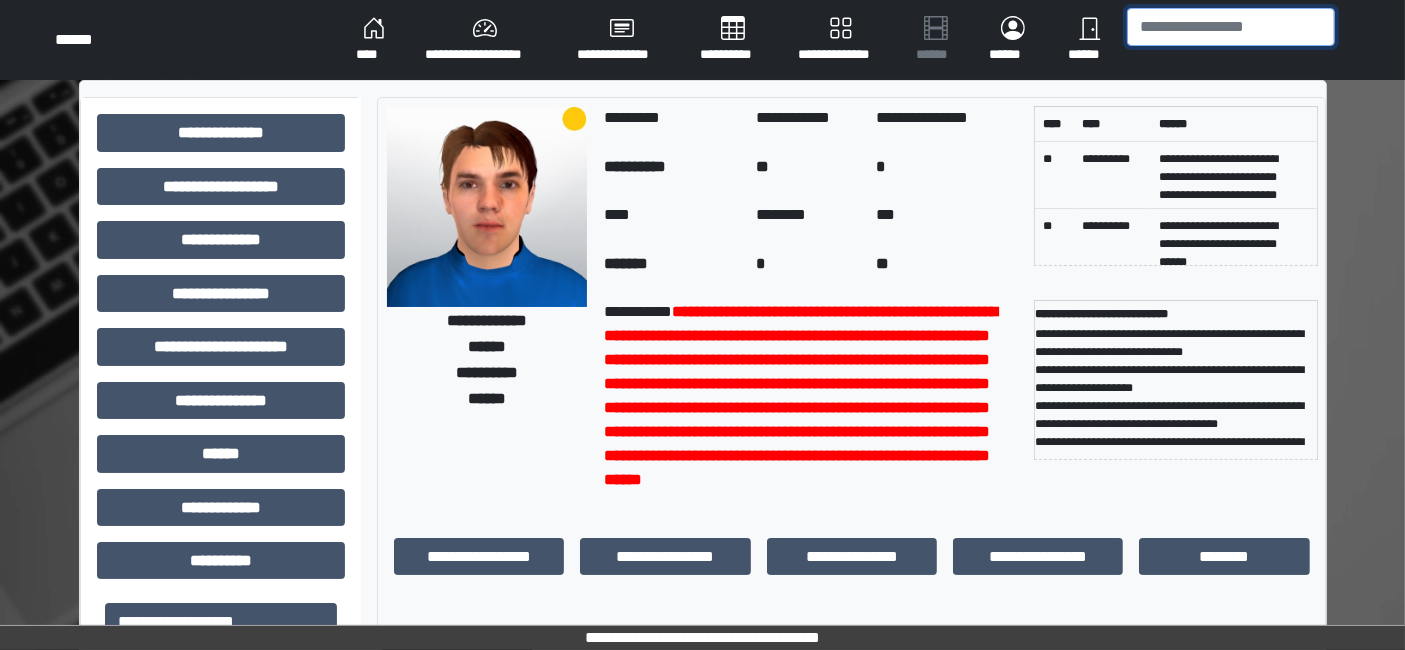 click at bounding box center (1231, 27) 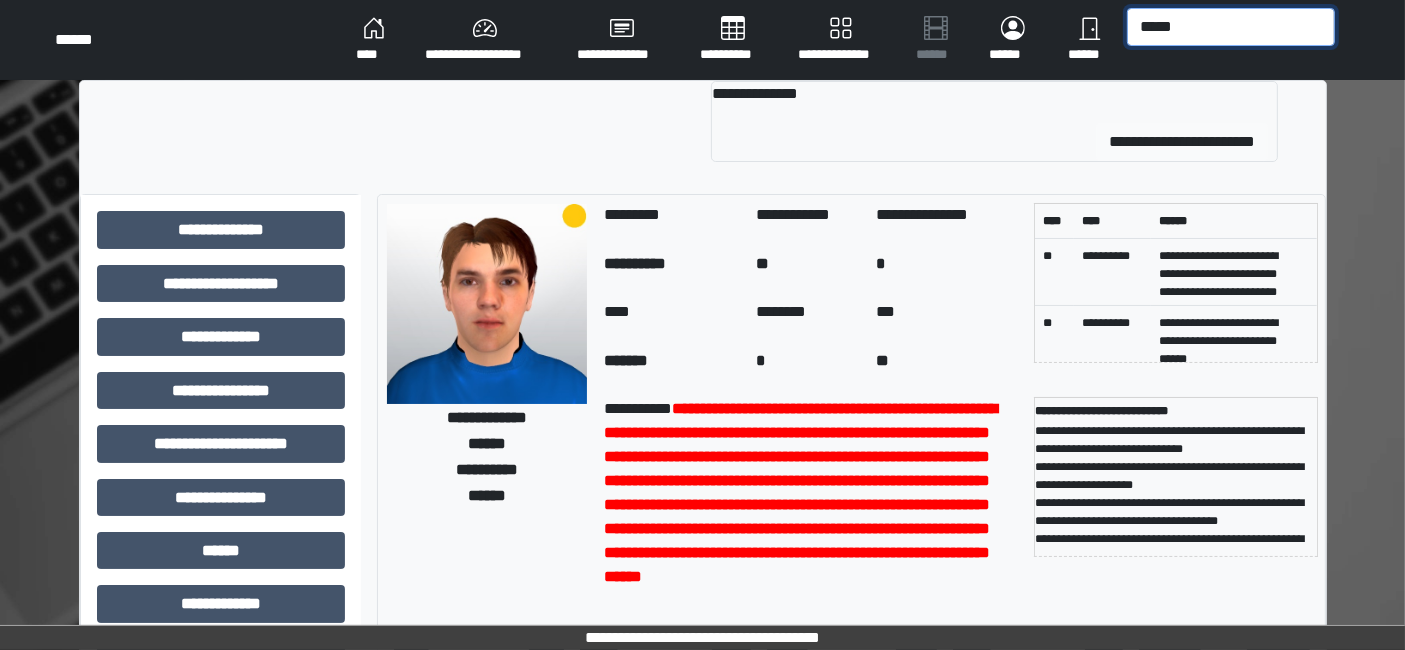 type on "*****" 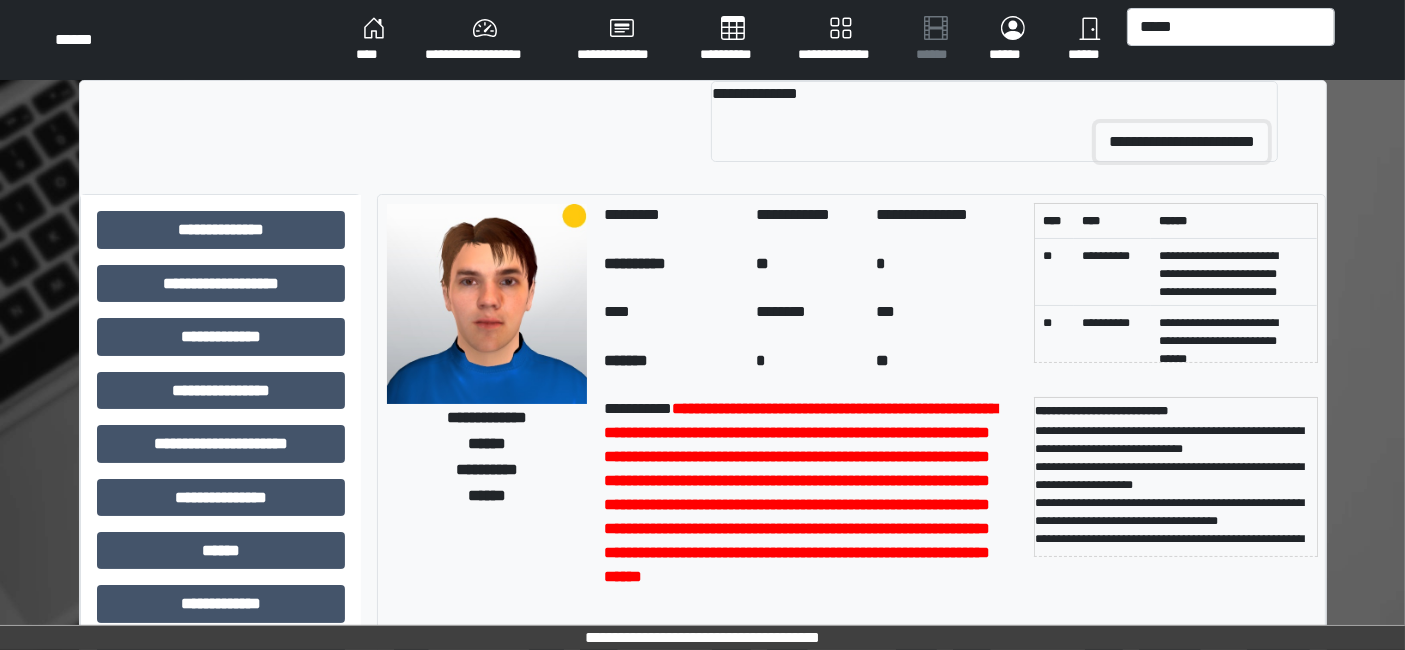 click on "**********" at bounding box center (1182, 142) 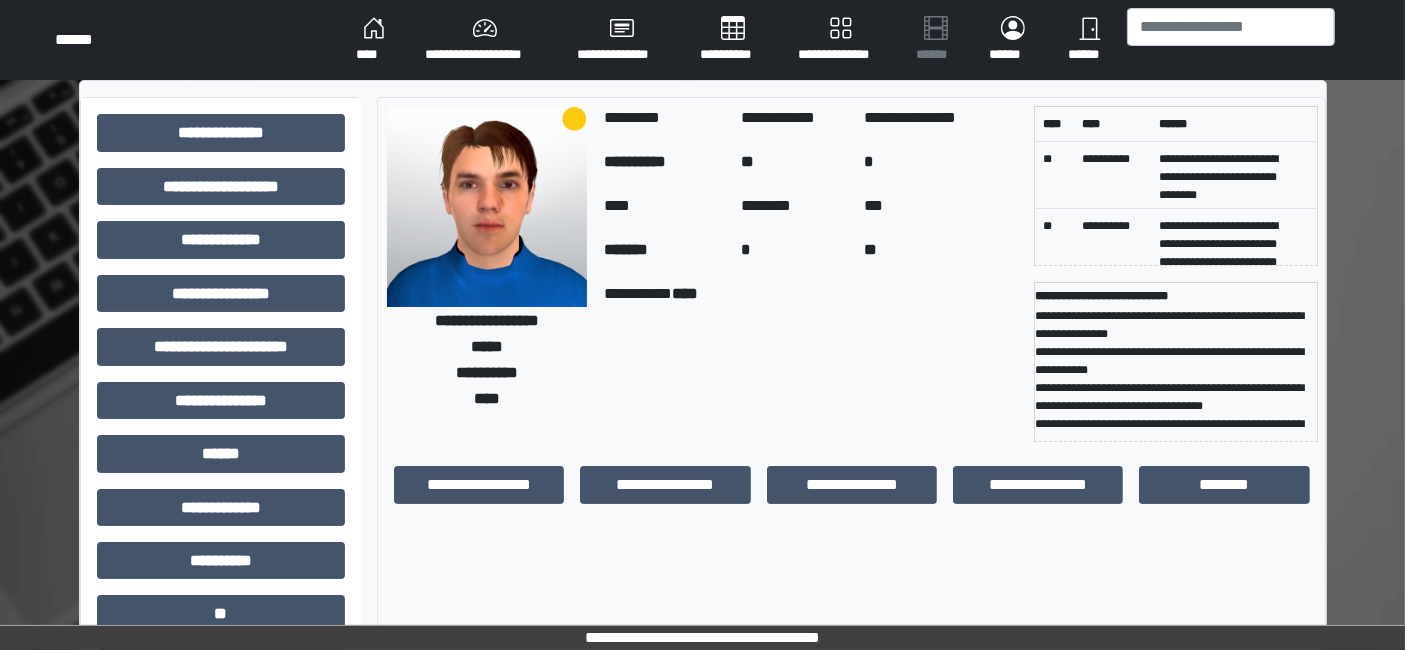 scroll, scrollTop: 111, scrollLeft: 0, axis: vertical 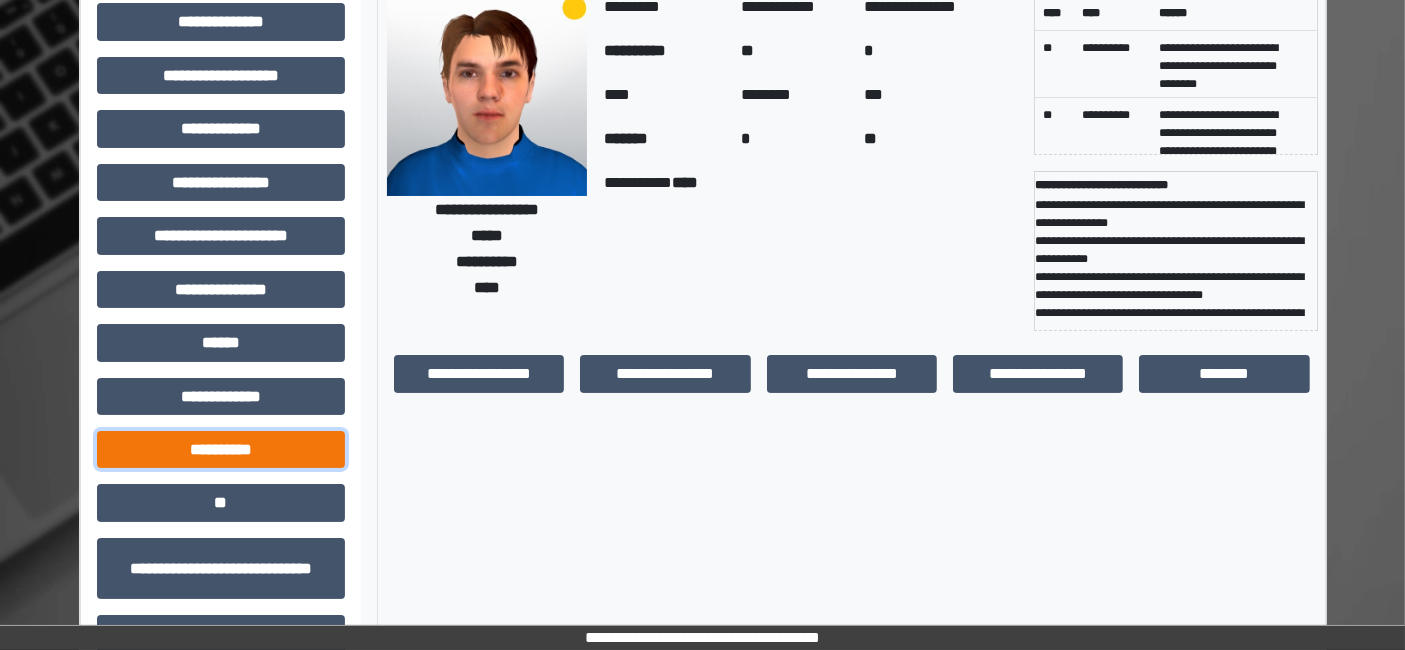 click on "**********" at bounding box center [221, 449] 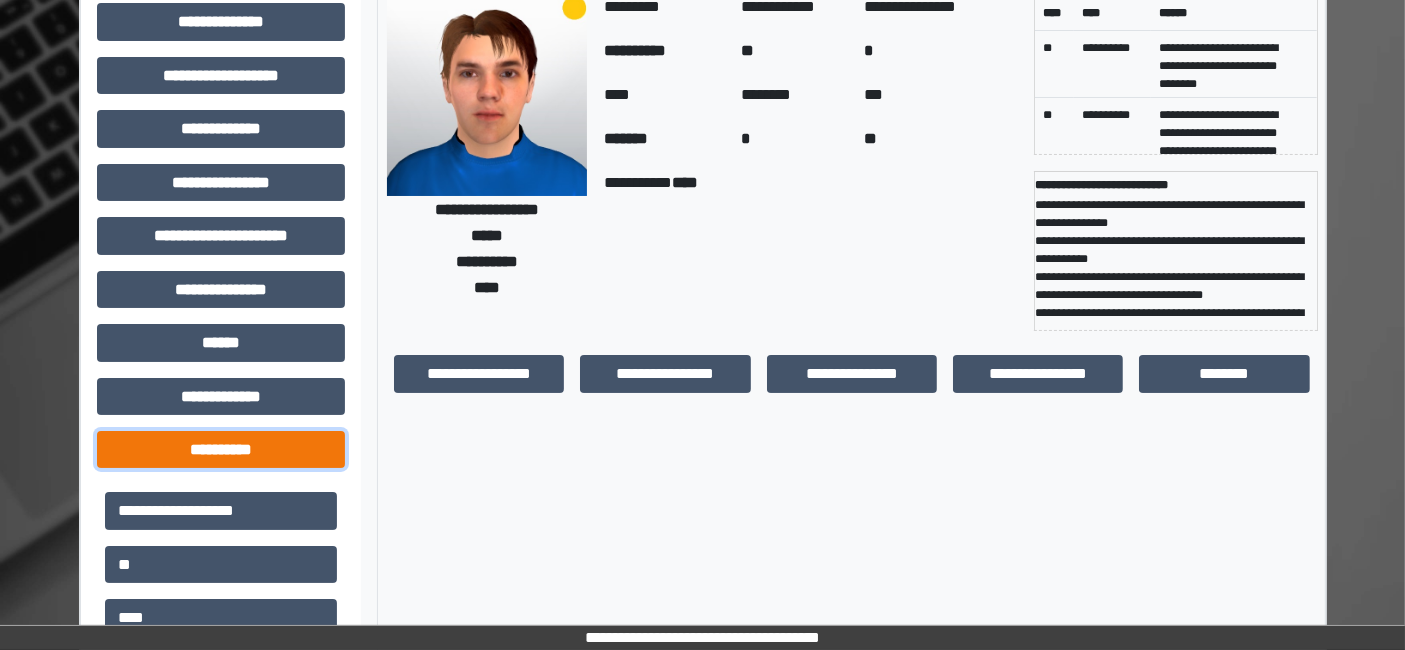 scroll, scrollTop: 222, scrollLeft: 0, axis: vertical 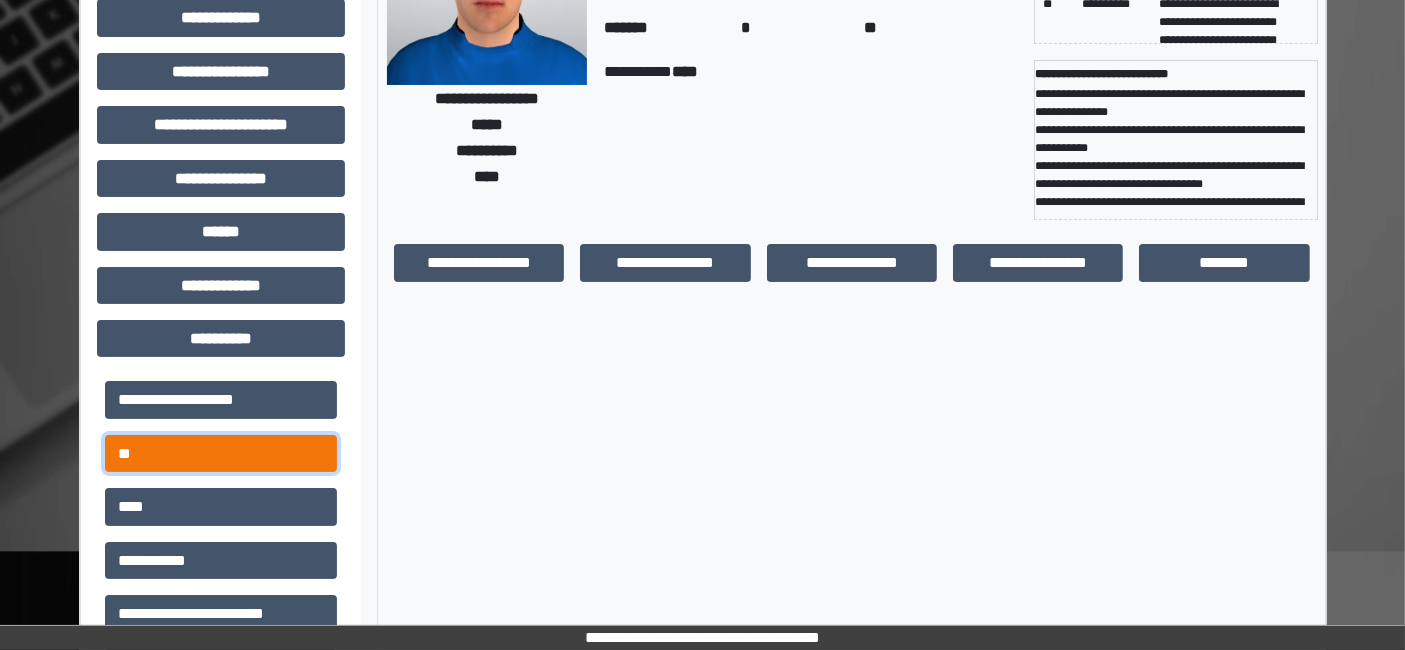 click on "**" at bounding box center [221, 453] 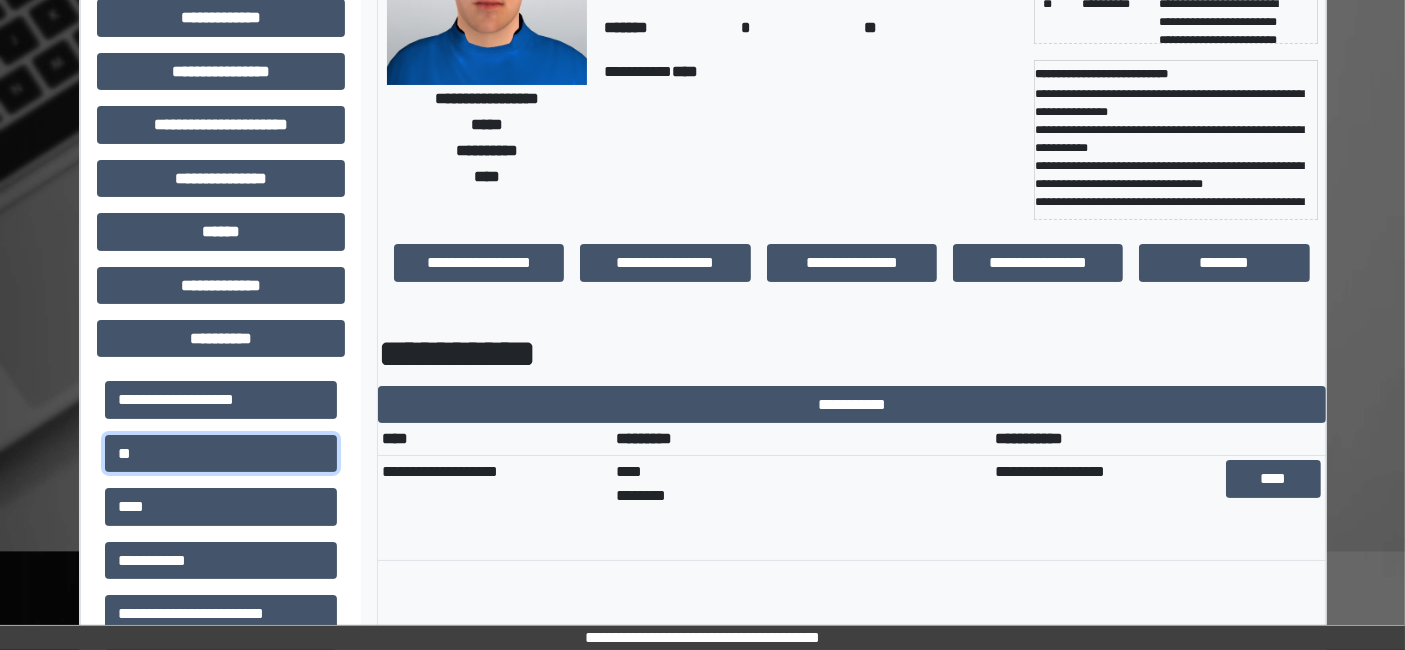 scroll, scrollTop: 0, scrollLeft: 0, axis: both 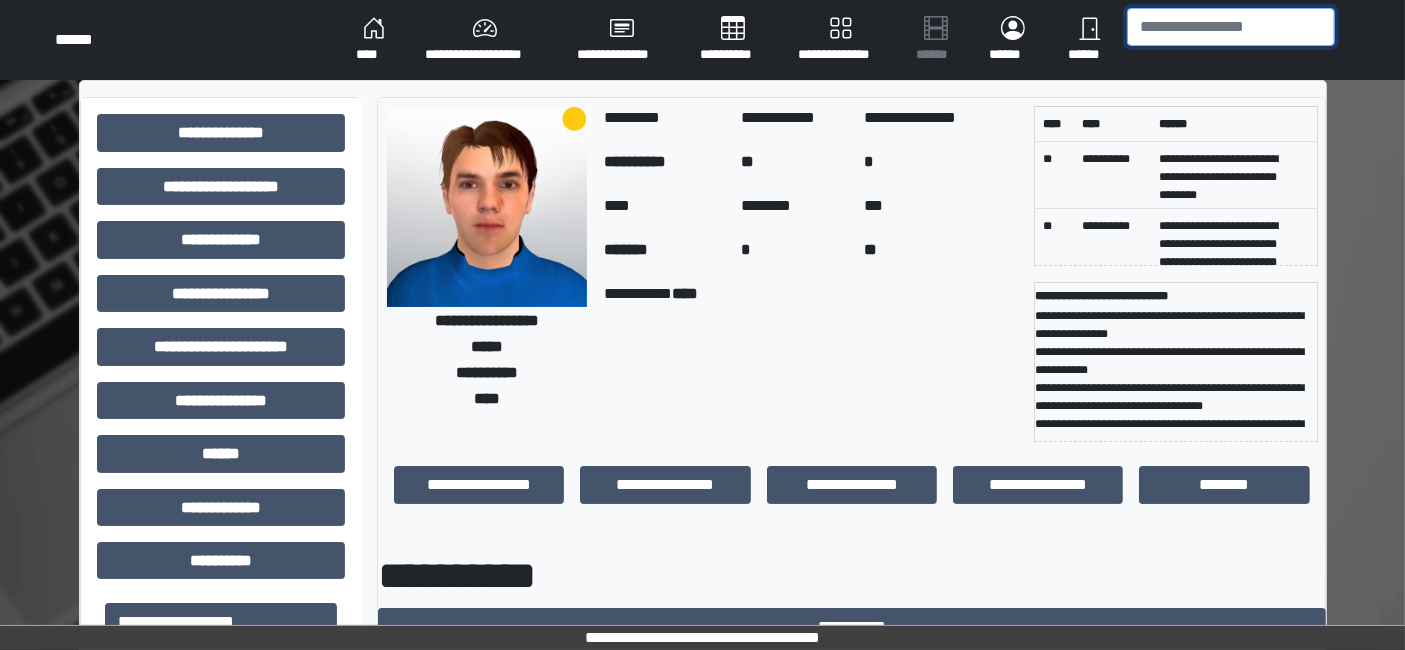 click at bounding box center (1231, 27) 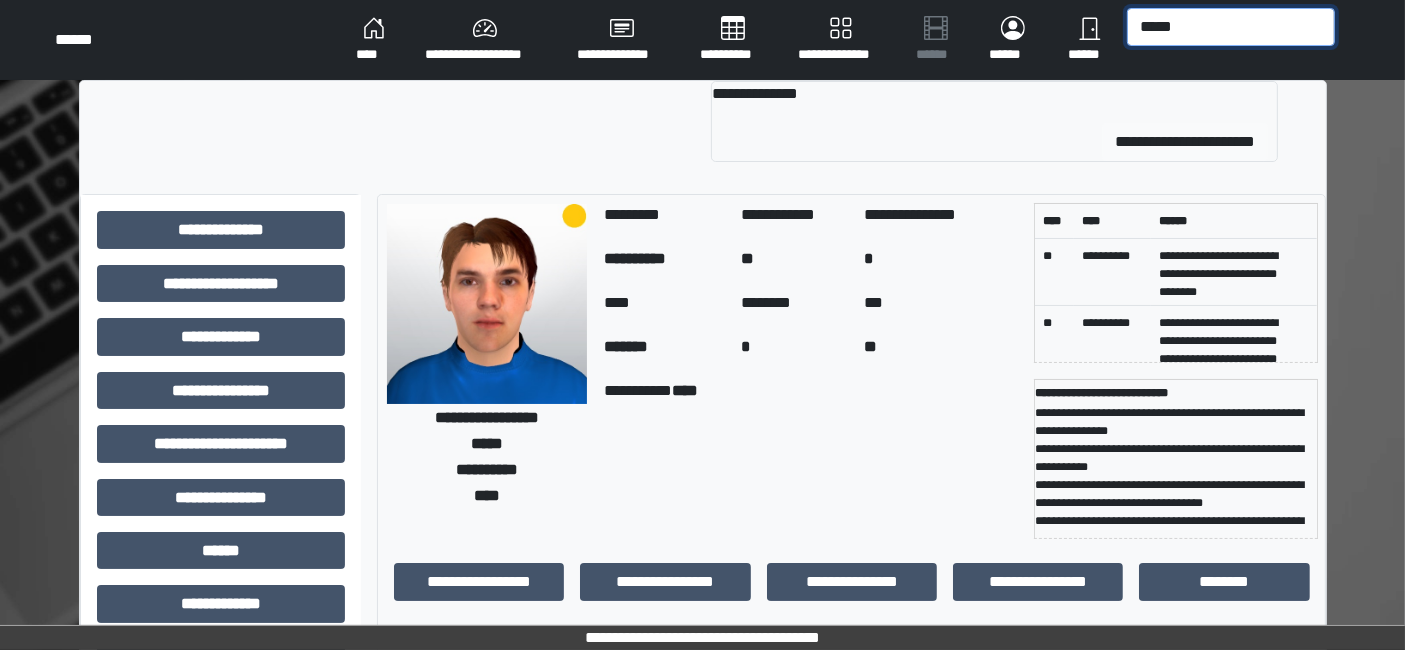 type on "*****" 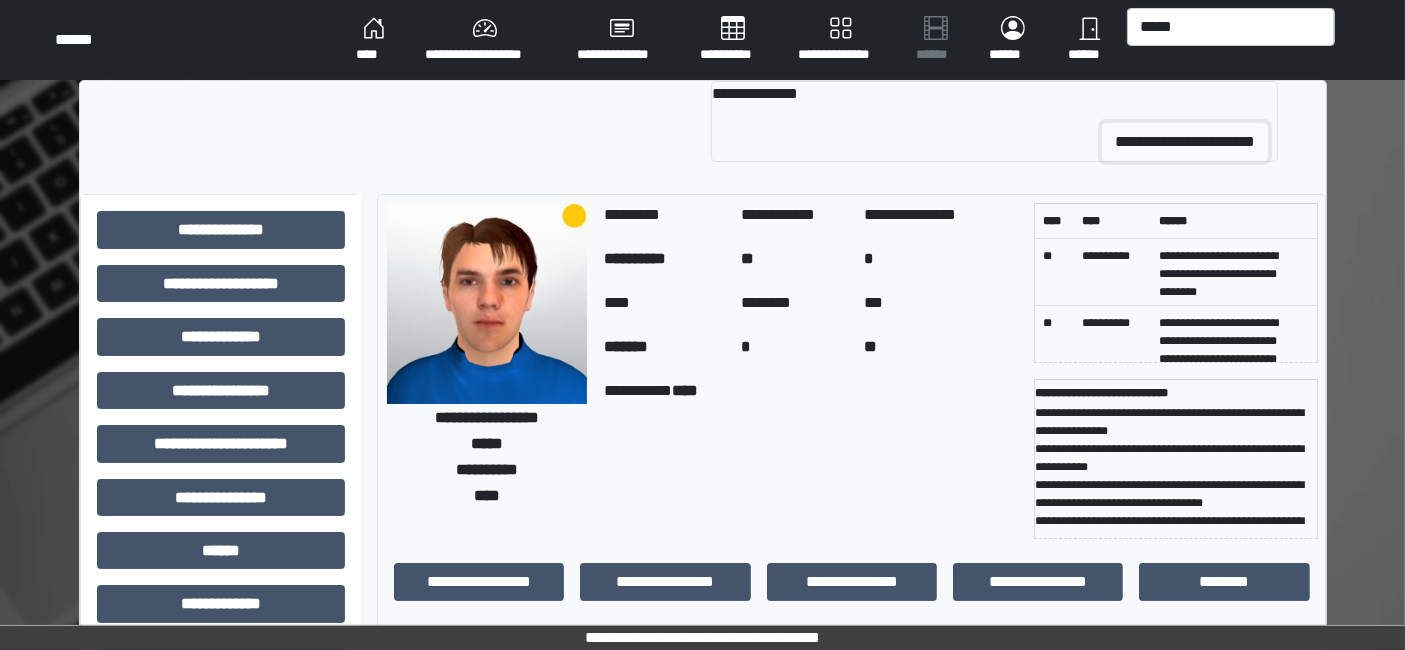 click on "**********" at bounding box center [1185, 142] 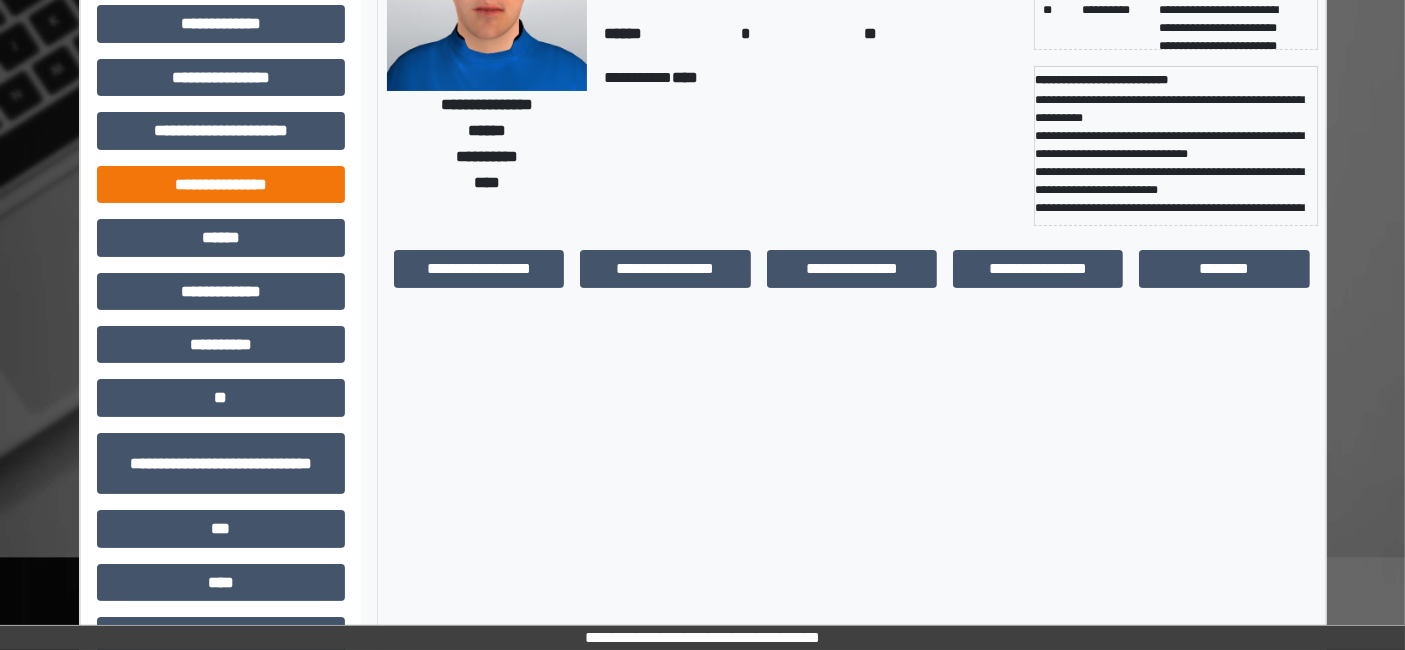 scroll, scrollTop: 222, scrollLeft: 0, axis: vertical 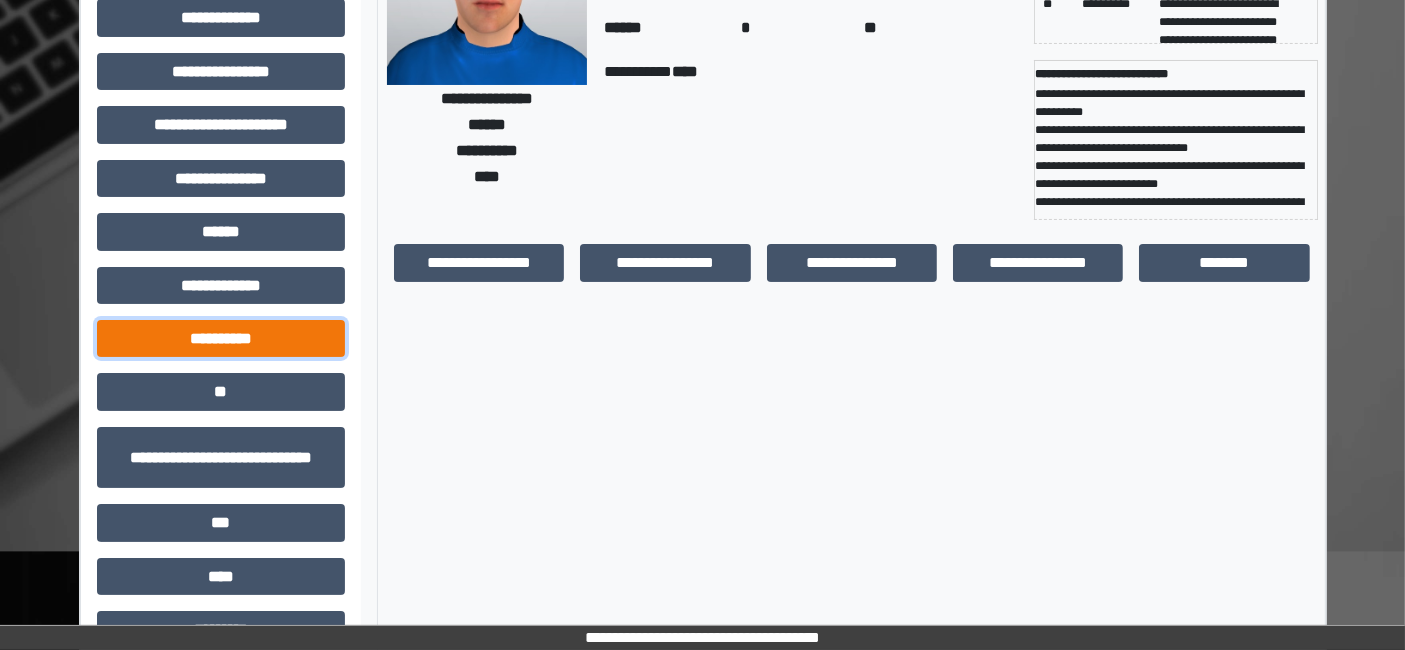 click on "**********" at bounding box center (221, 338) 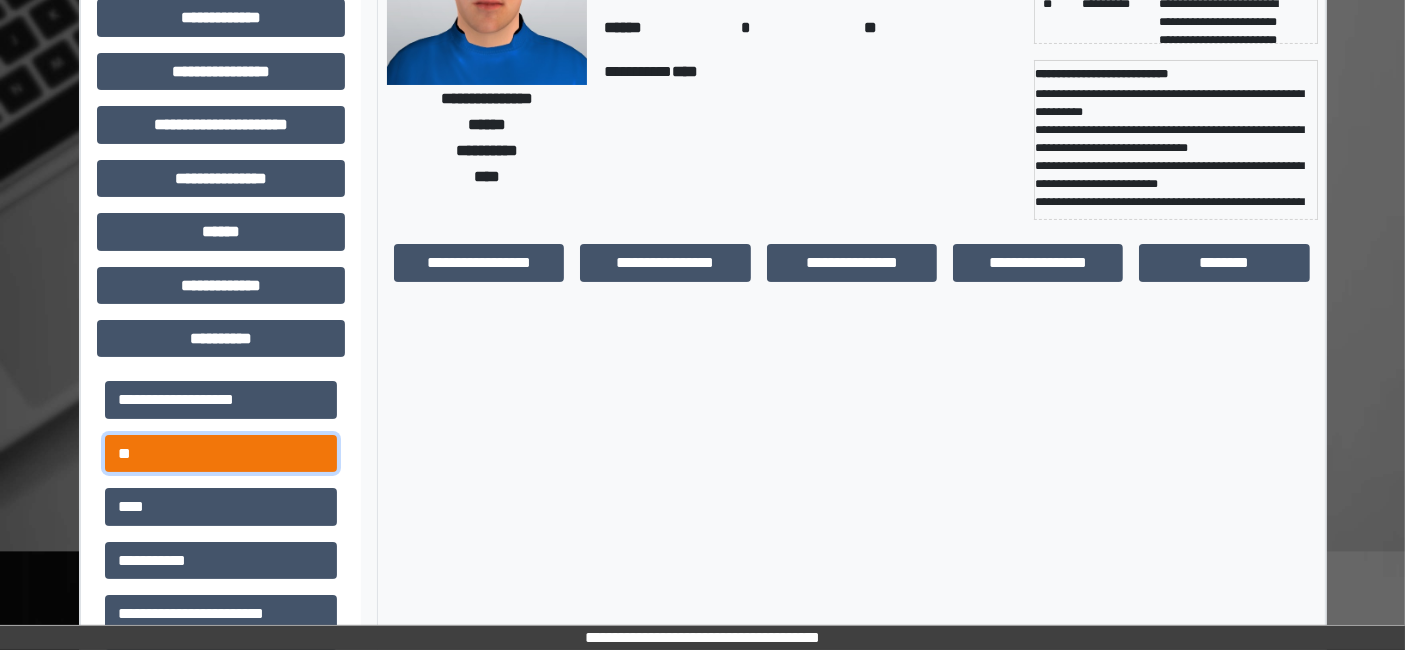 click on "**" at bounding box center [221, 453] 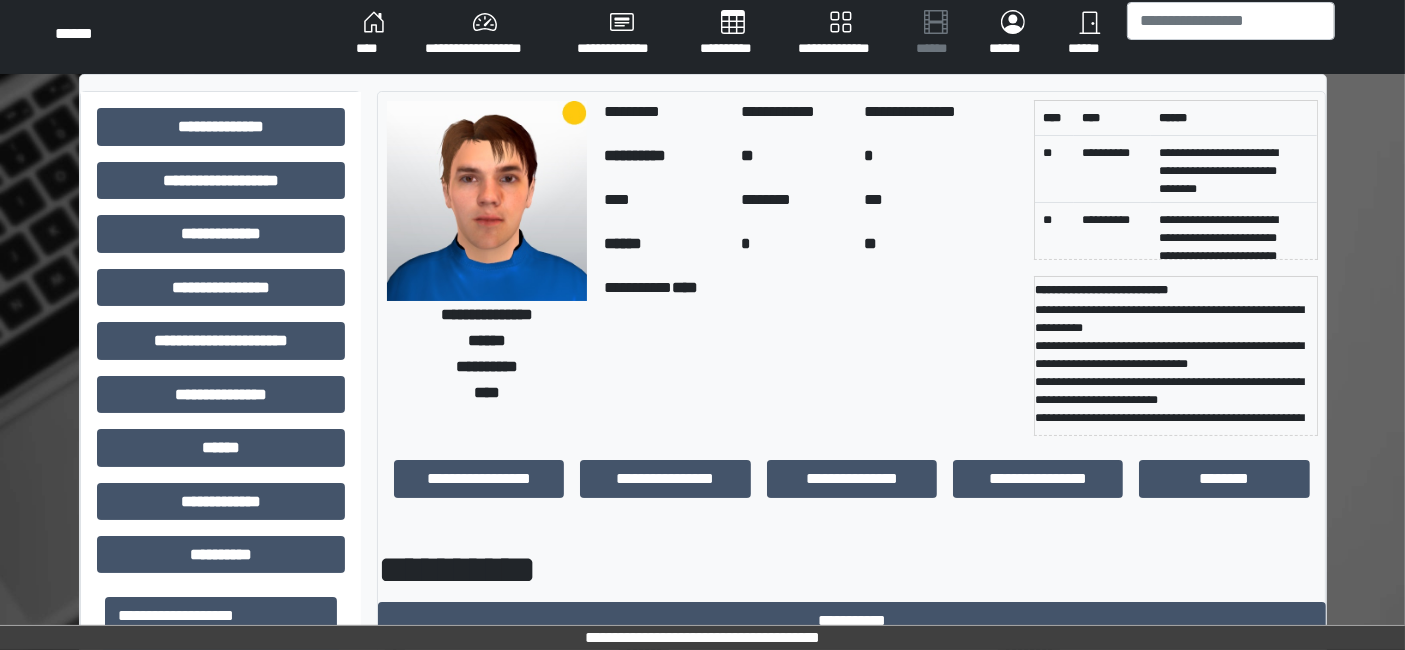 scroll, scrollTop: 0, scrollLeft: 0, axis: both 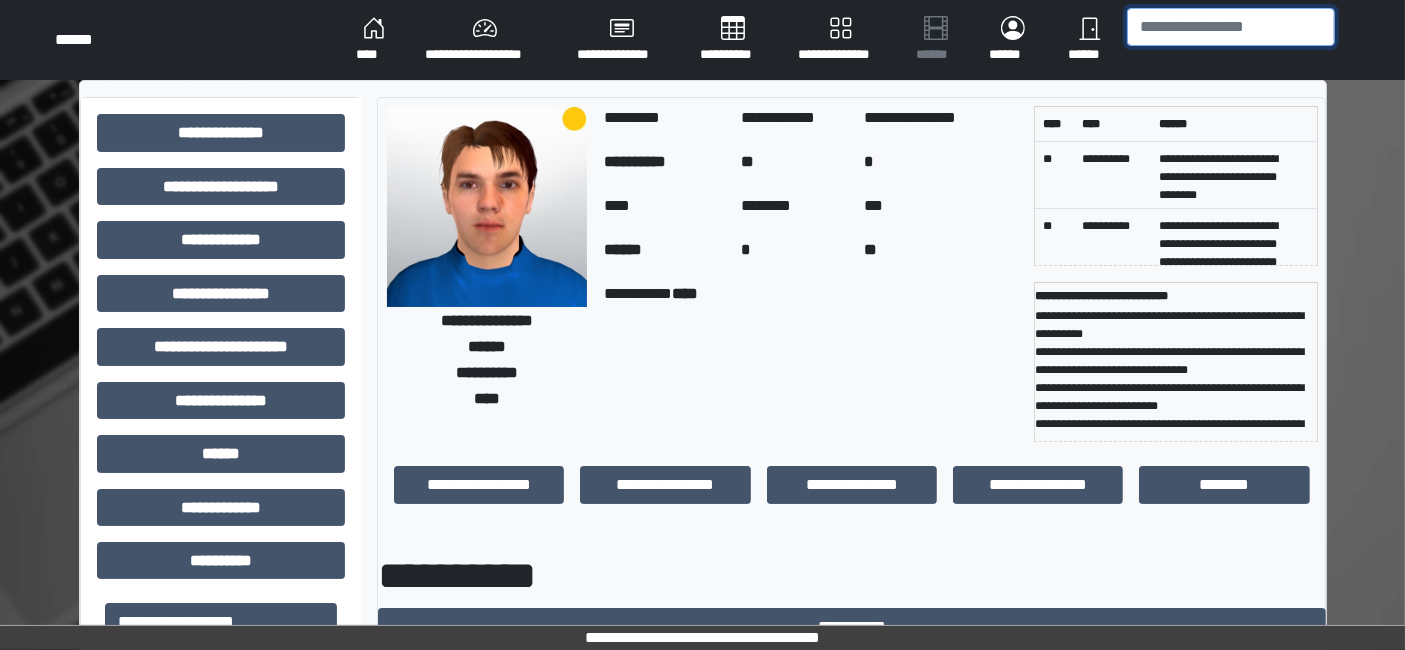 click at bounding box center [1231, 27] 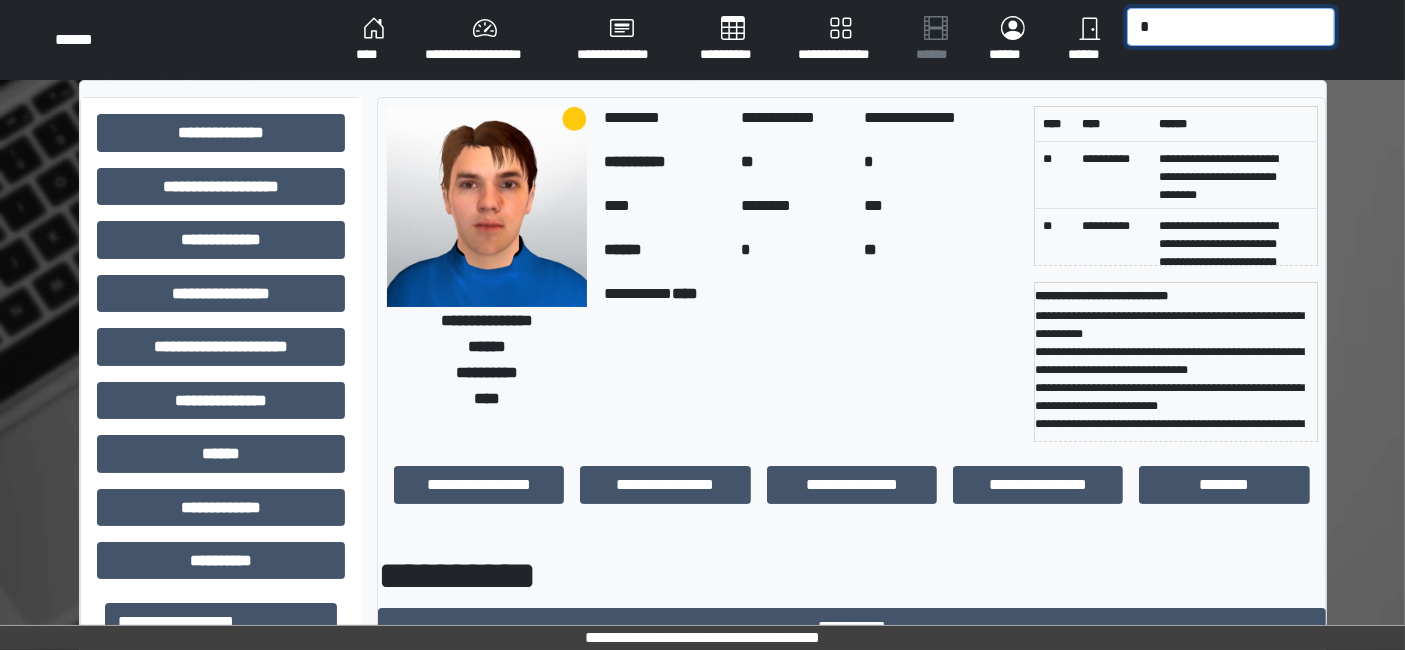 click on "*" at bounding box center [1231, 27] 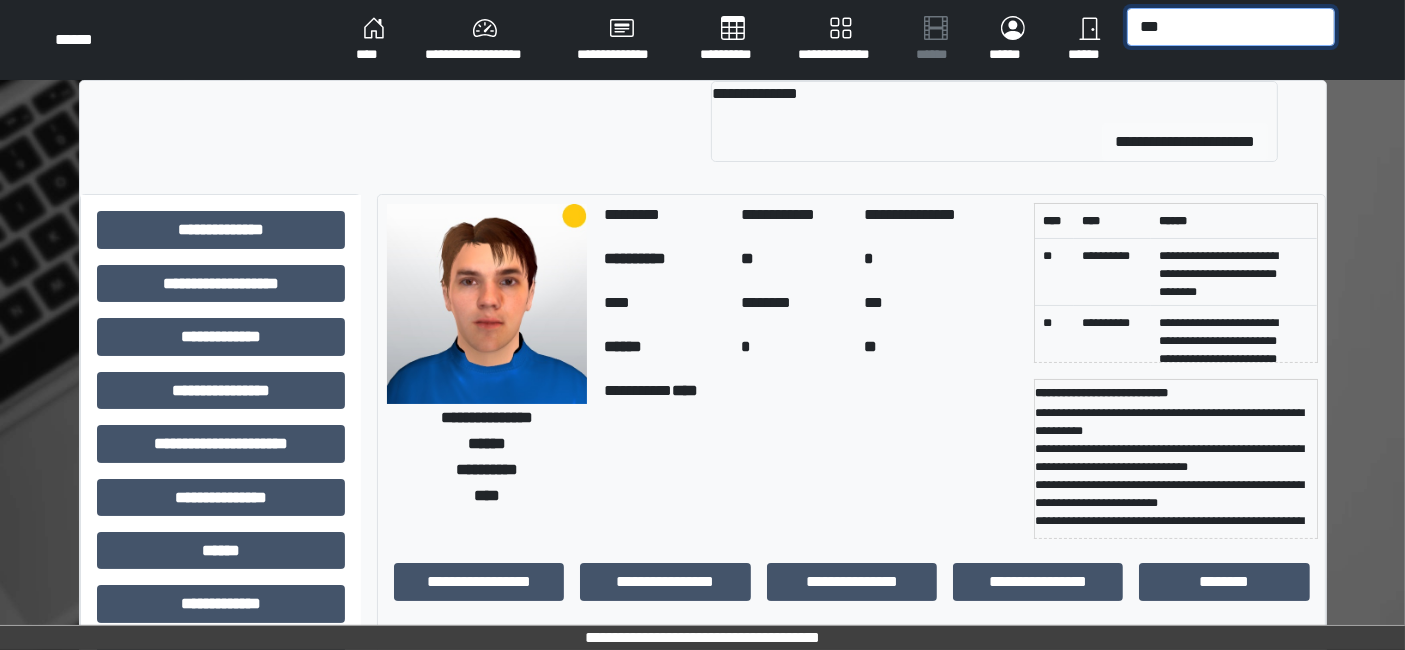 type on "***" 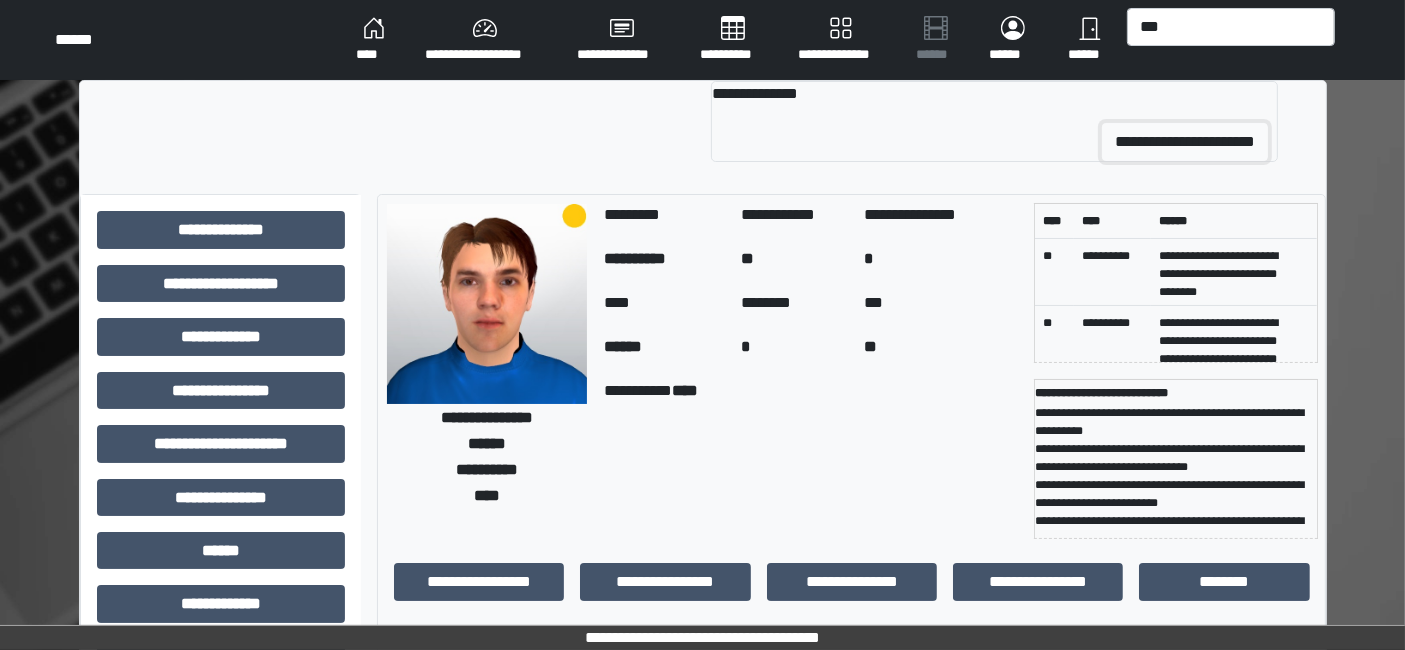 click on "**********" at bounding box center (1185, 142) 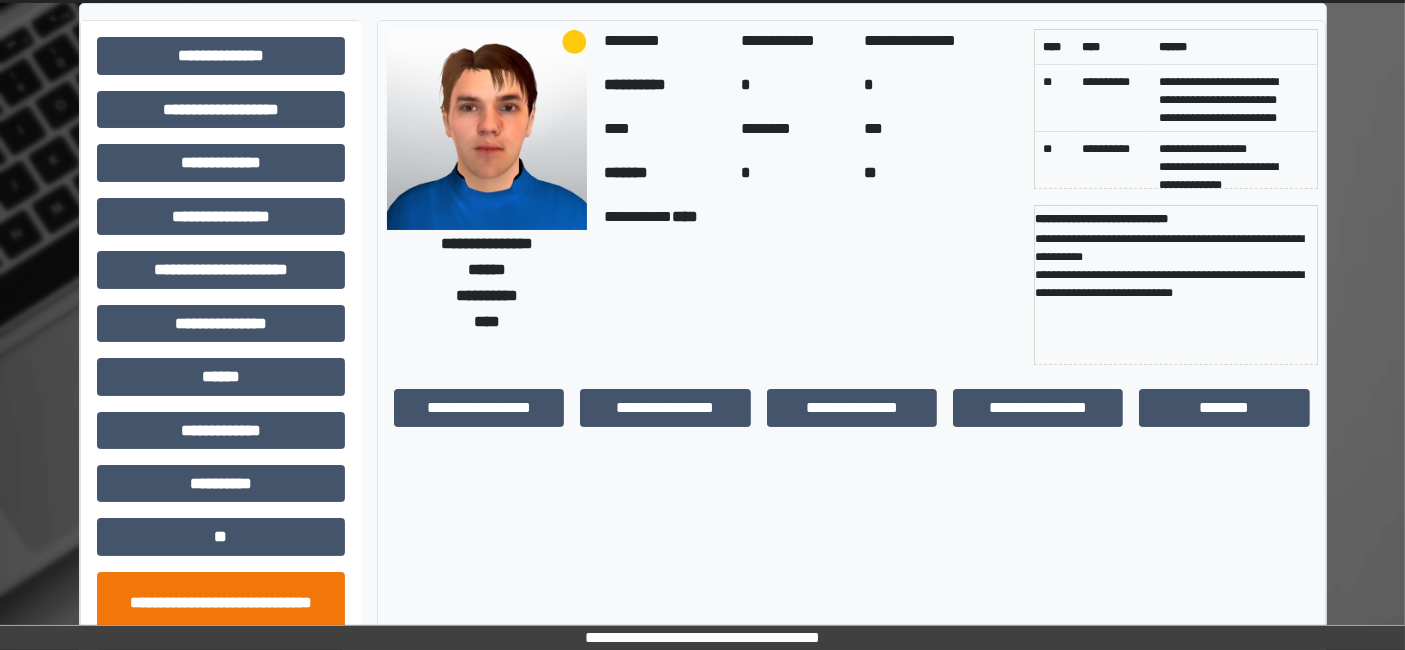 scroll, scrollTop: 111, scrollLeft: 0, axis: vertical 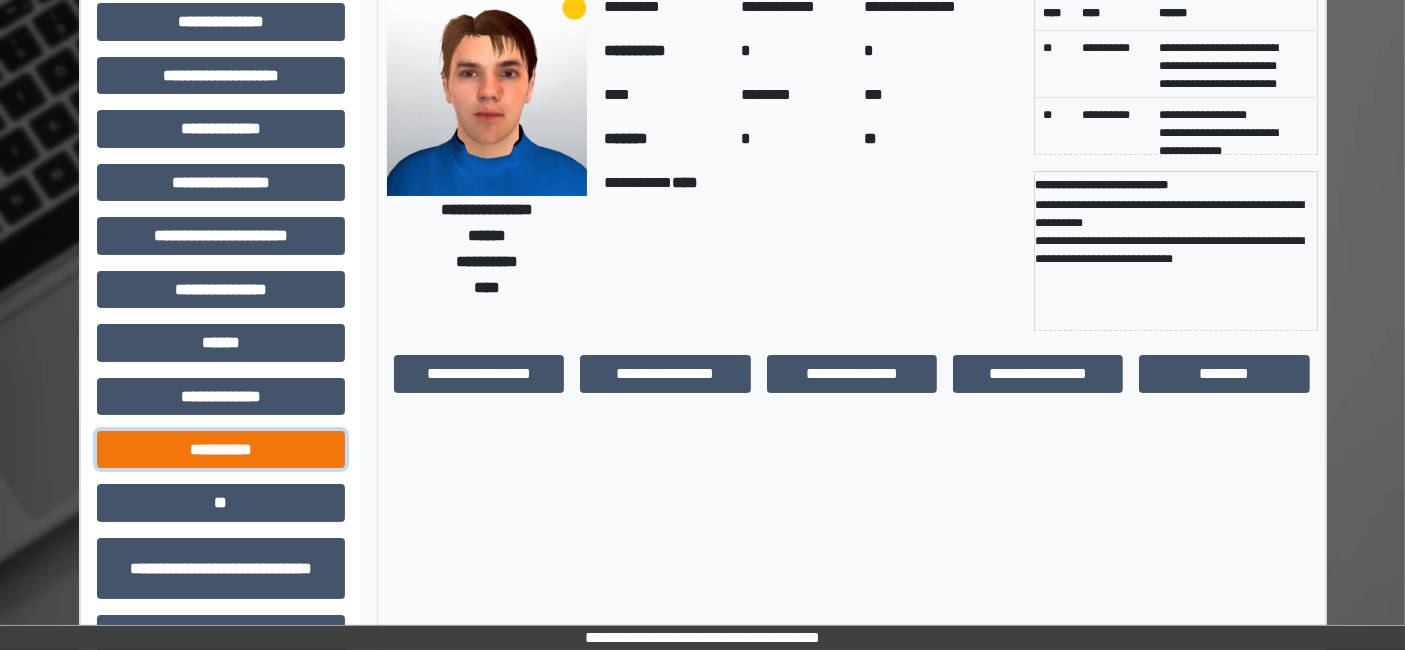 click on "**********" at bounding box center (221, 449) 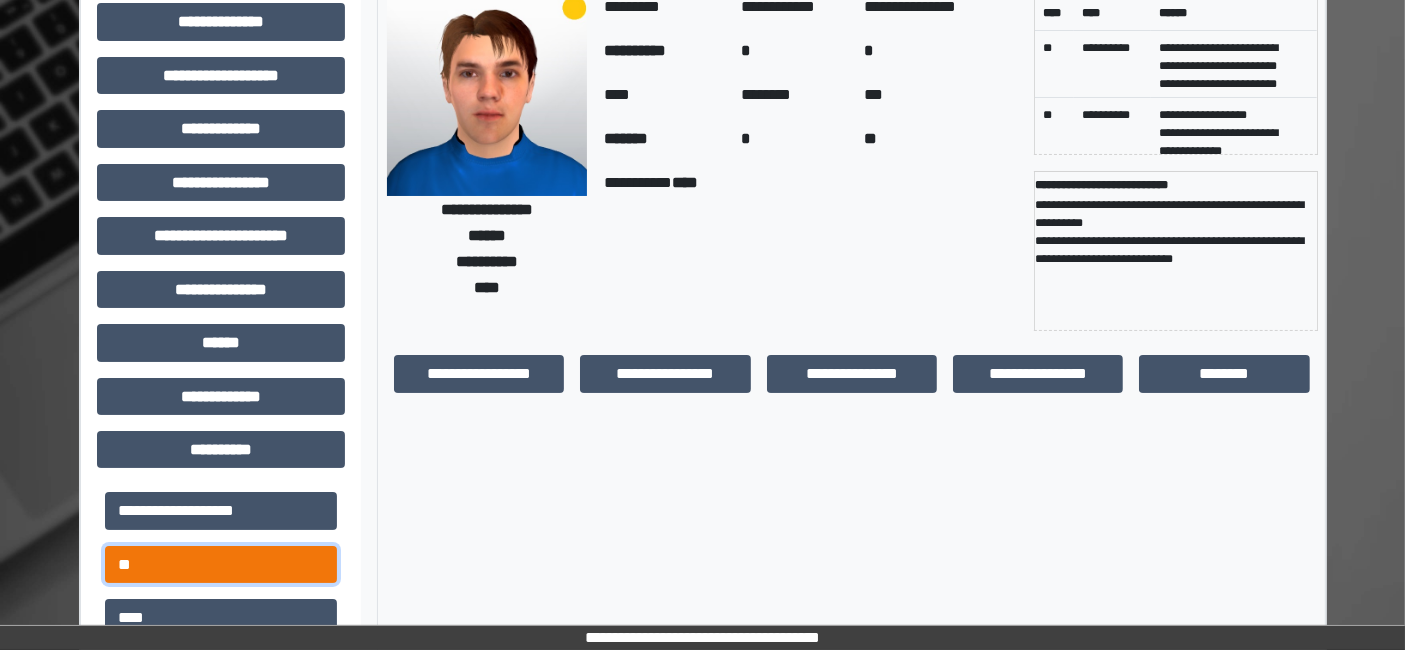 click on "**" at bounding box center [221, 564] 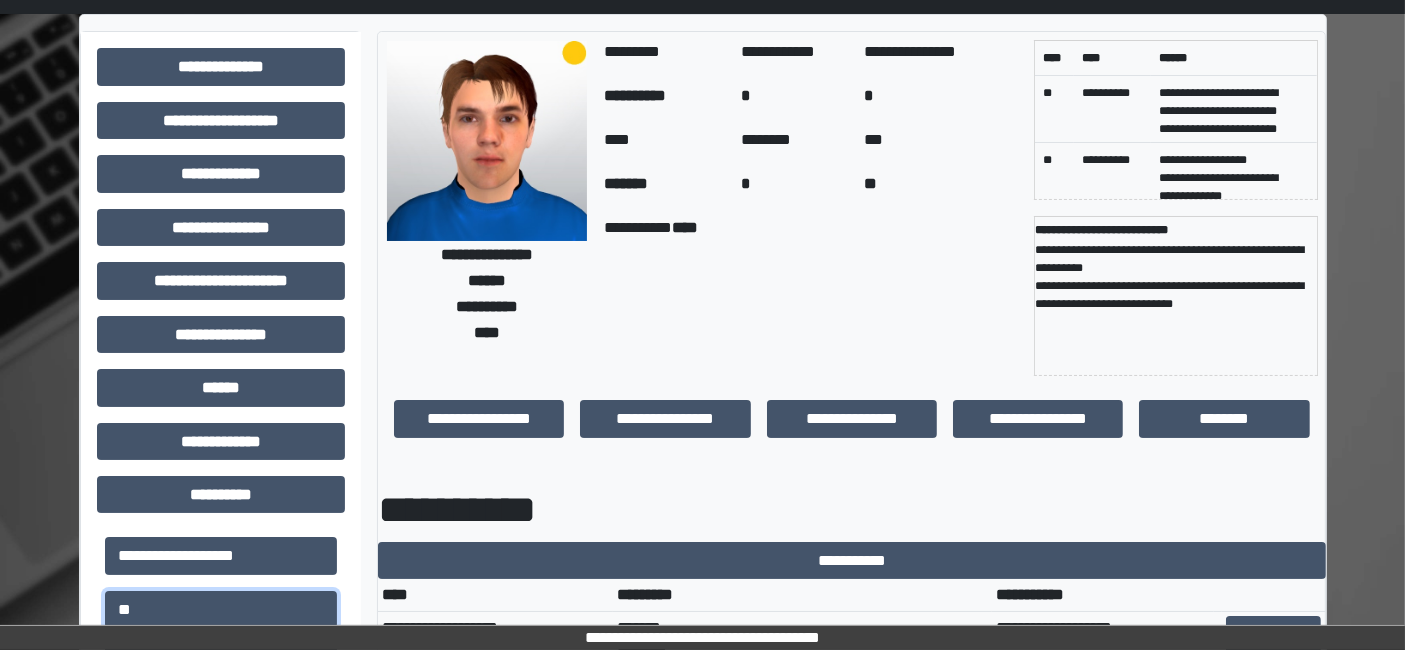 scroll, scrollTop: 0, scrollLeft: 0, axis: both 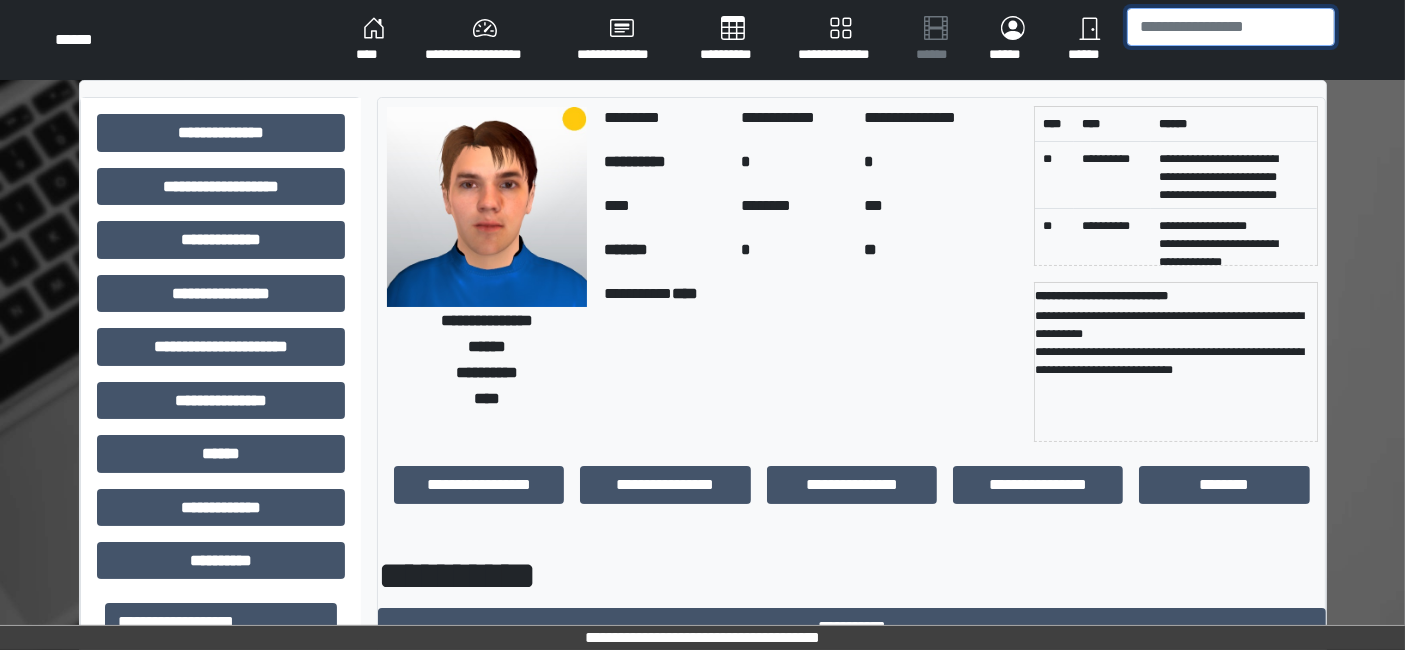 click at bounding box center [1231, 27] 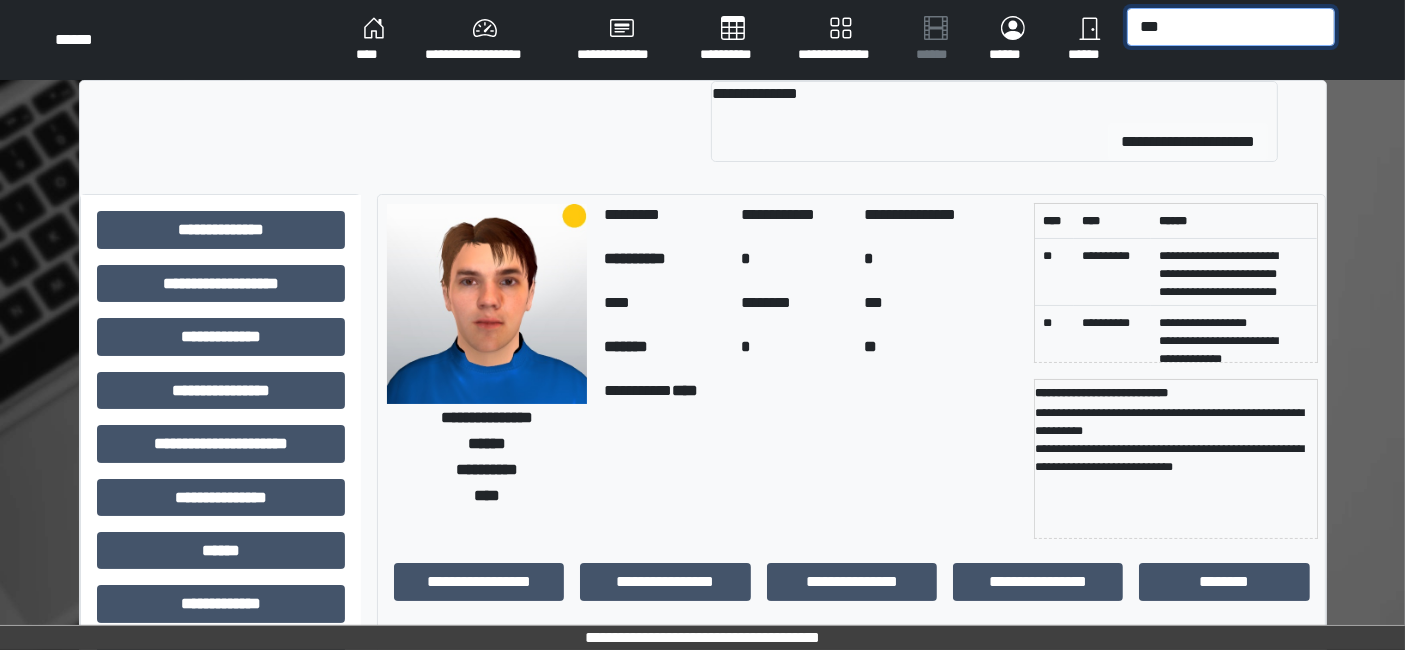 type on "***" 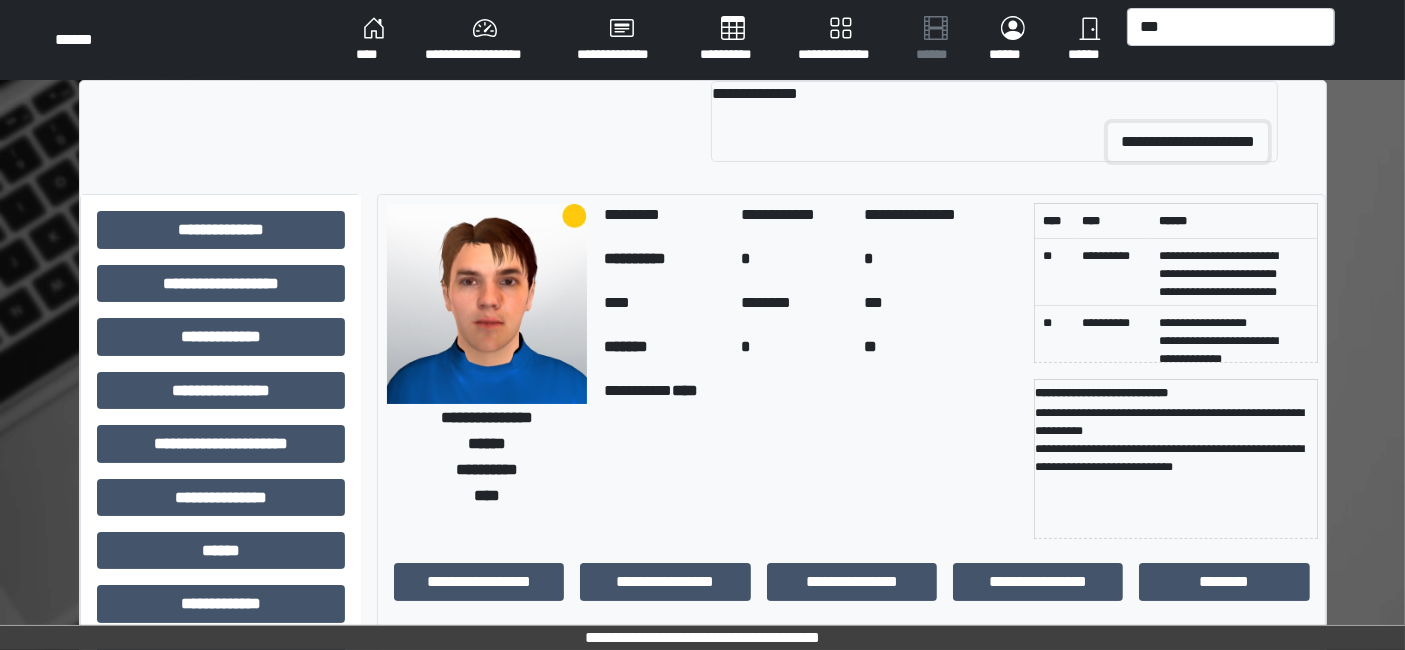 click on "**********" at bounding box center (1188, 142) 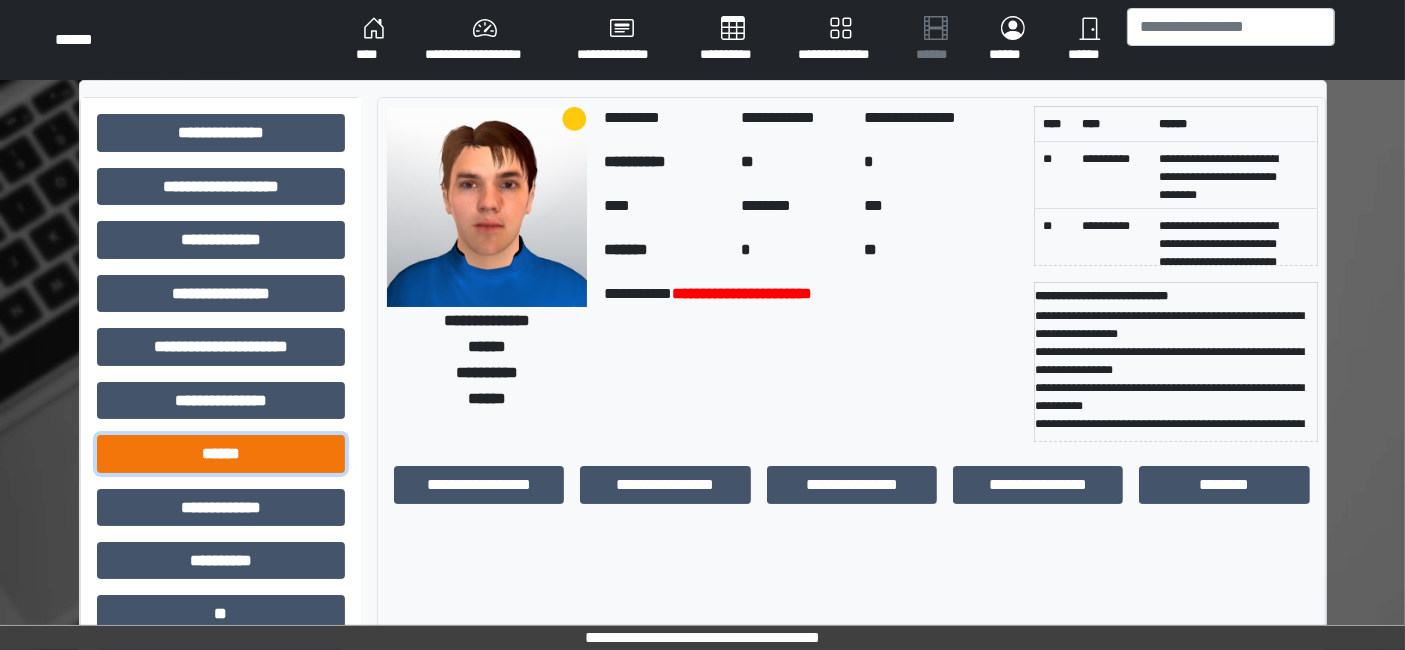 click on "******" at bounding box center (221, 453) 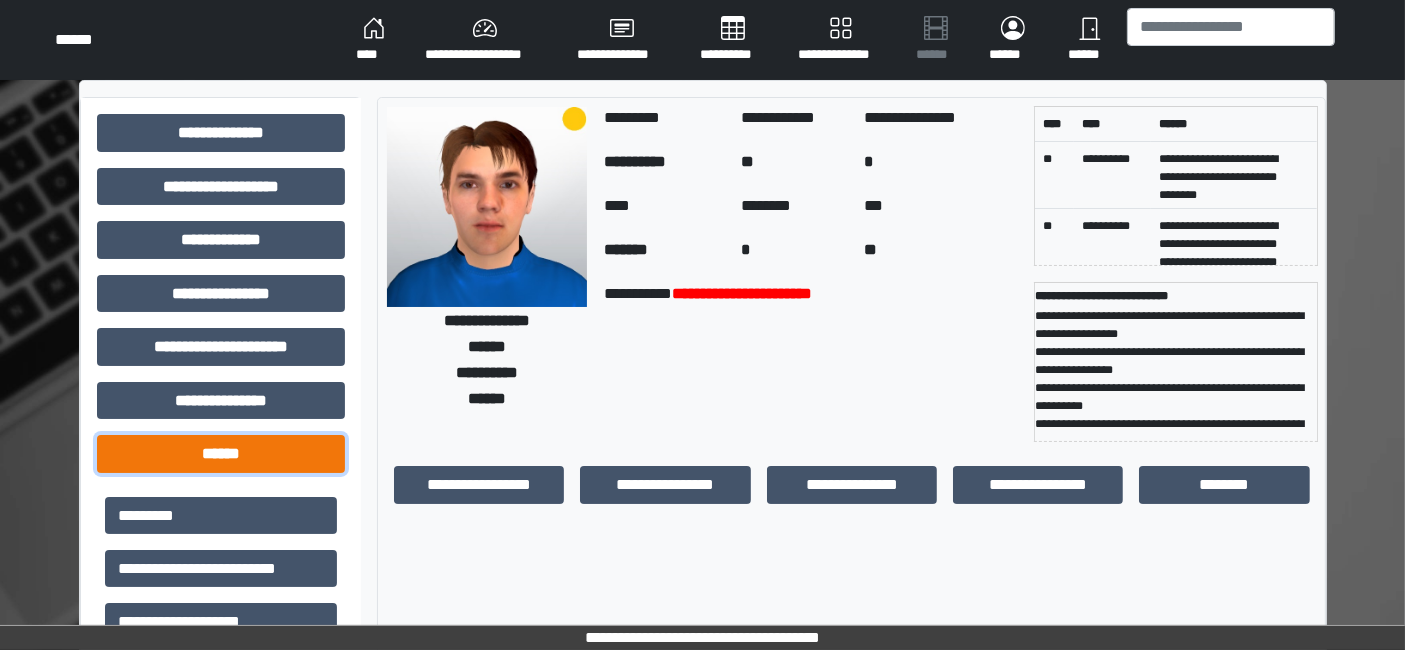 click on "******" at bounding box center [221, 453] 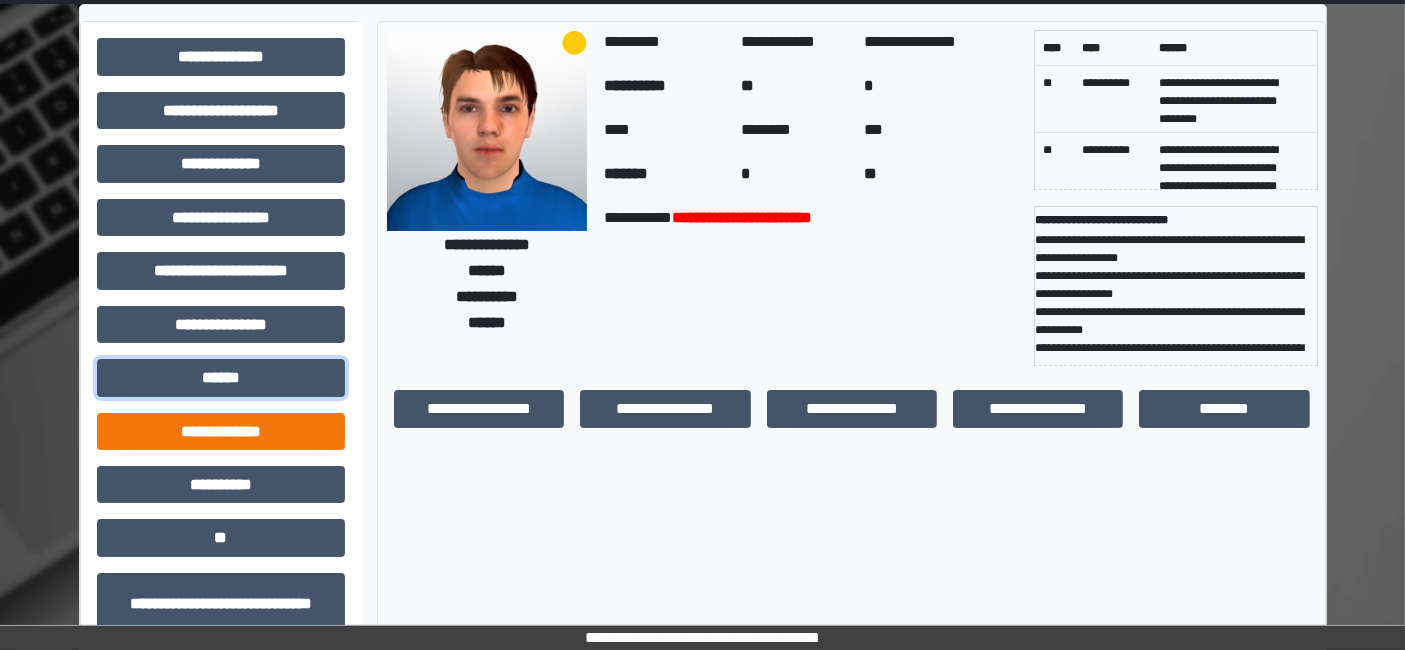 scroll, scrollTop: 111, scrollLeft: 0, axis: vertical 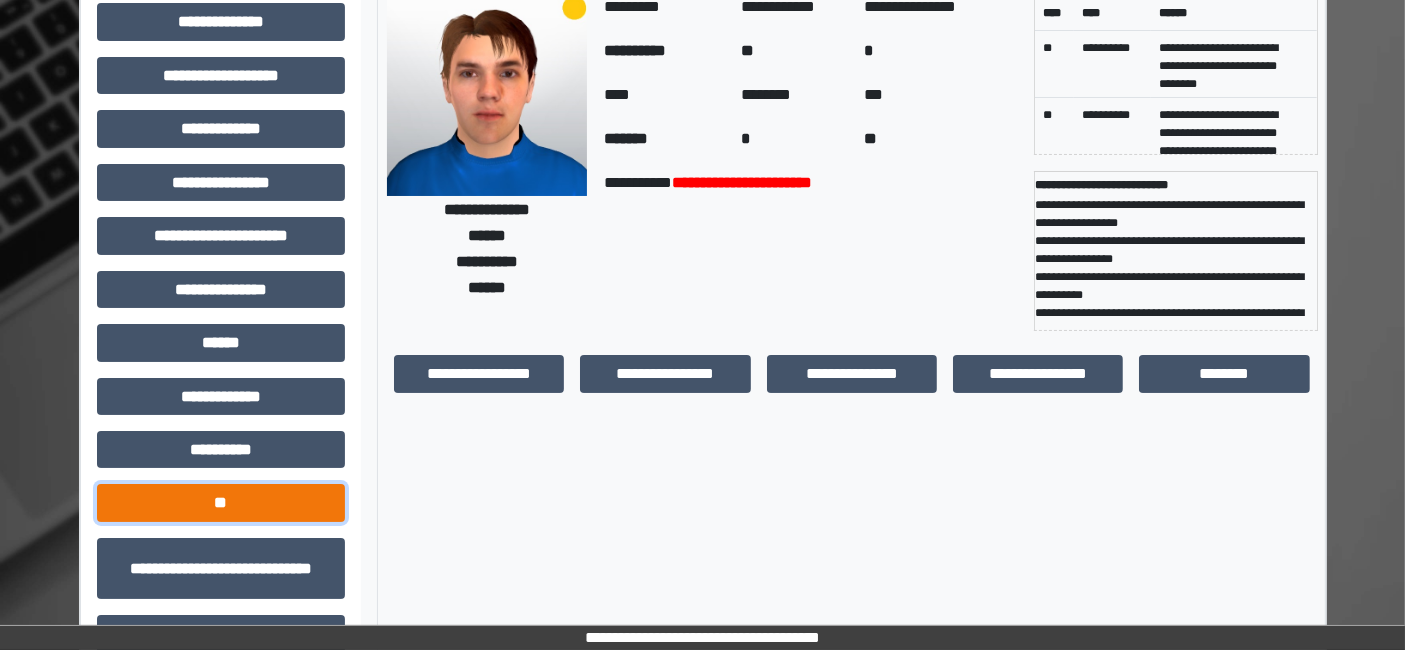 click on "**" at bounding box center (221, 502) 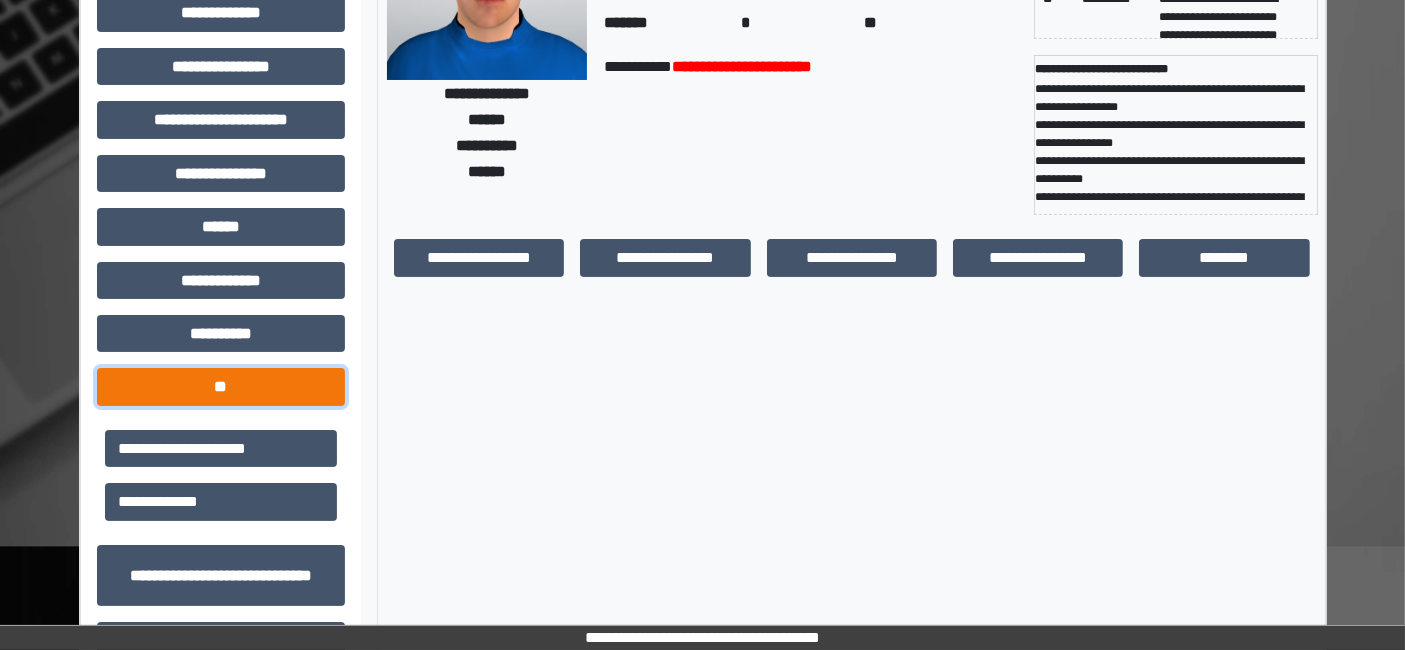 scroll, scrollTop: 333, scrollLeft: 0, axis: vertical 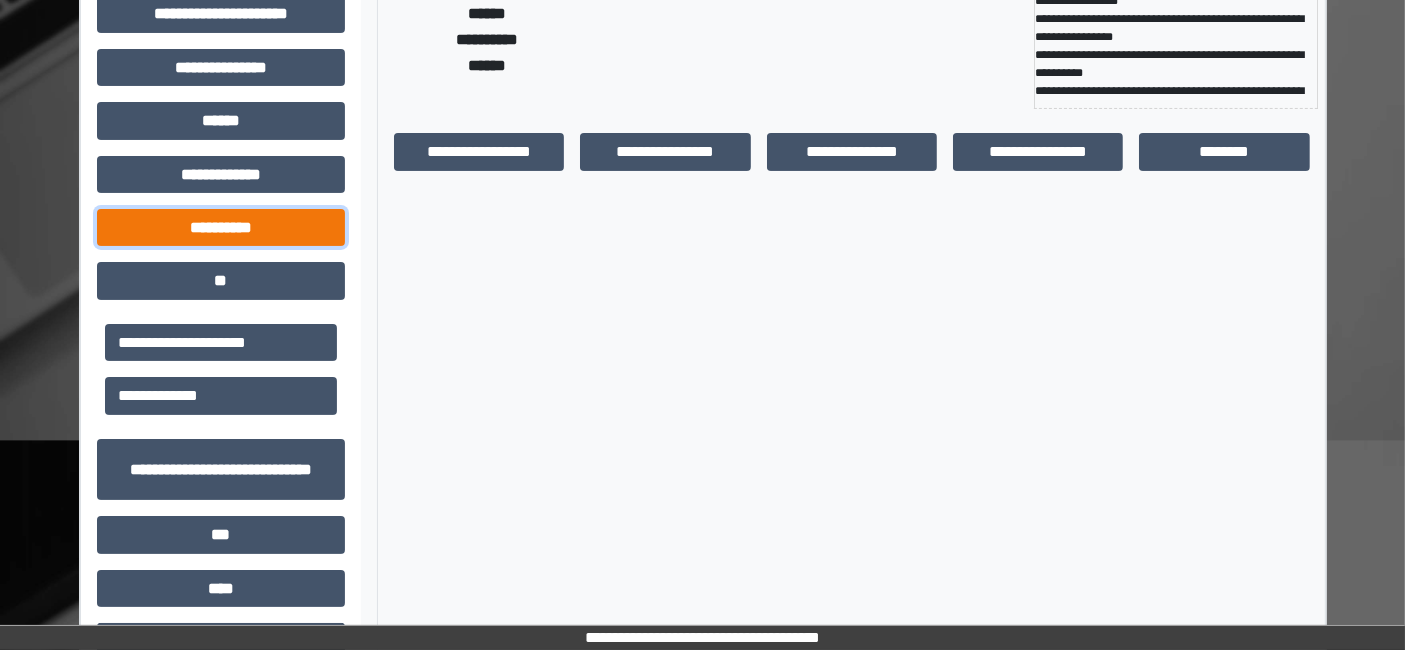 click on "**********" at bounding box center [221, 227] 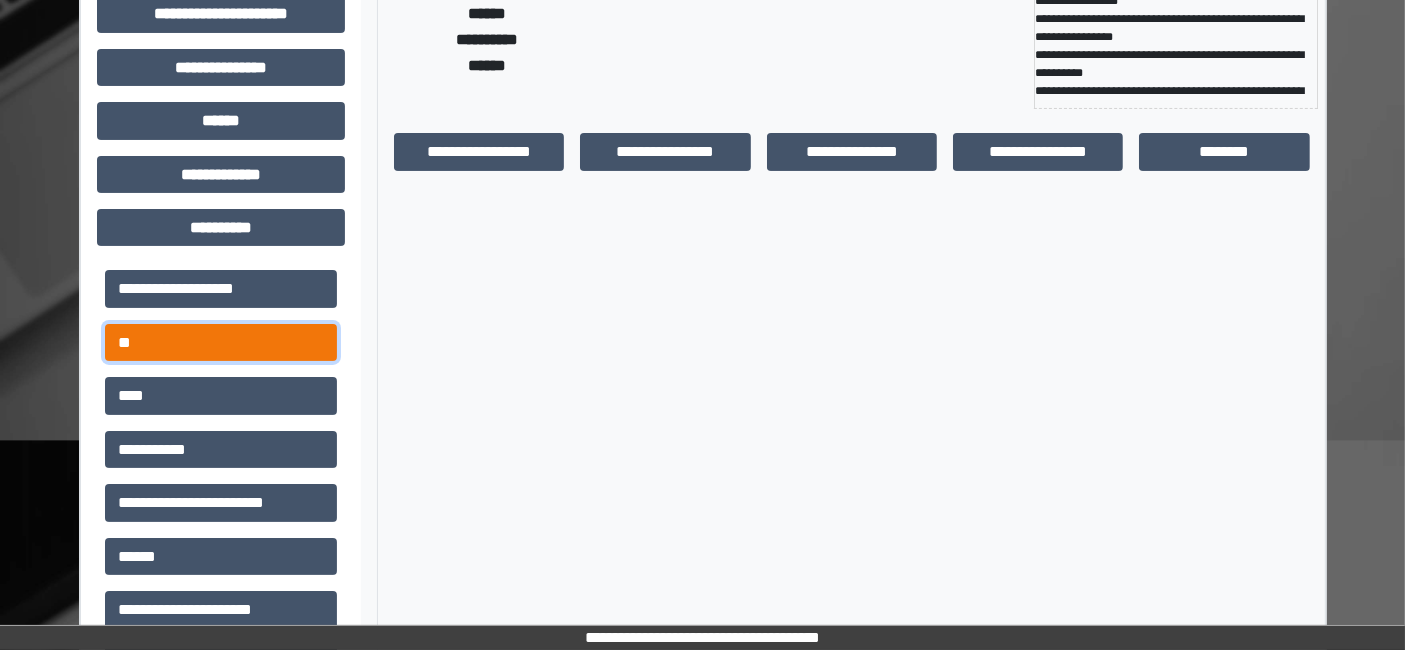 click on "**" at bounding box center (221, 342) 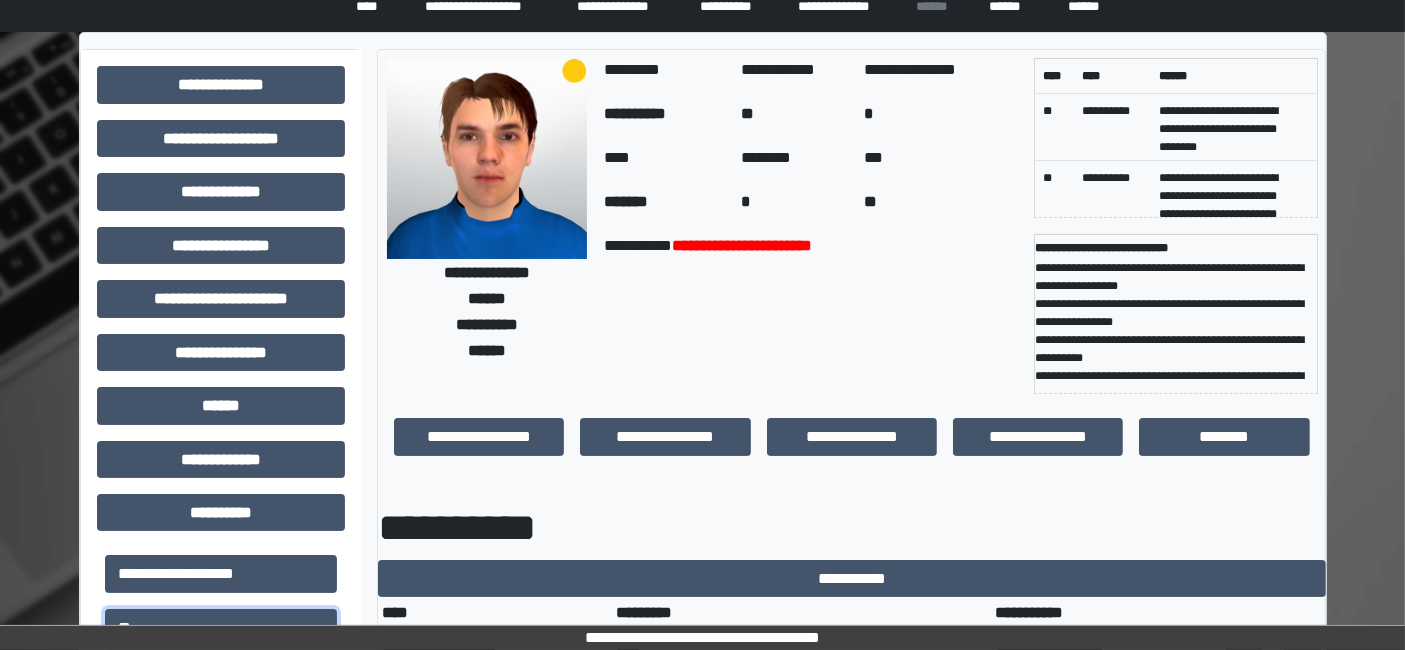 scroll, scrollTop: 0, scrollLeft: 0, axis: both 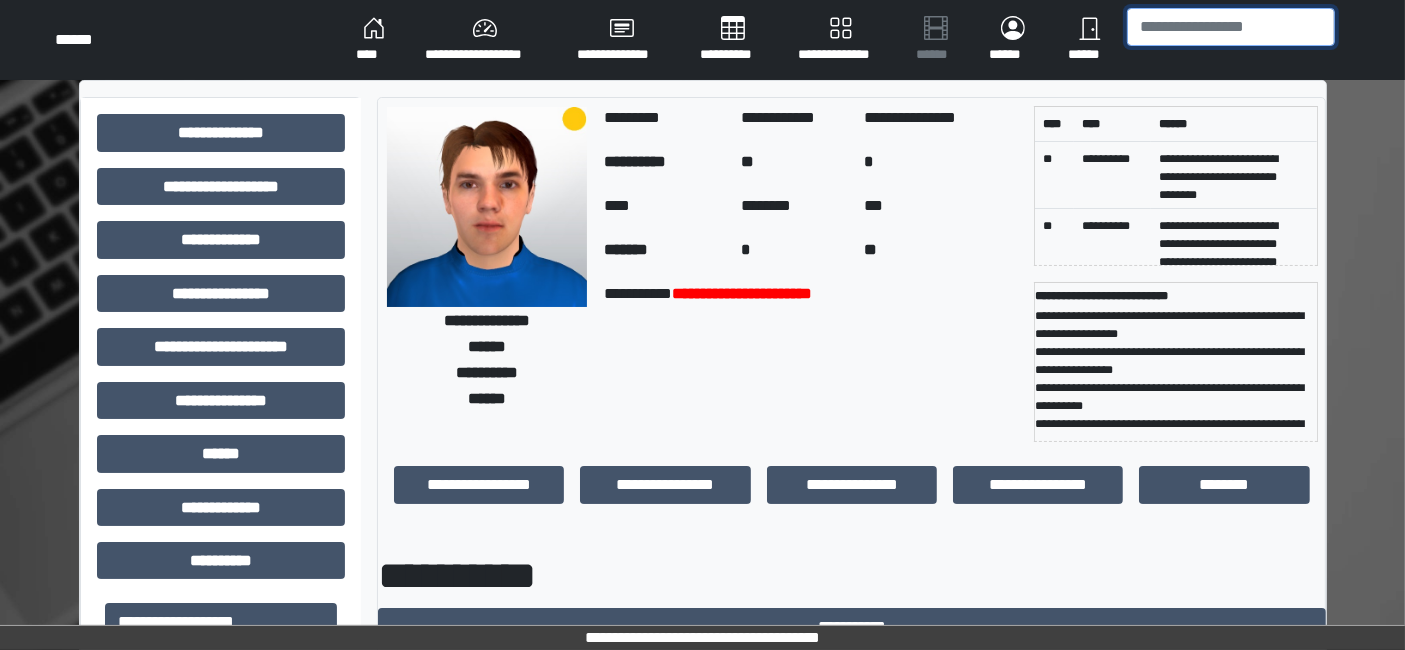 click at bounding box center [1231, 27] 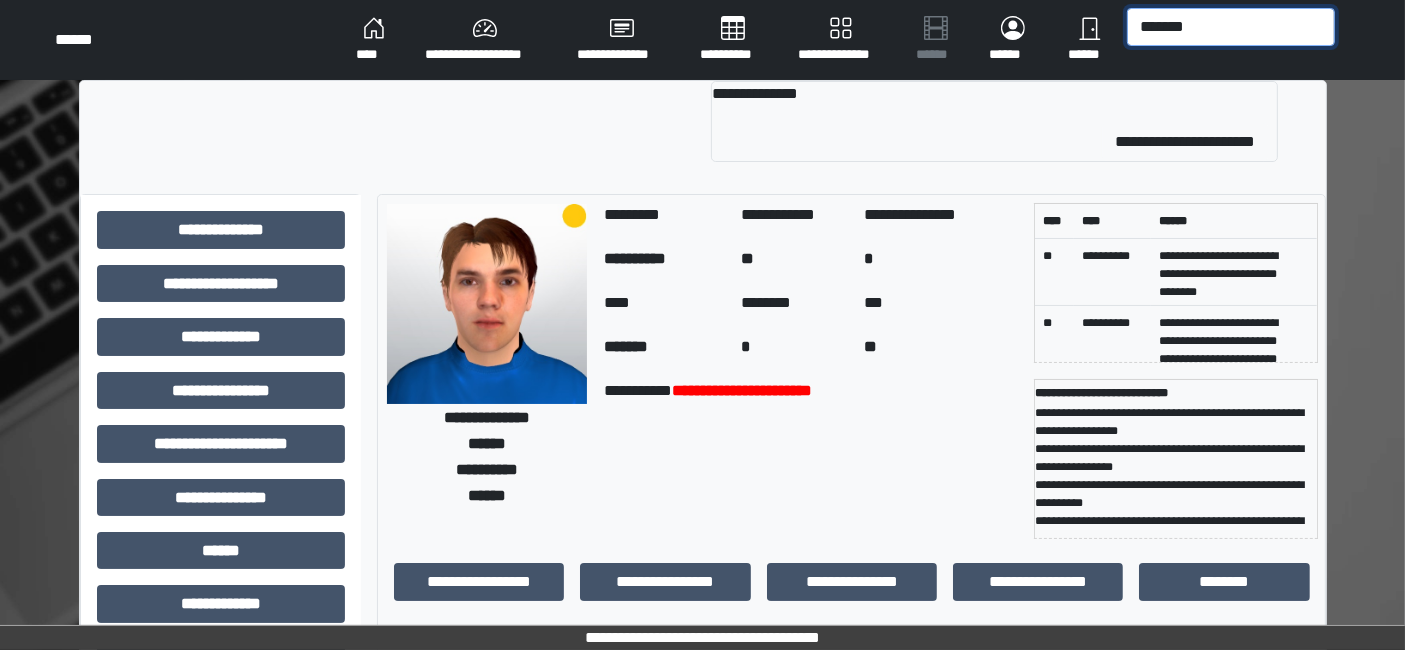 type on "*******" 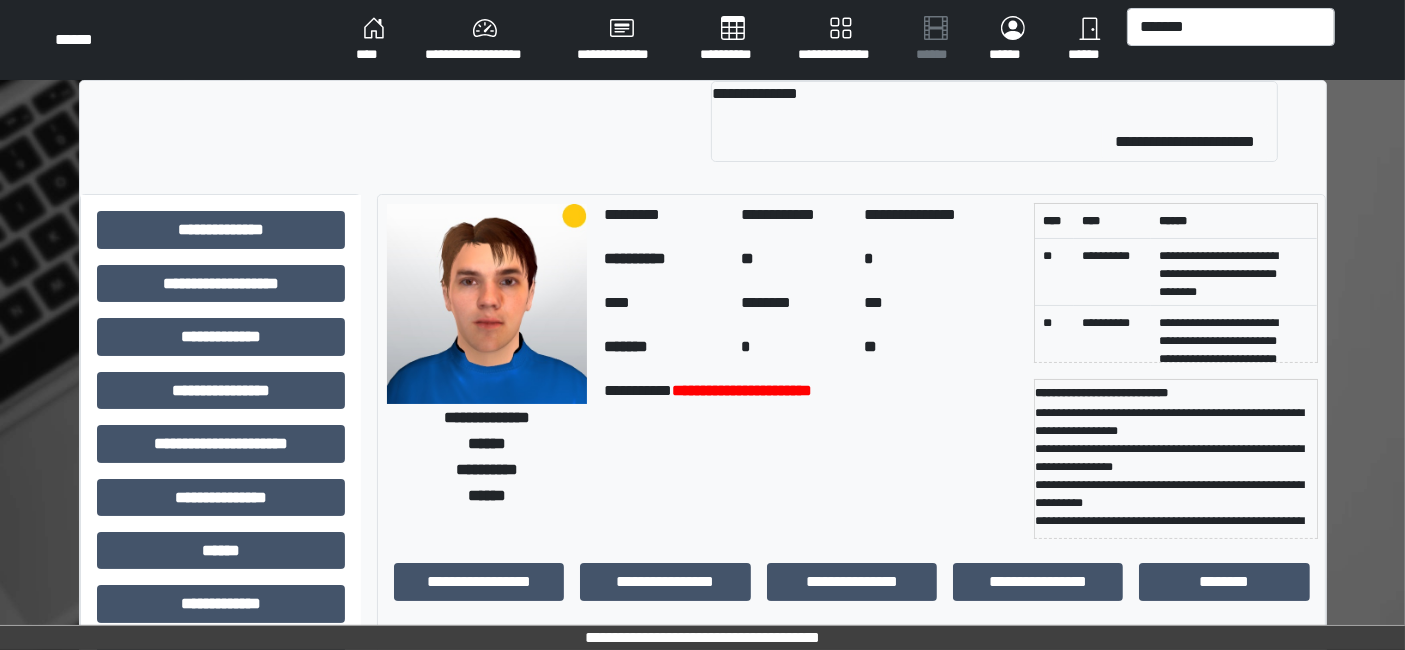 click on "**********" at bounding box center (703, 129) 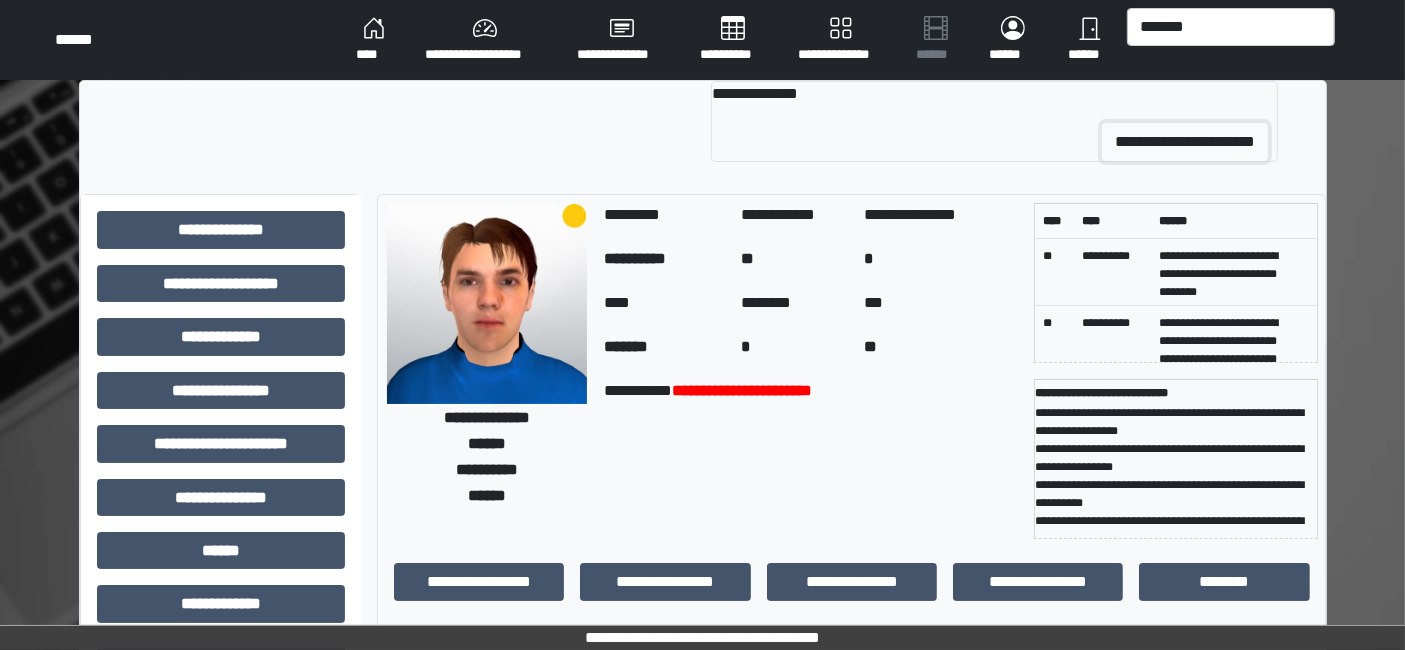 click on "**********" at bounding box center (1185, 142) 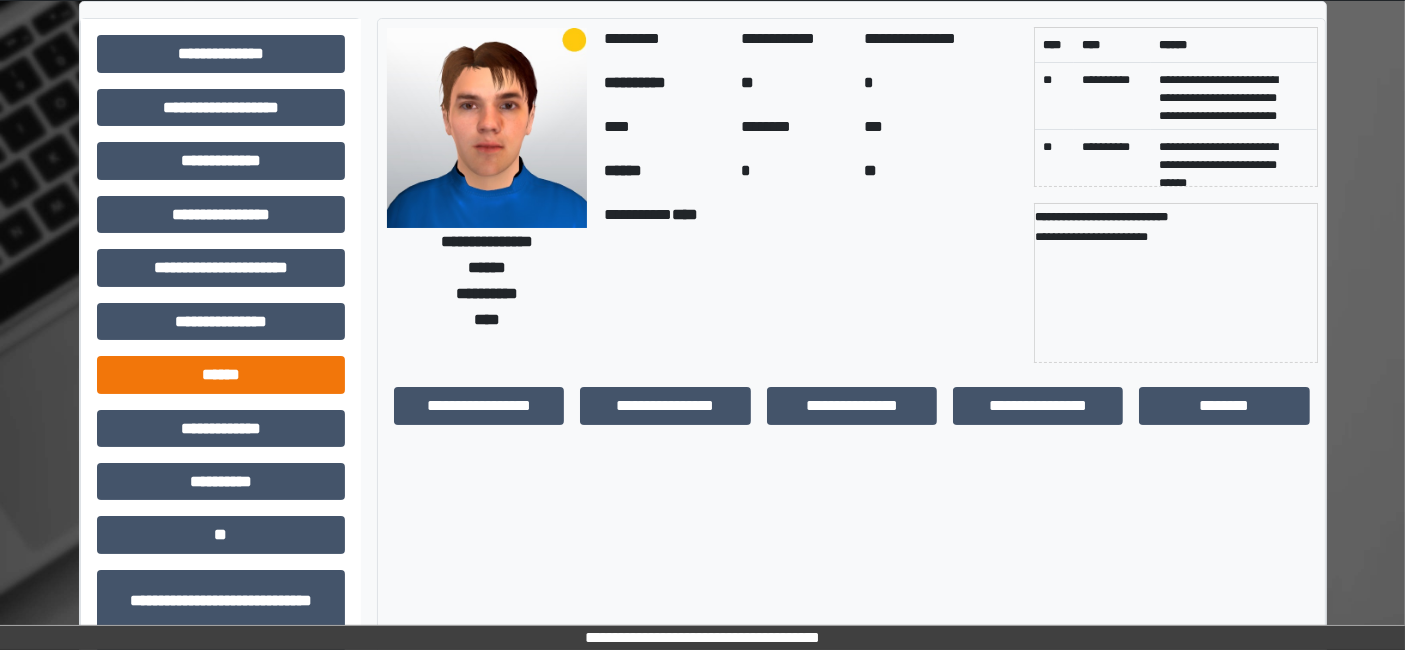 scroll, scrollTop: 111, scrollLeft: 0, axis: vertical 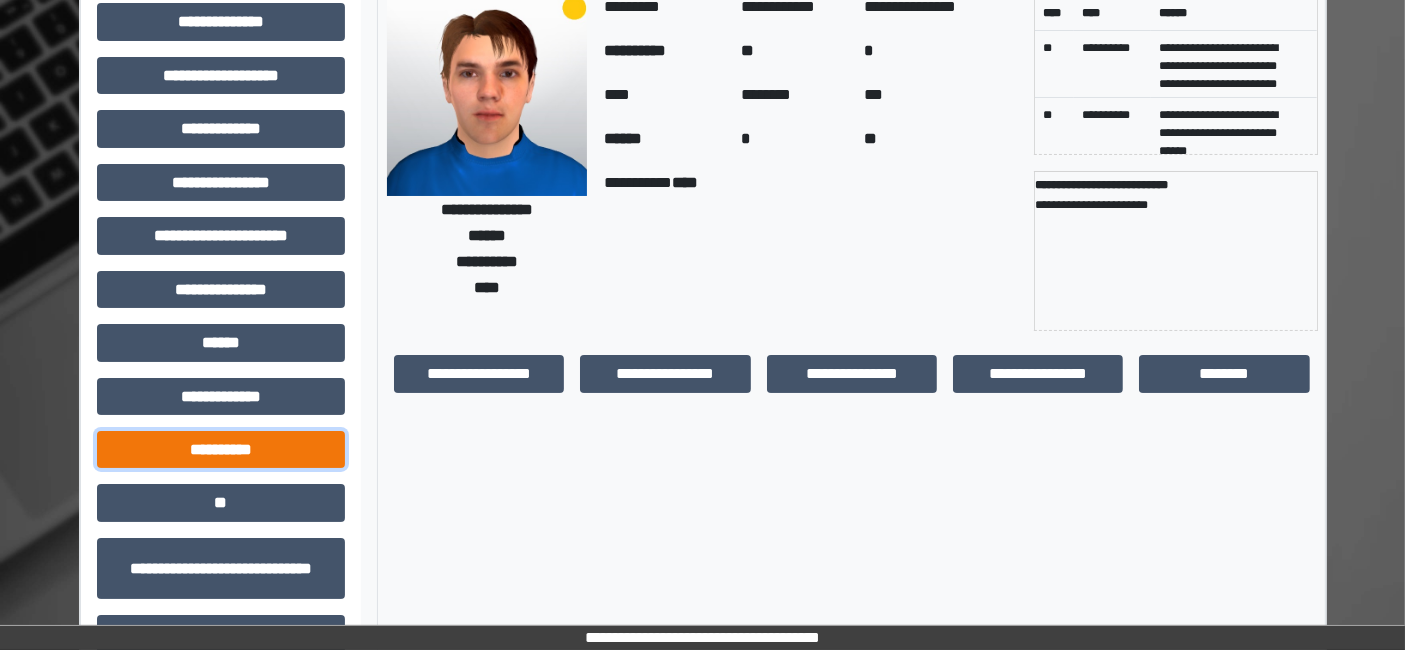 click on "**********" at bounding box center (221, 449) 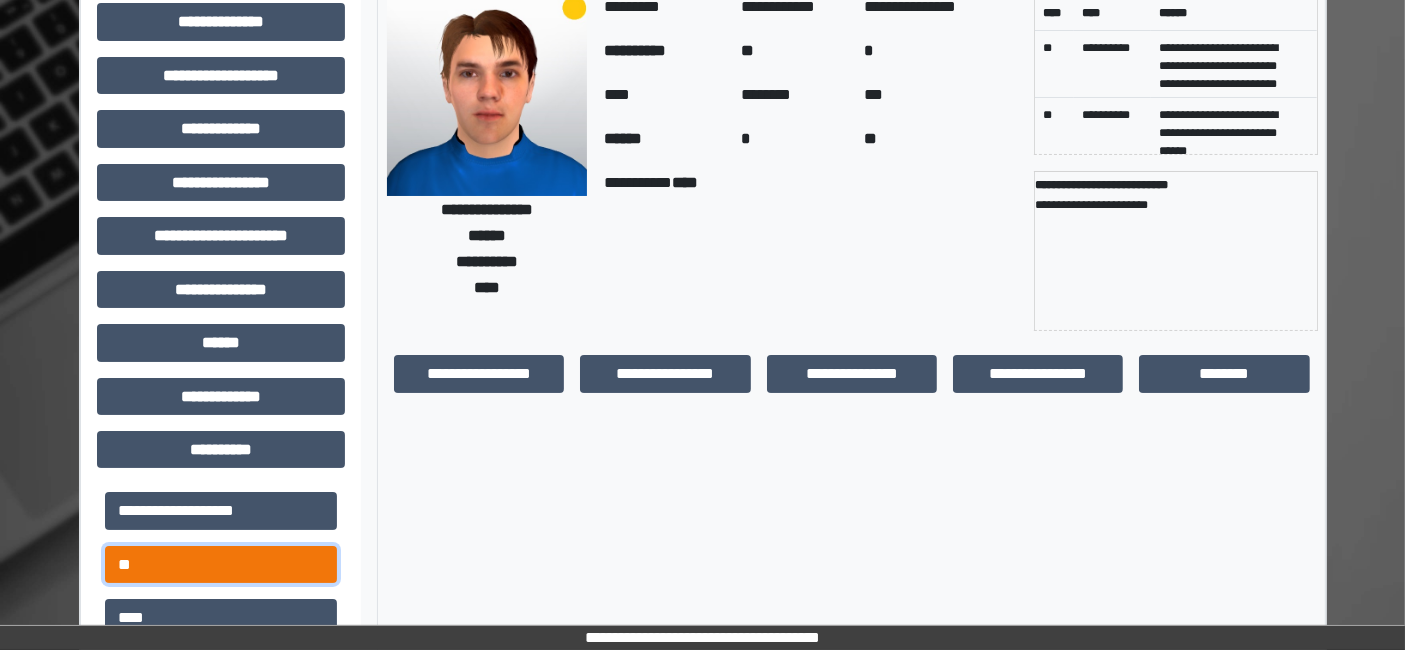 click on "**" at bounding box center [221, 564] 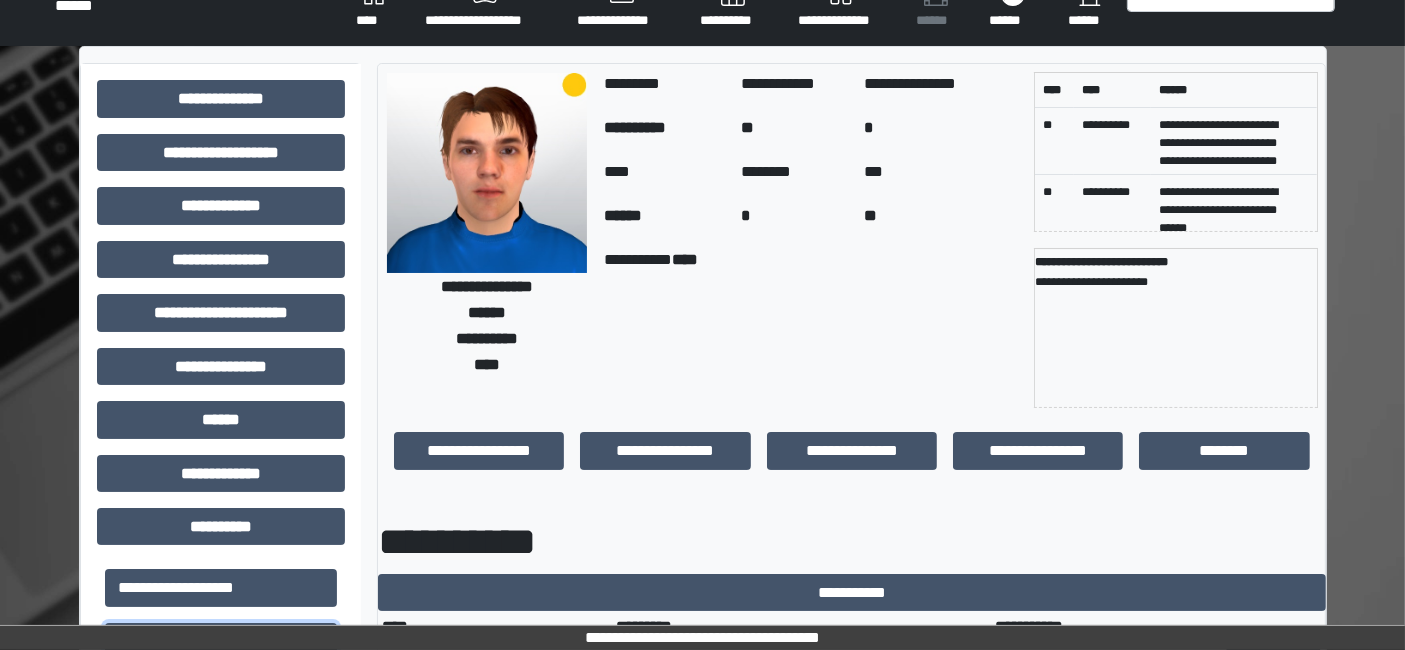 scroll, scrollTop: 0, scrollLeft: 0, axis: both 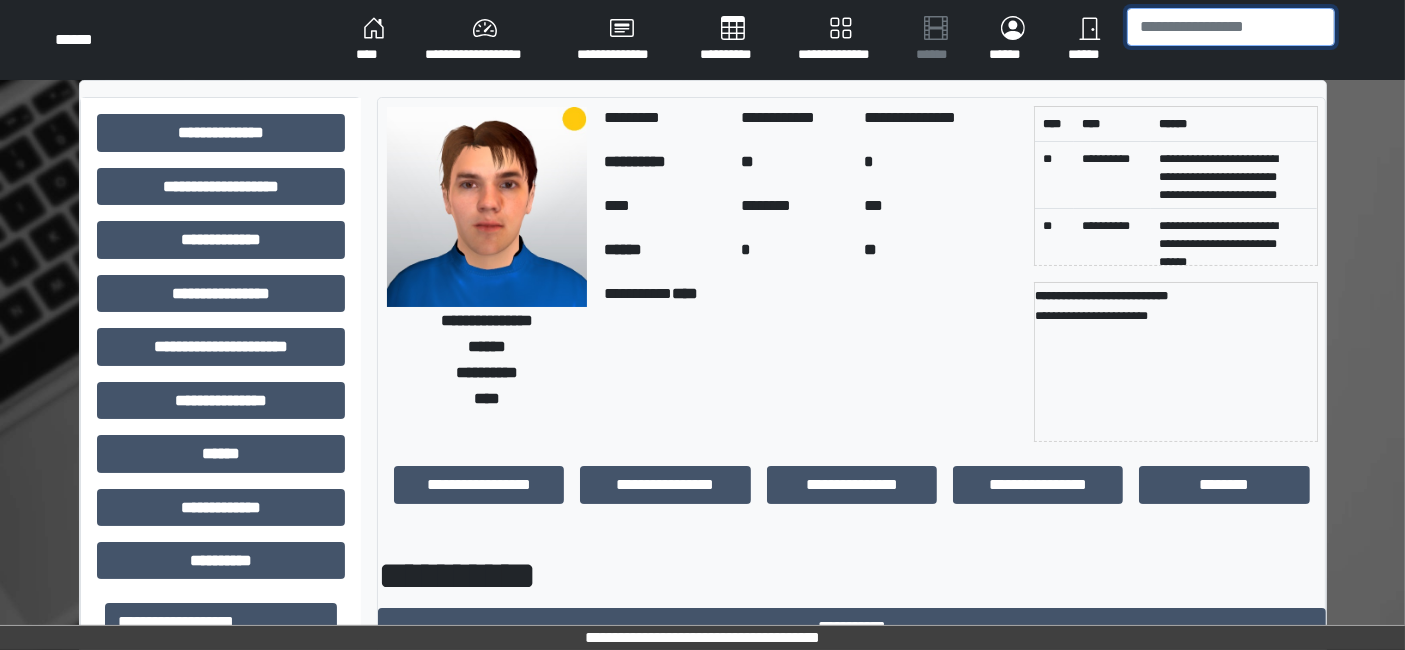 click at bounding box center [1231, 27] 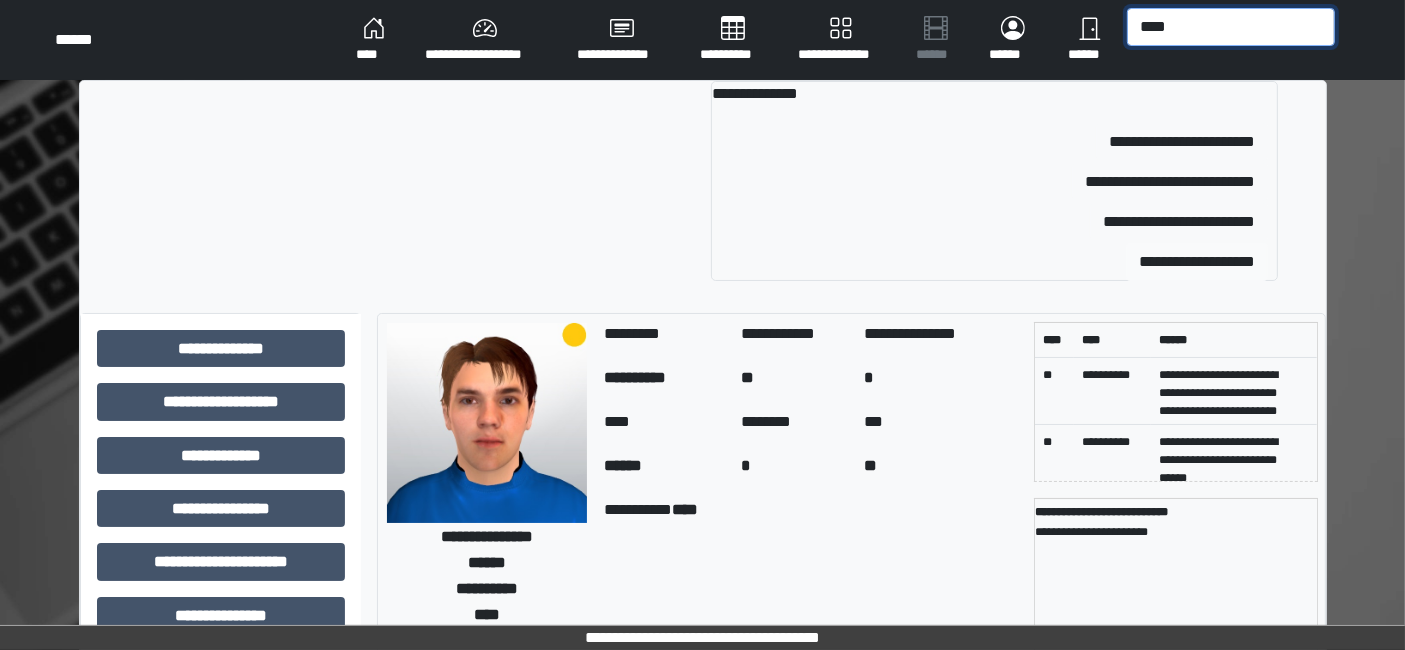 type on "****" 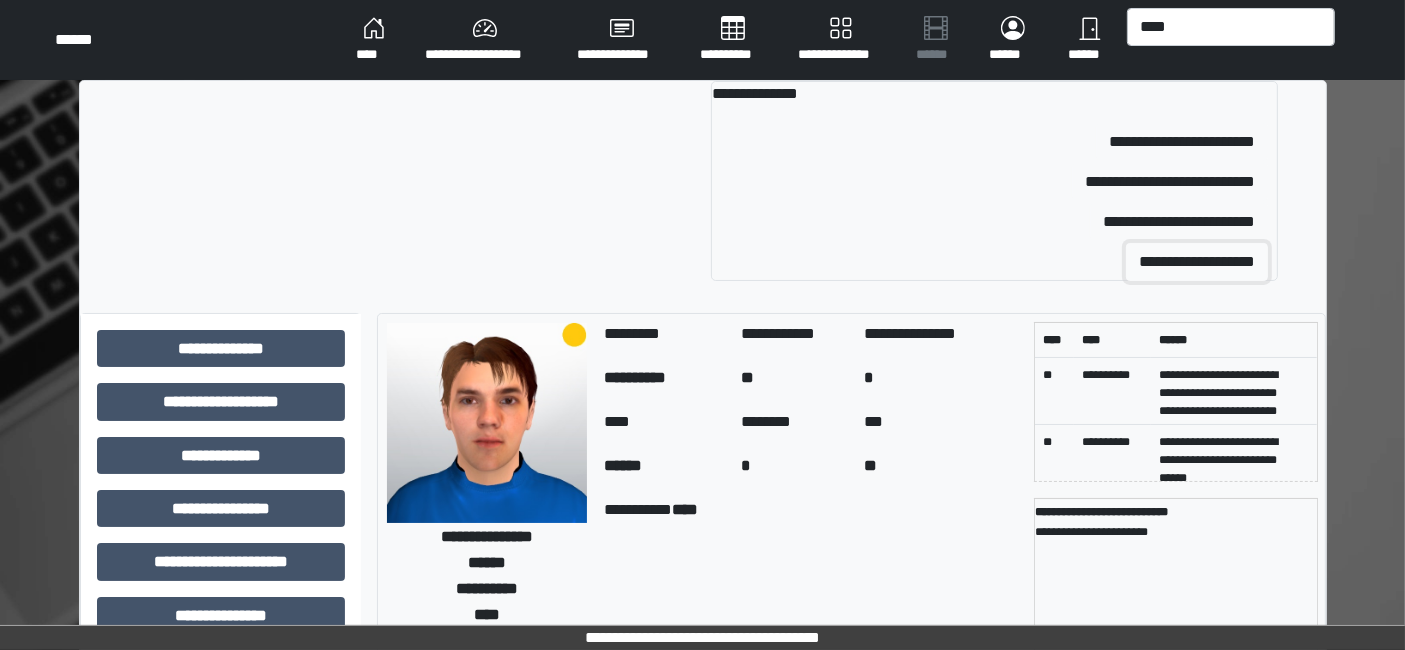 click on "**********" at bounding box center (1197, 262) 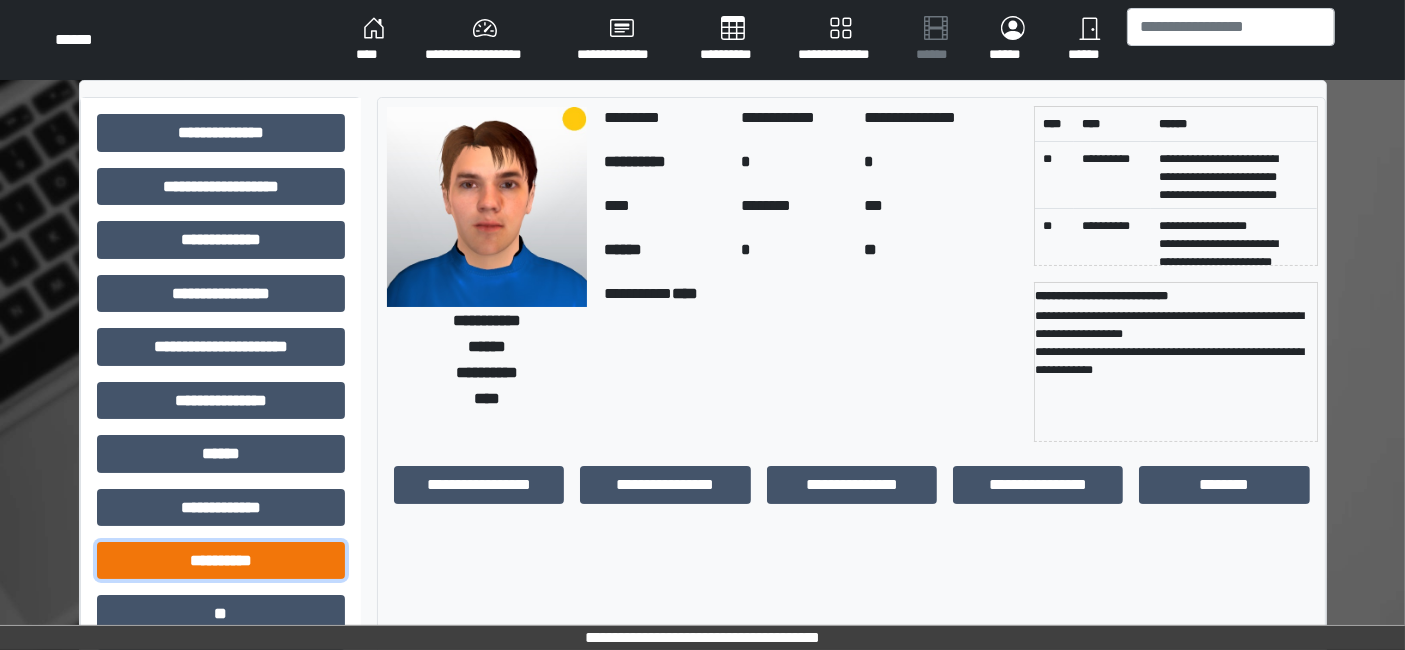 click on "**********" at bounding box center (221, 560) 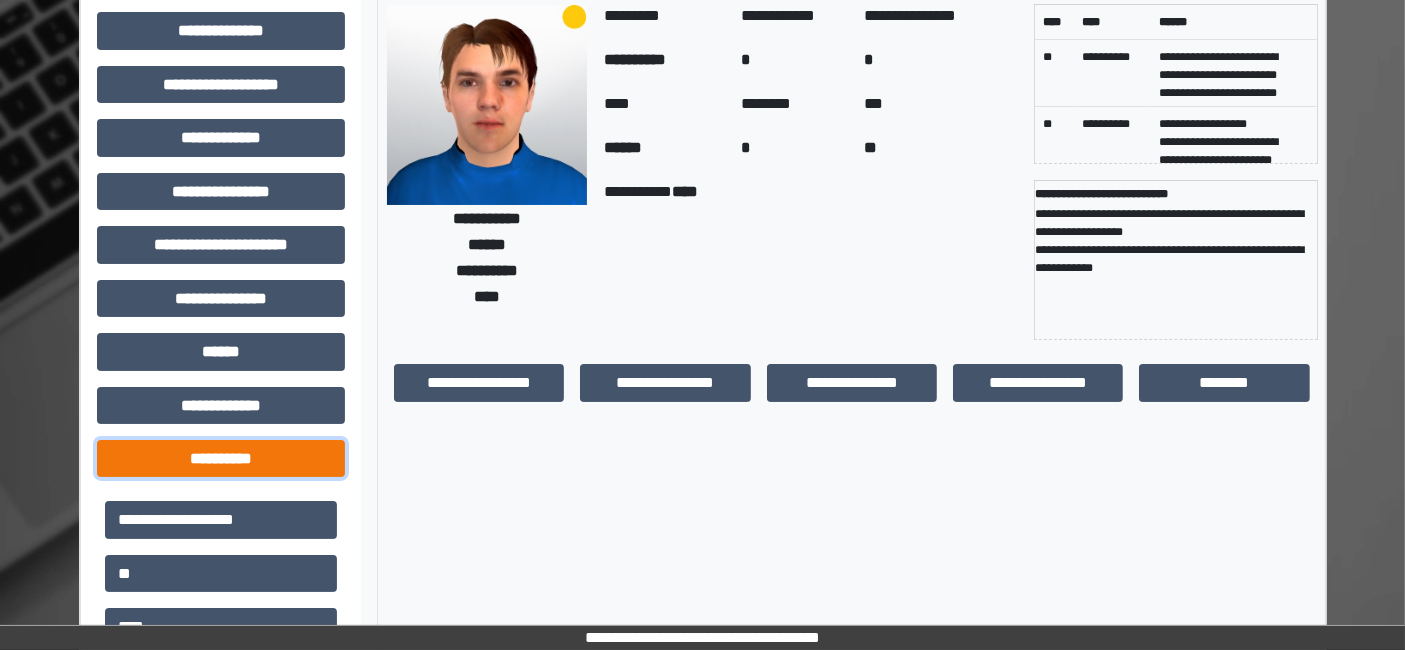 scroll, scrollTop: 222, scrollLeft: 0, axis: vertical 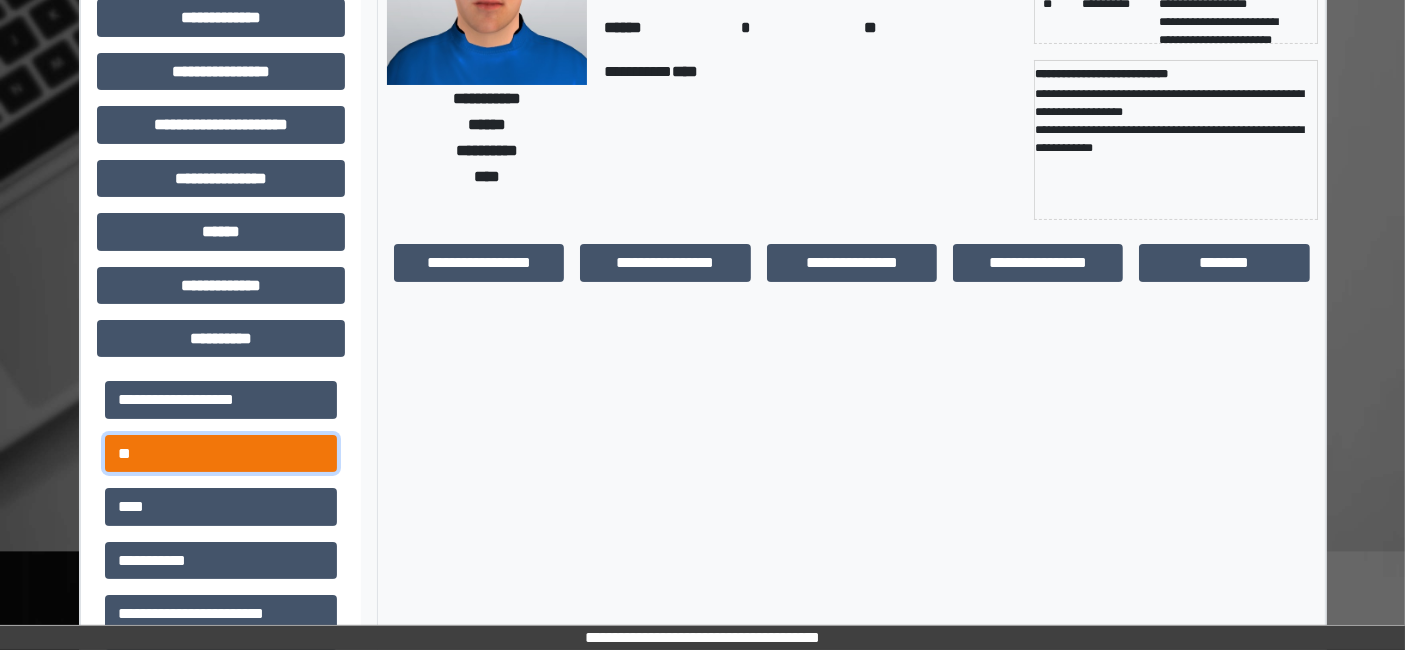 click on "**" at bounding box center [221, 453] 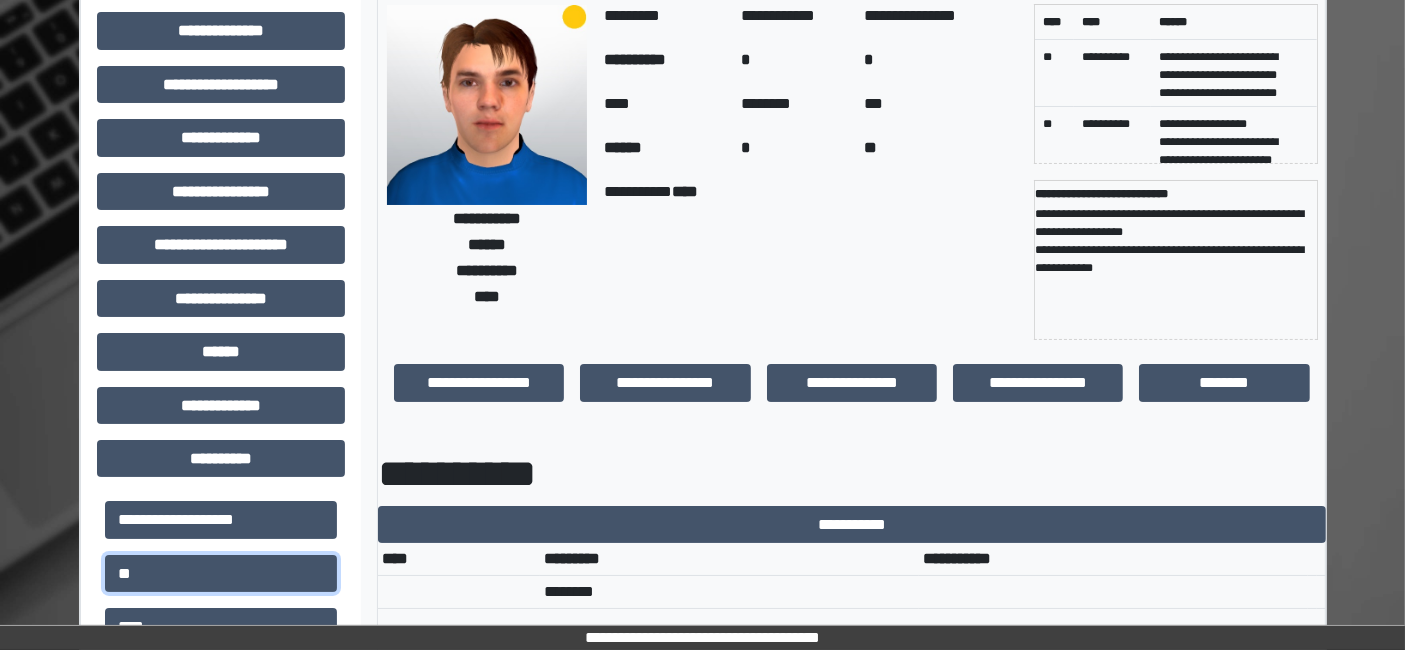 scroll, scrollTop: 0, scrollLeft: 0, axis: both 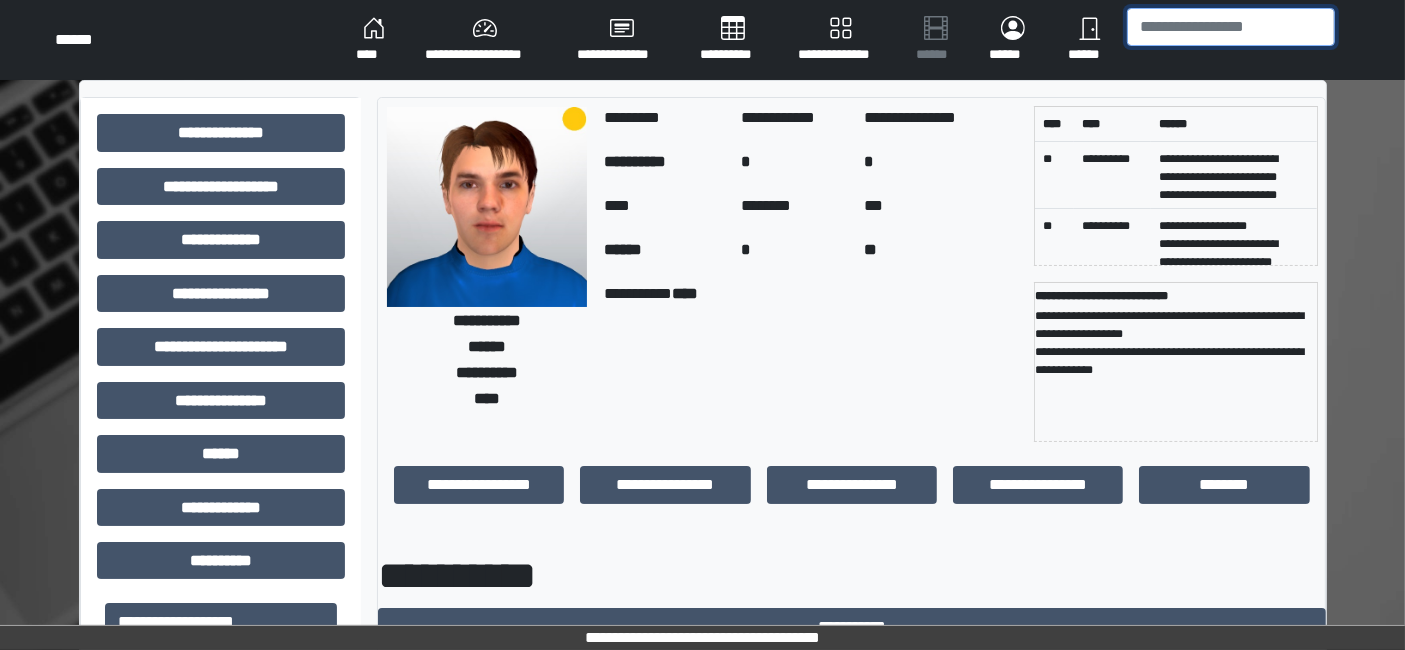 click at bounding box center [1231, 27] 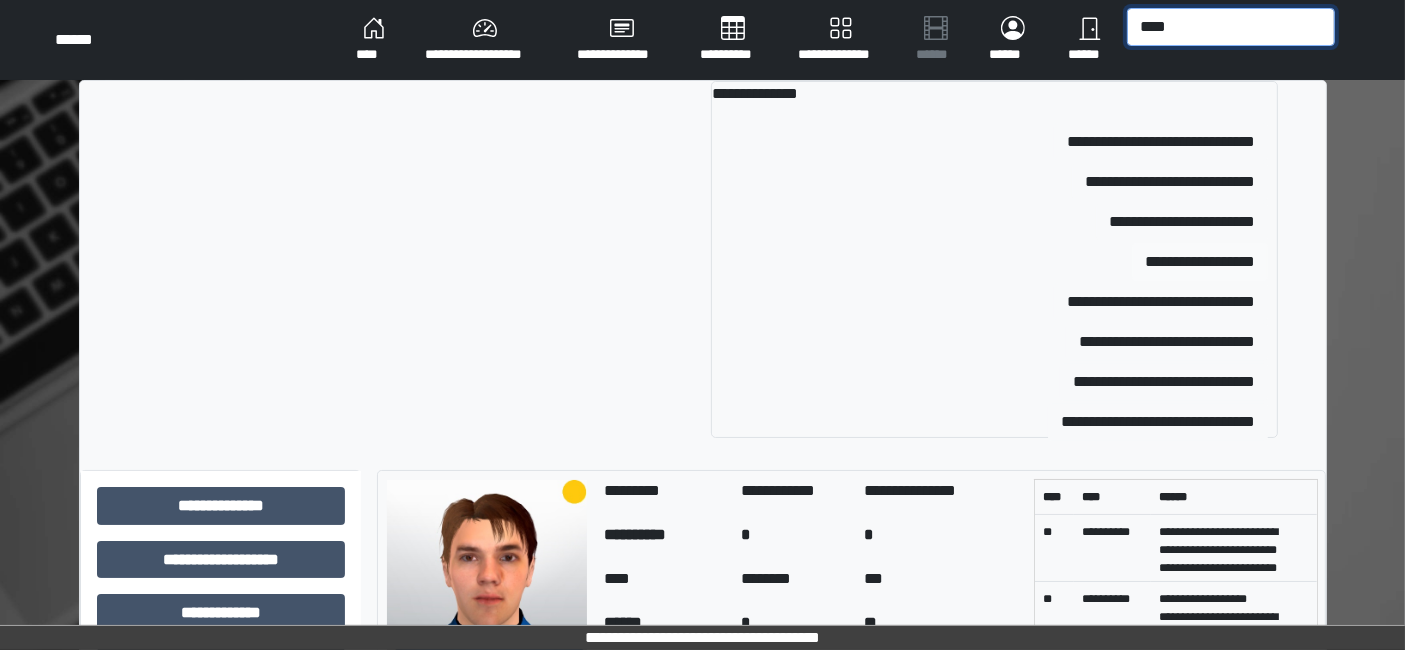 type on "****" 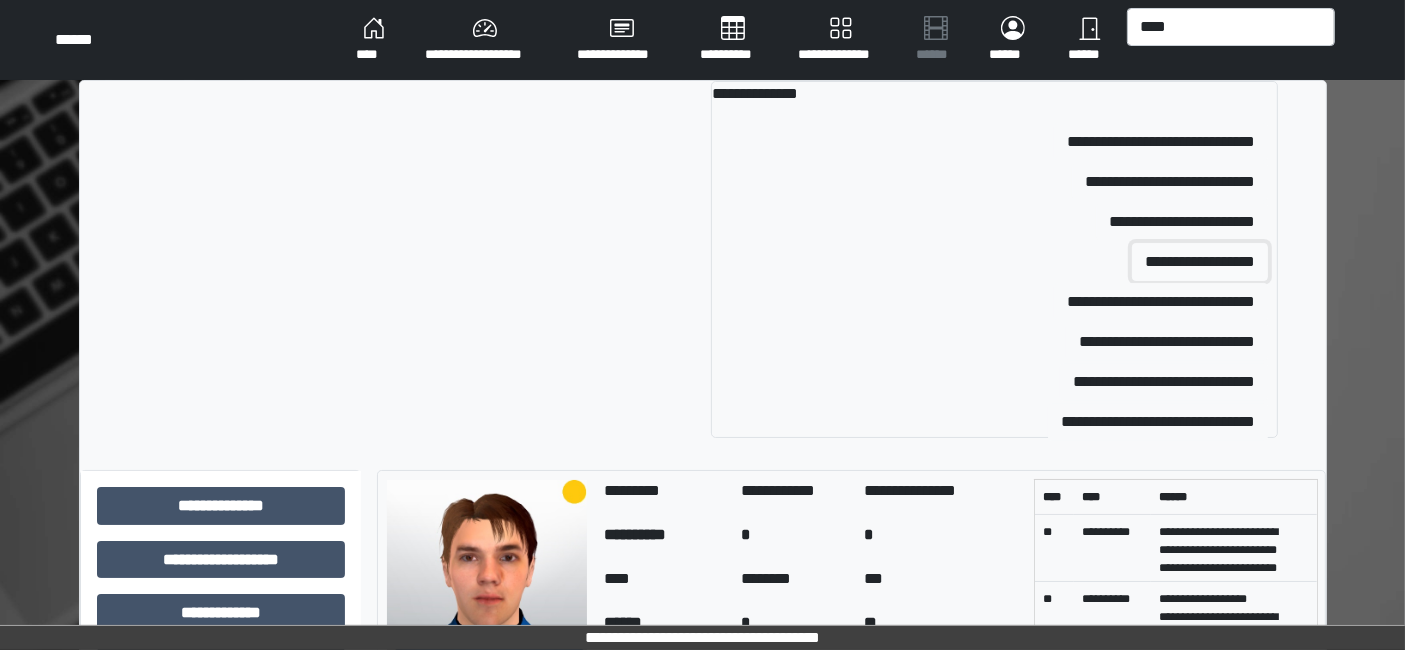 click on "**********" at bounding box center [1200, 262] 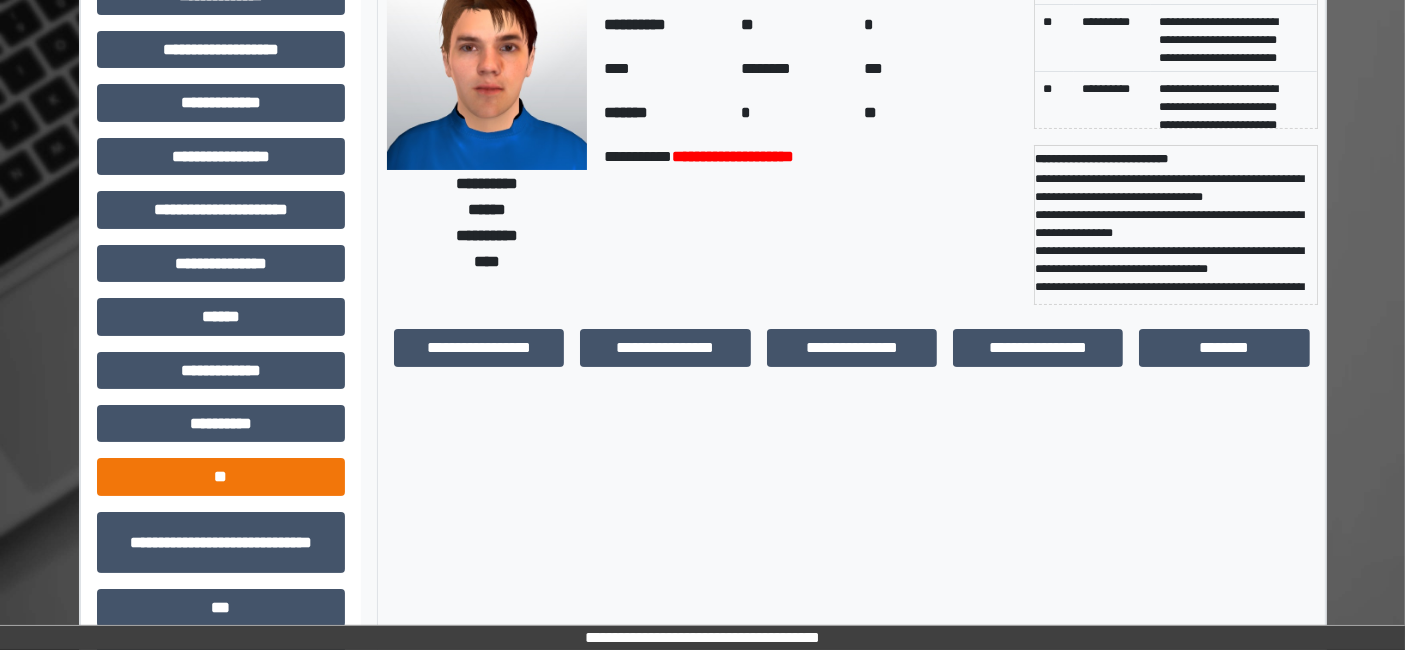 scroll, scrollTop: 222, scrollLeft: 0, axis: vertical 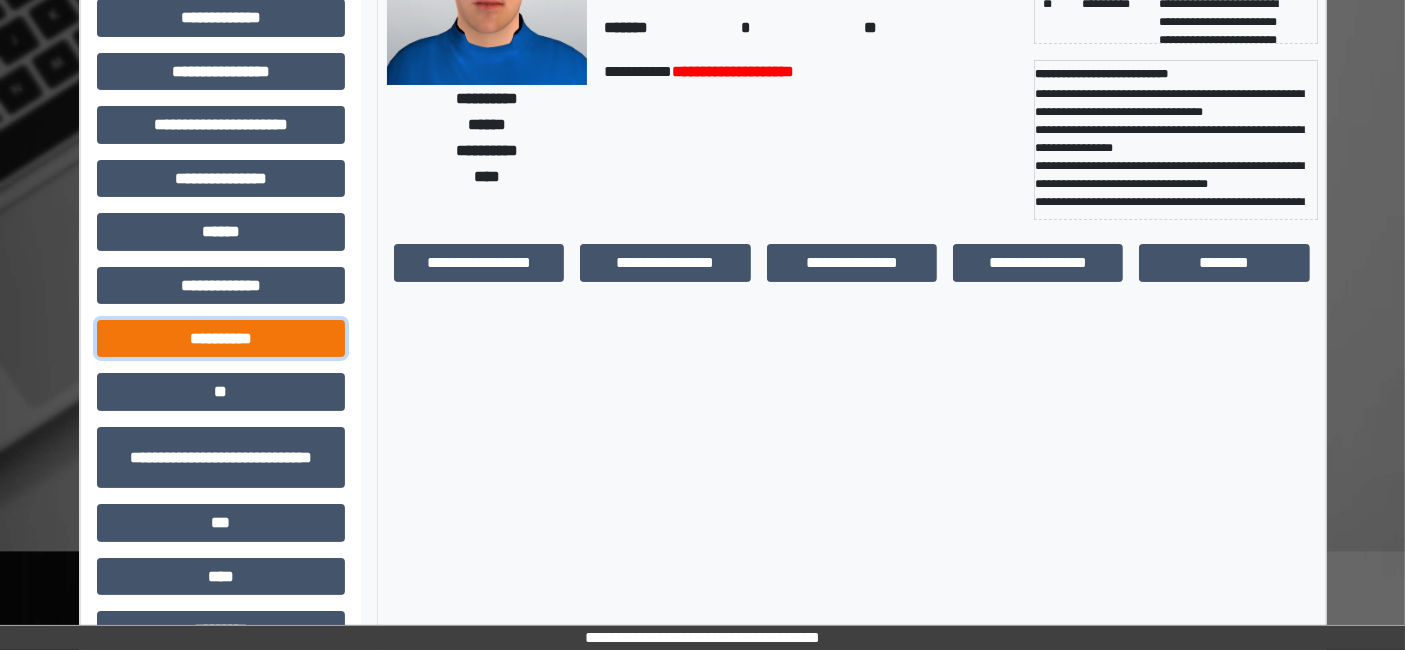 click on "**********" at bounding box center (221, 338) 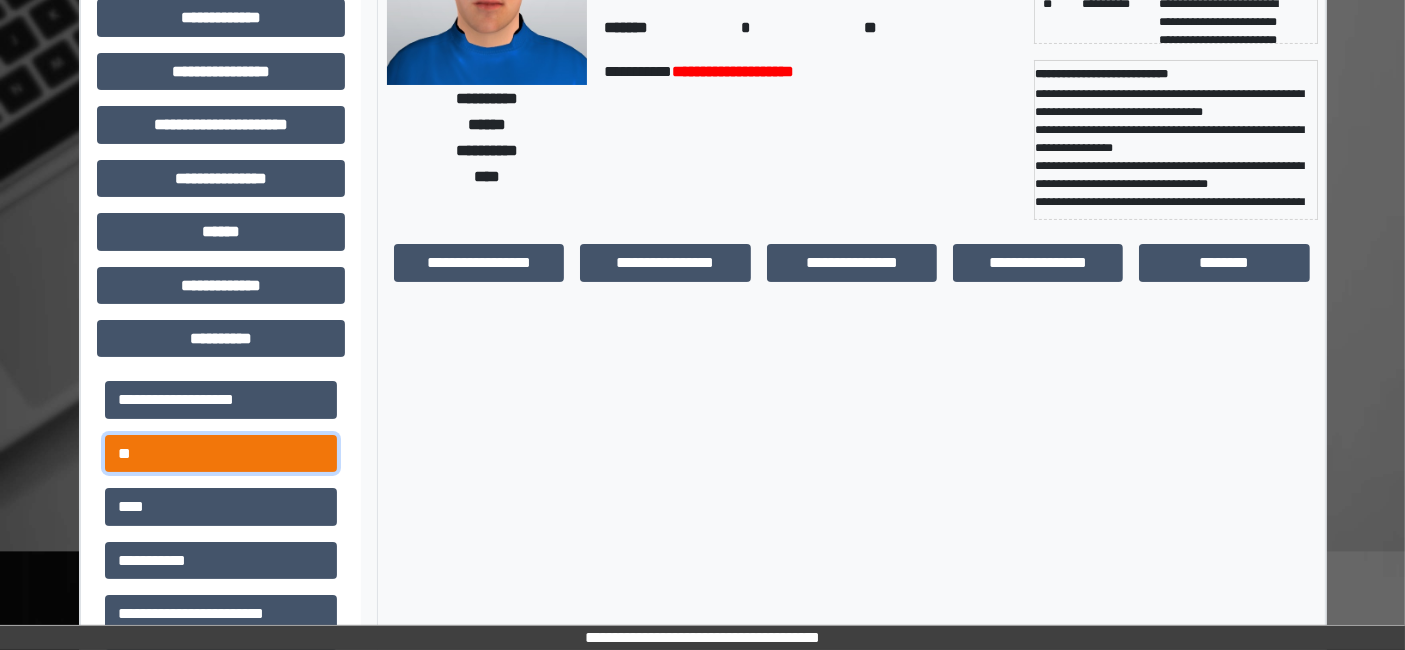click on "**" at bounding box center [221, 453] 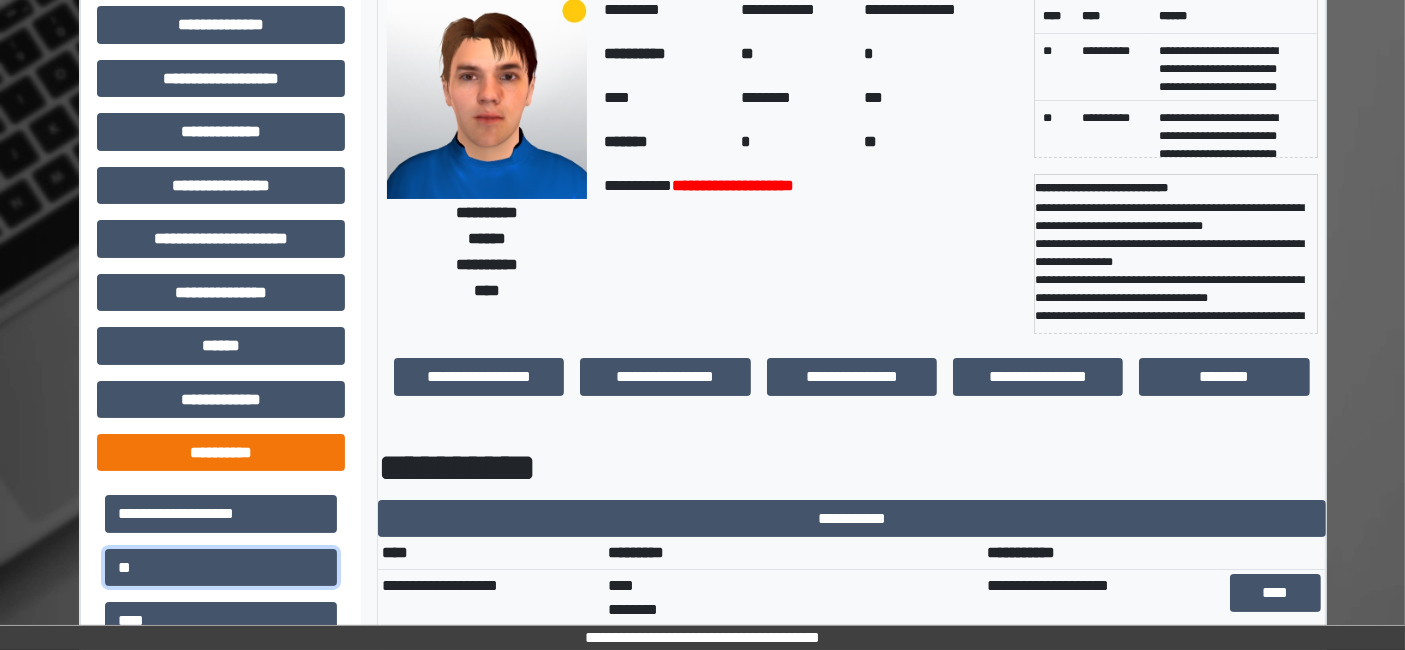 scroll, scrollTop: 0, scrollLeft: 0, axis: both 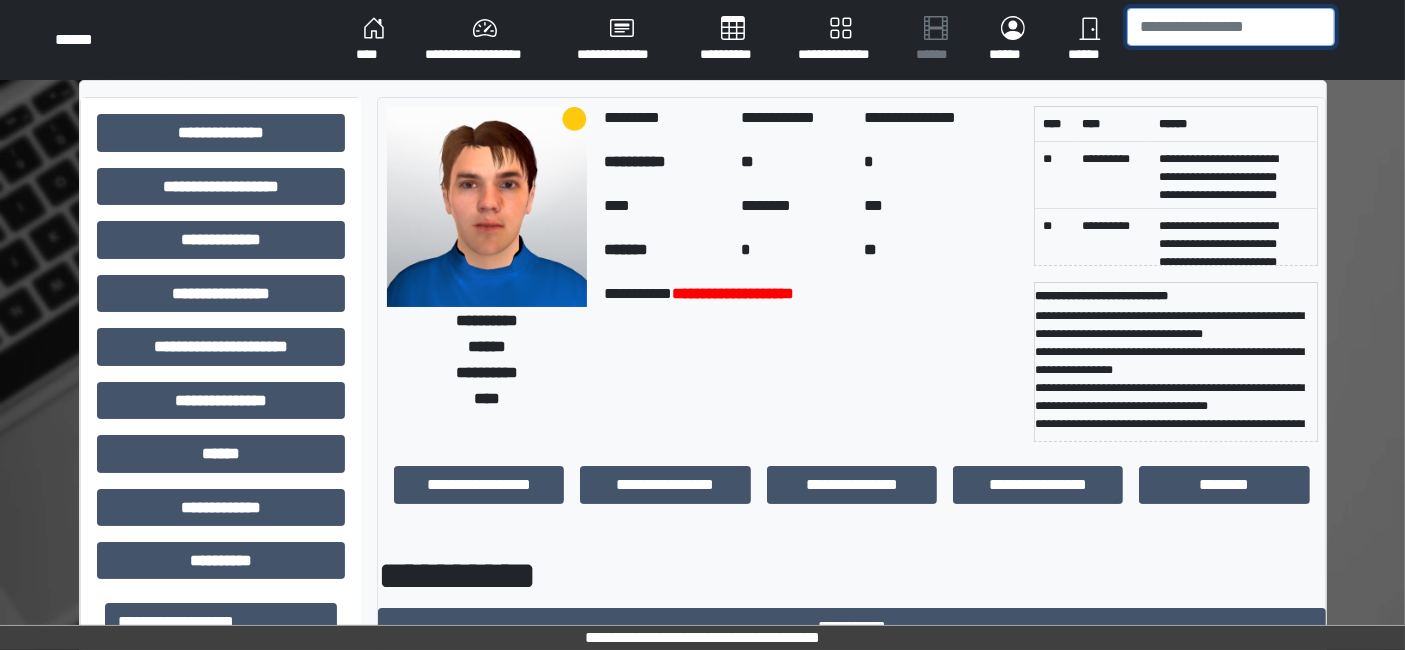 click at bounding box center [1231, 27] 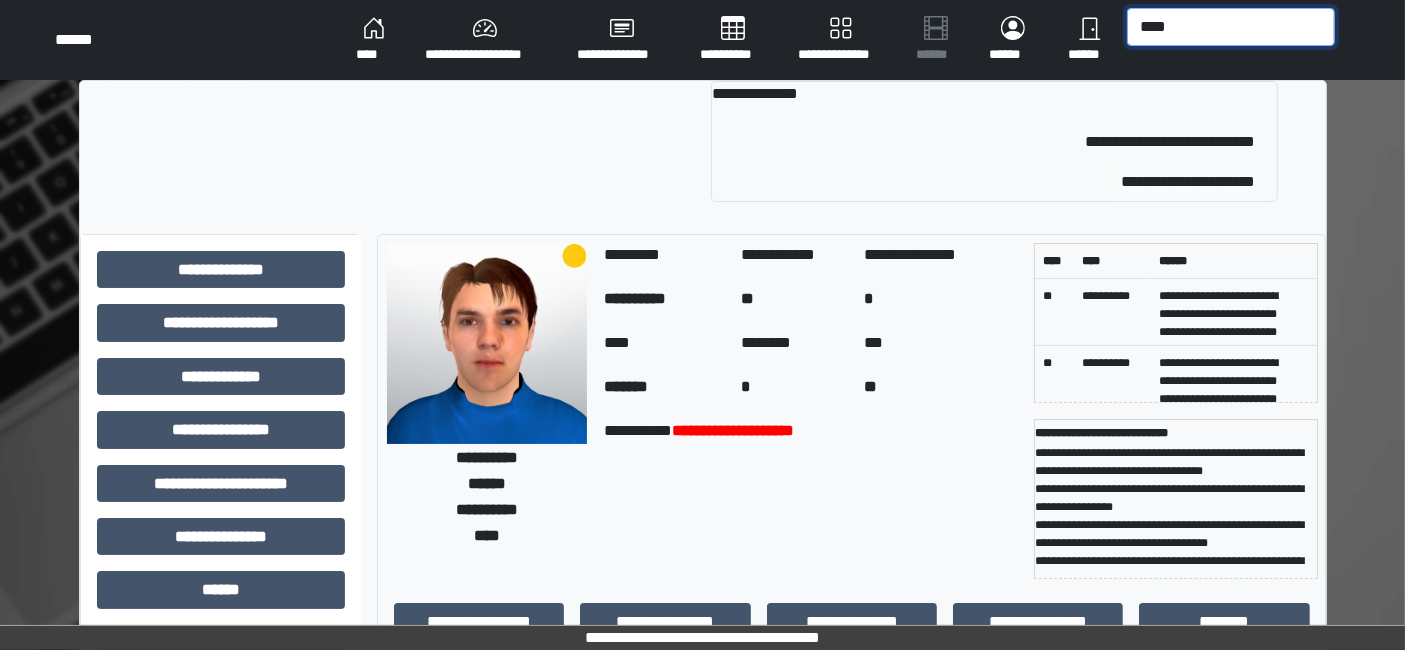 type on "****" 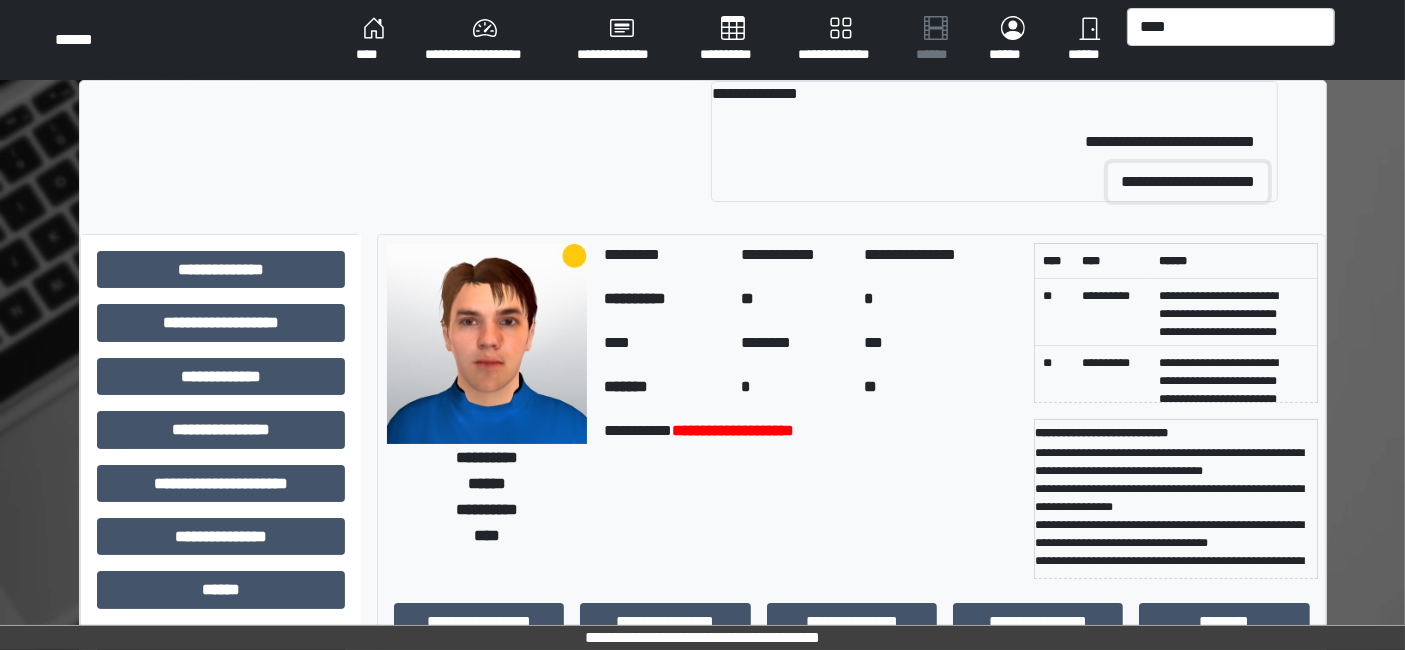click on "**********" at bounding box center (1188, 182) 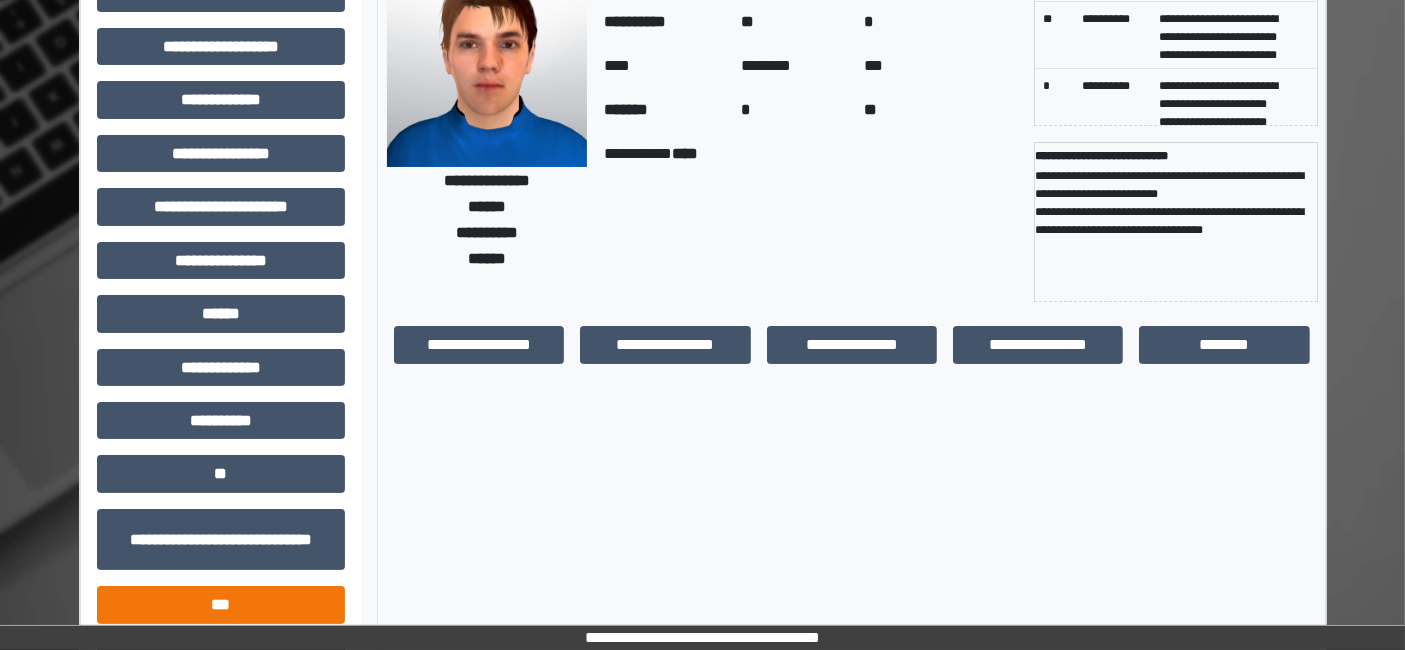 scroll, scrollTop: 269, scrollLeft: 0, axis: vertical 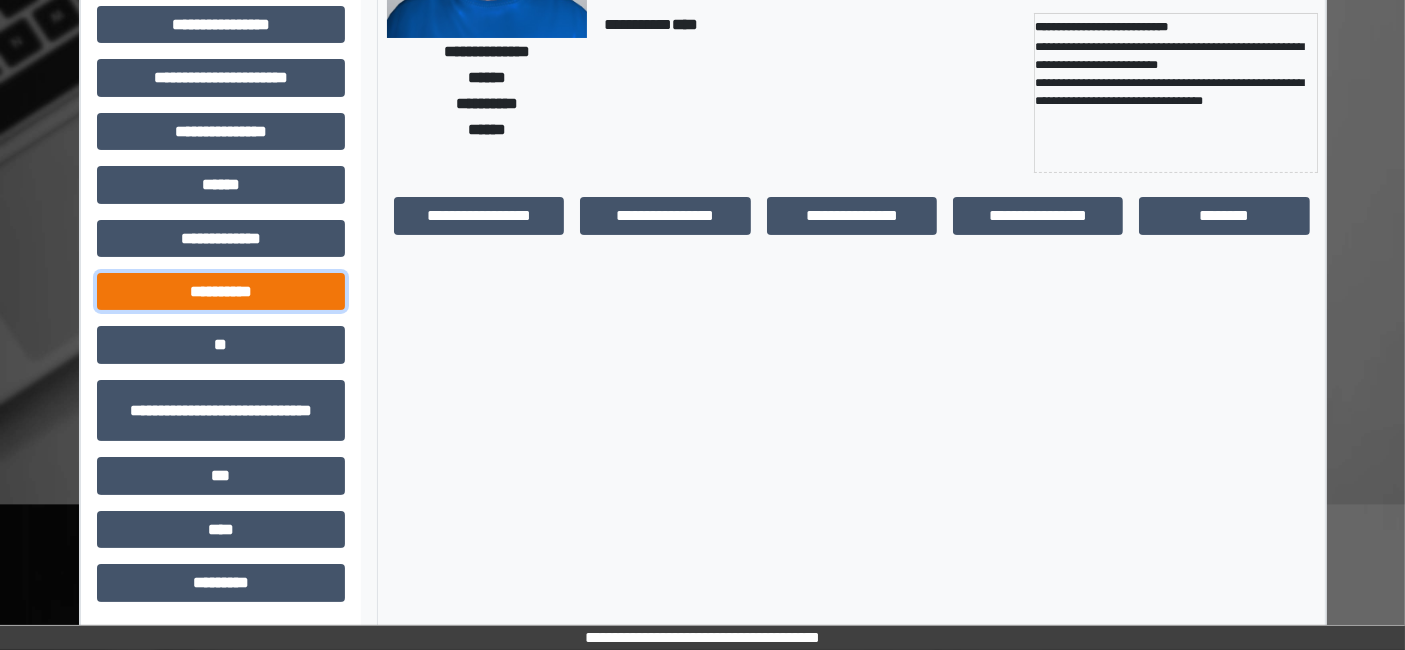 click on "**********" at bounding box center [221, 291] 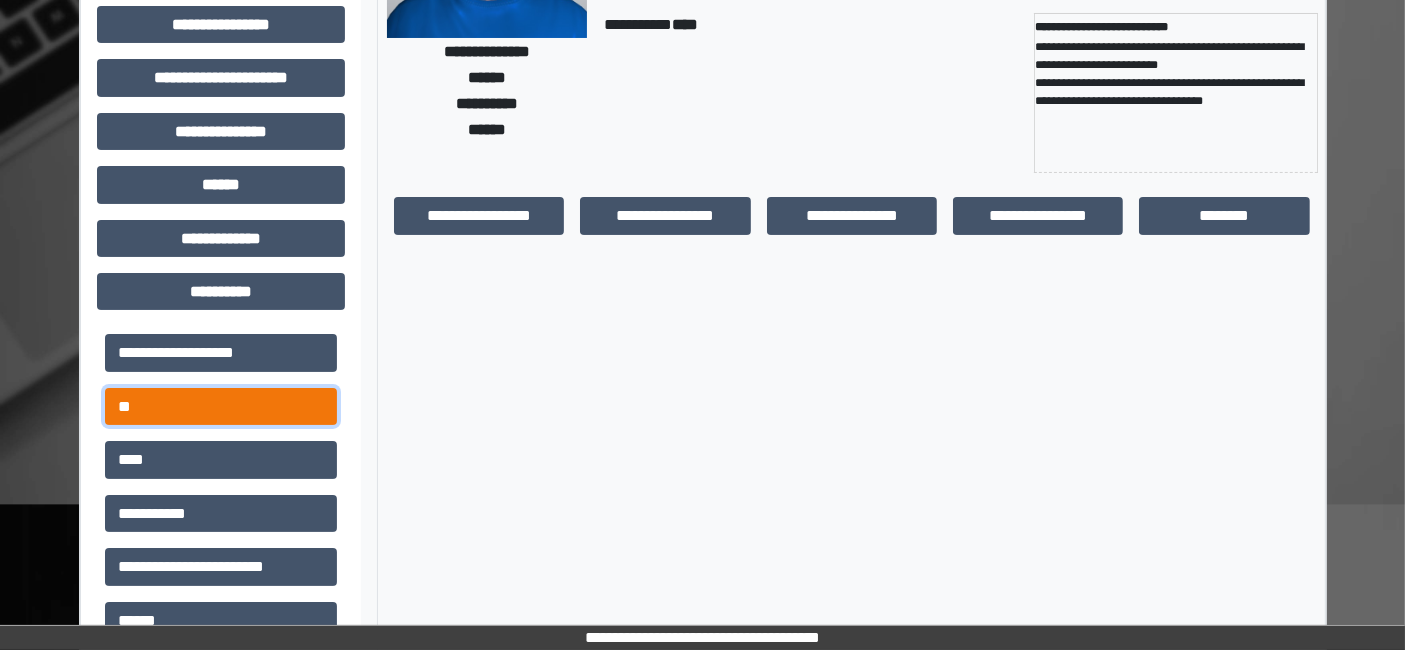 click on "**" at bounding box center [221, 406] 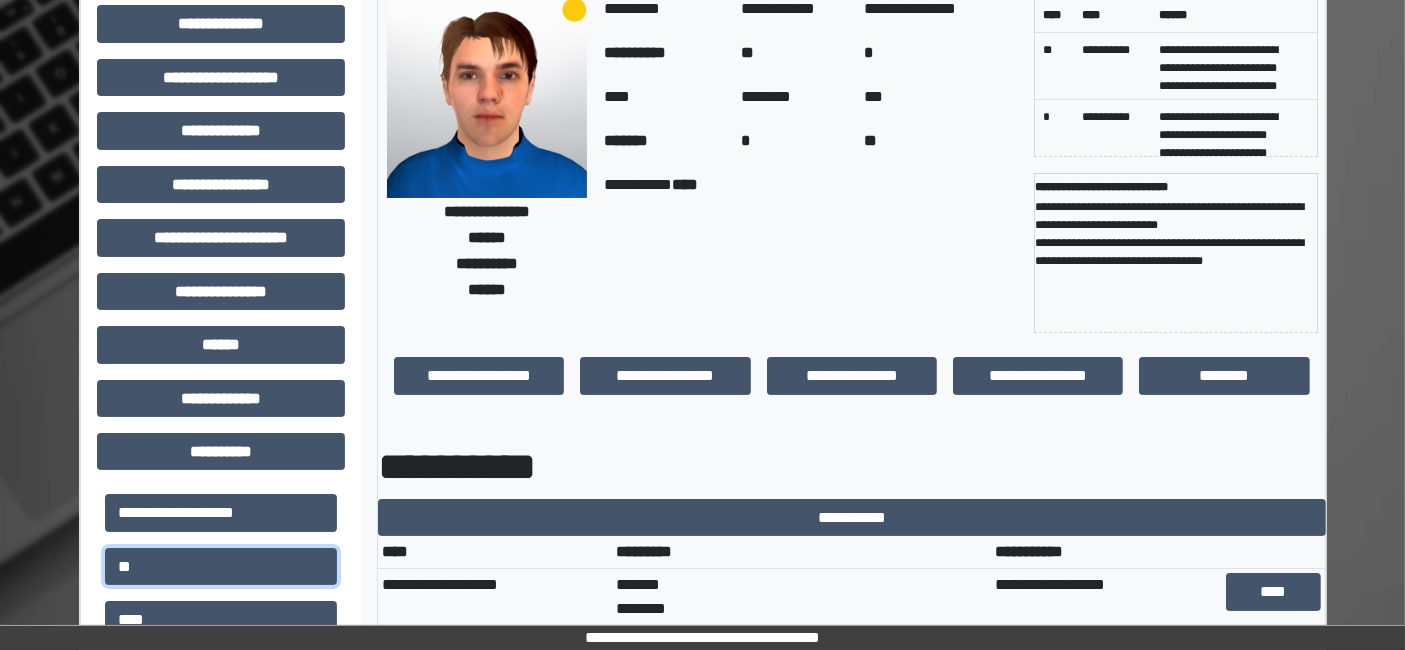scroll, scrollTop: 0, scrollLeft: 0, axis: both 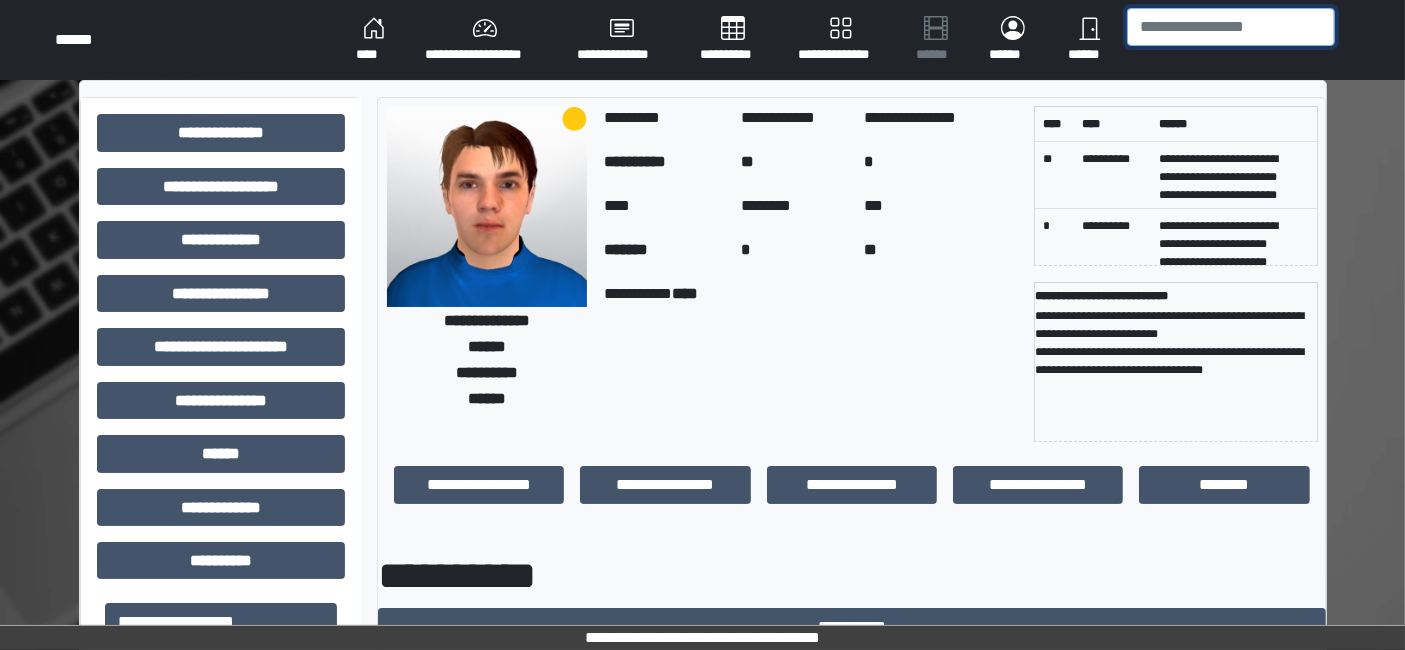 click at bounding box center (1231, 27) 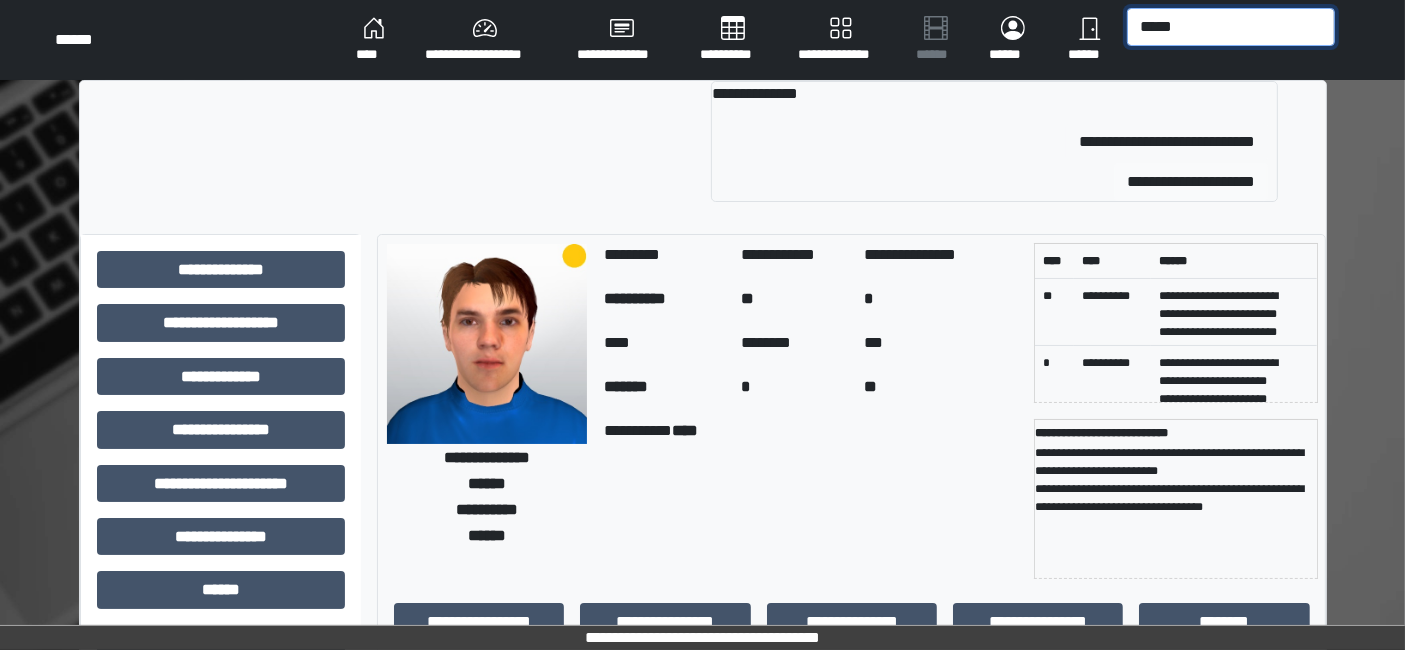 type on "*****" 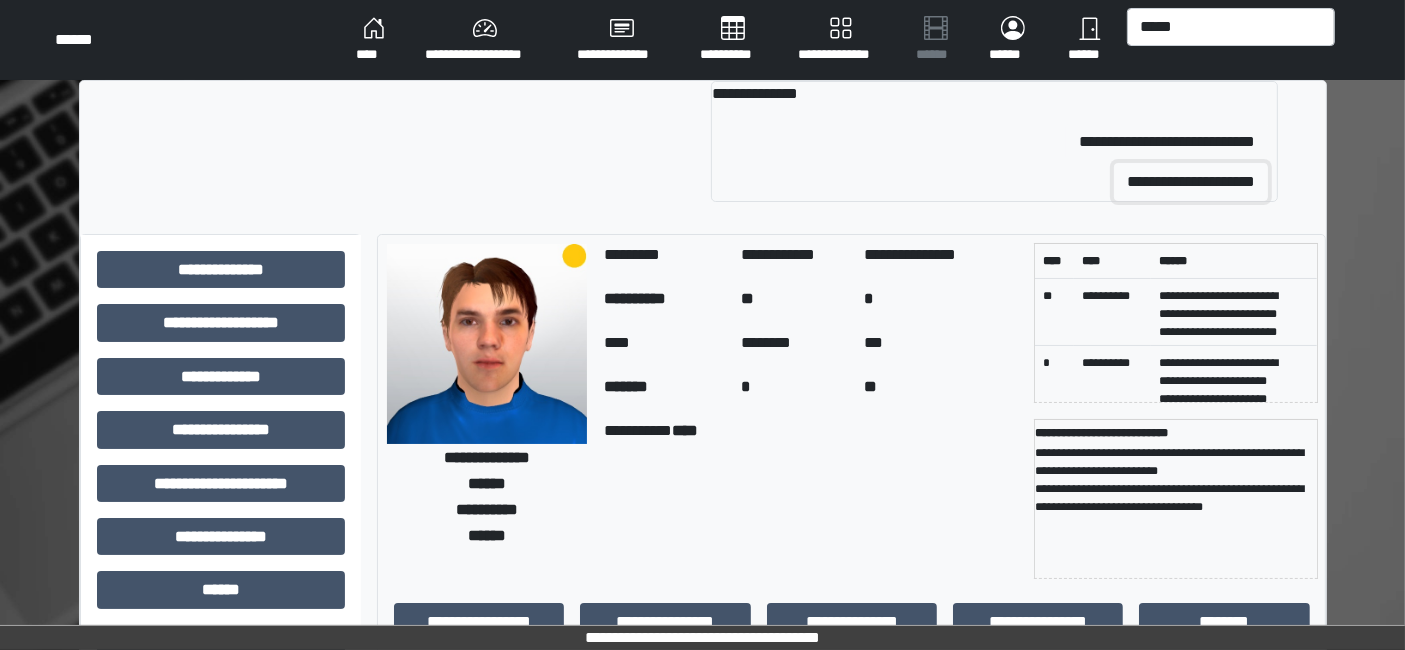 click on "**********" at bounding box center (1191, 182) 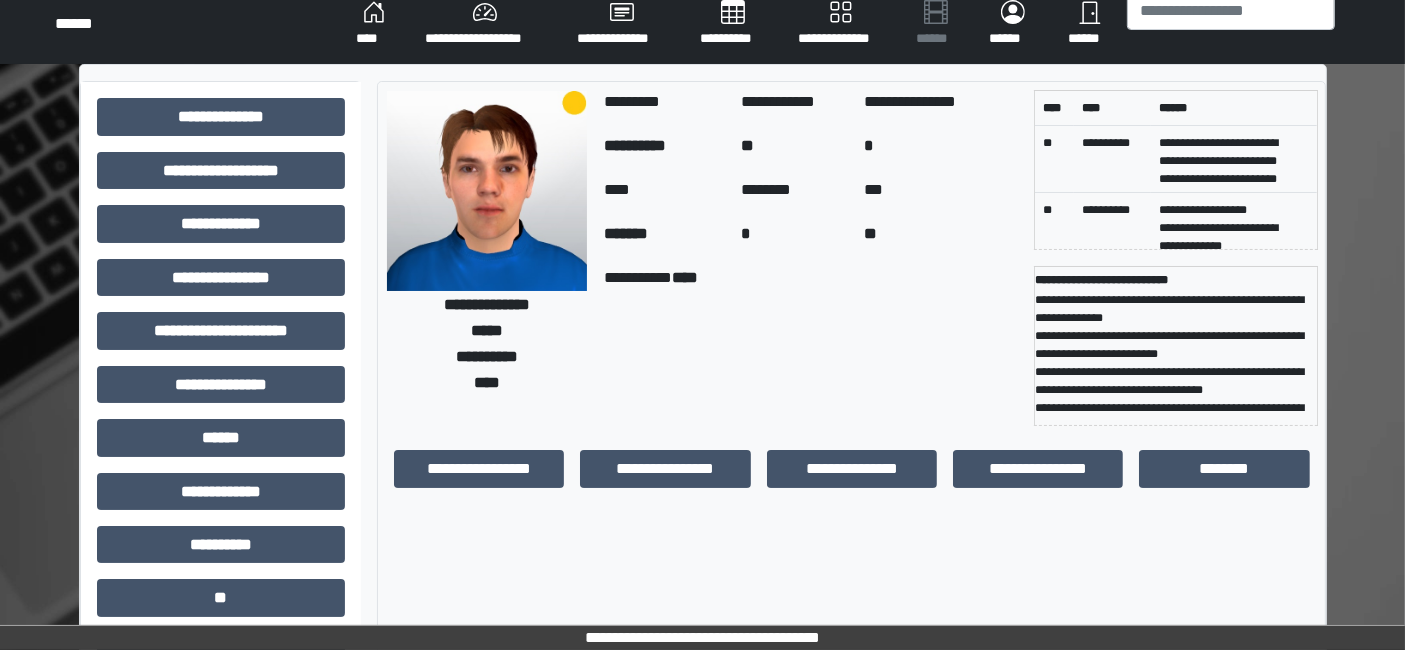 scroll, scrollTop: 222, scrollLeft: 0, axis: vertical 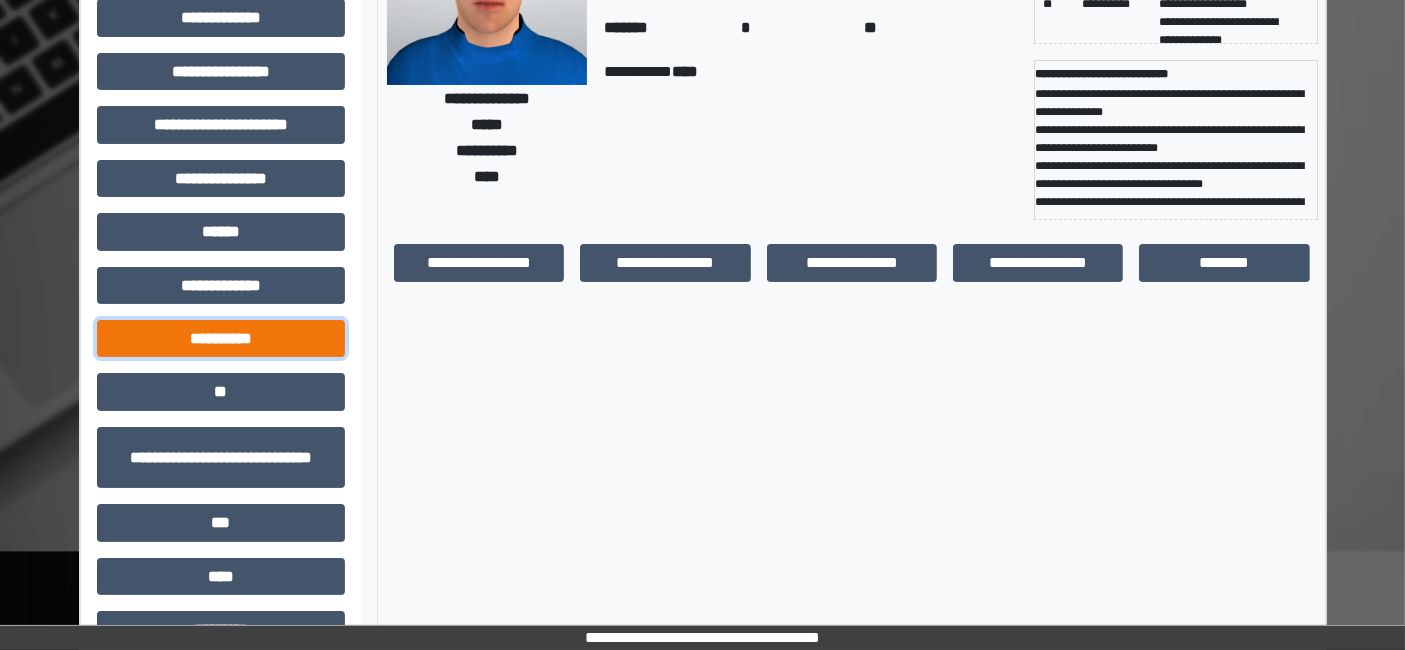 click on "**********" at bounding box center (221, 338) 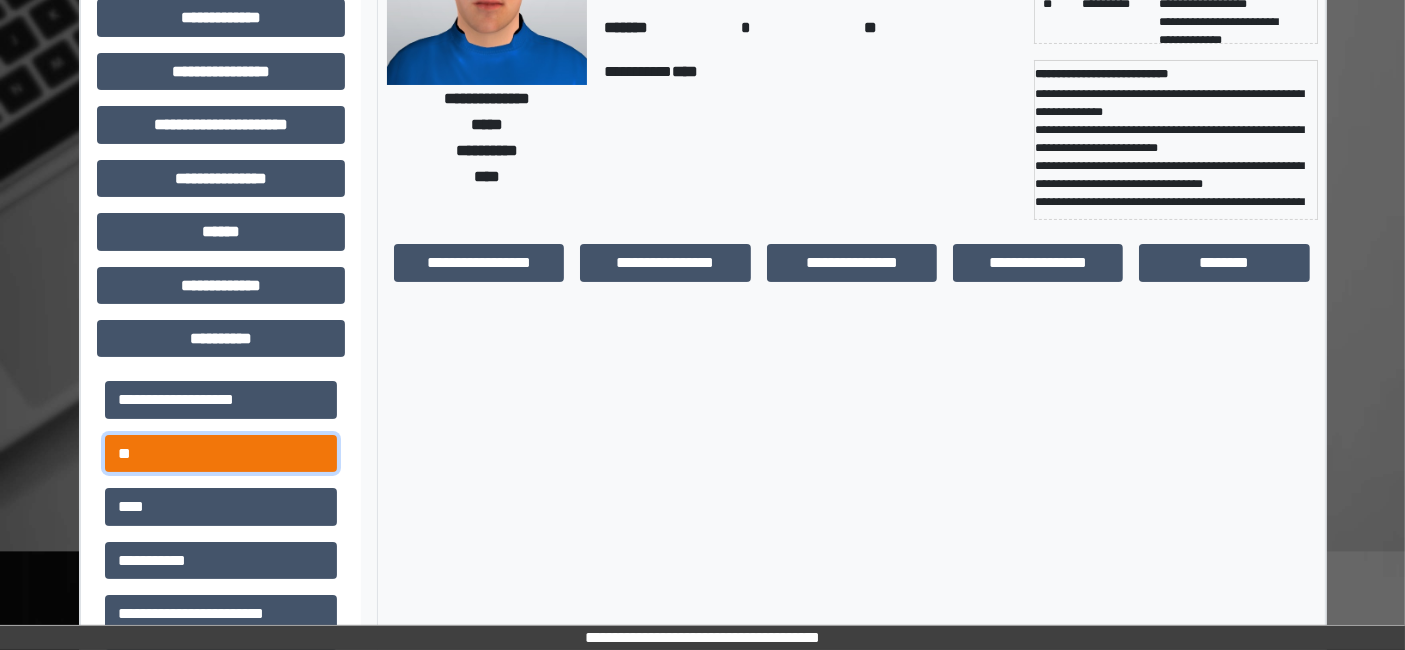 click on "**" at bounding box center [221, 453] 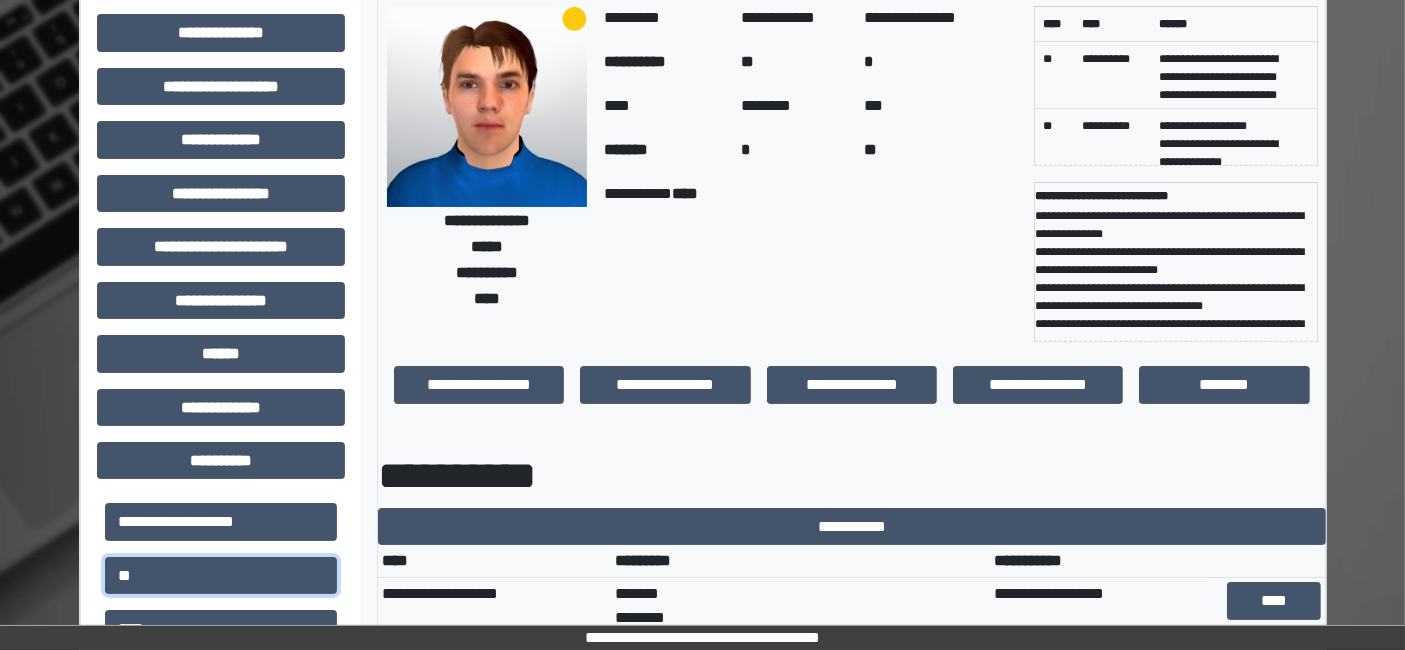scroll, scrollTop: 0, scrollLeft: 0, axis: both 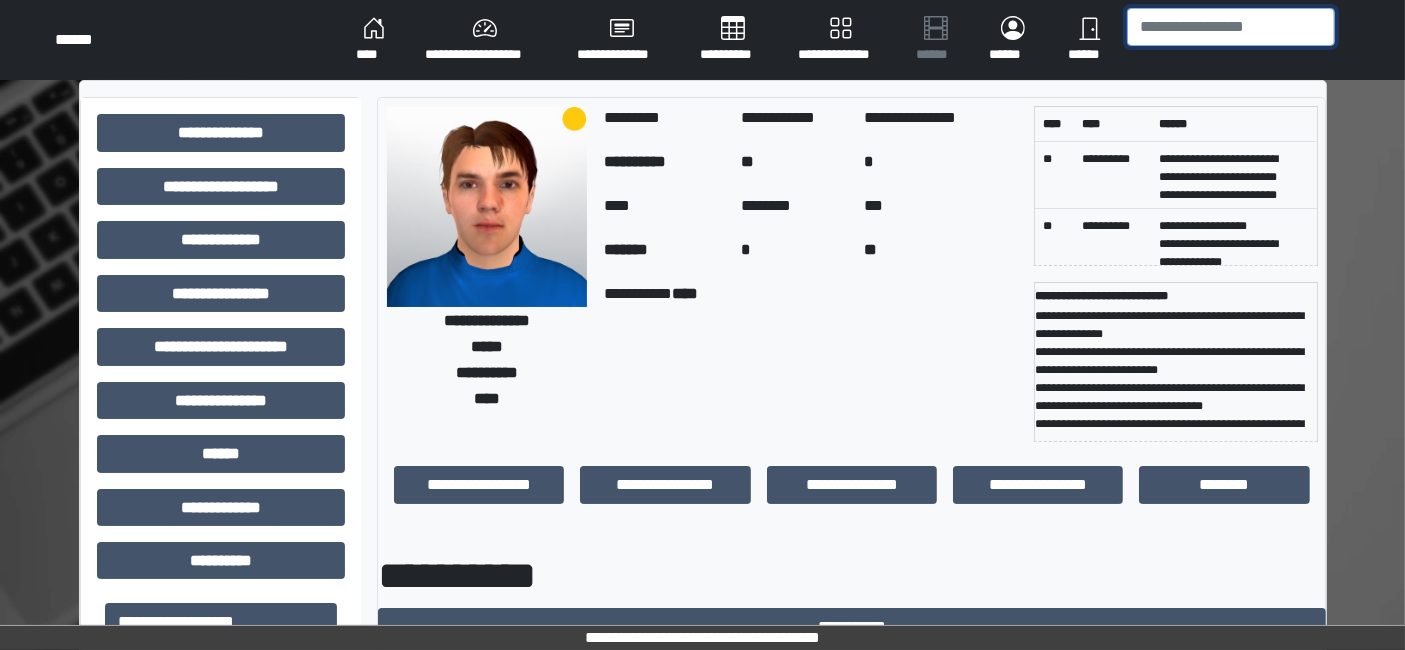 click at bounding box center (1231, 27) 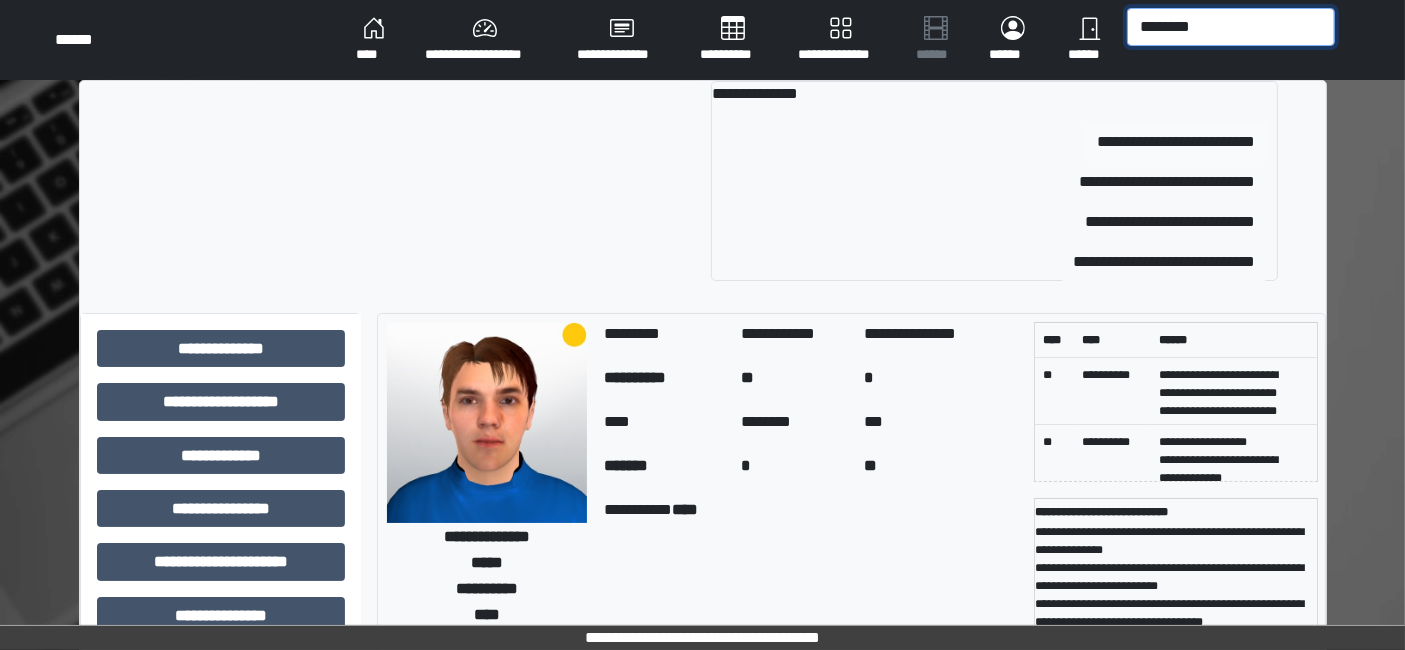 type on "********" 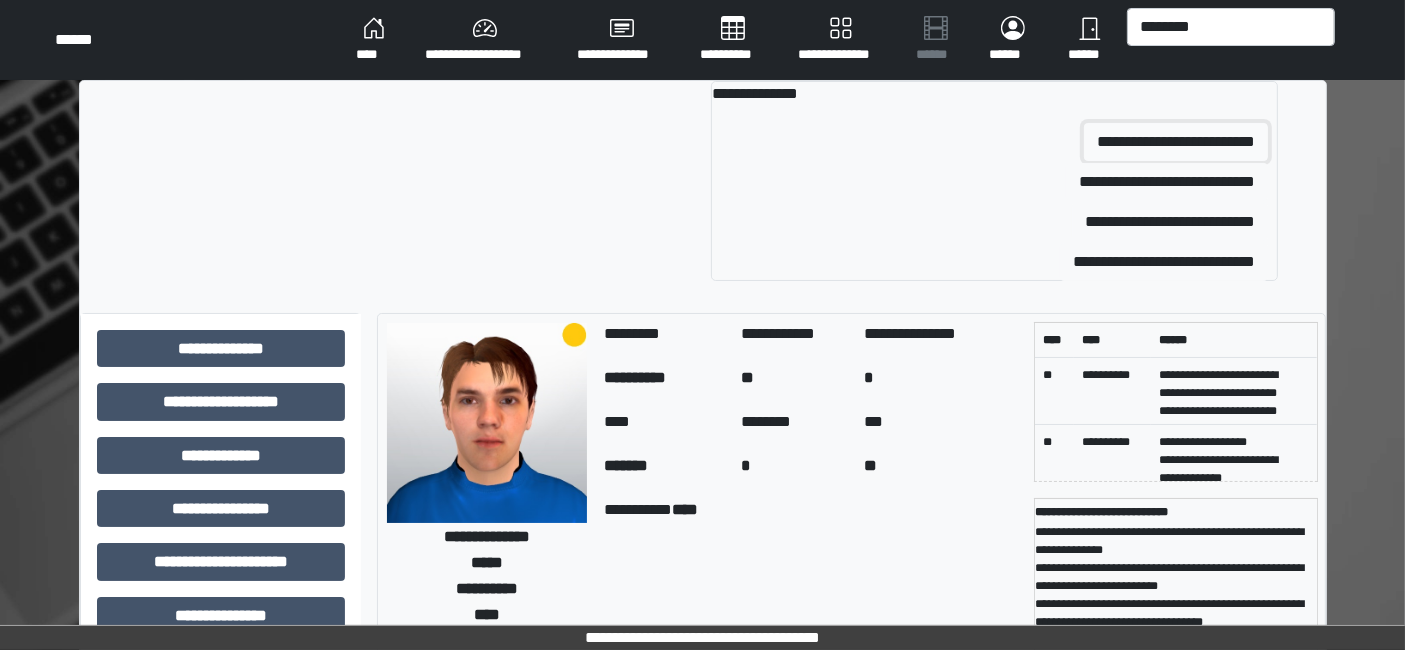 click on "**********" at bounding box center (1176, 142) 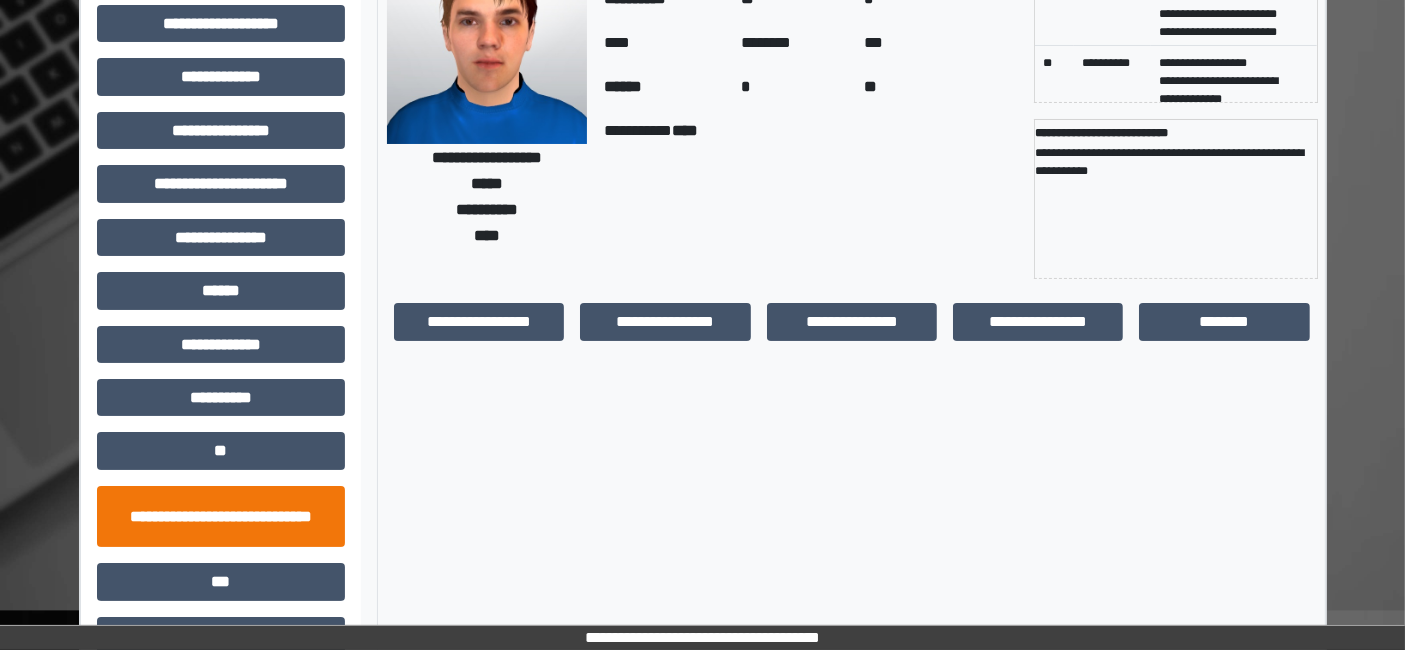 scroll, scrollTop: 269, scrollLeft: 0, axis: vertical 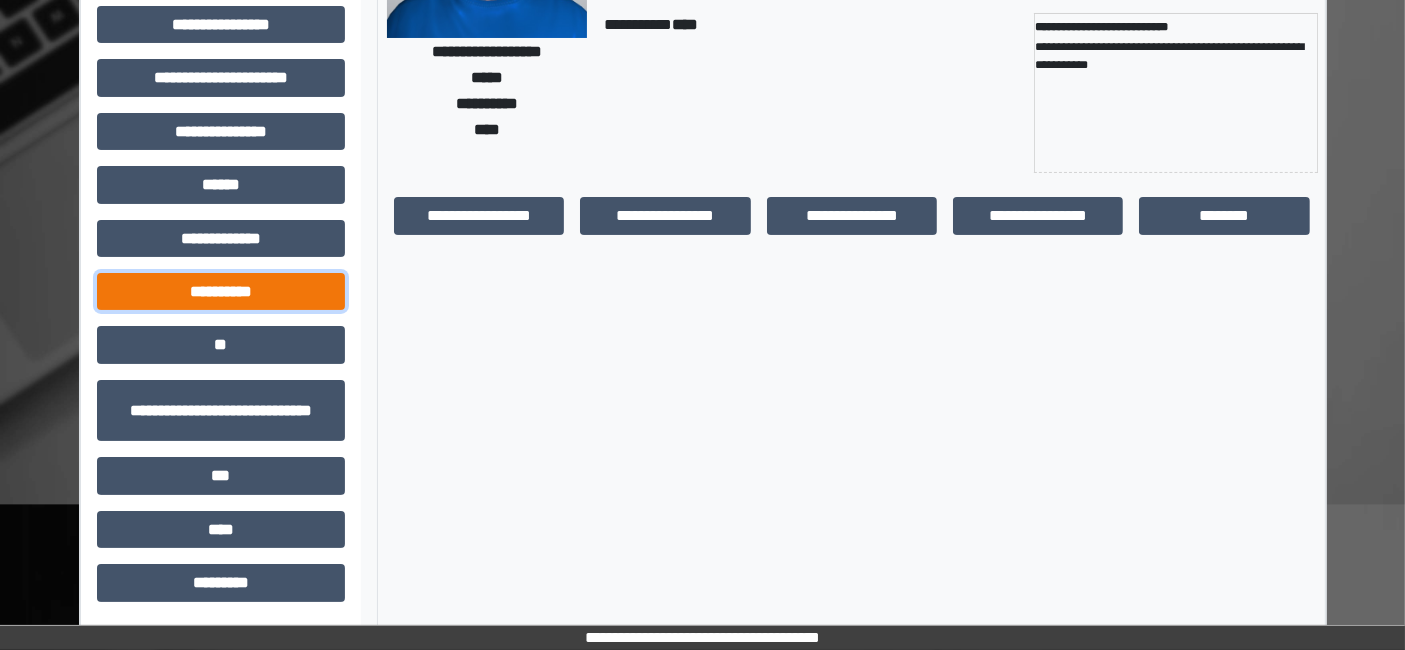 click on "**********" at bounding box center [221, 291] 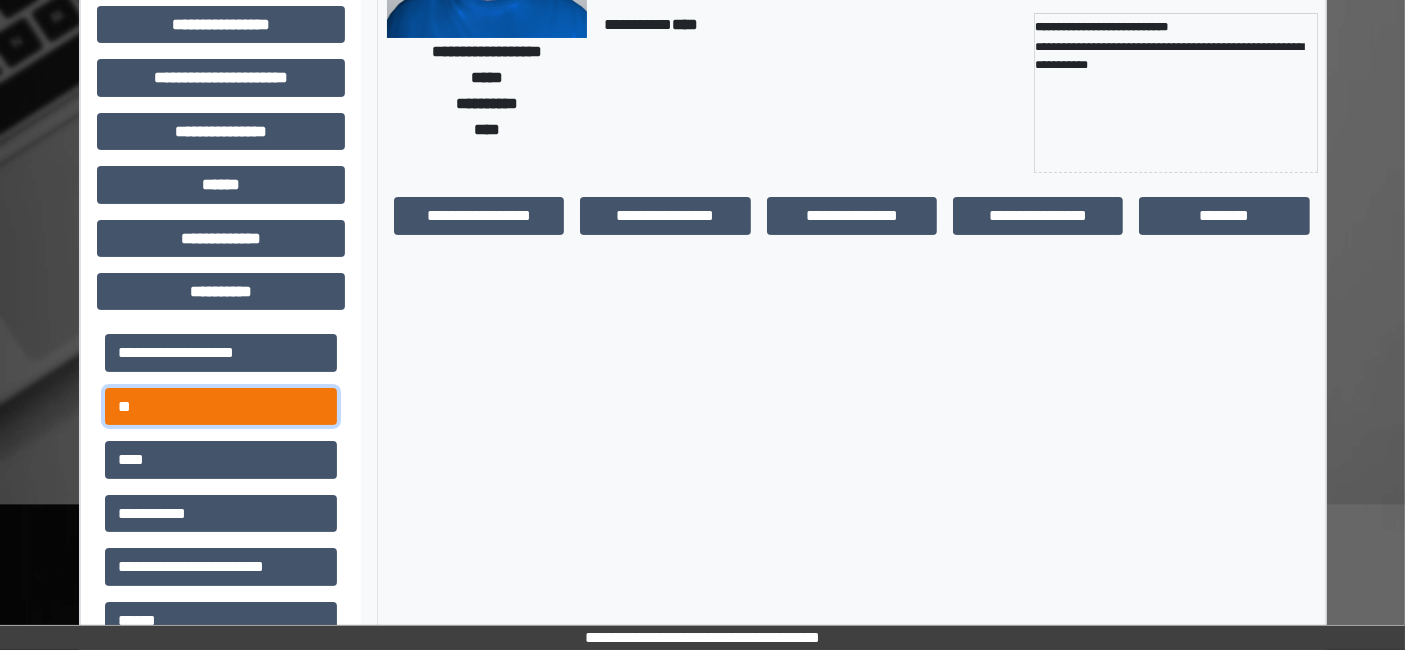 click on "**" at bounding box center (221, 406) 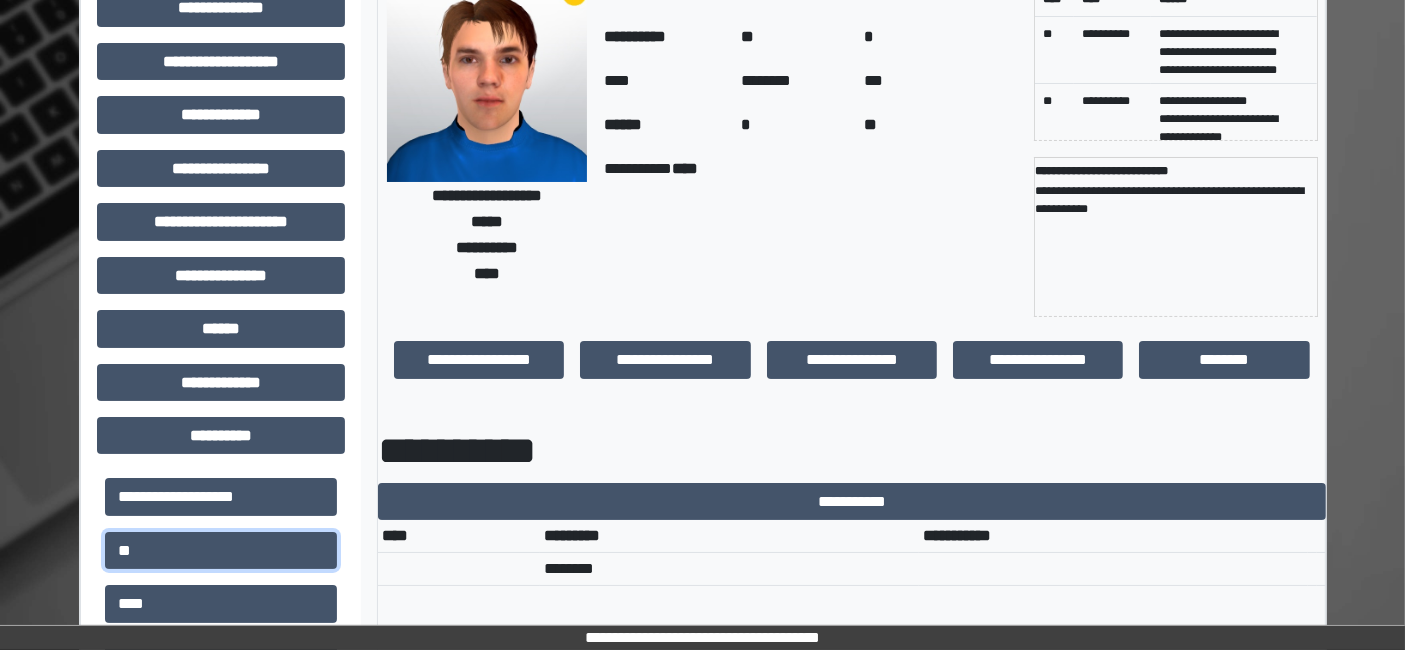 scroll, scrollTop: 0, scrollLeft: 0, axis: both 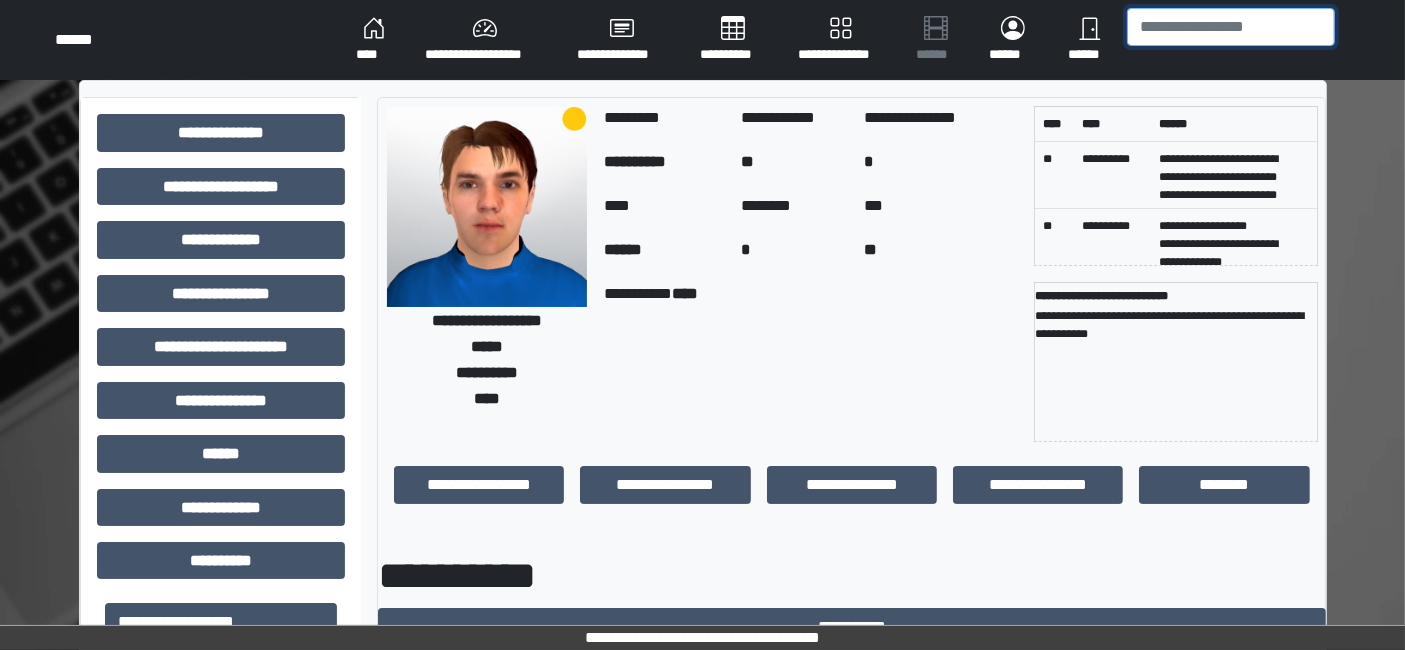 click at bounding box center (1231, 27) 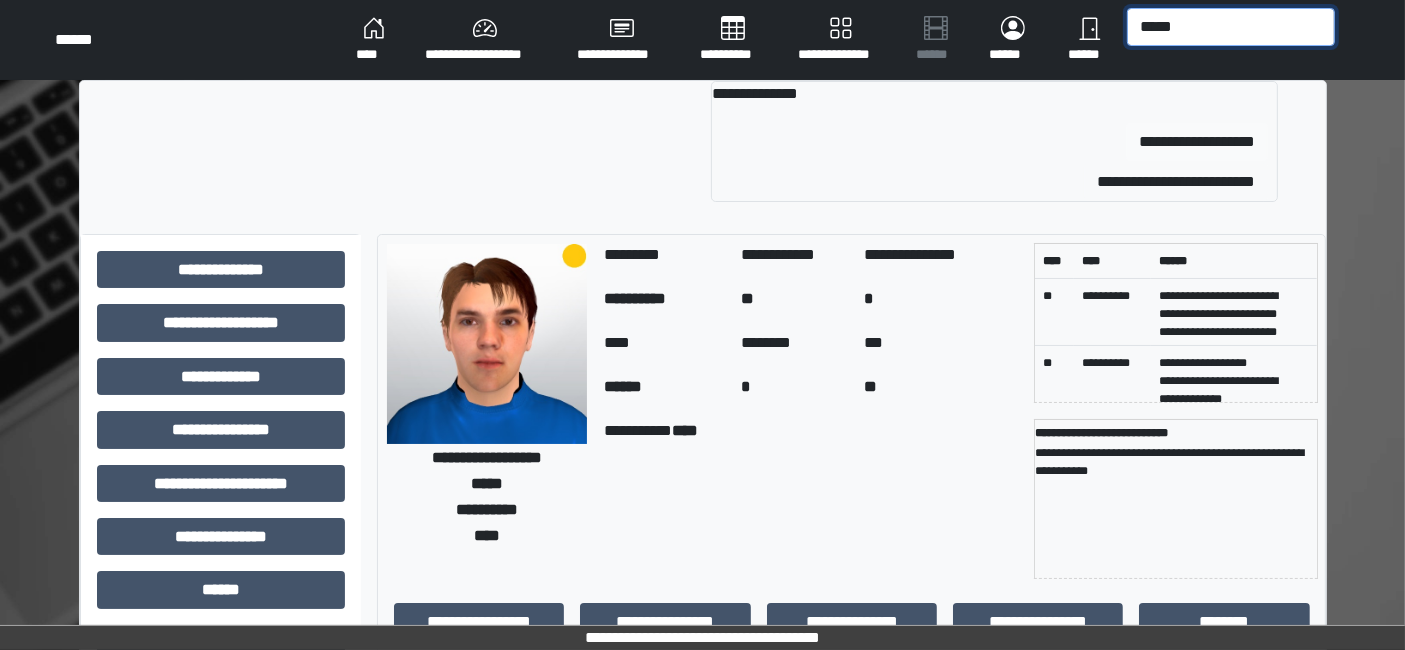 type on "*****" 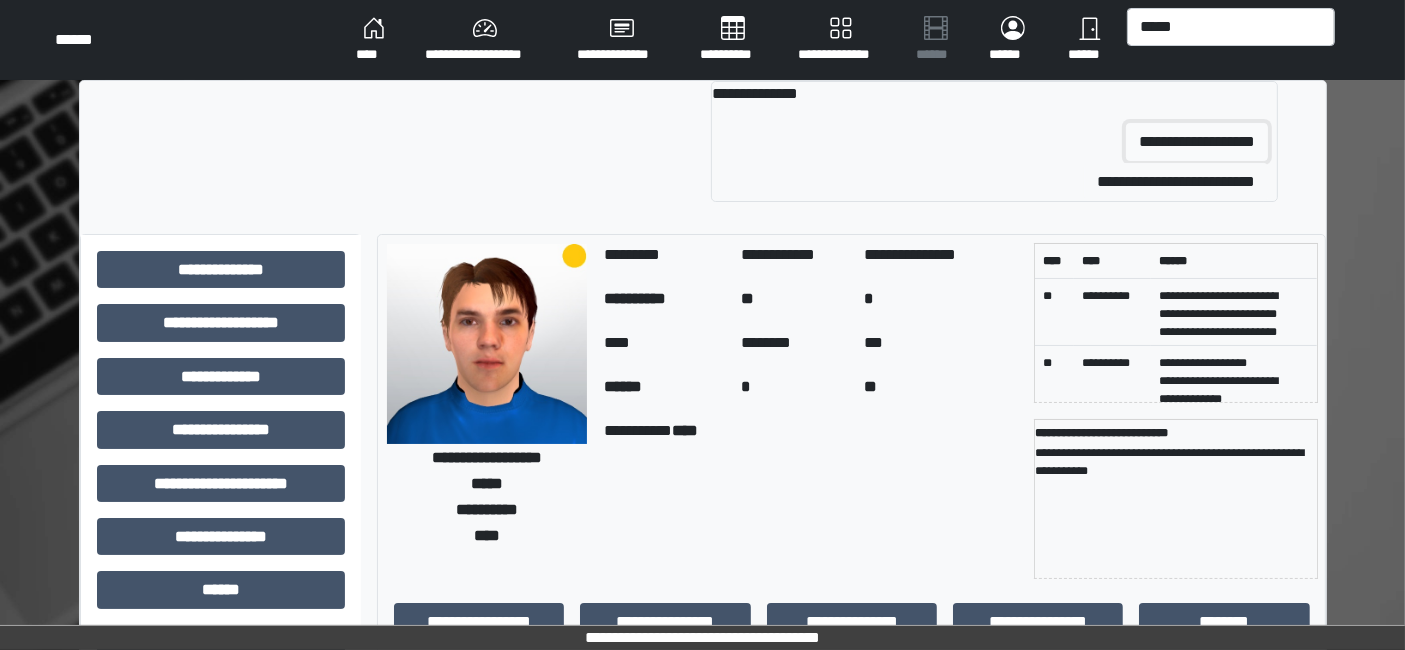 click on "**********" at bounding box center (1197, 142) 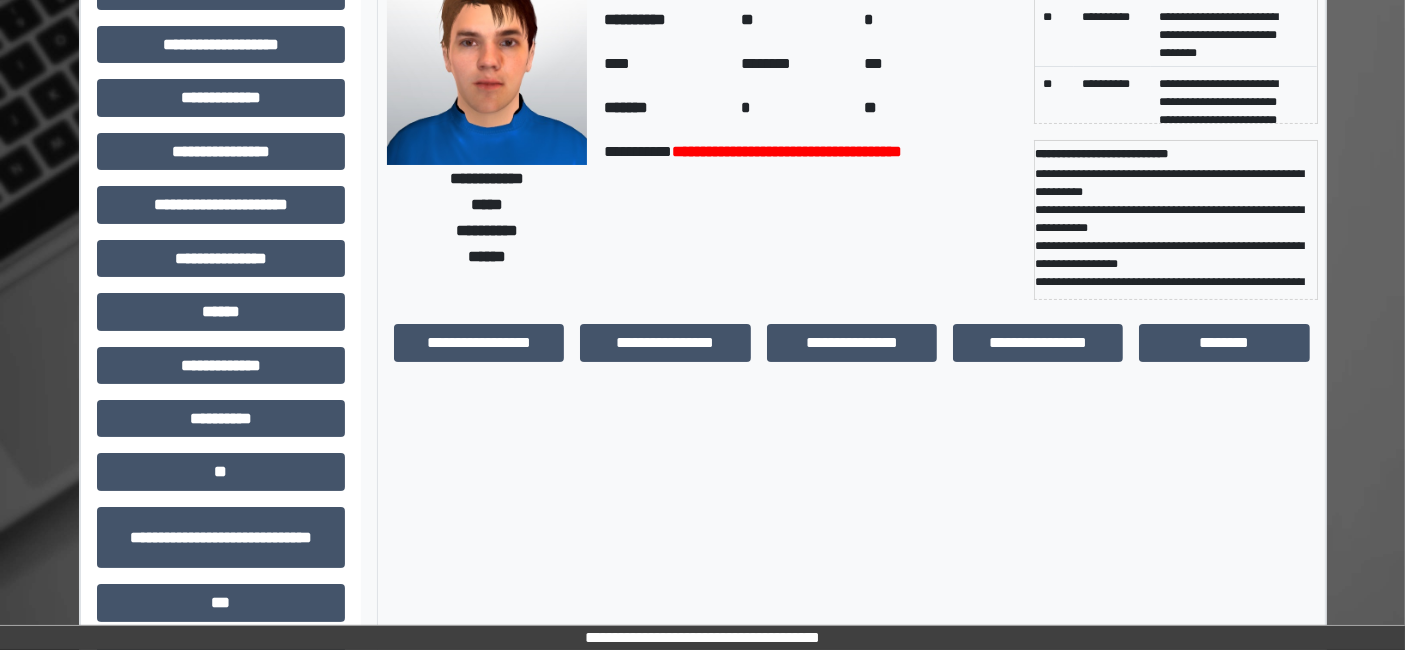 scroll, scrollTop: 269, scrollLeft: 0, axis: vertical 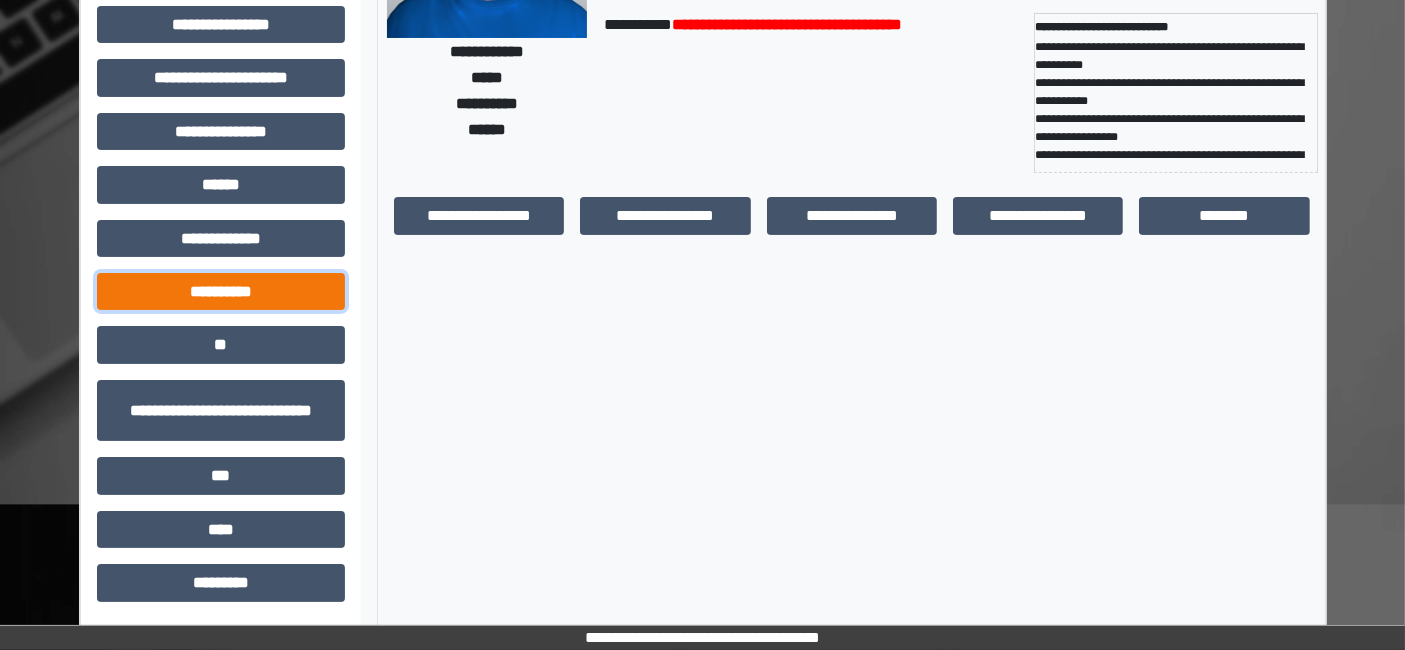 click on "**********" at bounding box center (221, 291) 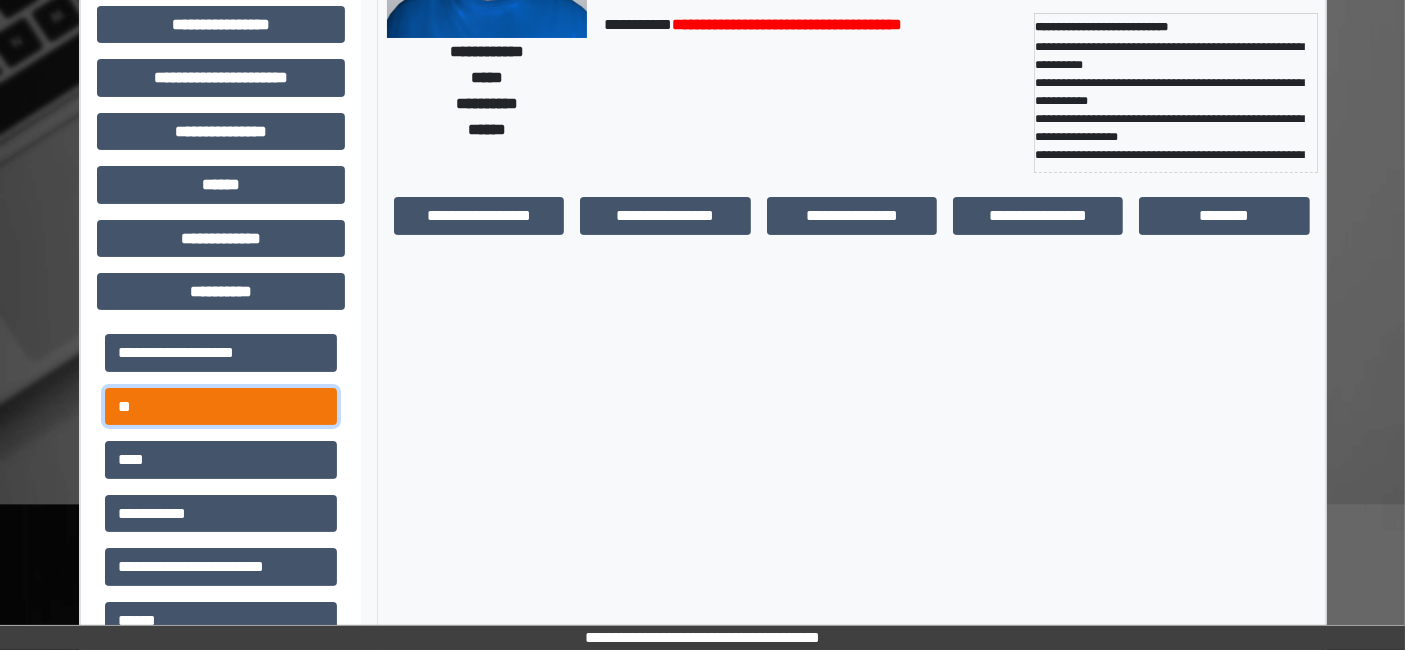 click on "**" at bounding box center (221, 406) 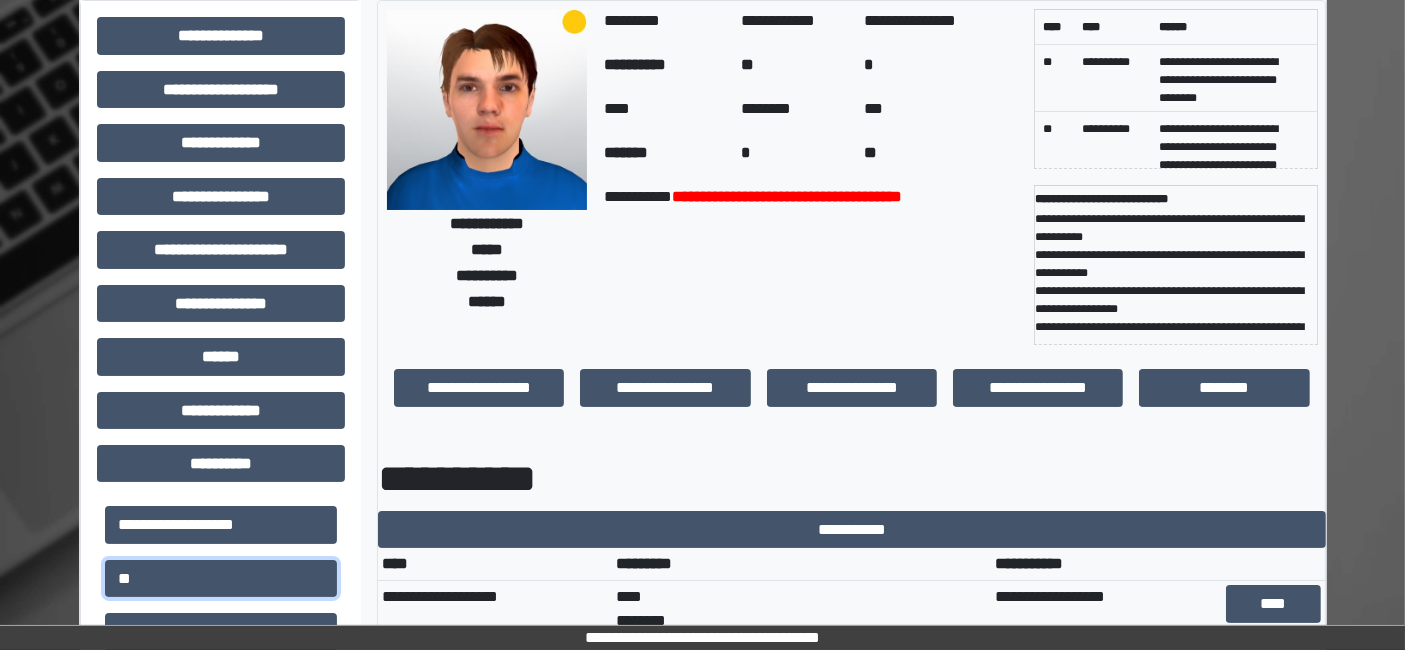 scroll, scrollTop: 0, scrollLeft: 0, axis: both 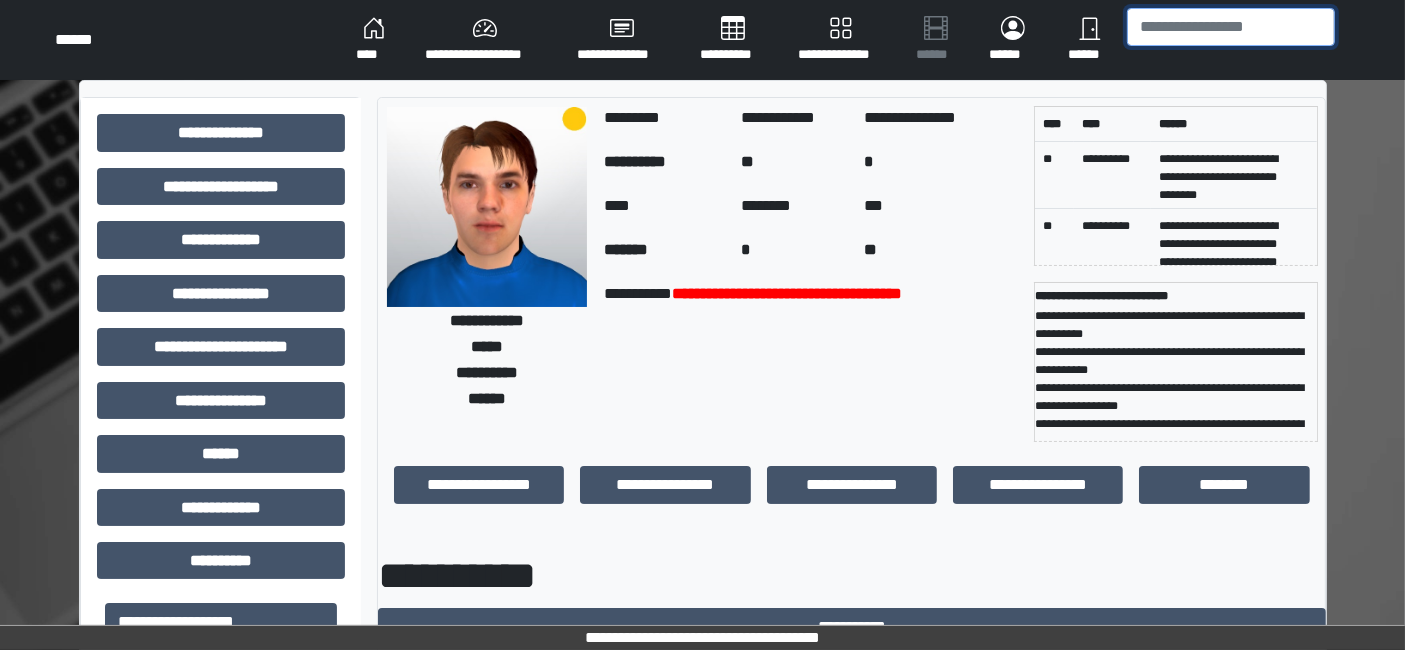 click at bounding box center [1231, 27] 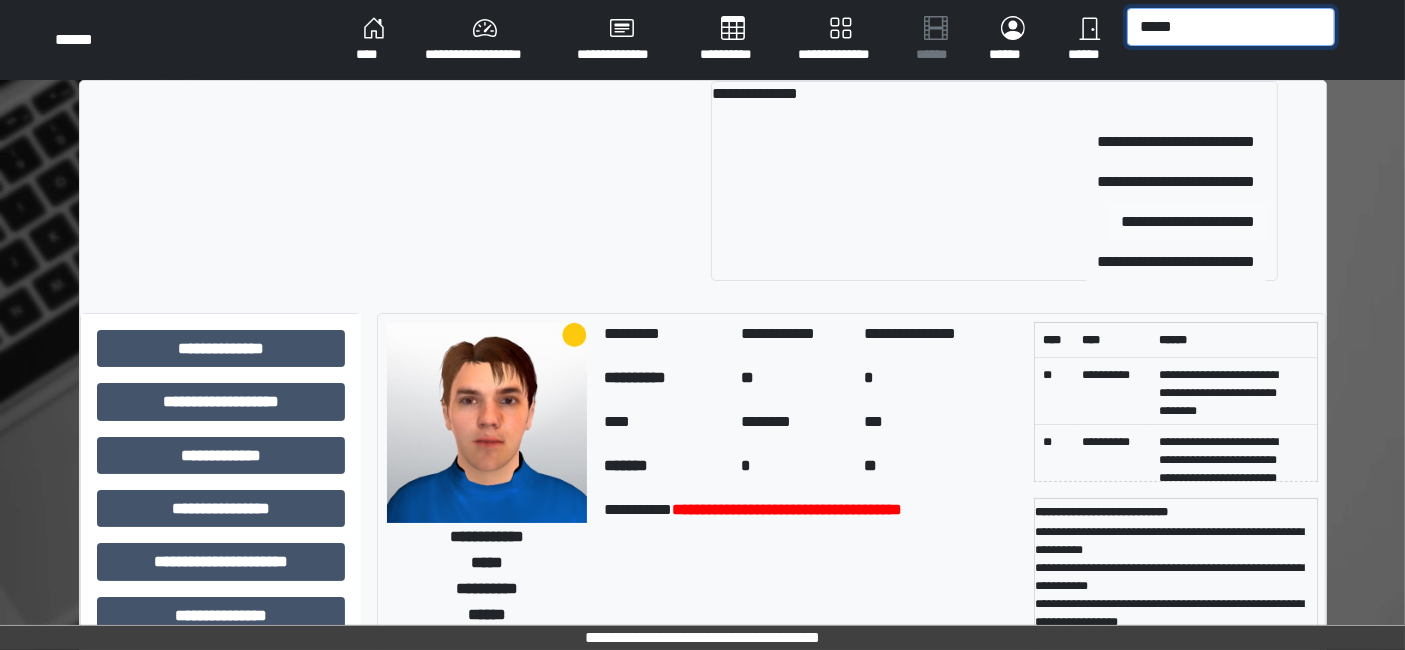 type on "*****" 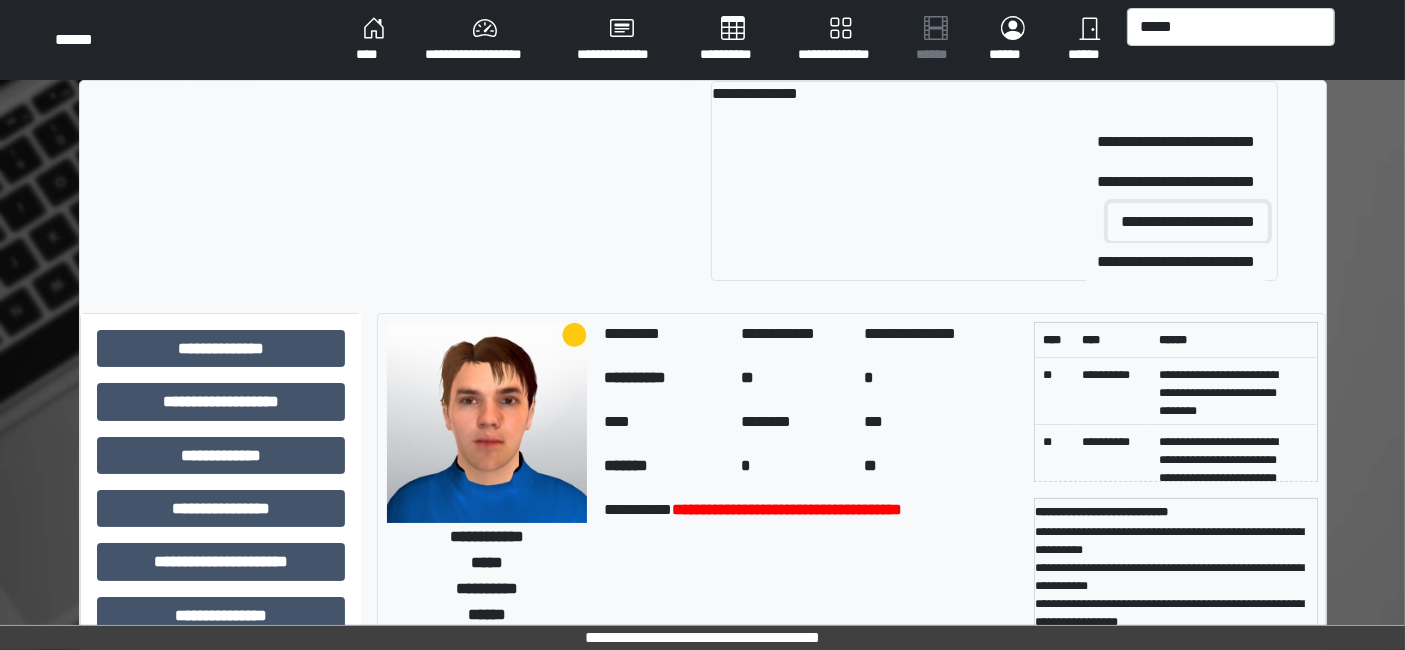 click on "**********" at bounding box center (1188, 222) 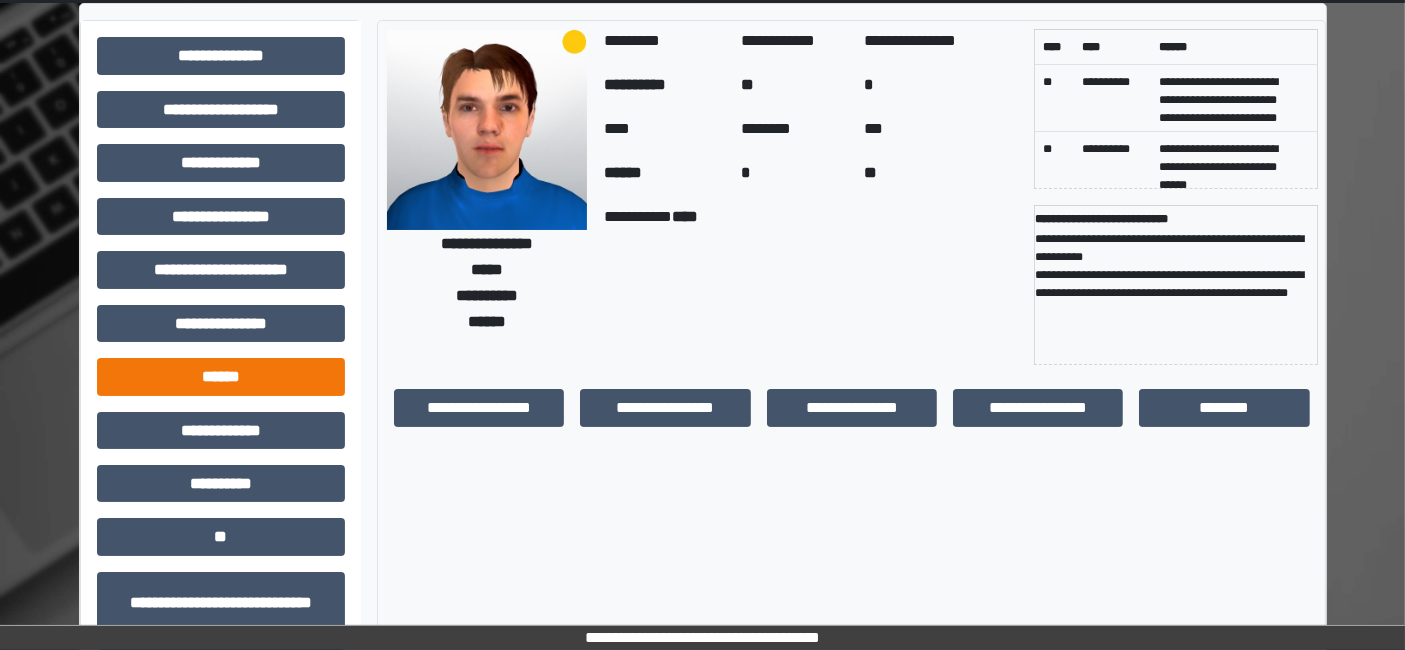 scroll, scrollTop: 111, scrollLeft: 0, axis: vertical 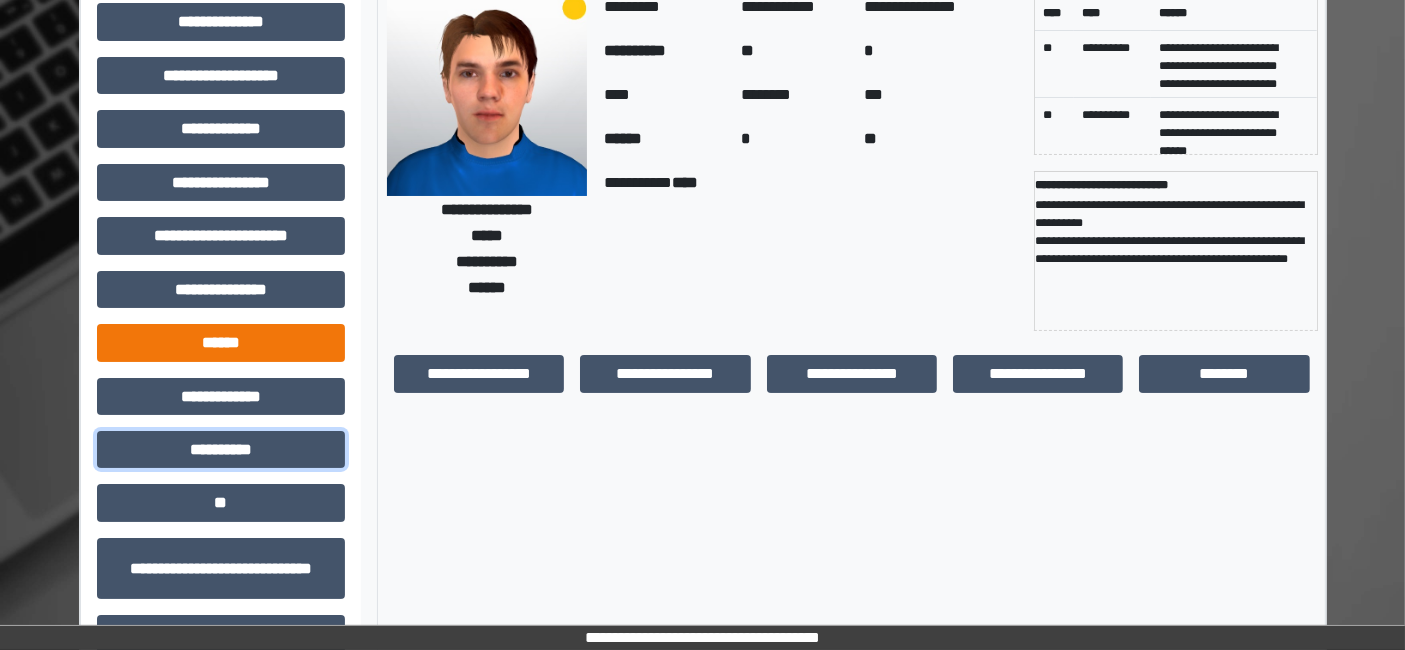 click on "**********" at bounding box center [221, 449] 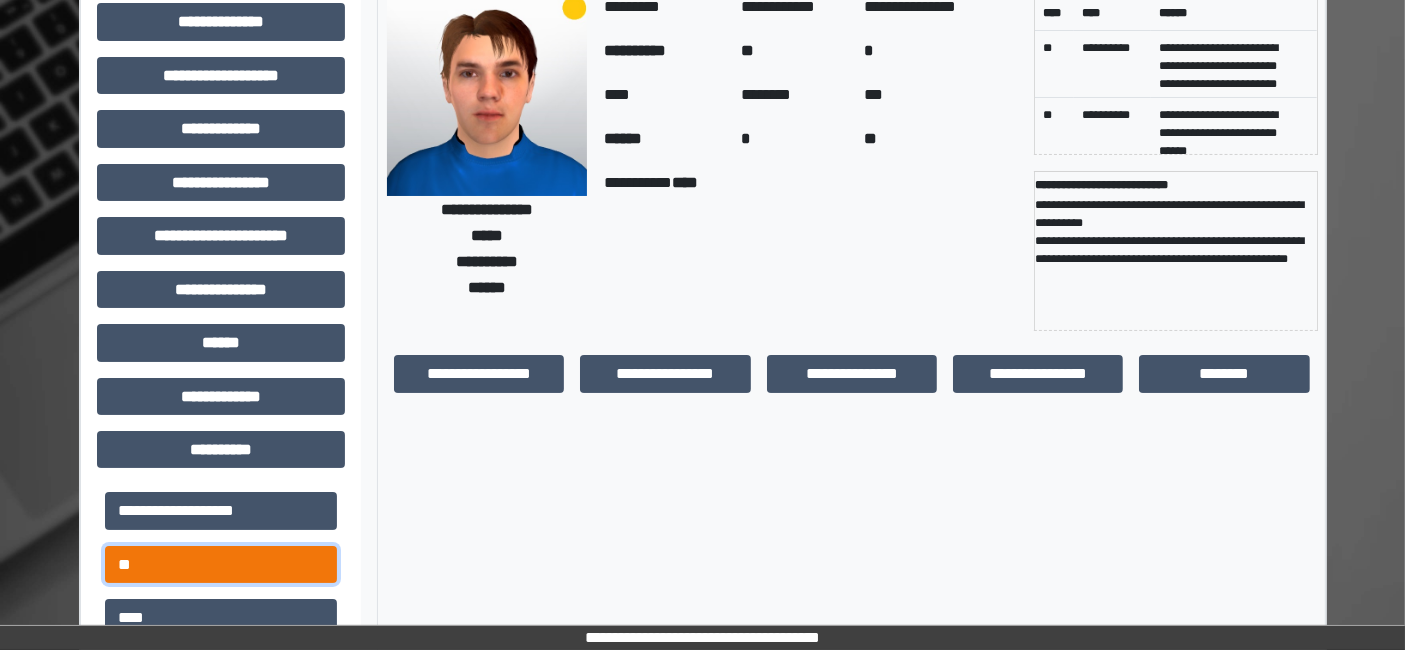 click on "**" at bounding box center (221, 564) 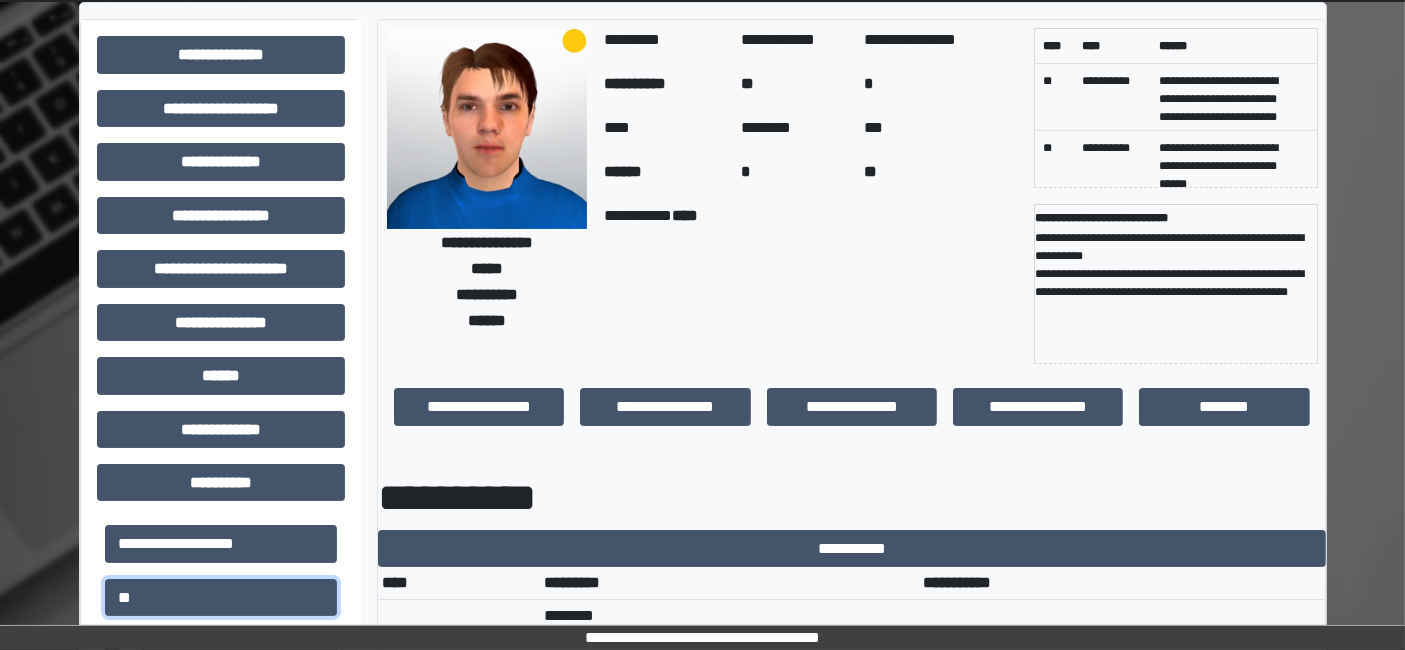 scroll, scrollTop: 0, scrollLeft: 0, axis: both 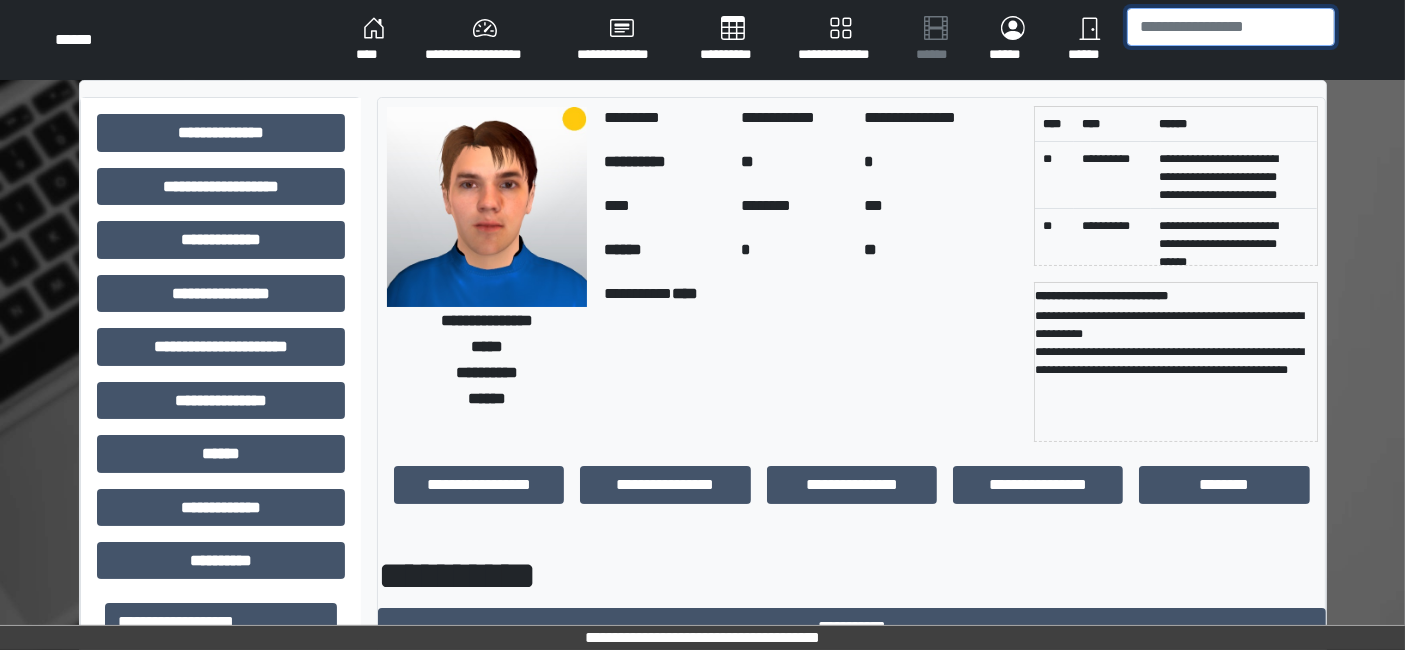 click at bounding box center [1231, 27] 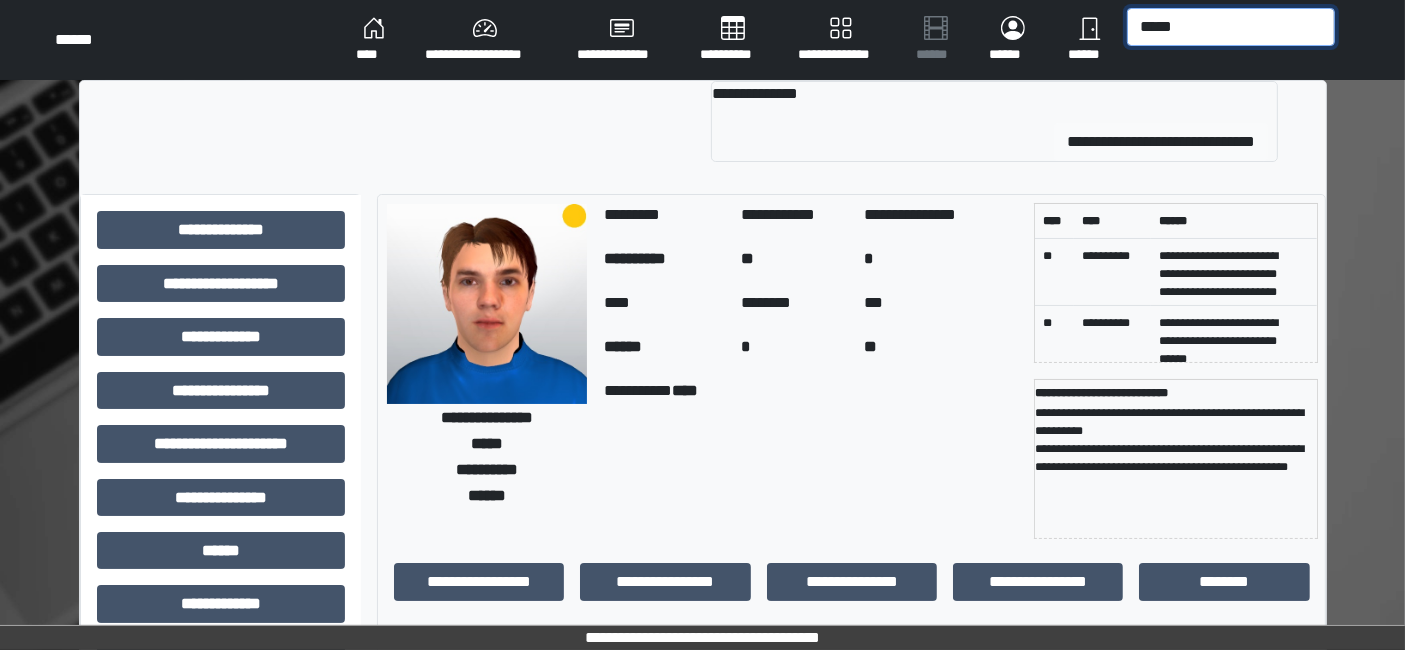 type on "*****" 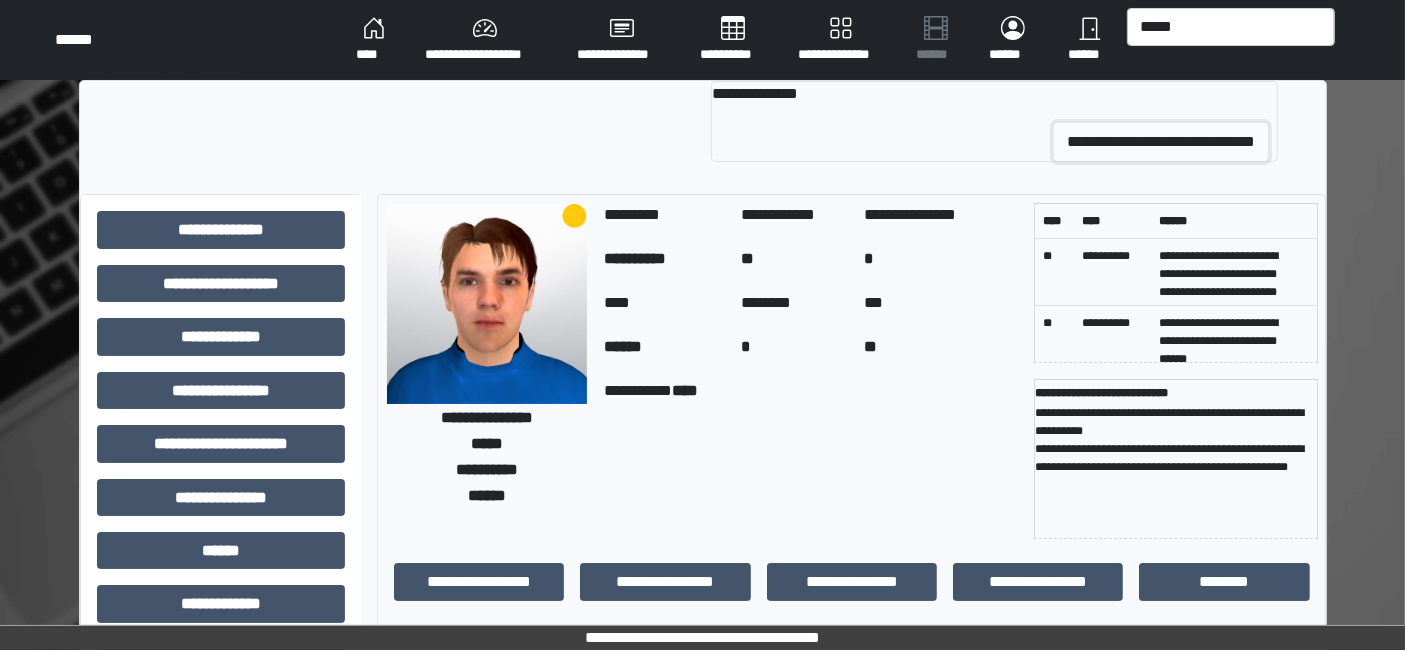 click on "**********" at bounding box center [1161, 142] 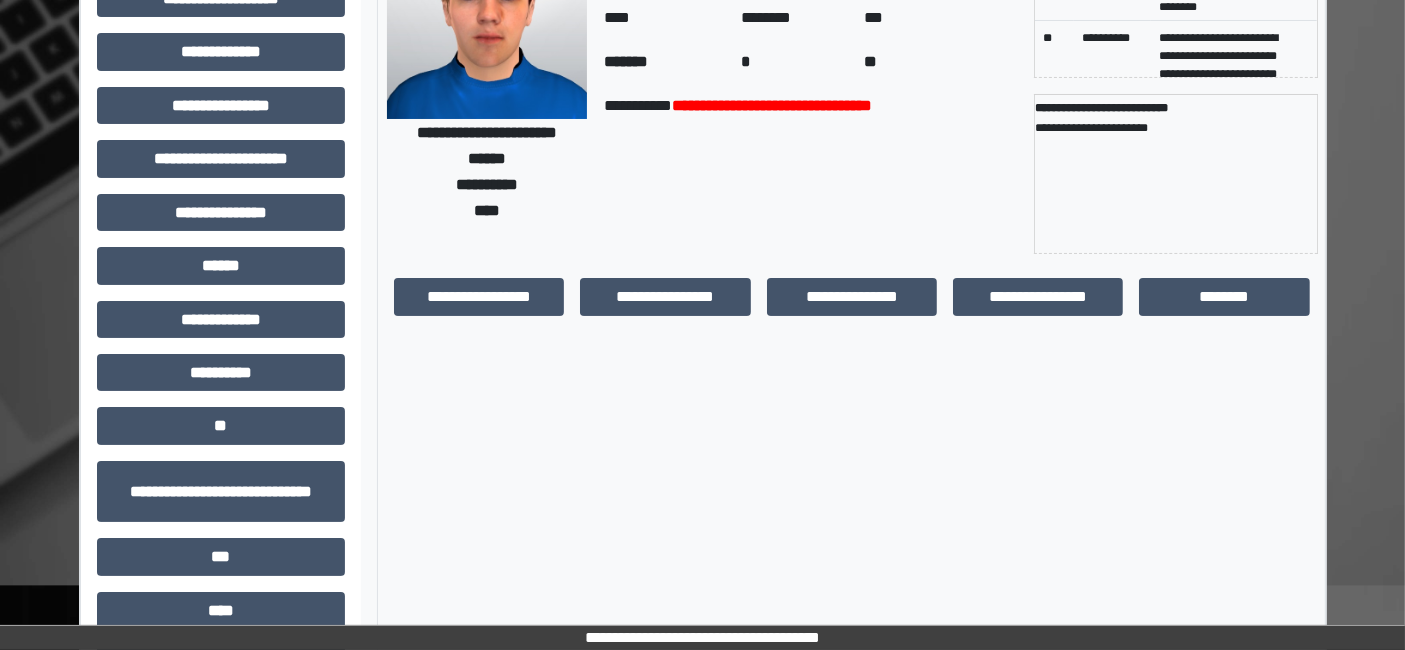 scroll, scrollTop: 222, scrollLeft: 0, axis: vertical 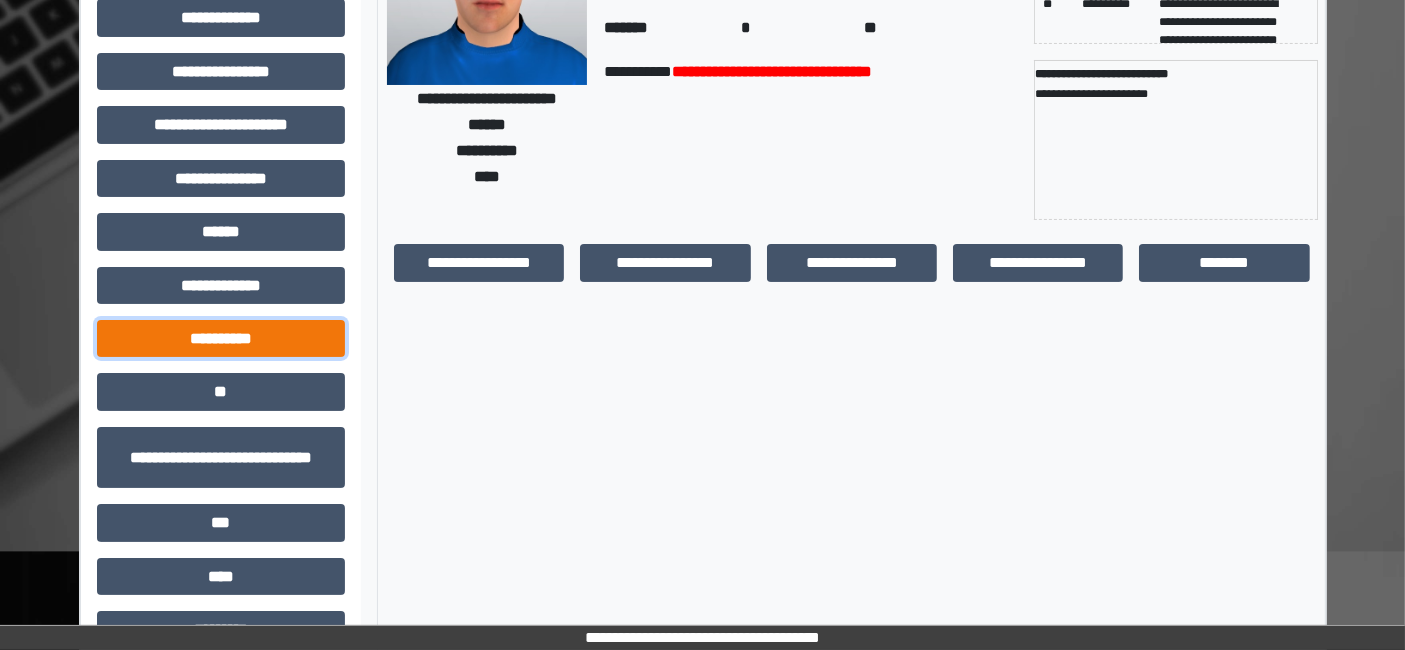 click on "**********" at bounding box center [221, 338] 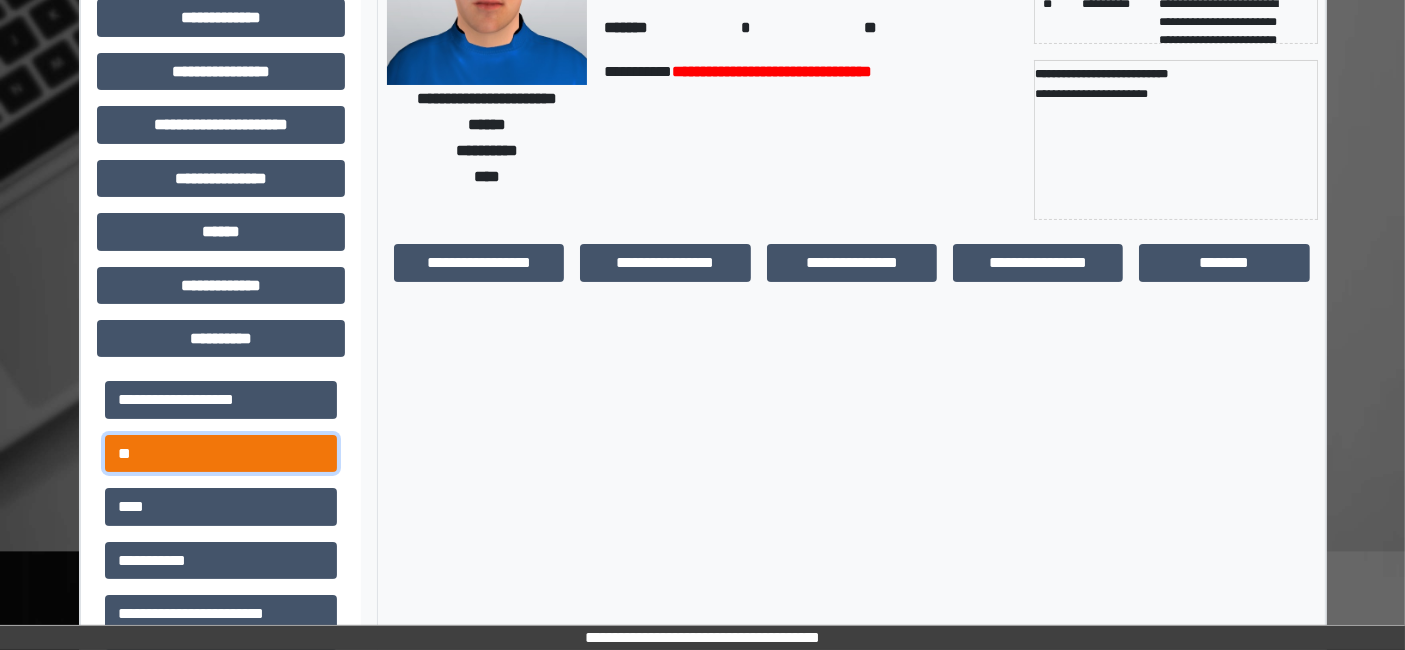 click on "**" at bounding box center [221, 453] 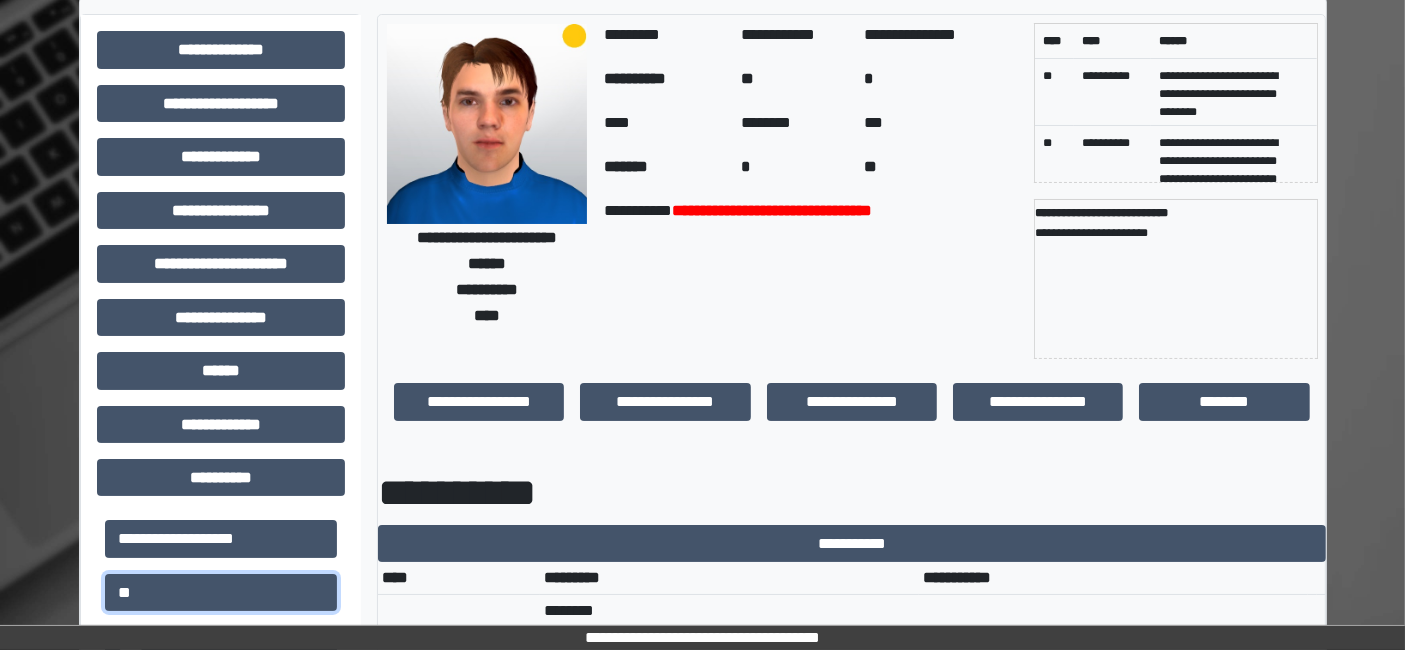scroll, scrollTop: 0, scrollLeft: 0, axis: both 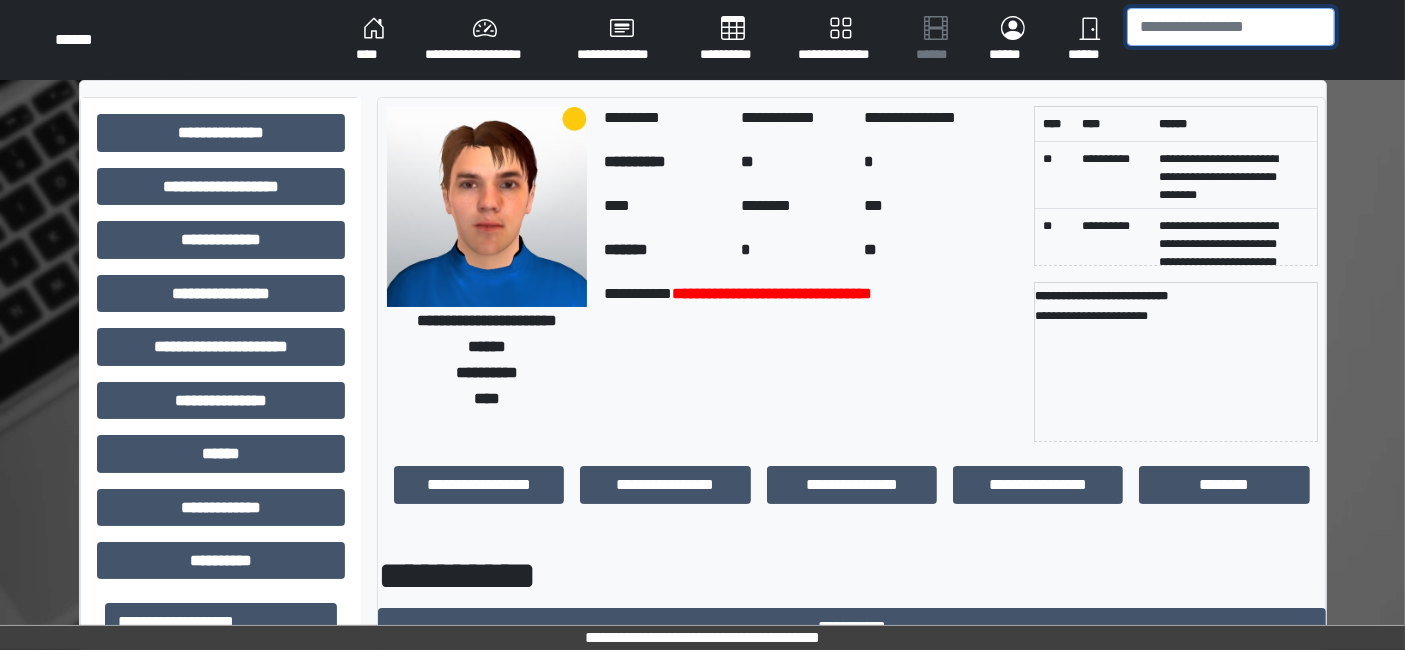 click at bounding box center [1231, 27] 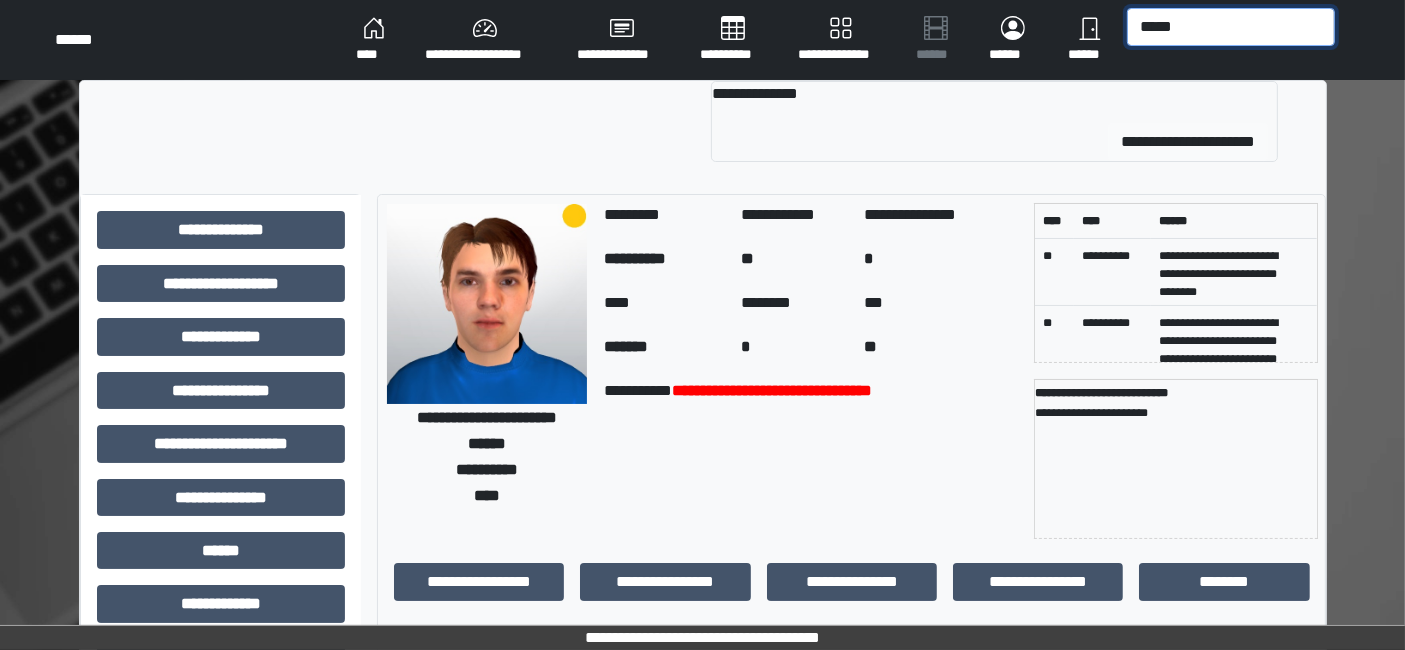 type on "*****" 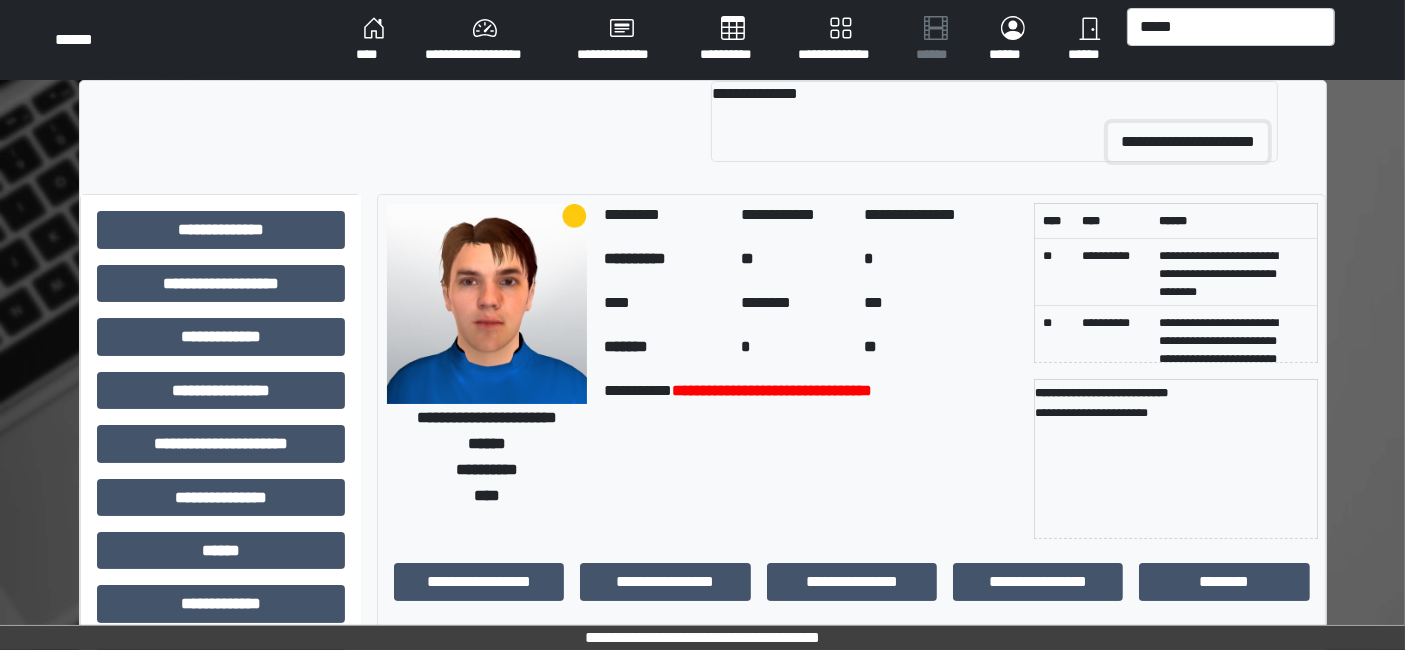 click on "**********" at bounding box center (1188, 142) 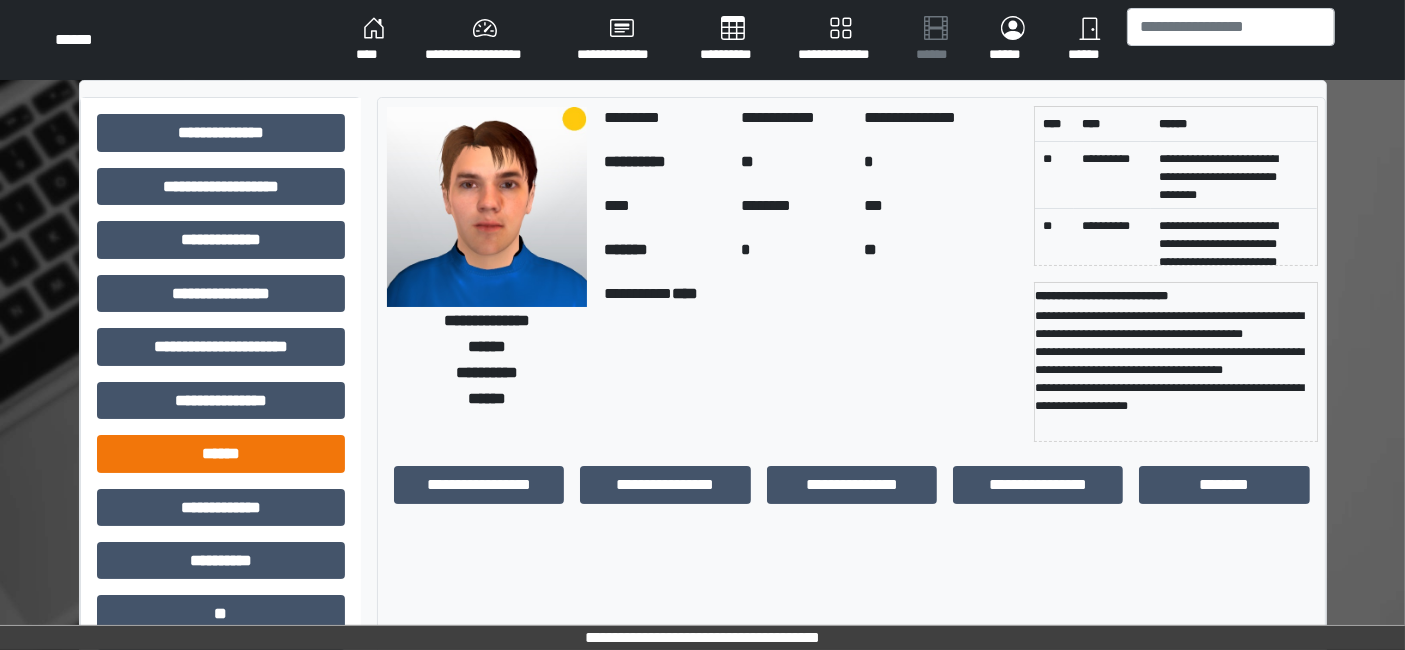 scroll, scrollTop: 111, scrollLeft: 0, axis: vertical 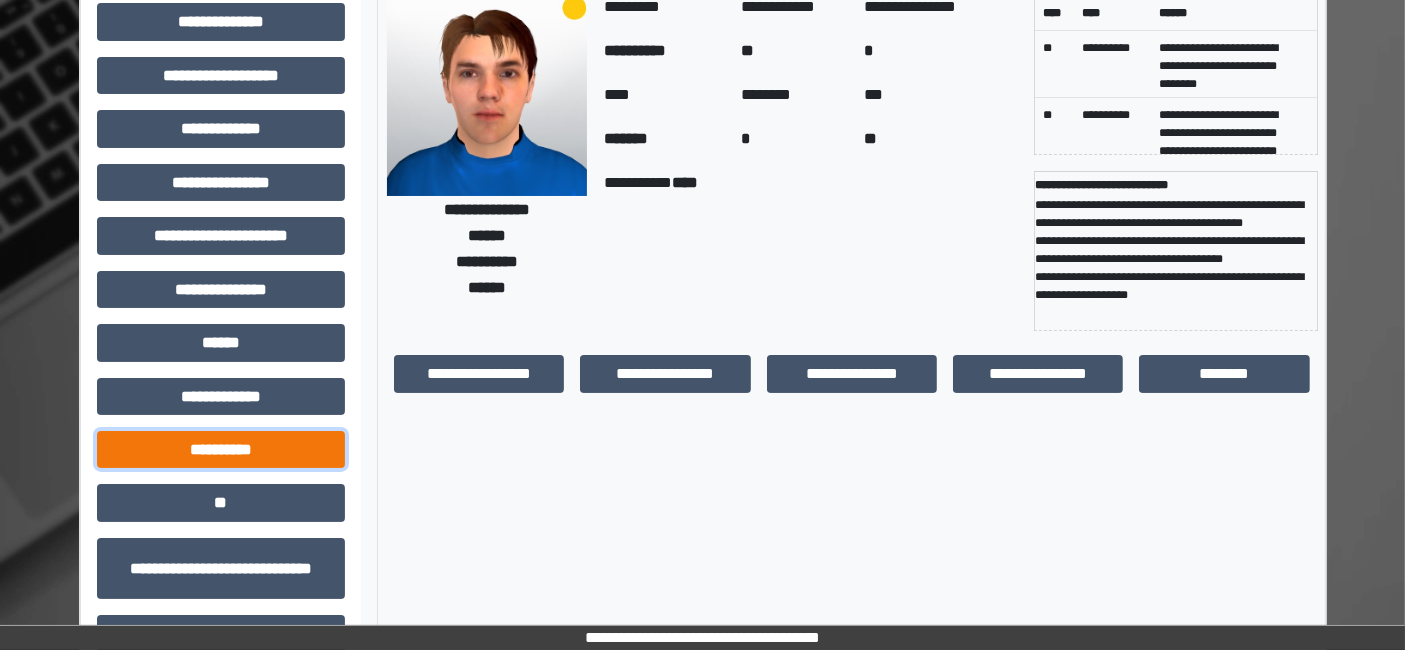click on "**********" at bounding box center (221, 449) 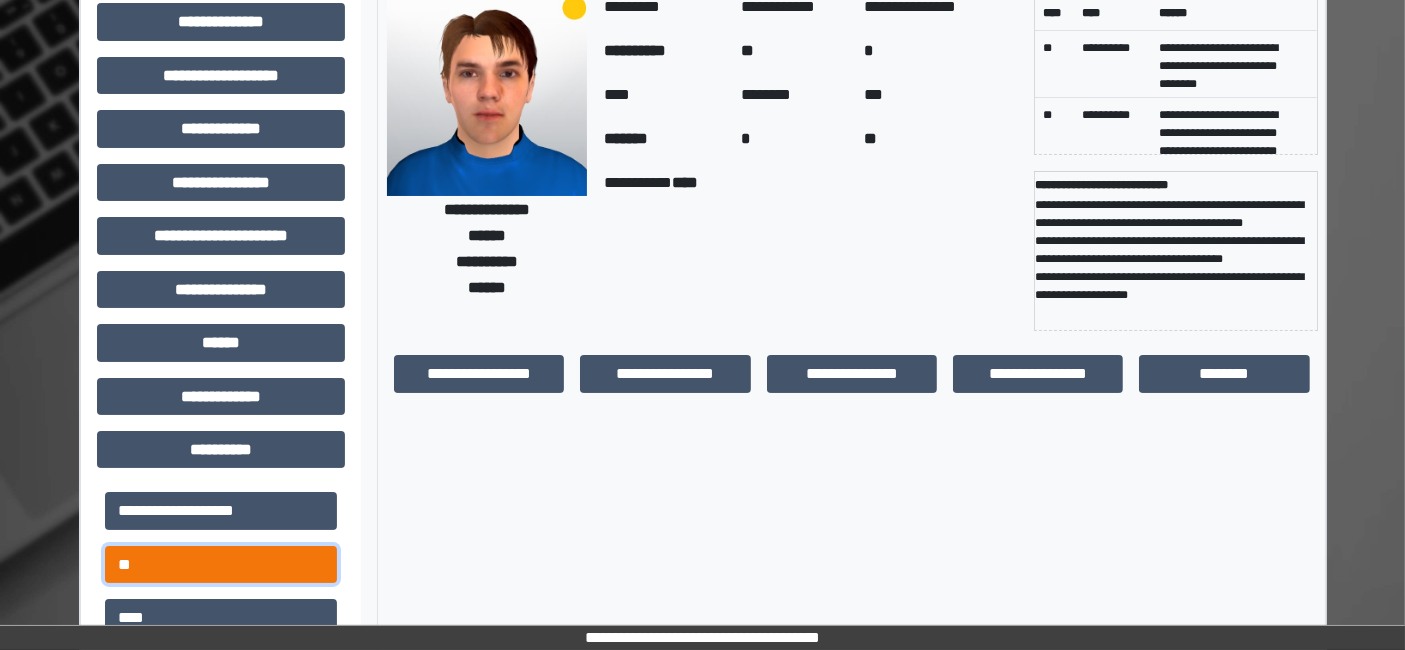 click on "**" at bounding box center (221, 564) 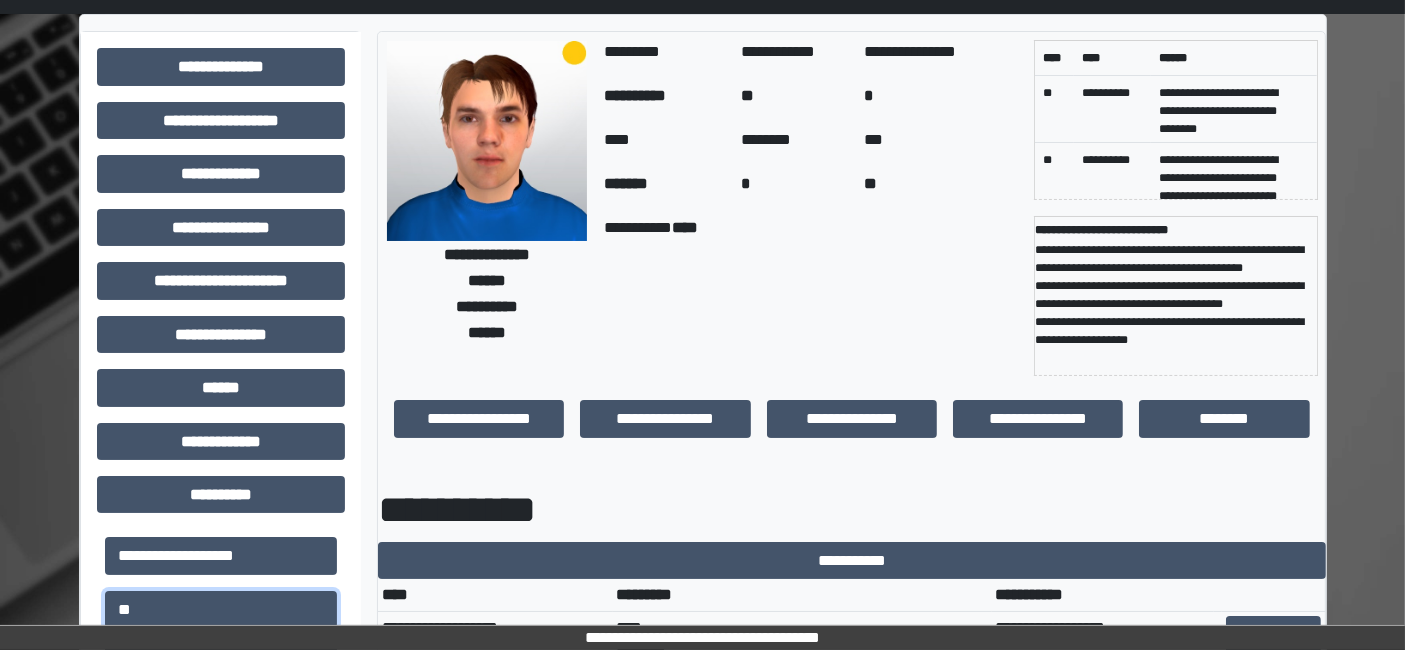 scroll, scrollTop: 0, scrollLeft: 0, axis: both 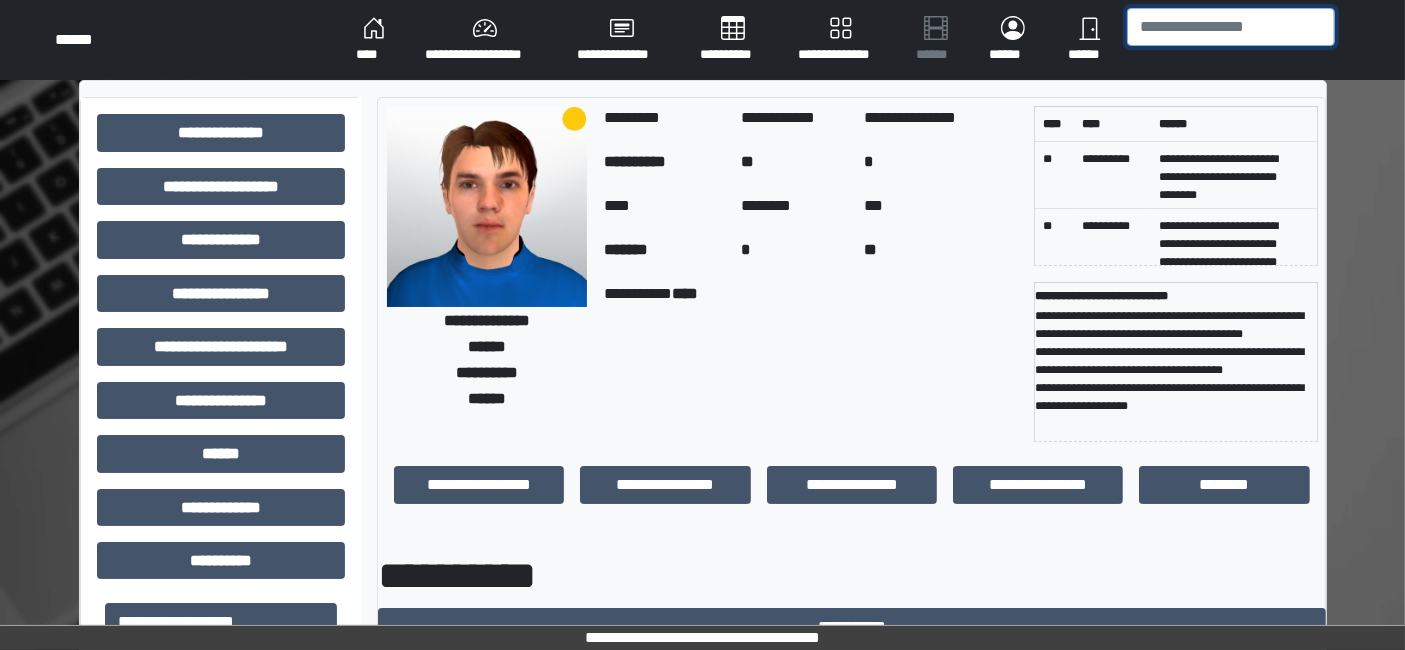 click at bounding box center (1231, 27) 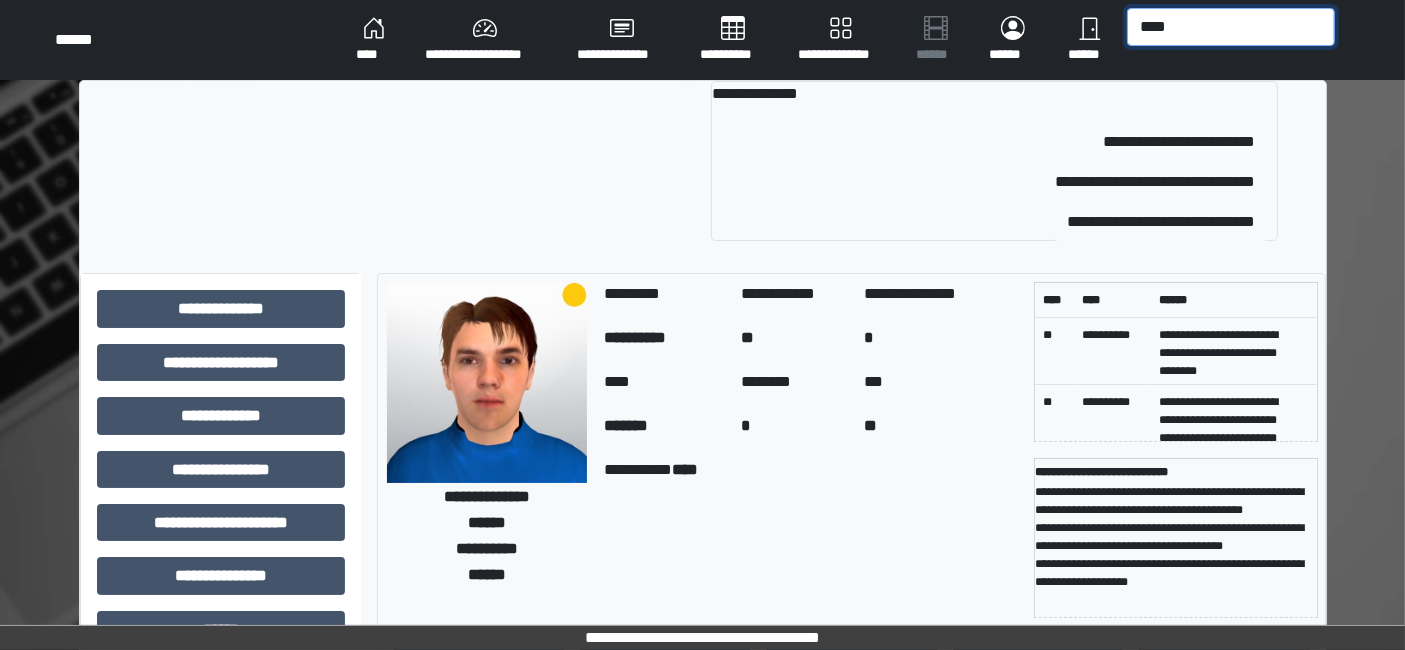type on "****" 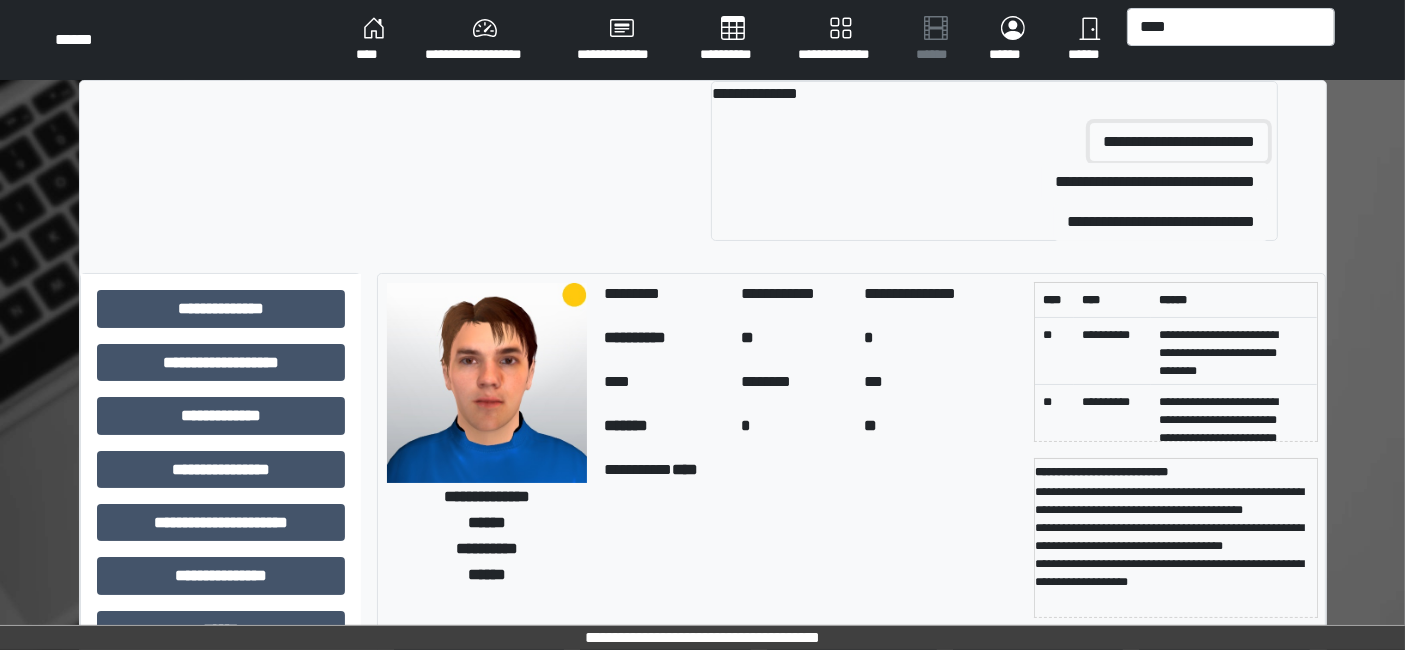 click on "**********" at bounding box center [1179, 142] 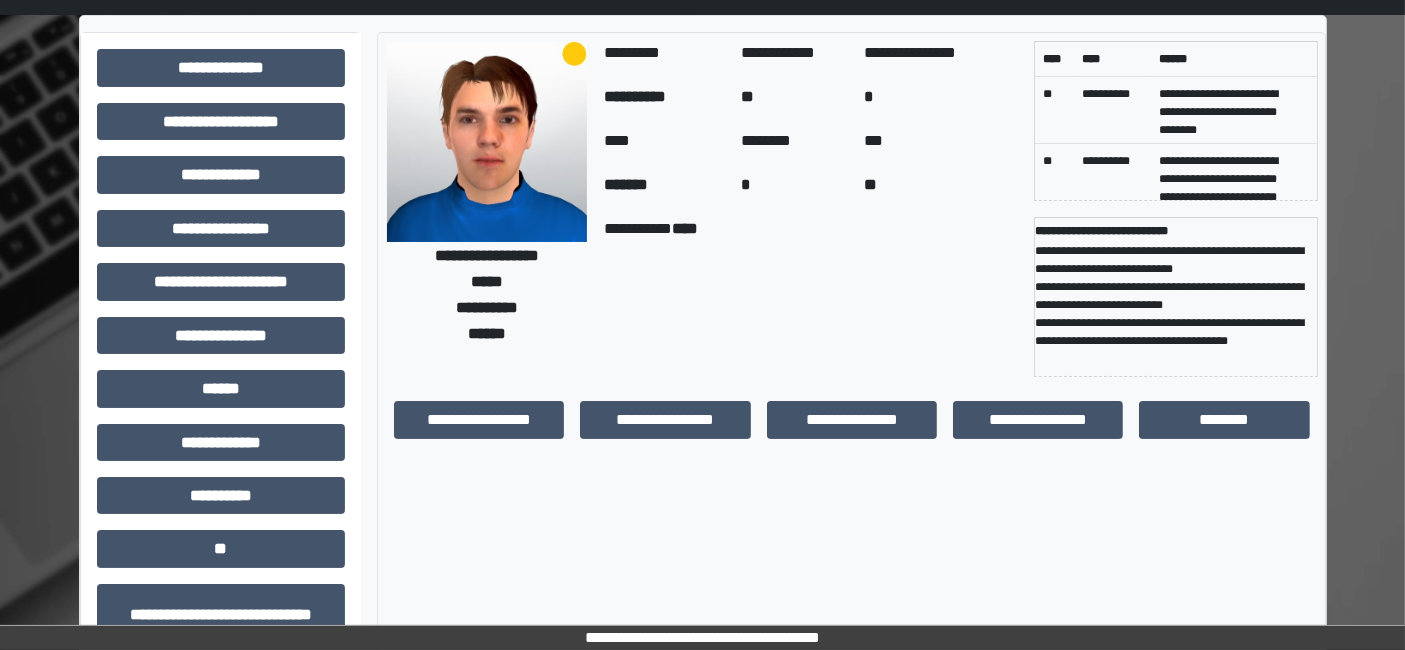 scroll, scrollTop: 111, scrollLeft: 0, axis: vertical 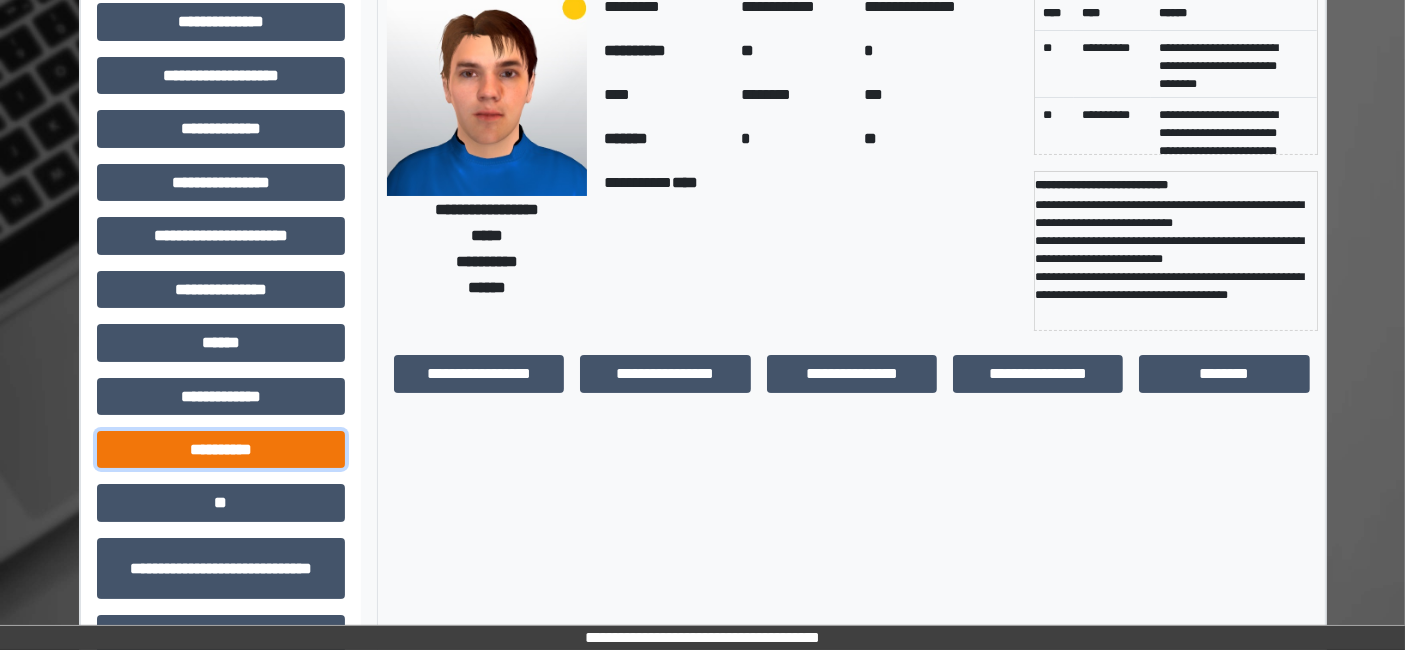 click on "**********" at bounding box center (221, 449) 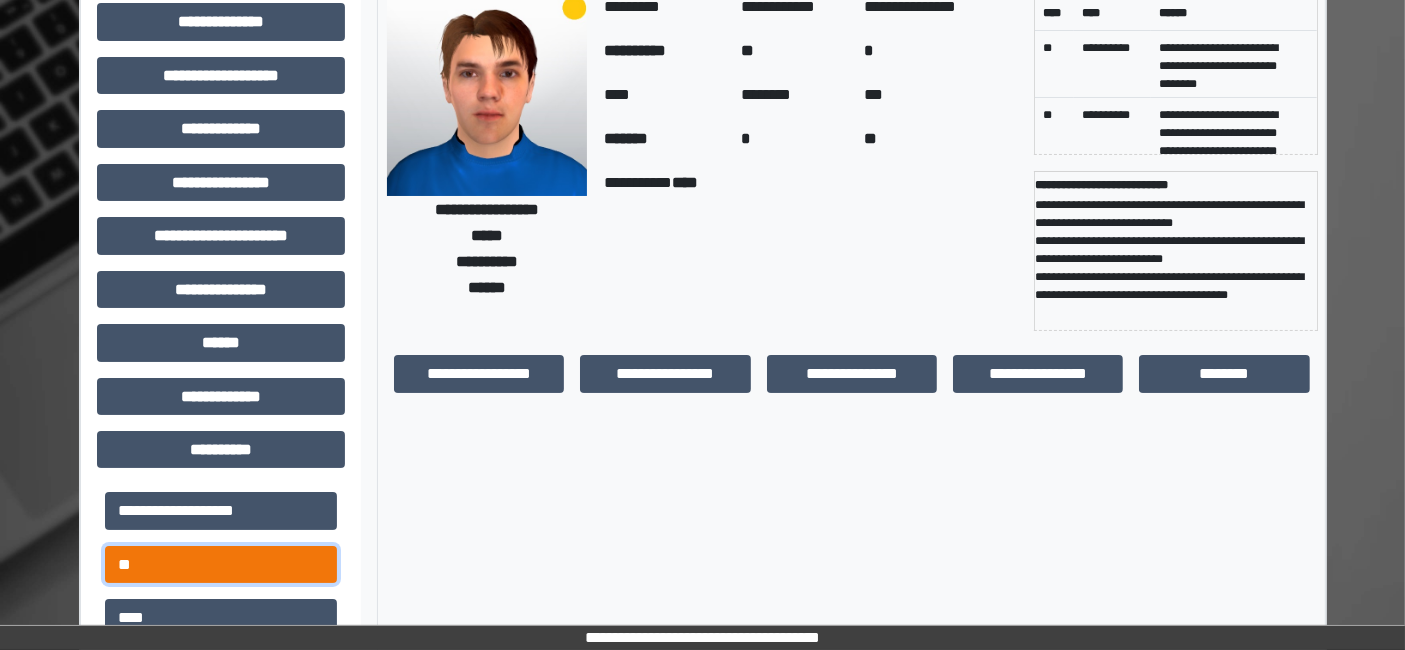 click on "**" at bounding box center (221, 564) 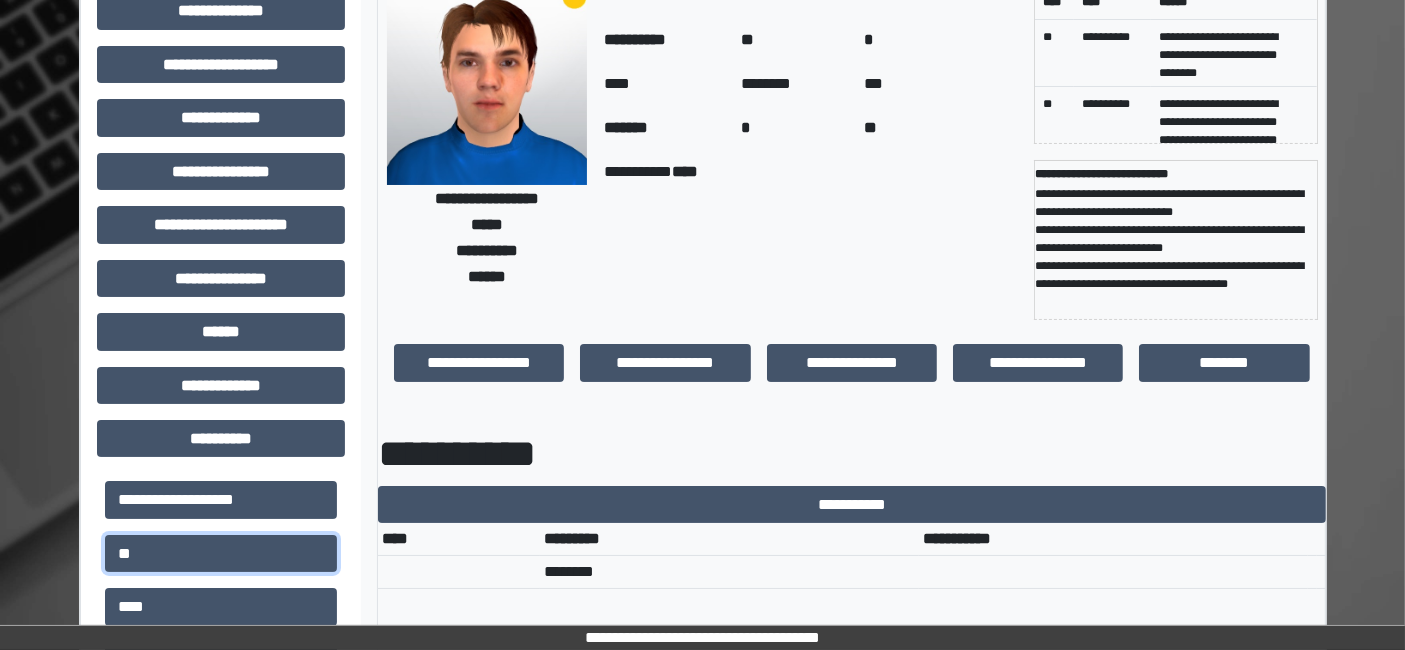 scroll, scrollTop: 0, scrollLeft: 0, axis: both 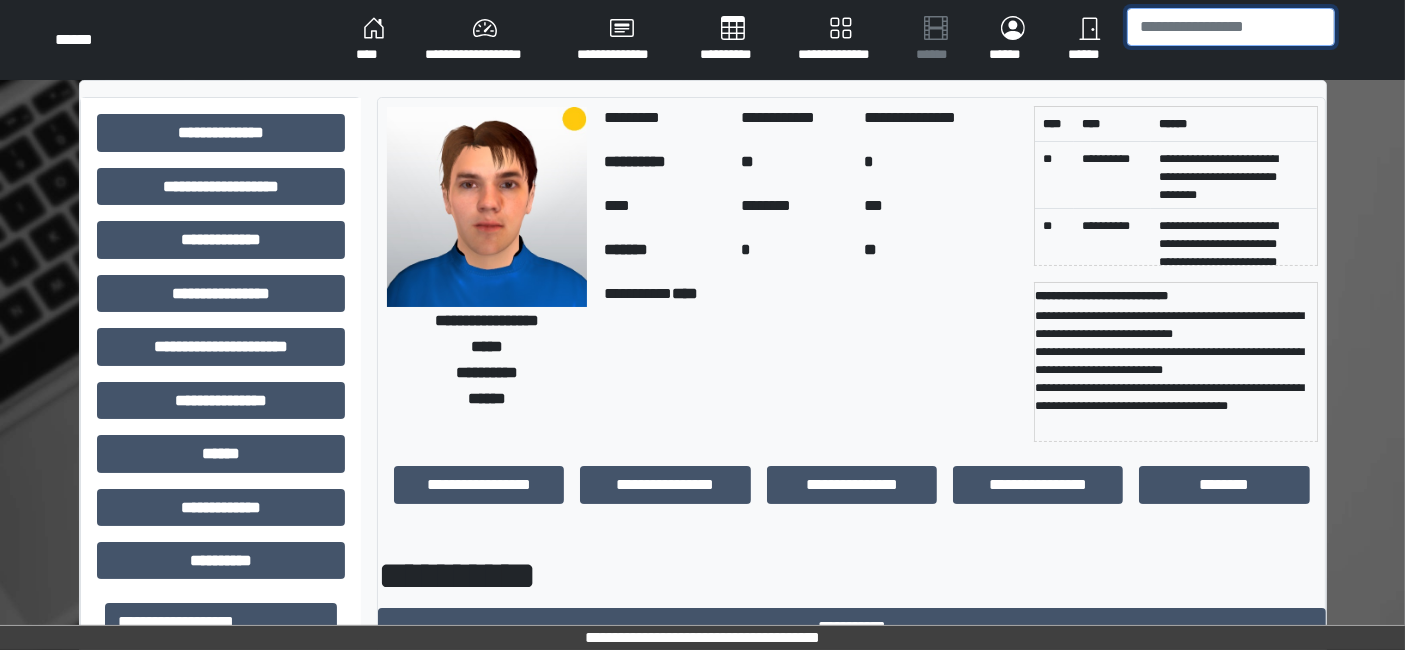 click at bounding box center (1231, 27) 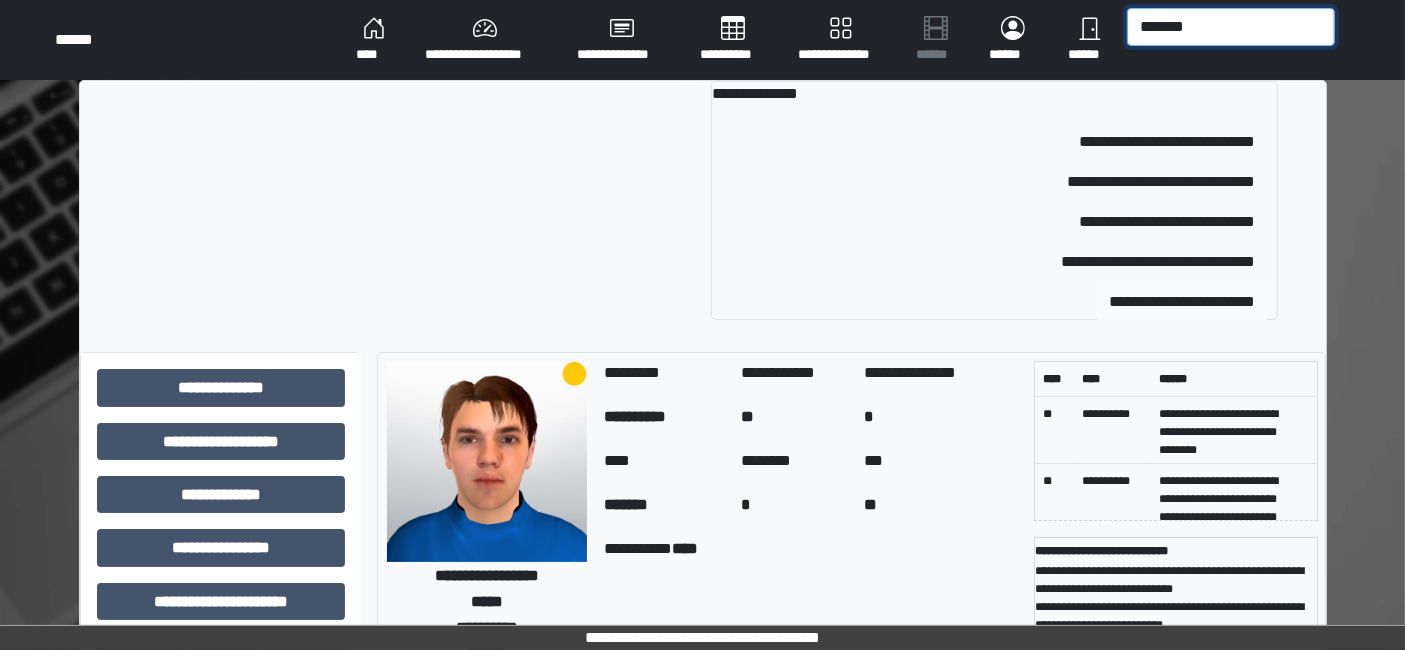 type on "*******" 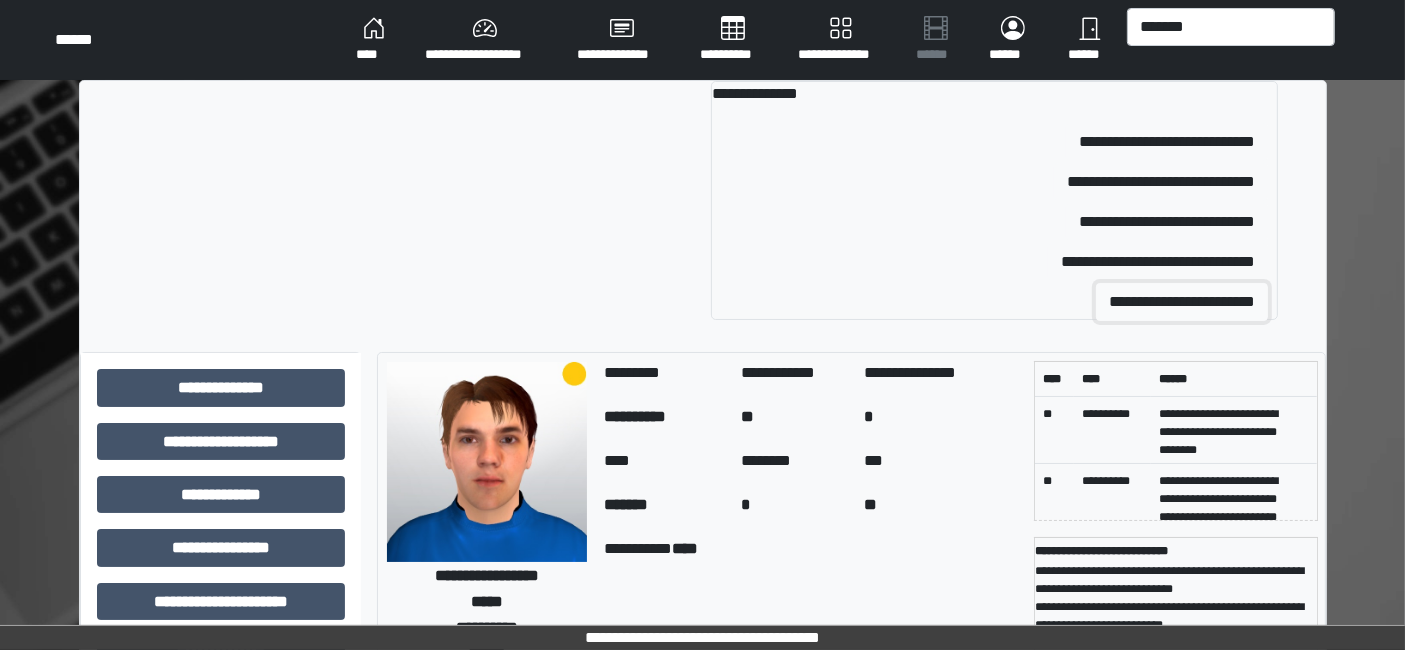 click on "**********" at bounding box center (1182, 302) 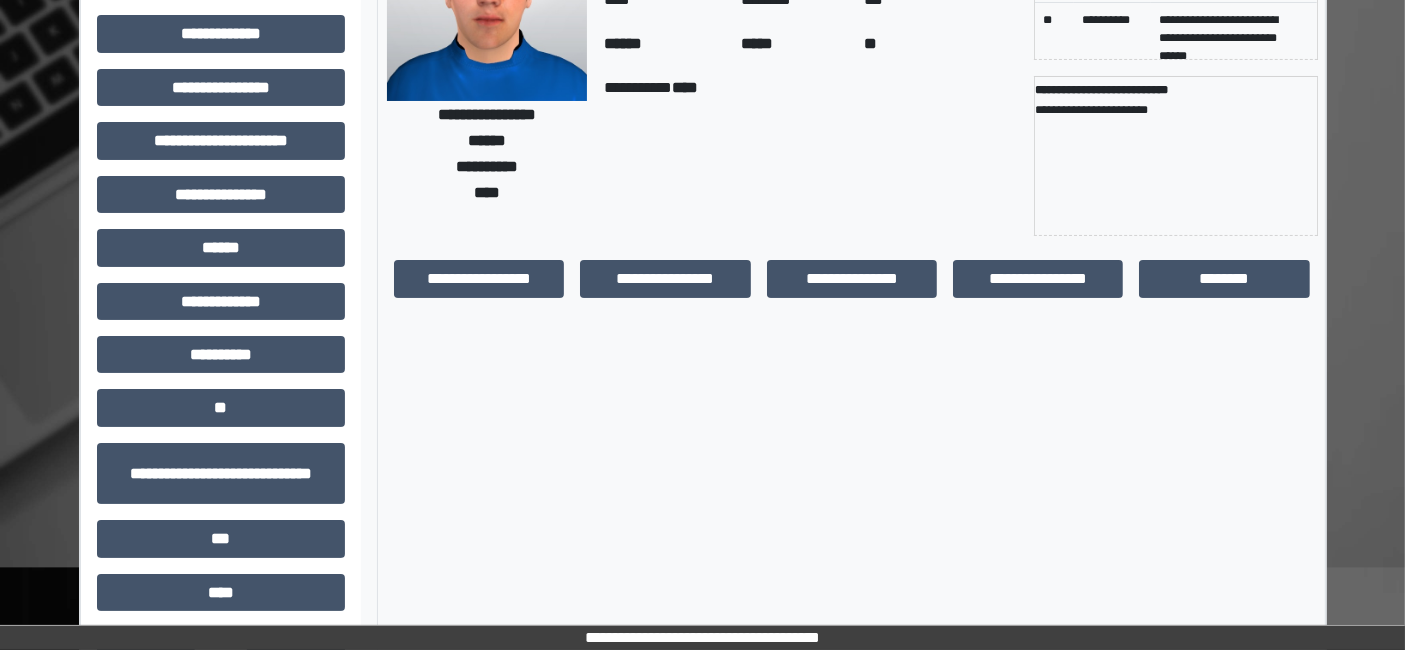 scroll, scrollTop: 222, scrollLeft: 0, axis: vertical 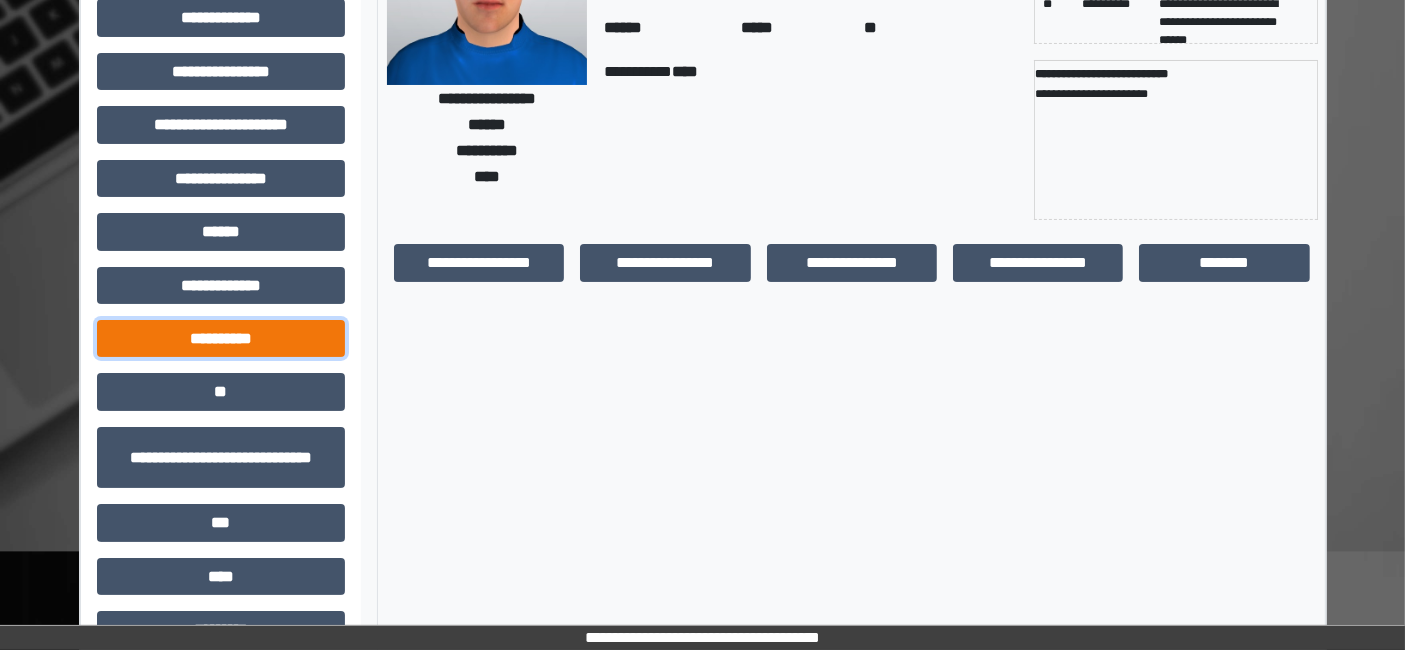 click on "**********" at bounding box center (221, 338) 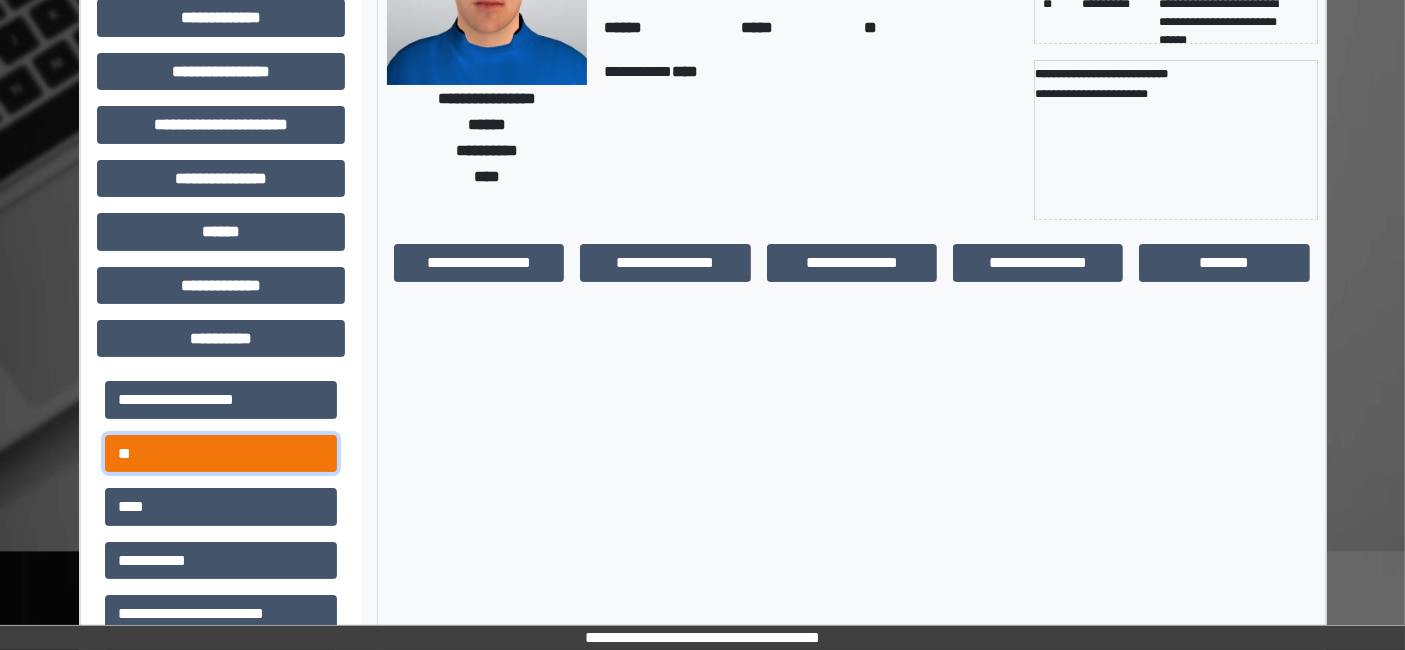 click on "**" at bounding box center (221, 453) 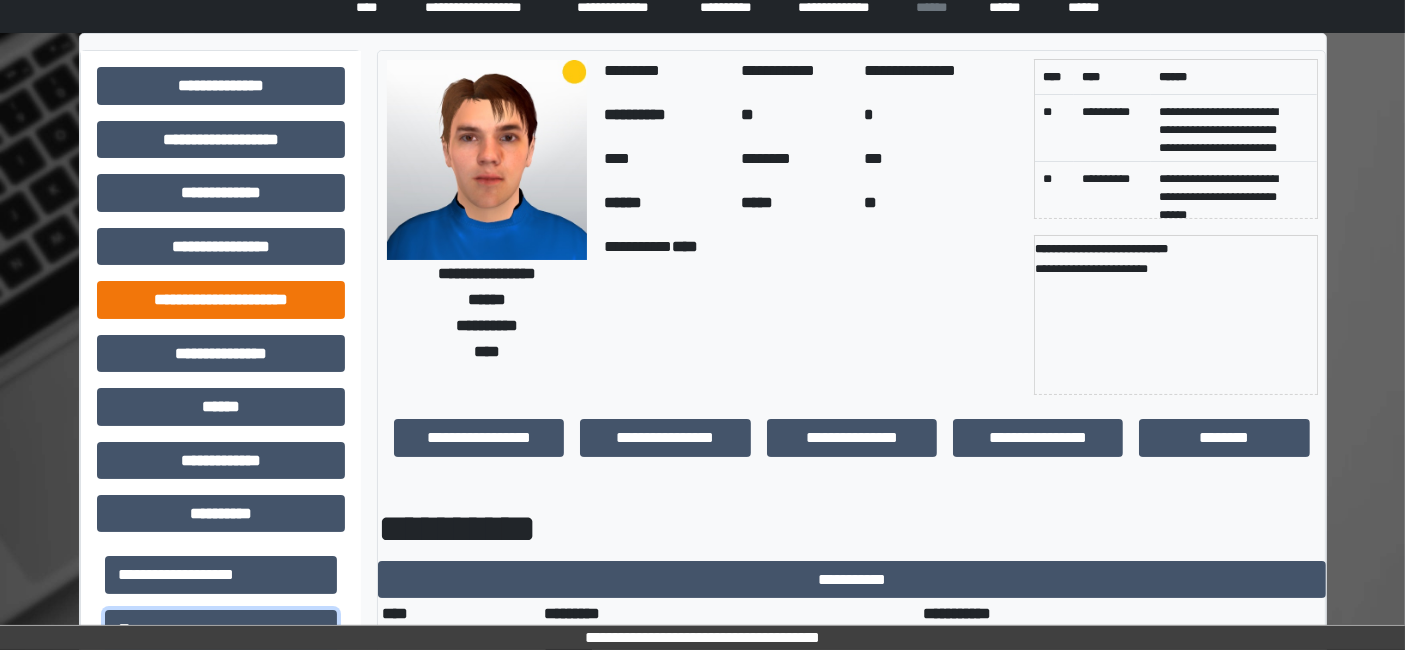 scroll, scrollTop: 0, scrollLeft: 0, axis: both 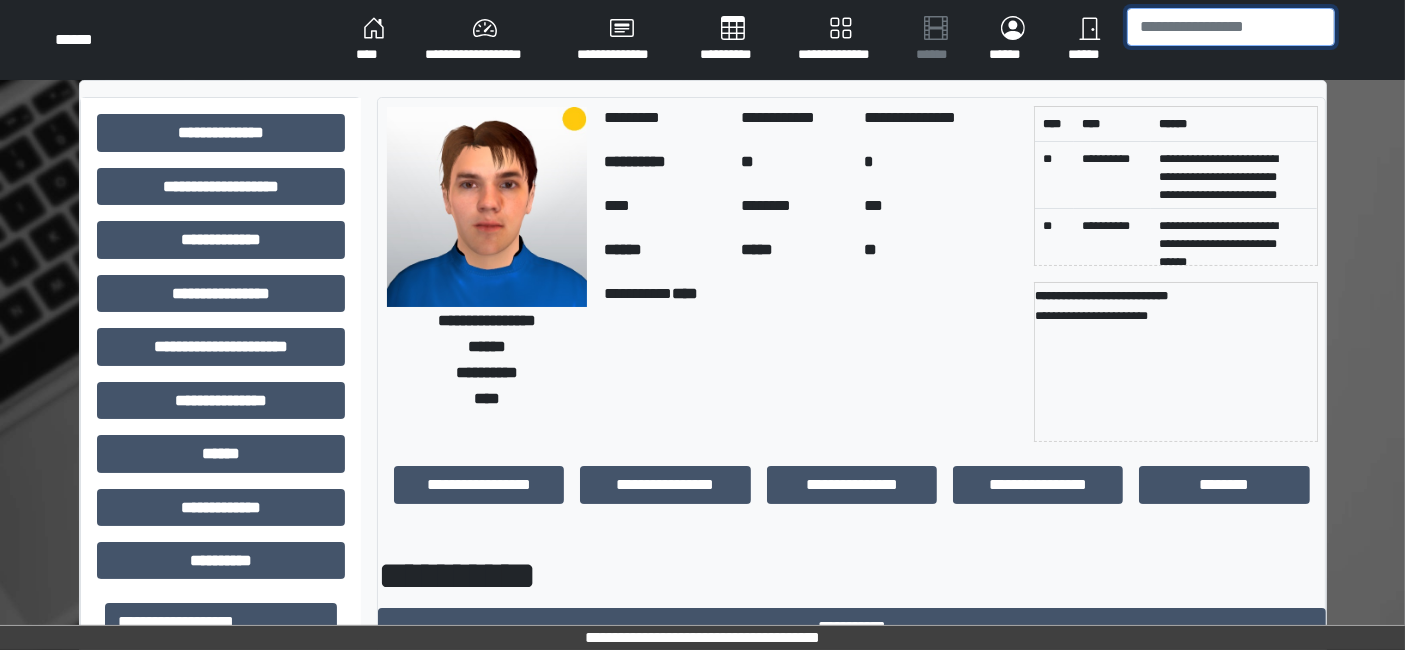 click at bounding box center (1231, 27) 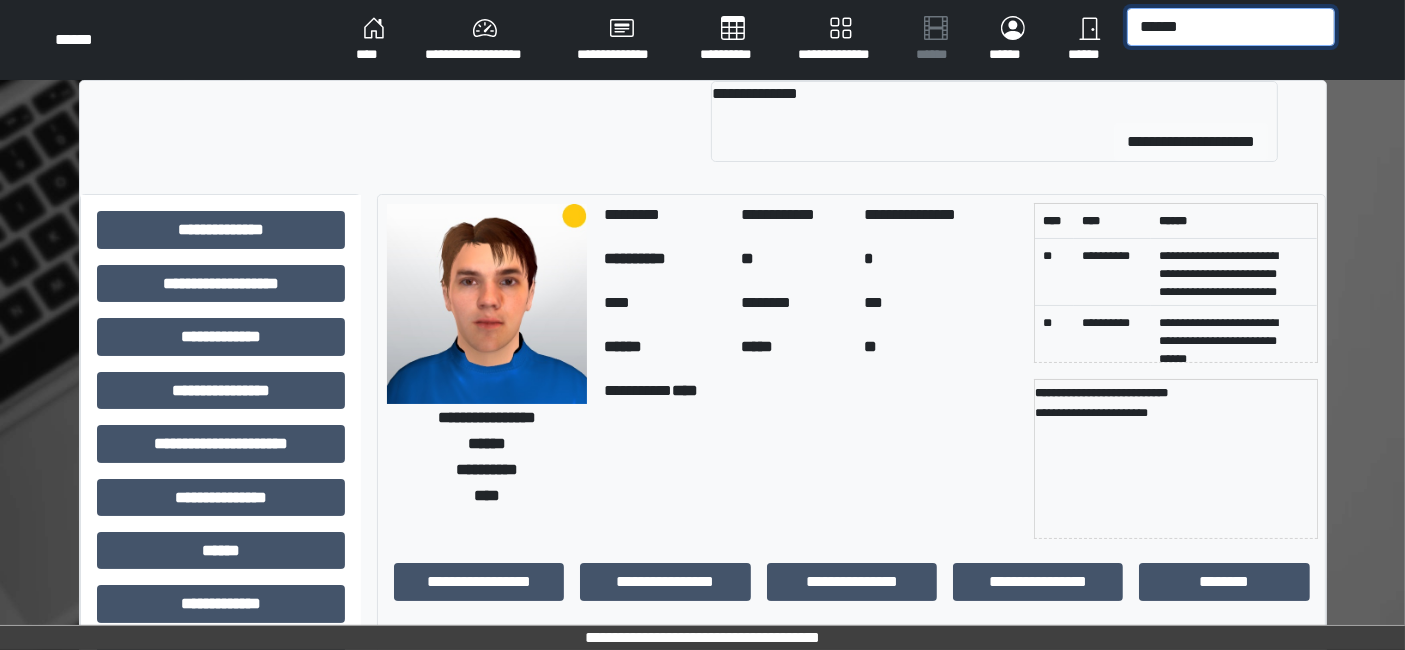 type on "******" 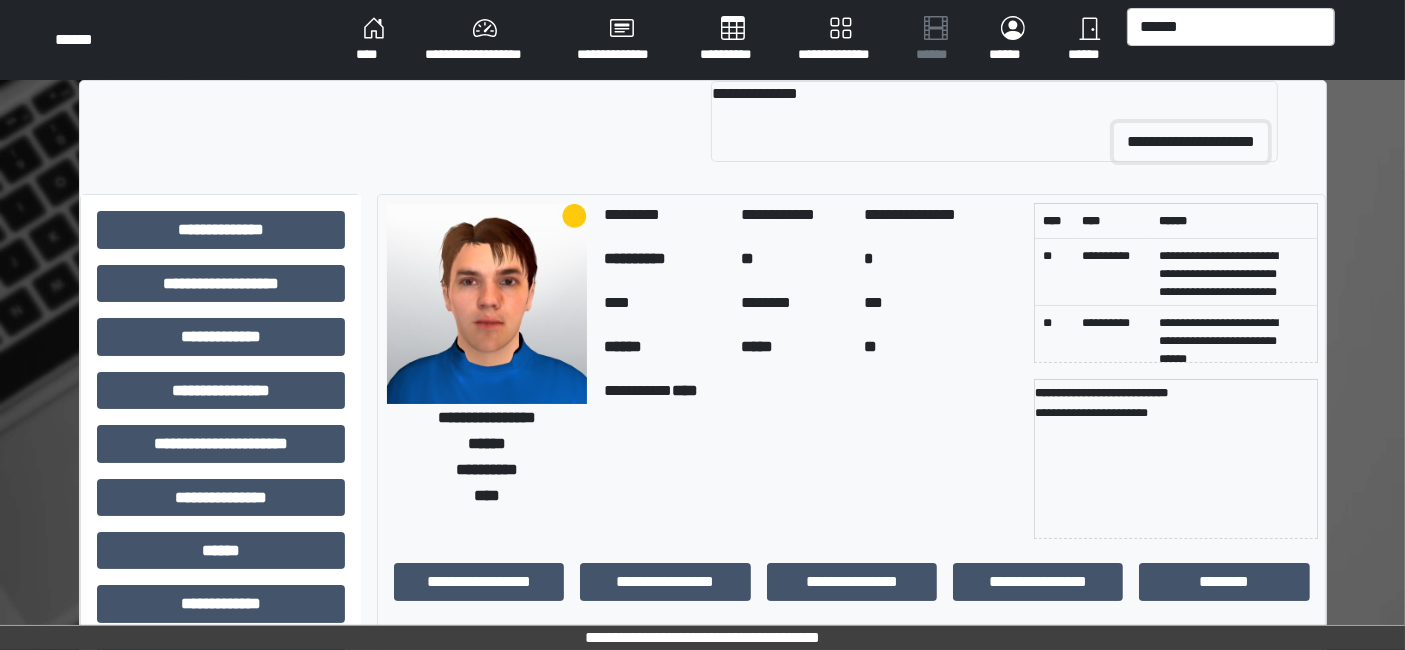 click on "**********" at bounding box center (1191, 142) 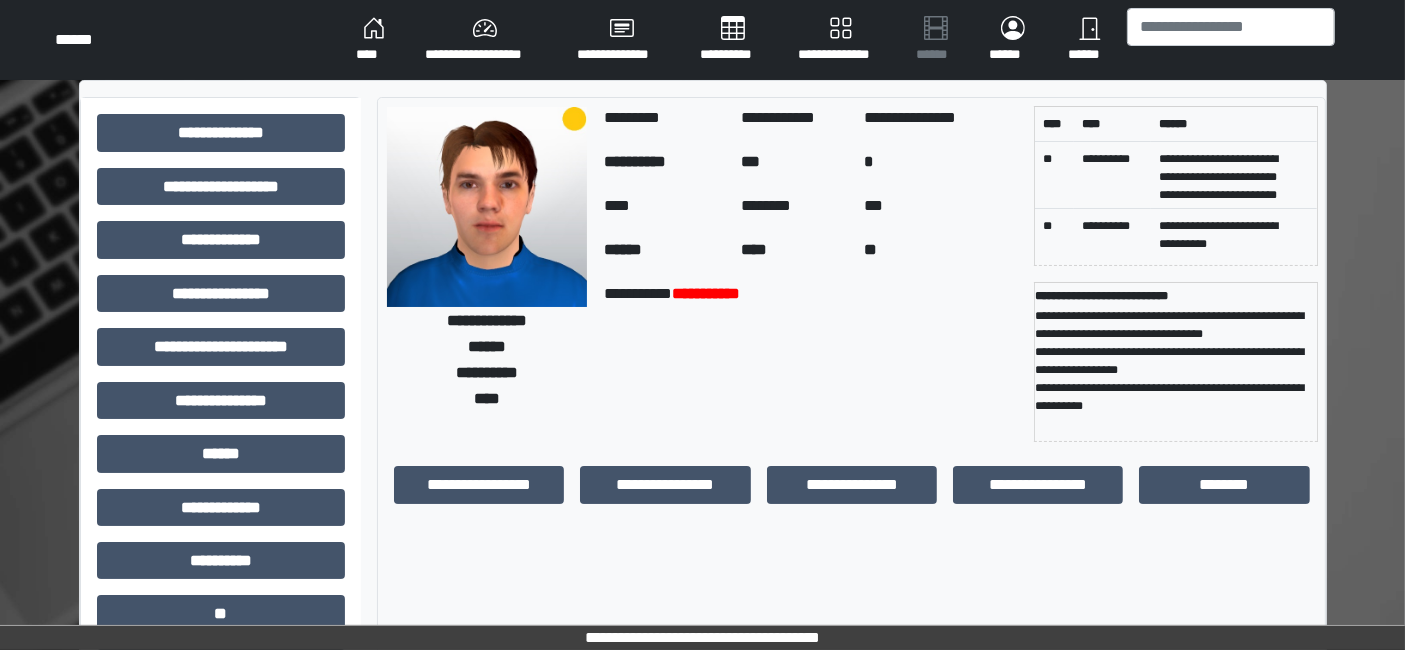 scroll, scrollTop: 222, scrollLeft: 0, axis: vertical 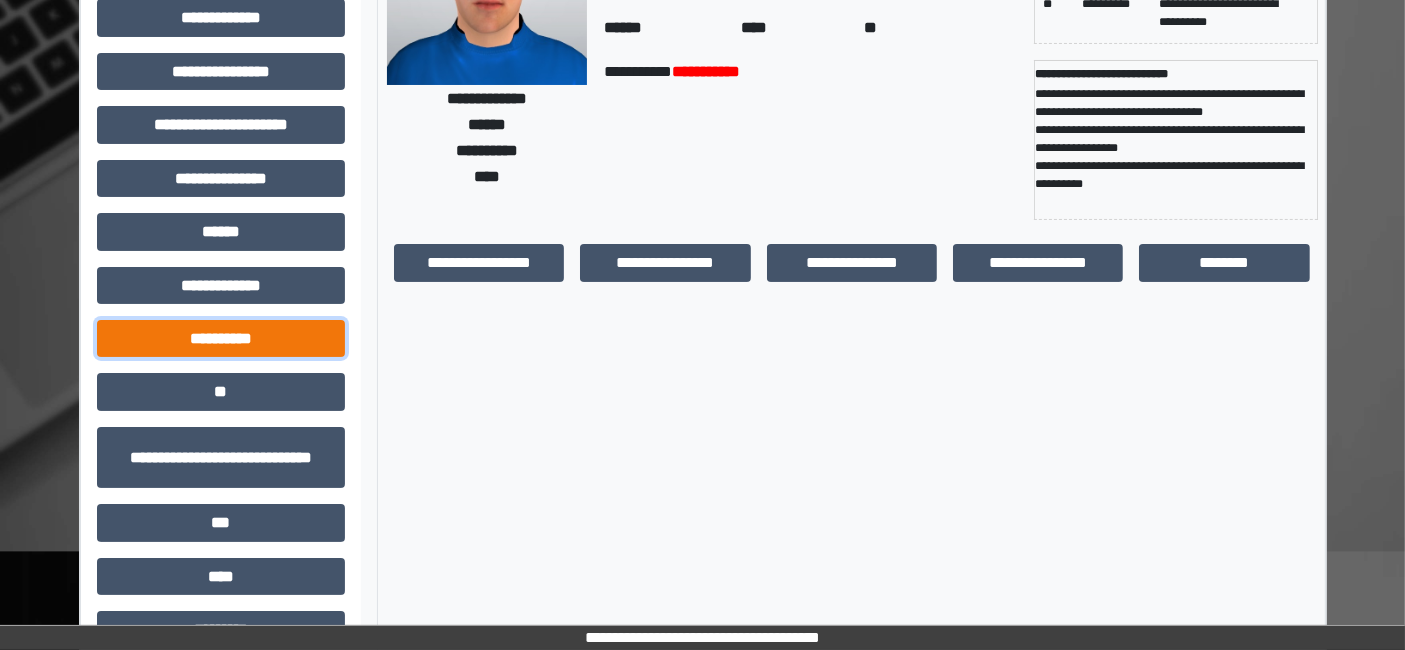 click on "**********" at bounding box center [221, 338] 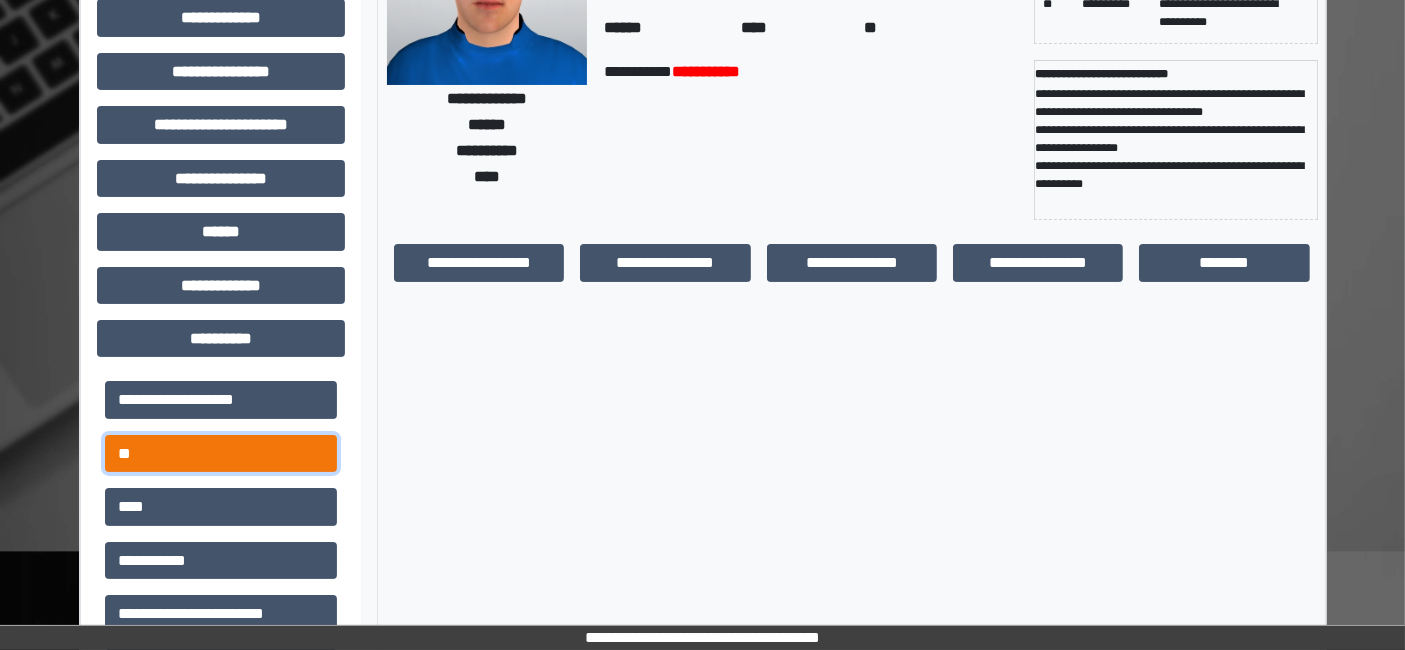 click on "**" at bounding box center [221, 453] 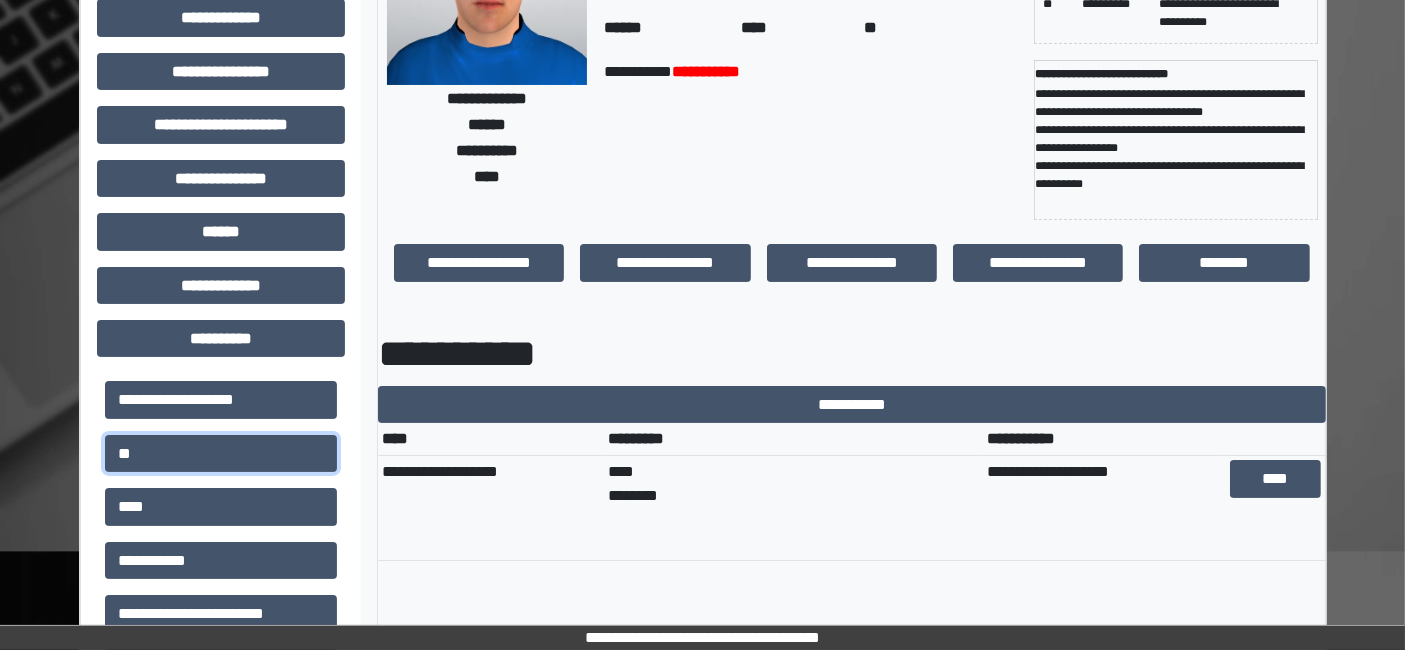 scroll, scrollTop: 0, scrollLeft: 0, axis: both 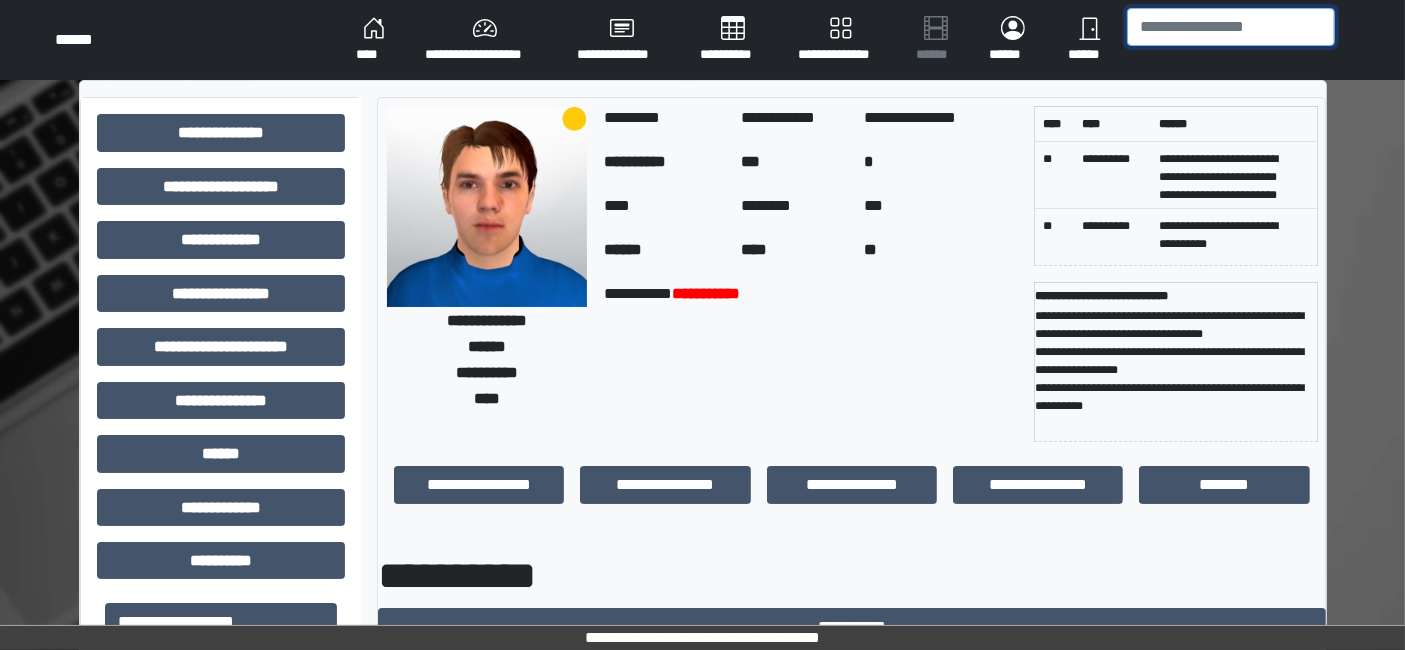 click at bounding box center (1231, 27) 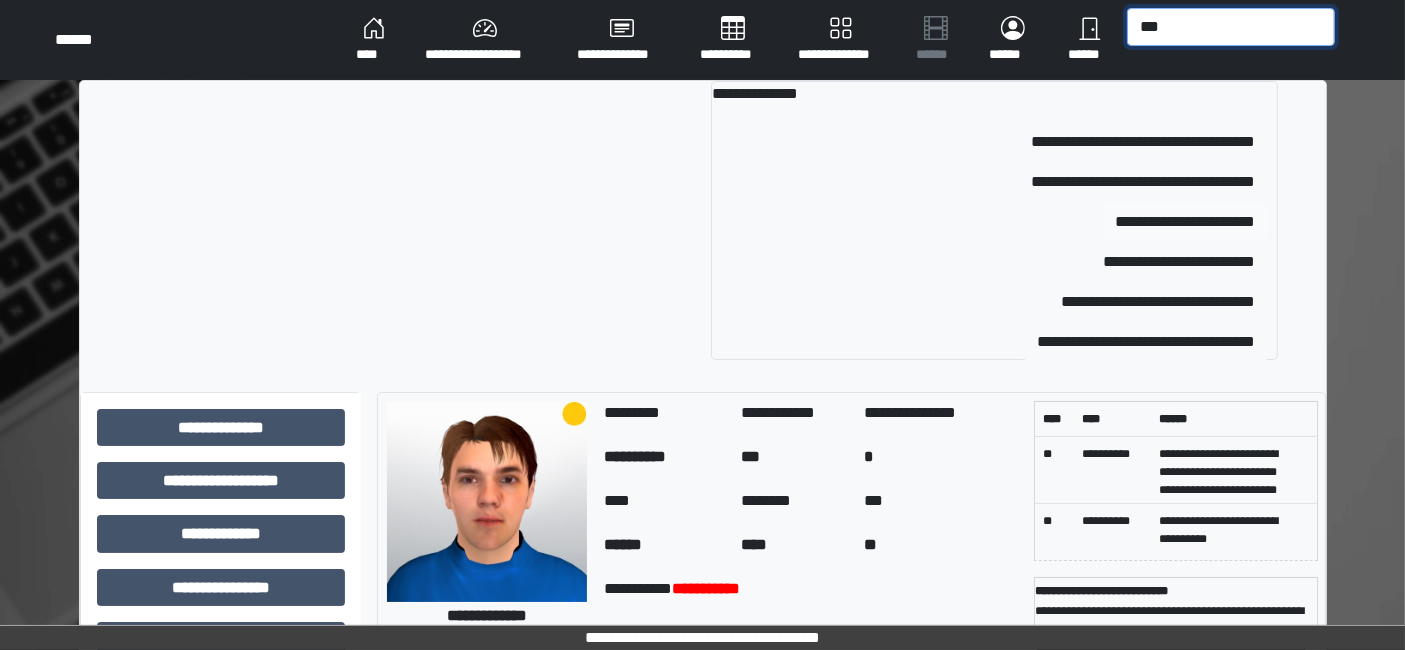 type on "***" 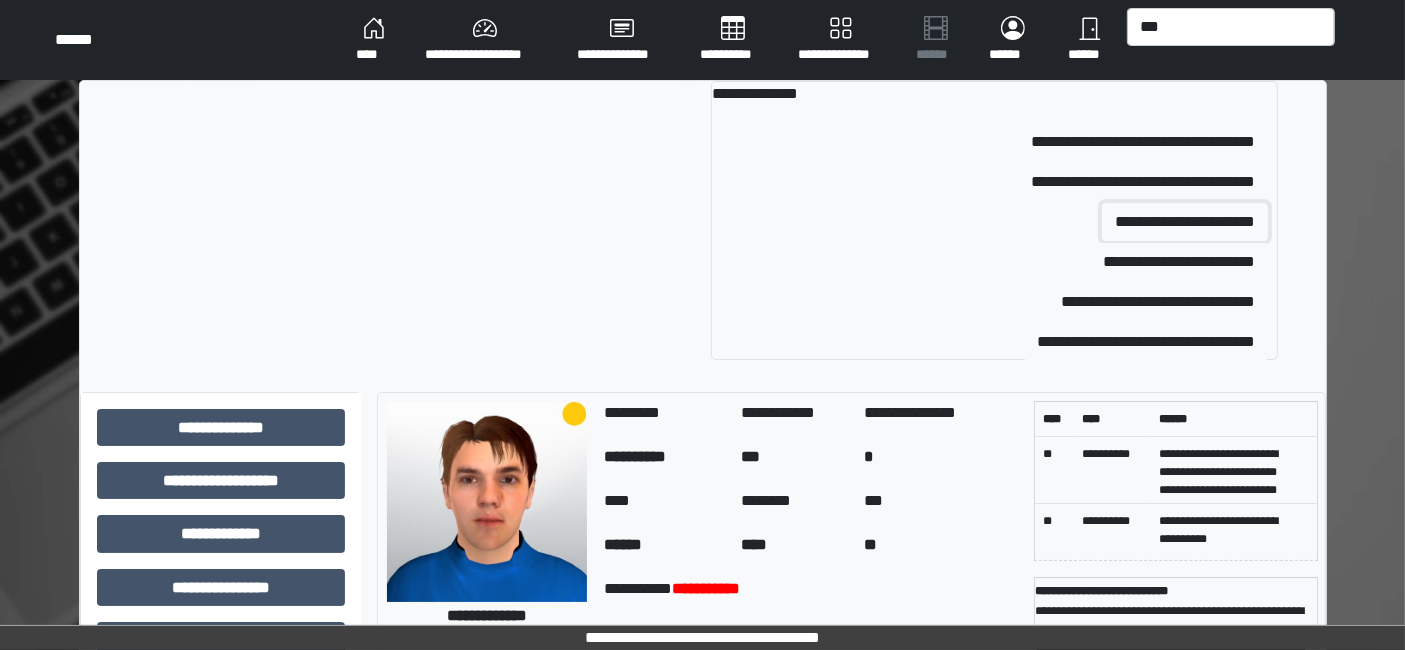 click on "**********" at bounding box center [1185, 222] 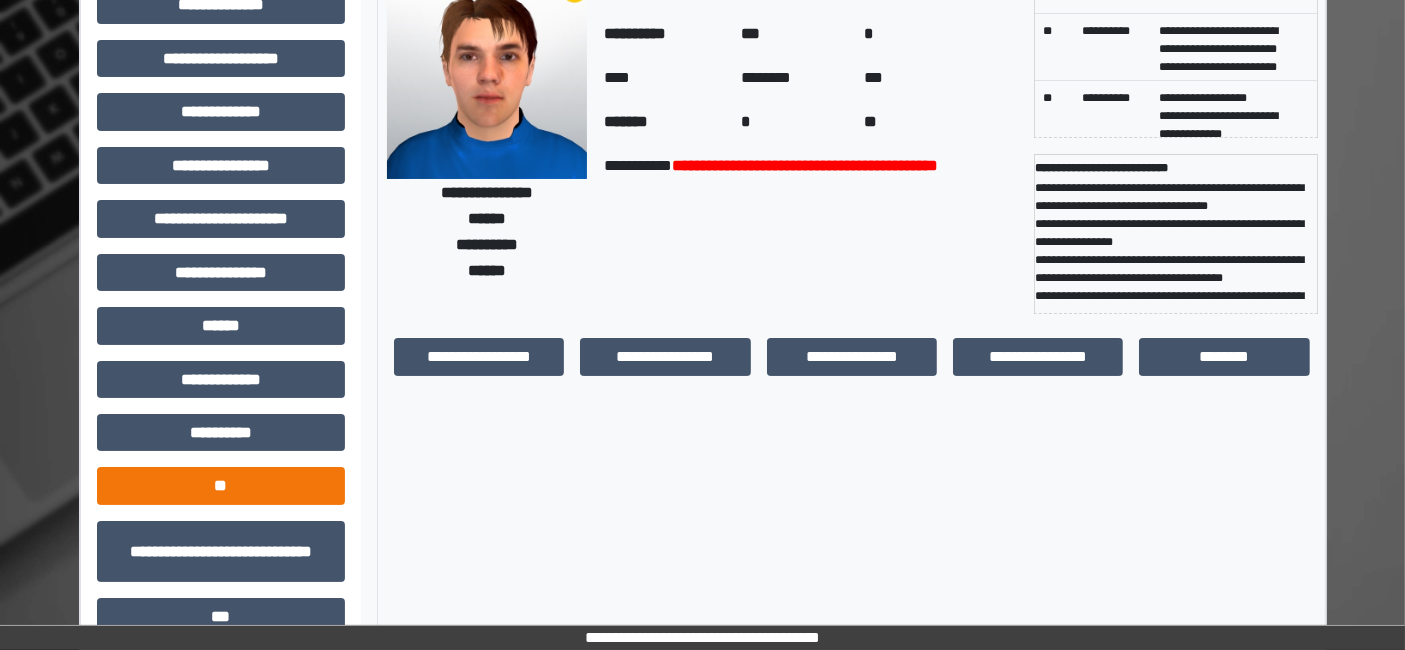 scroll, scrollTop: 222, scrollLeft: 0, axis: vertical 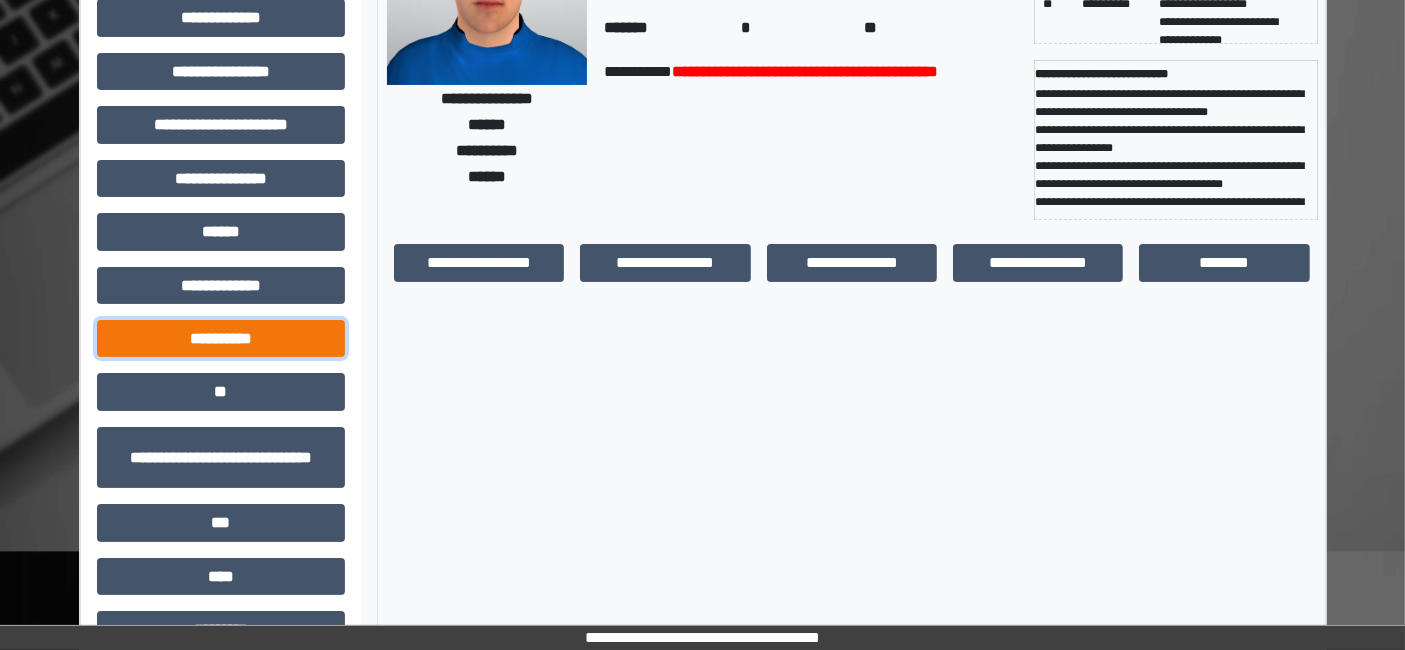 click on "**********" at bounding box center [221, 338] 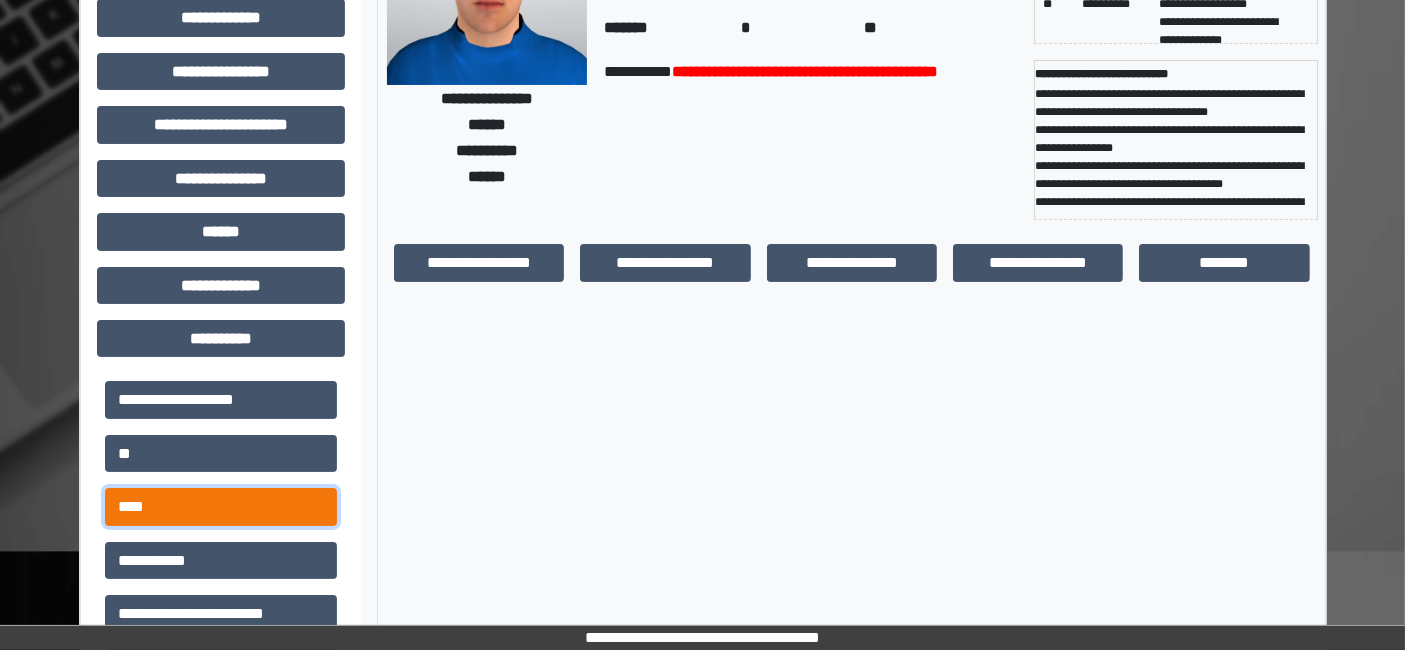 click on "****" at bounding box center (221, 506) 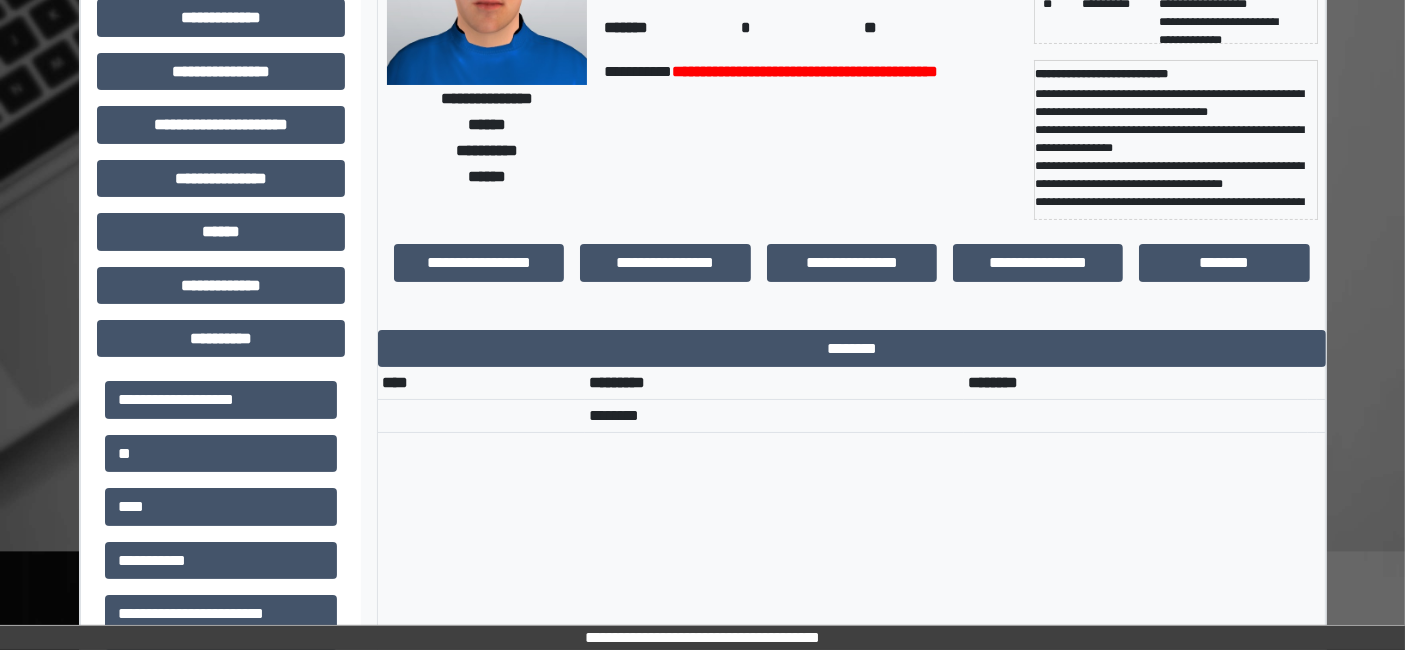 click on "**" at bounding box center (221, 453) 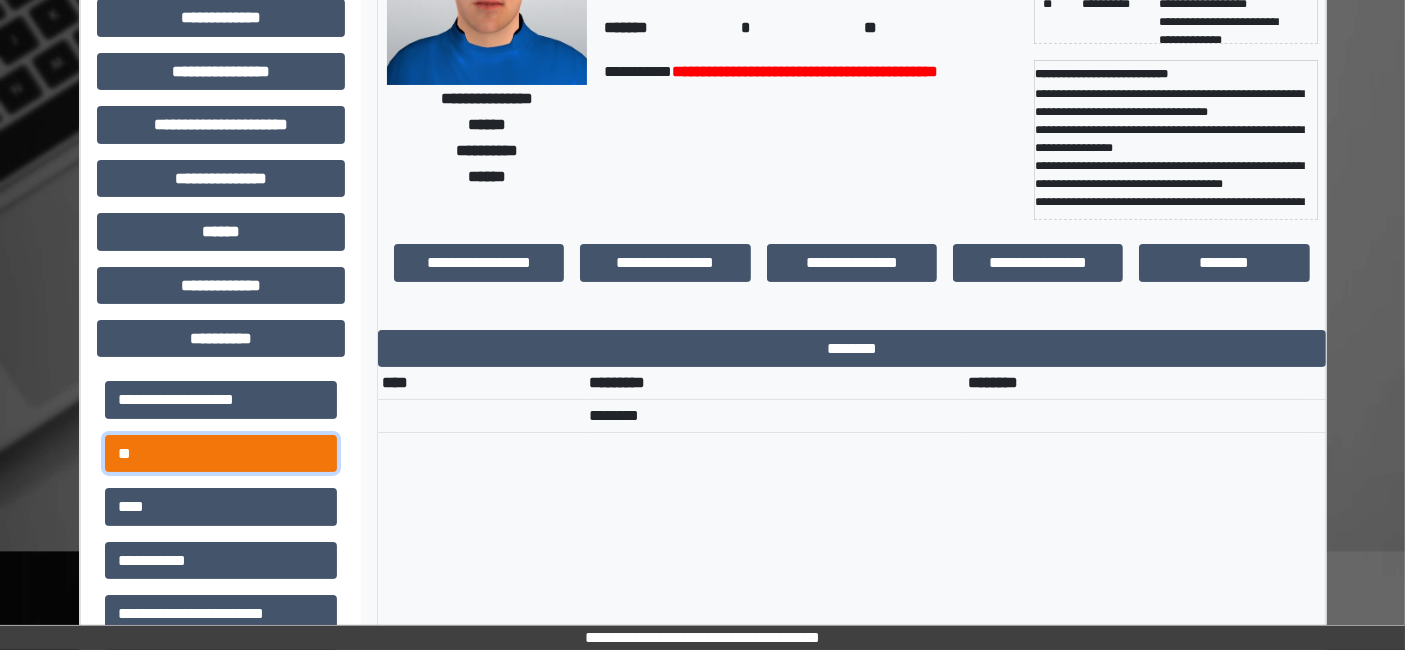 click on "**" at bounding box center [221, 453] 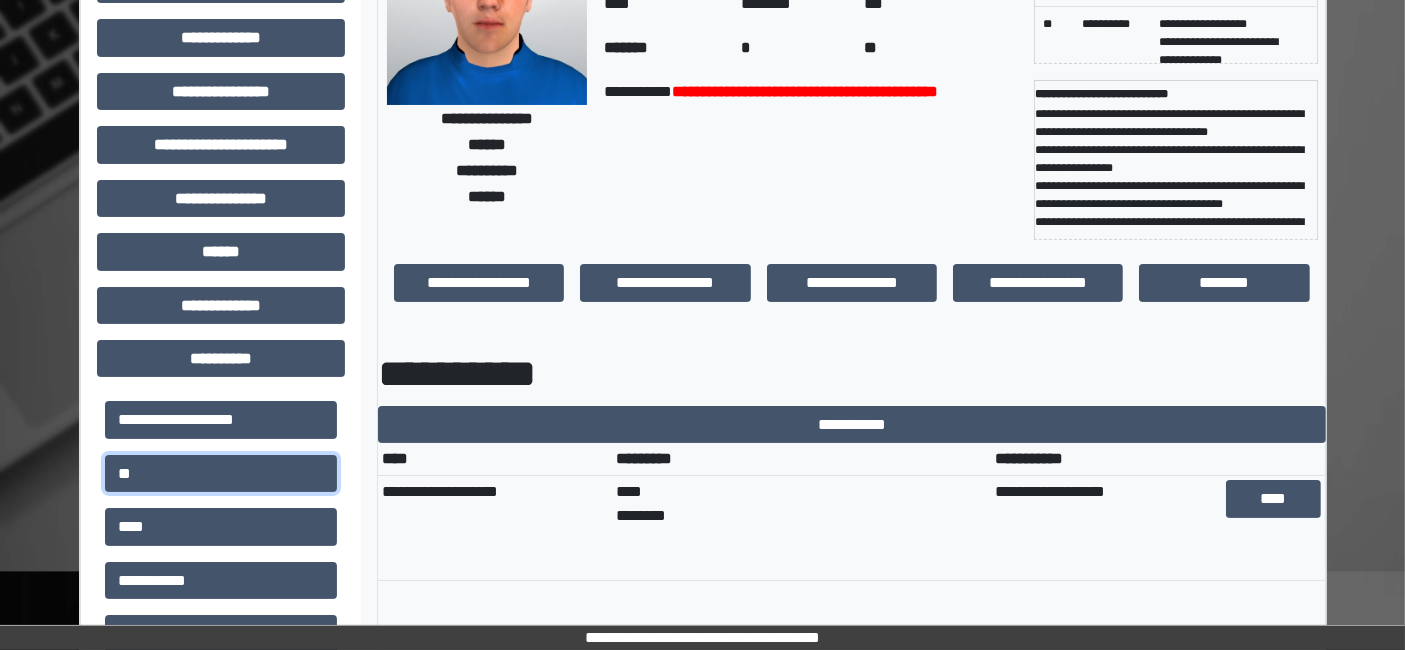 scroll, scrollTop: 0, scrollLeft: 0, axis: both 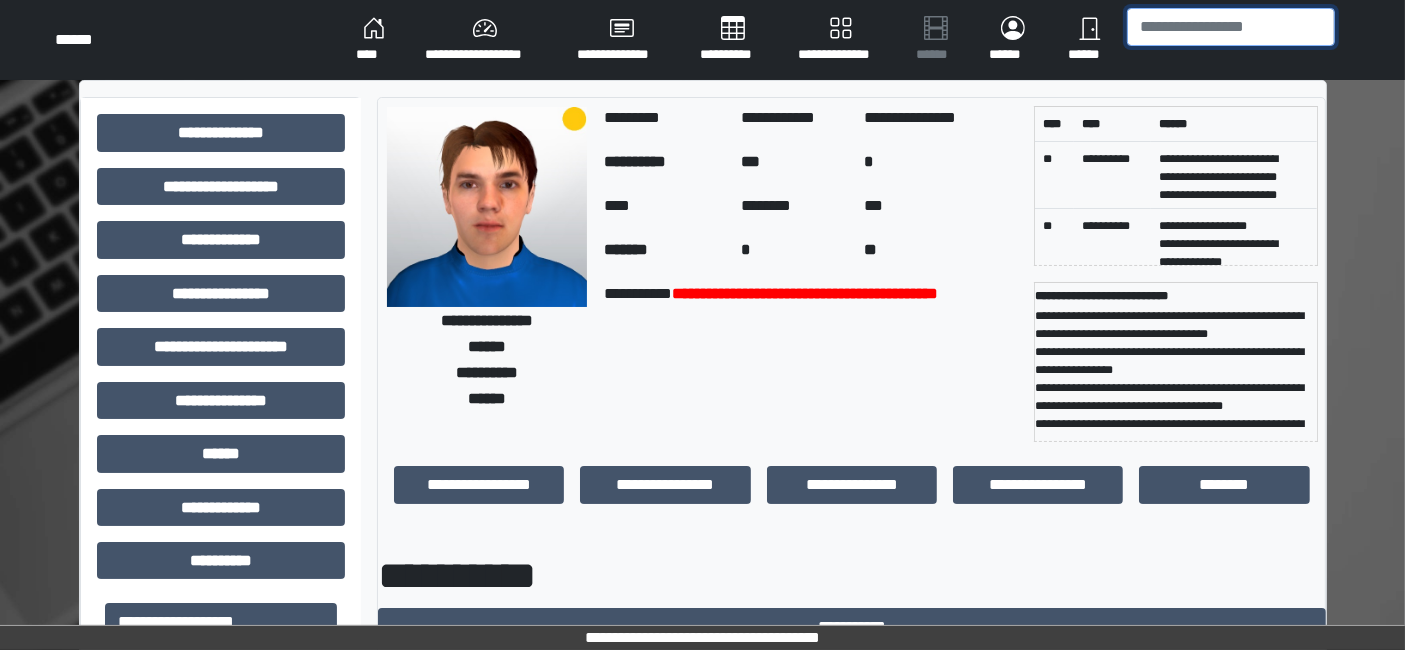click at bounding box center (1231, 27) 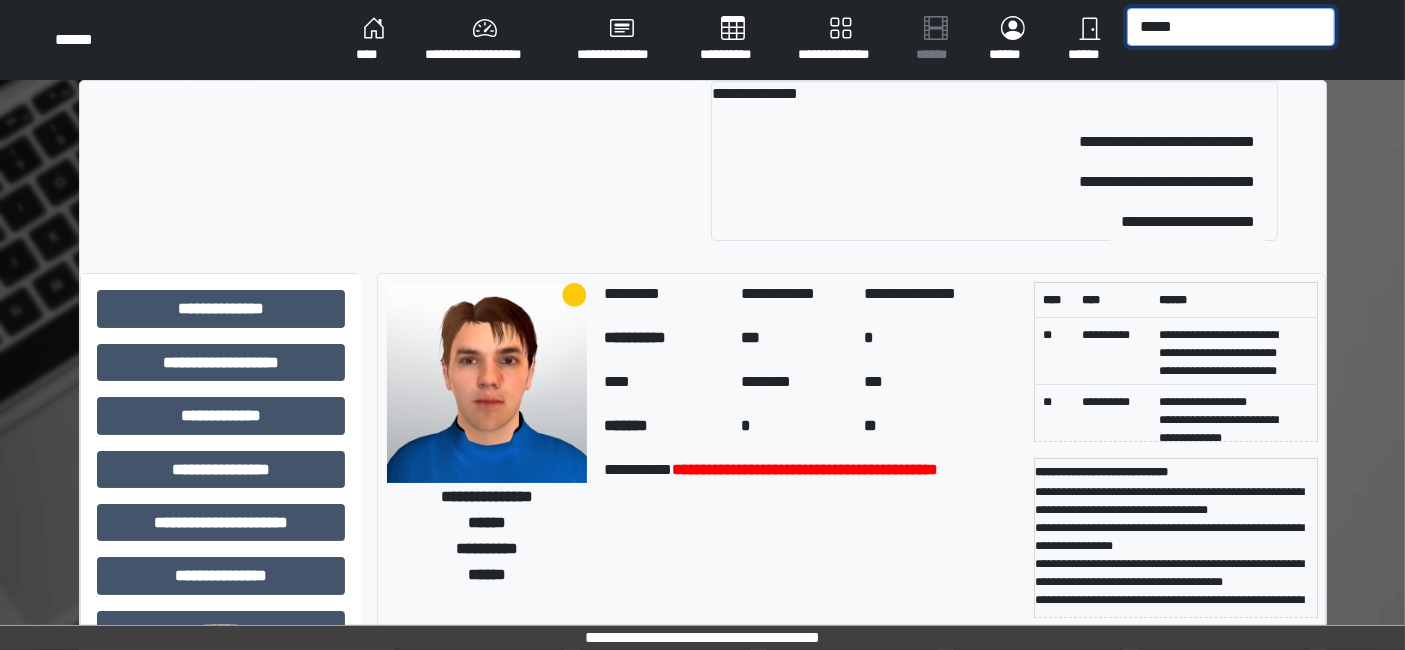 type on "*****" 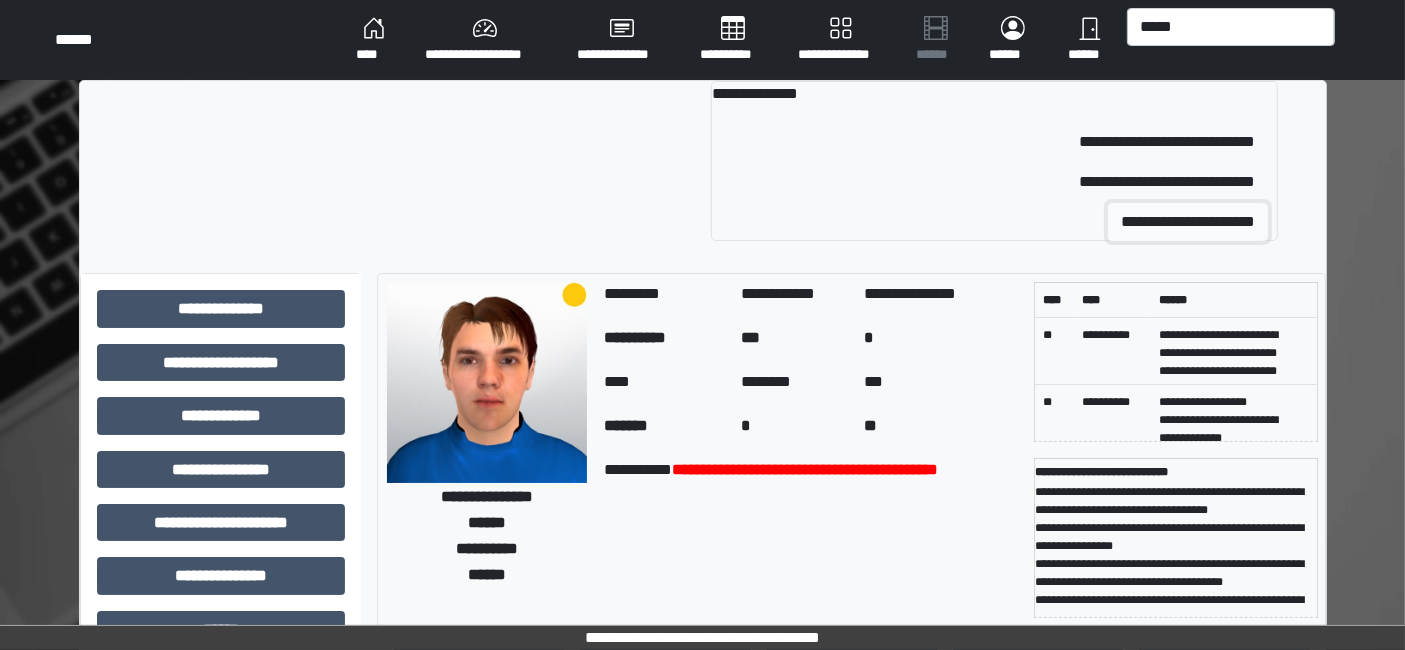 click on "**********" at bounding box center (1188, 222) 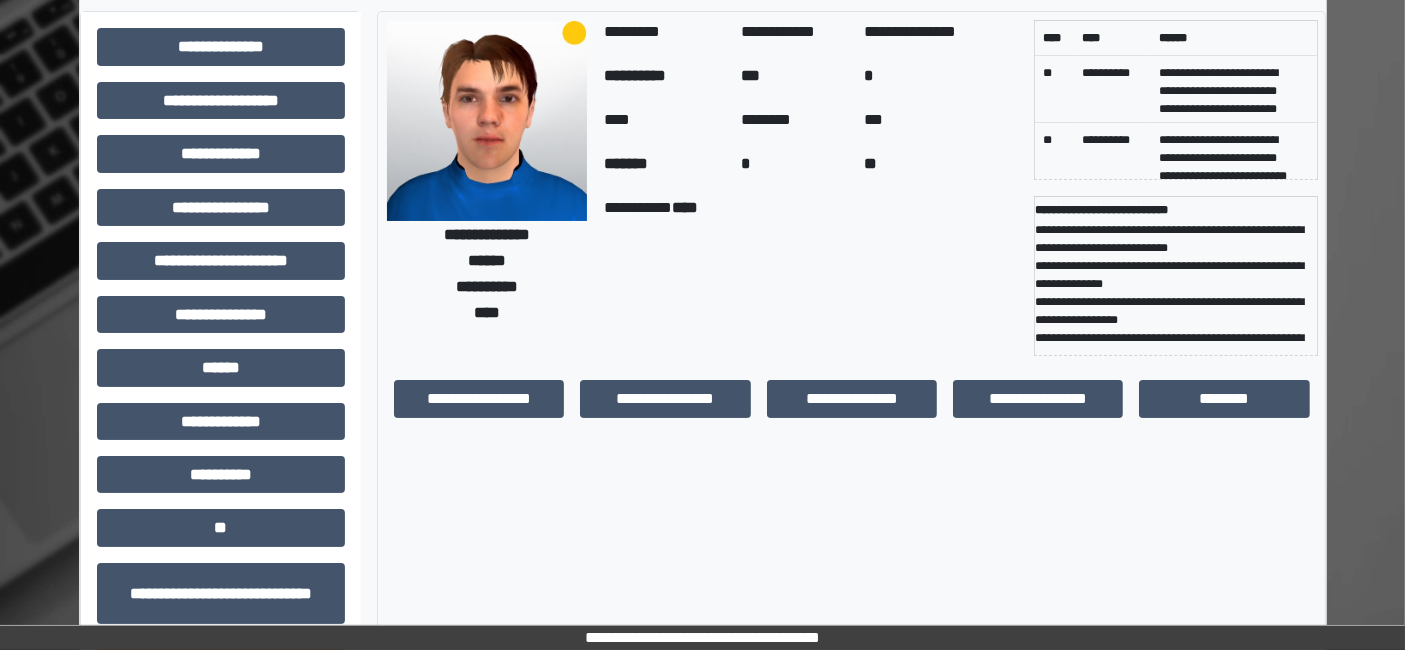 scroll, scrollTop: 222, scrollLeft: 0, axis: vertical 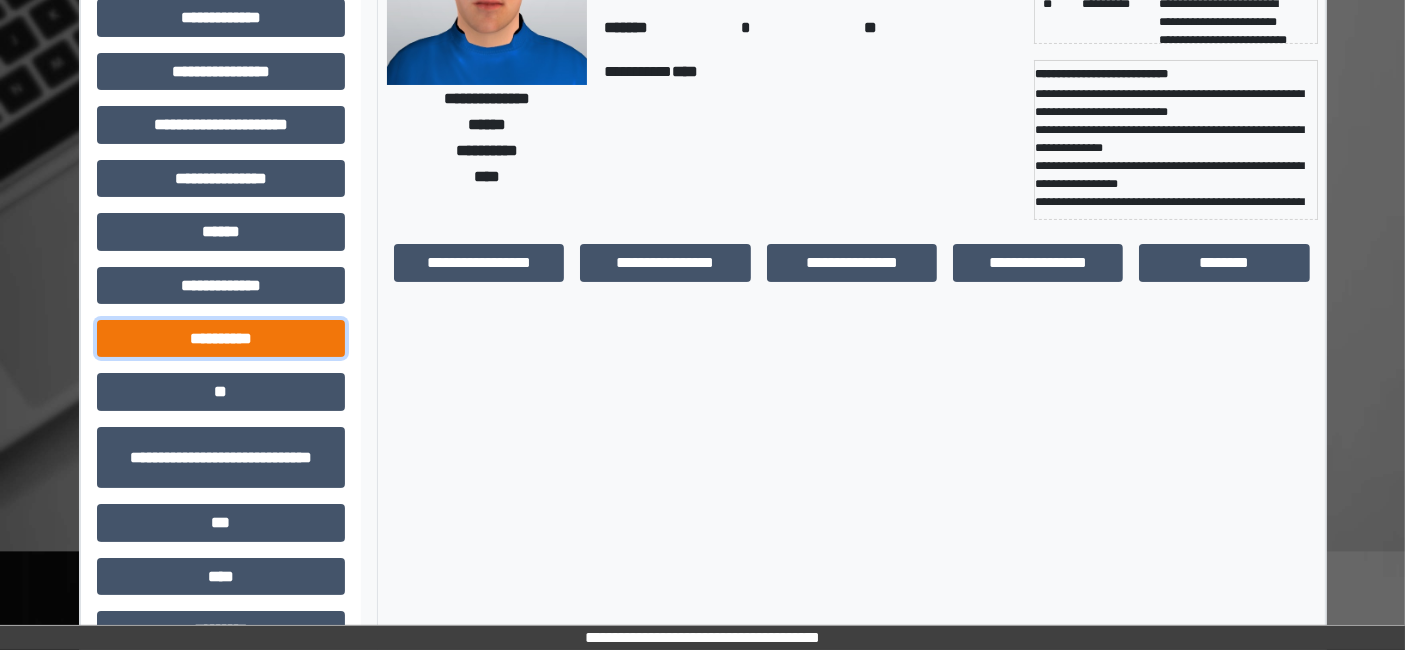 drag, startPoint x: 217, startPoint y: 336, endPoint x: 215, endPoint y: 355, distance: 19.104973 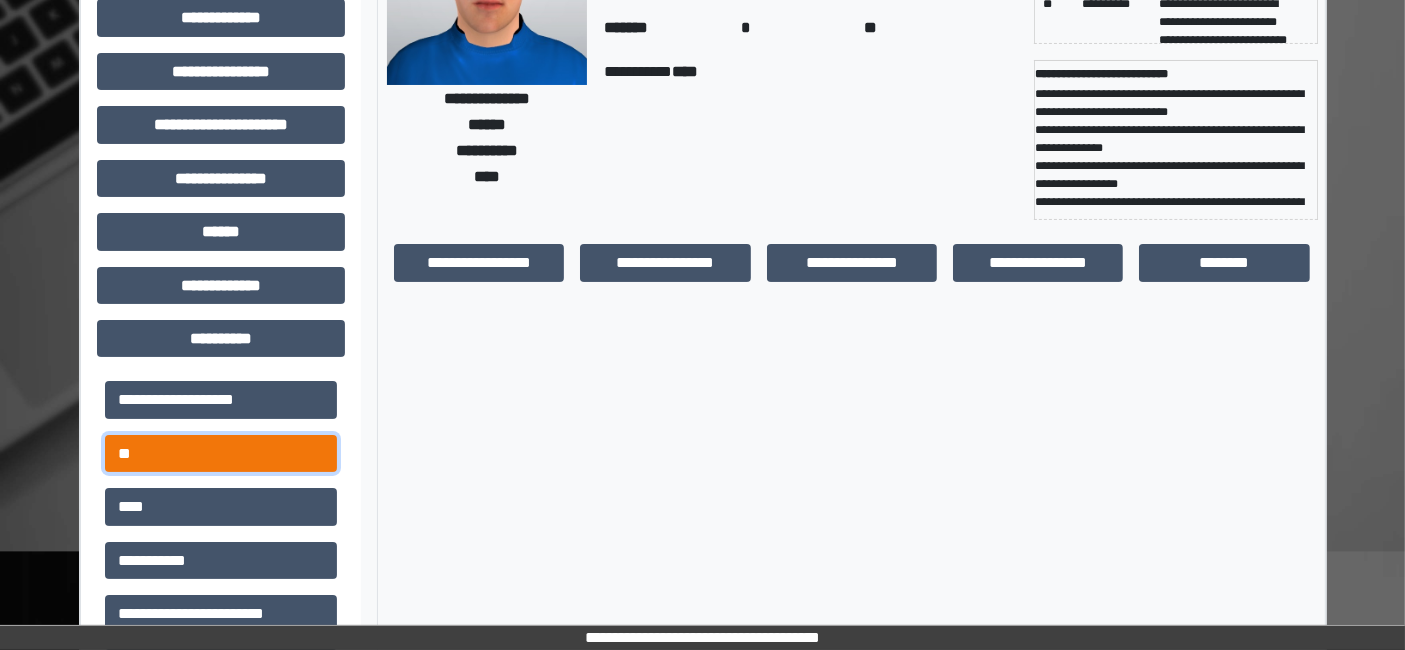 click on "**" at bounding box center (221, 453) 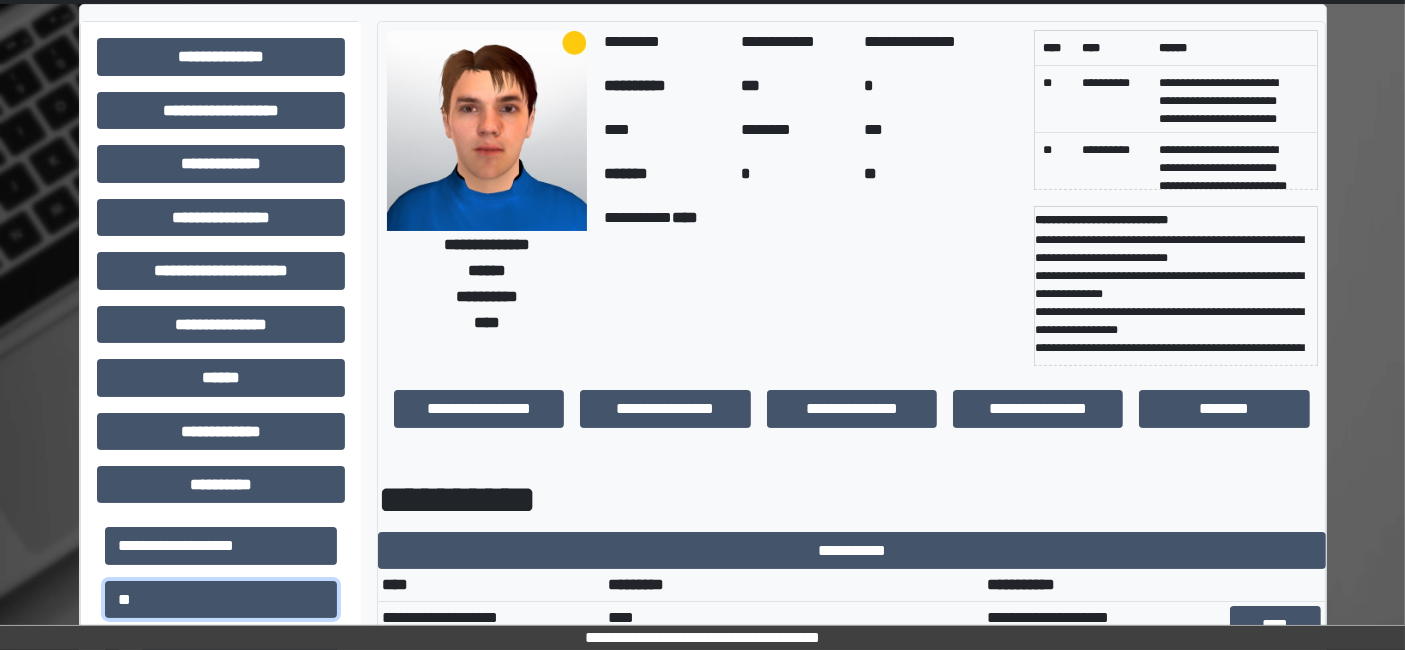 scroll, scrollTop: 0, scrollLeft: 0, axis: both 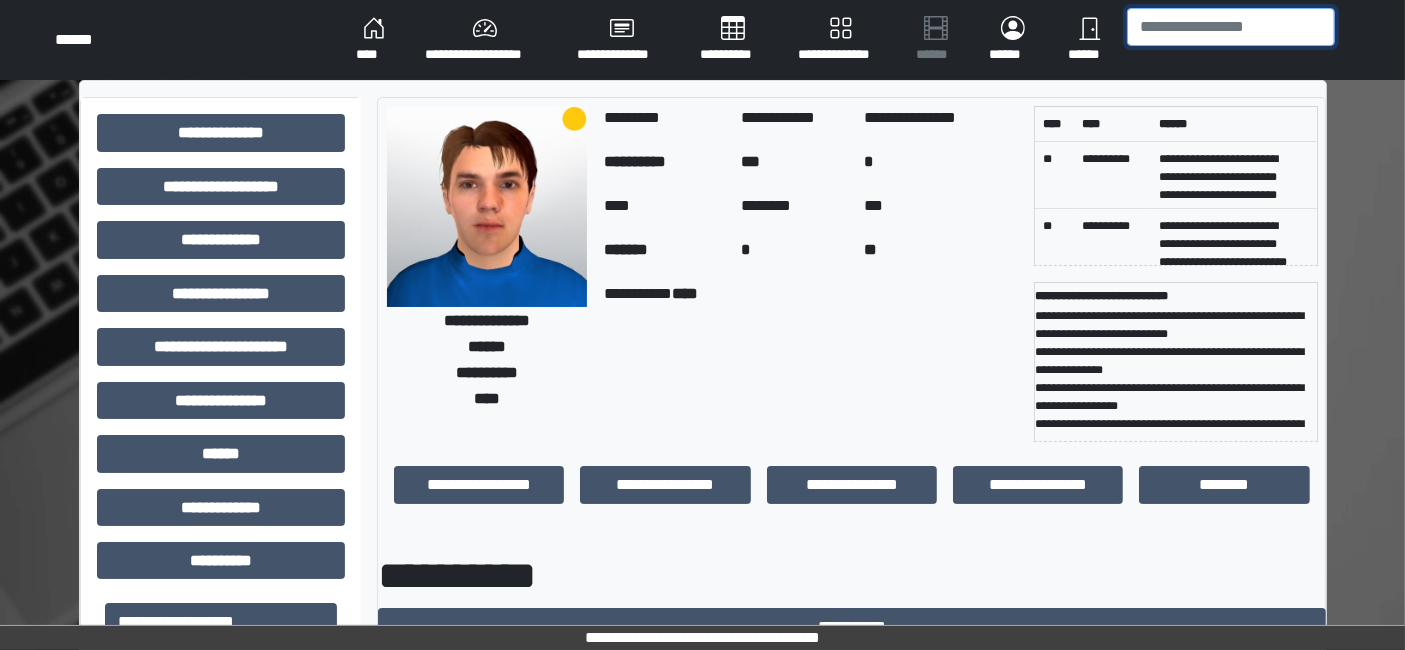 click at bounding box center [1231, 27] 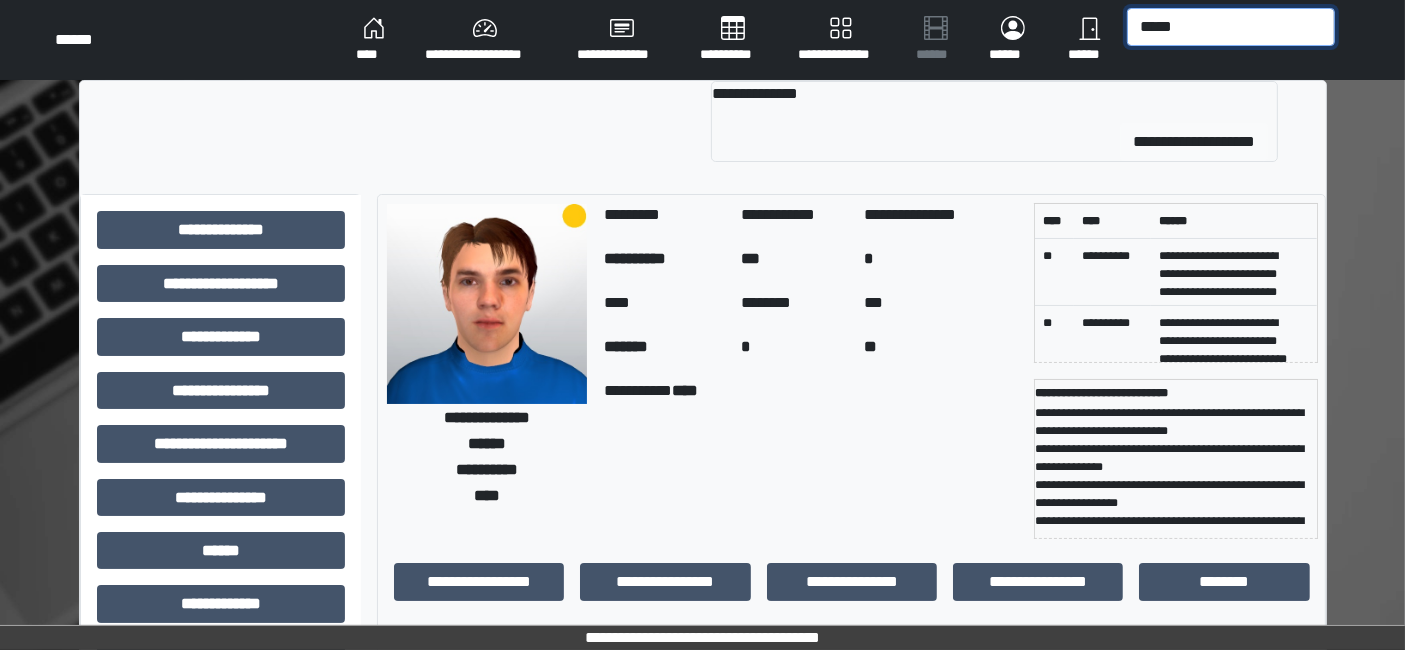 type on "*****" 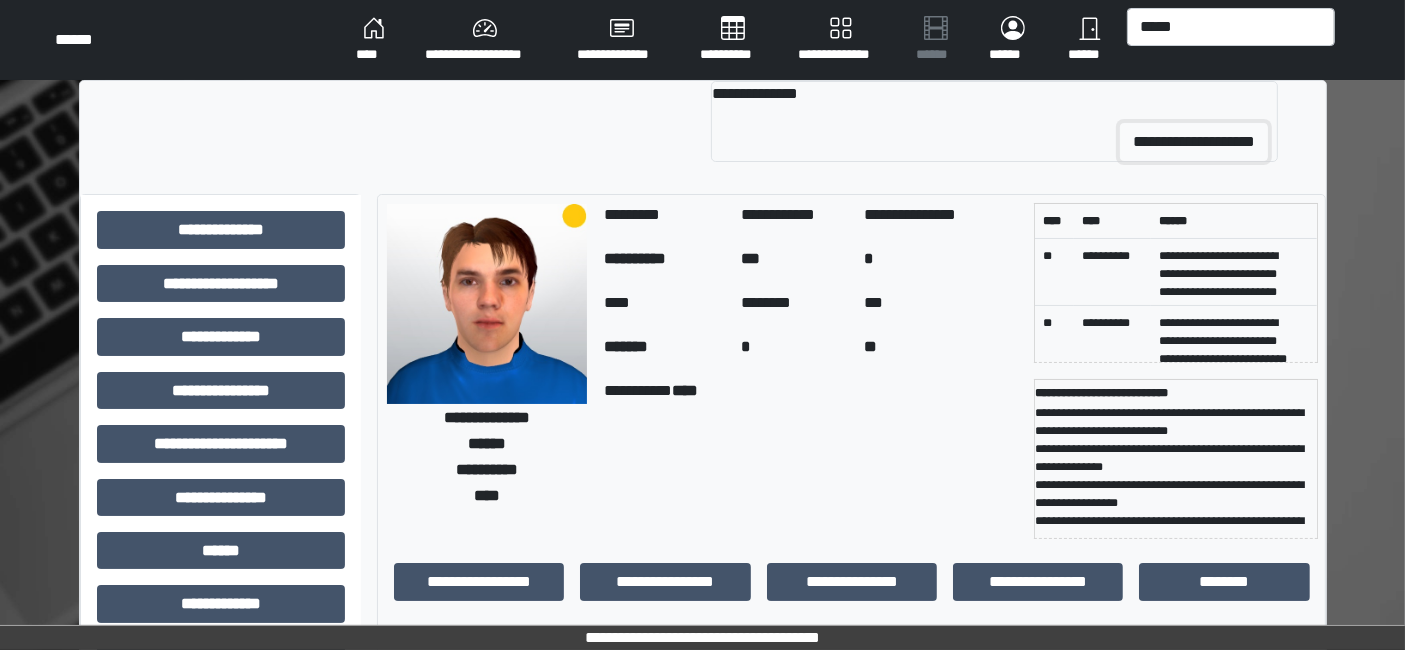 click on "**********" at bounding box center [1194, 142] 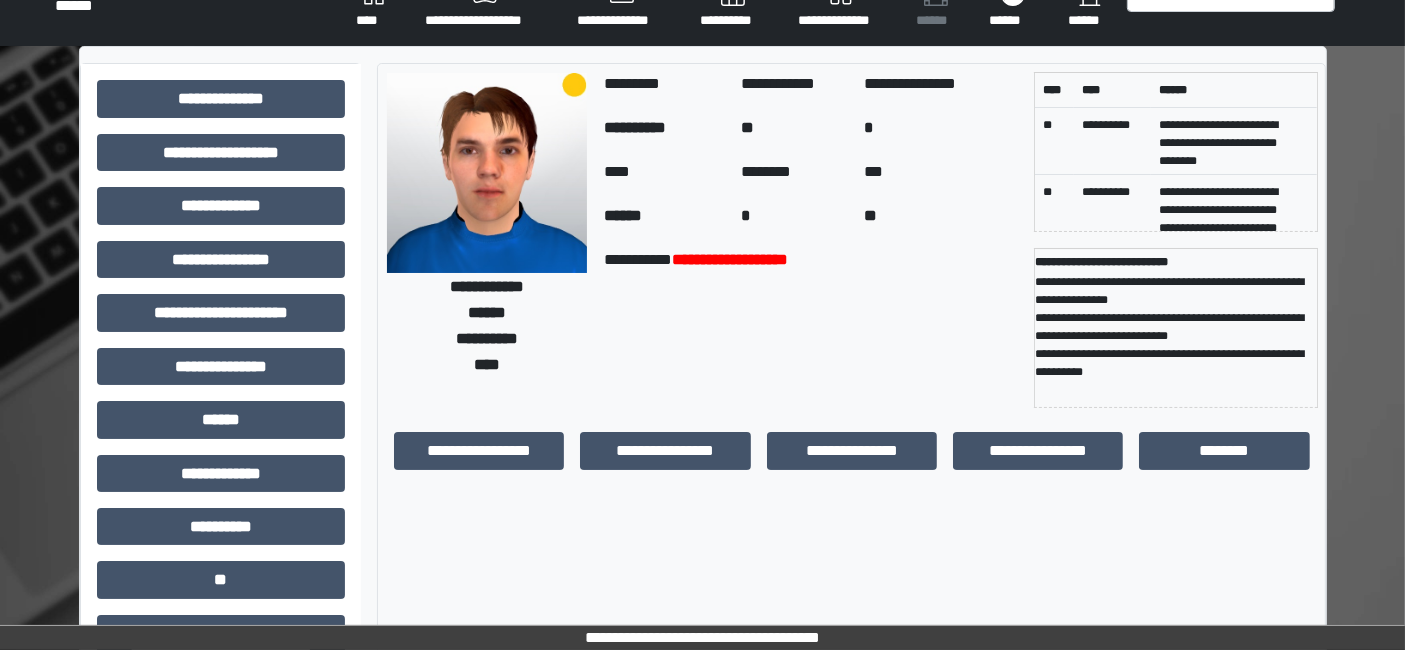 scroll, scrollTop: 0, scrollLeft: 0, axis: both 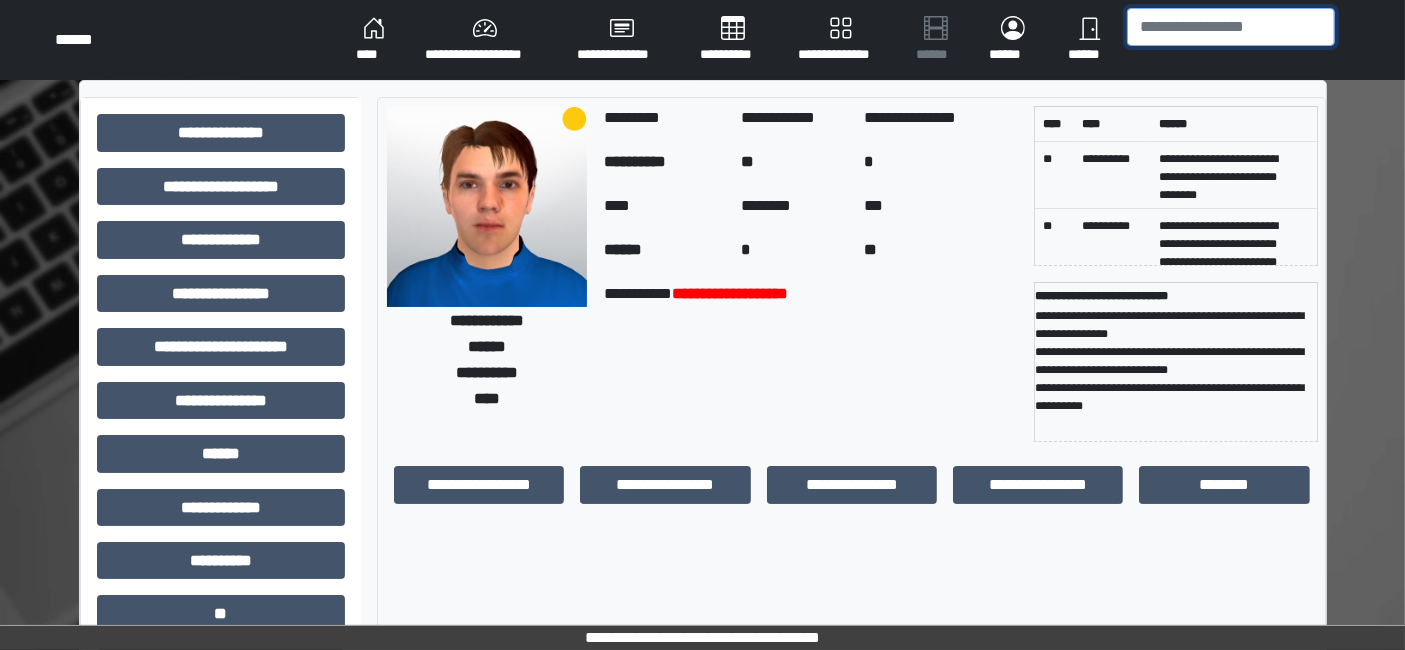 click at bounding box center [1231, 27] 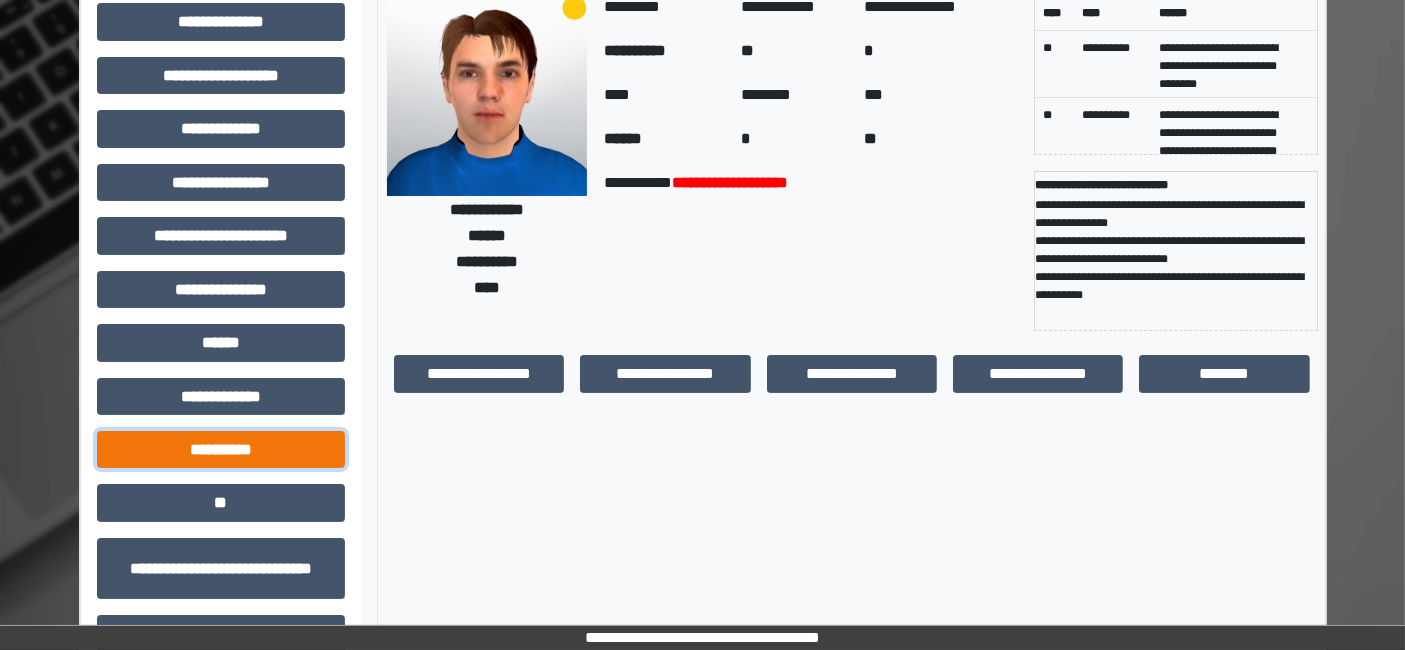 click on "**********" at bounding box center (221, 449) 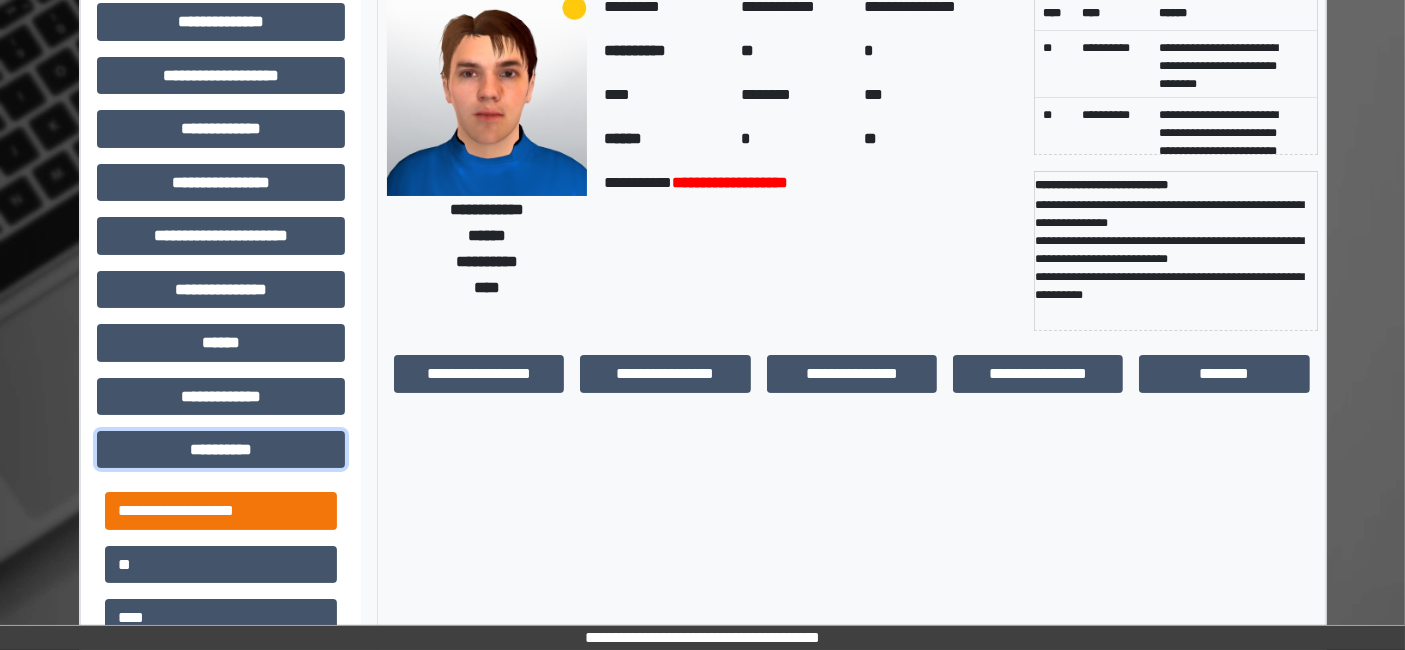scroll, scrollTop: 222, scrollLeft: 0, axis: vertical 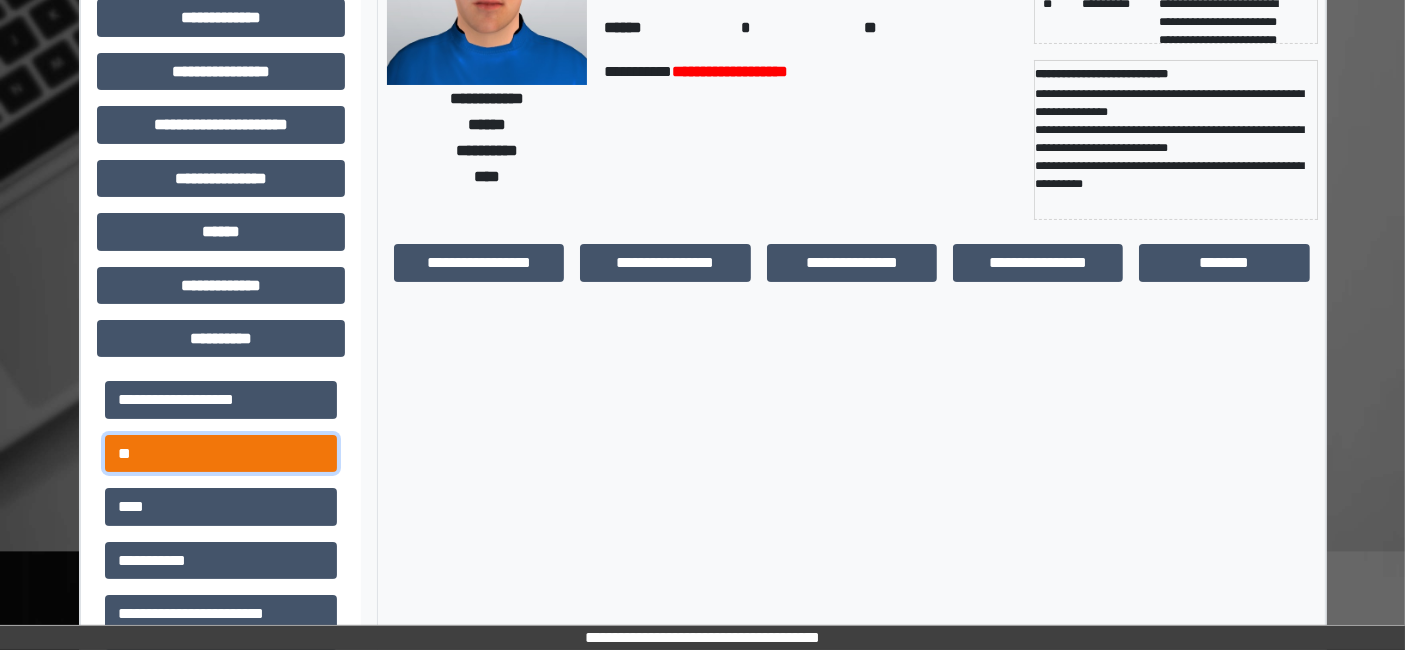 click on "**" at bounding box center (221, 453) 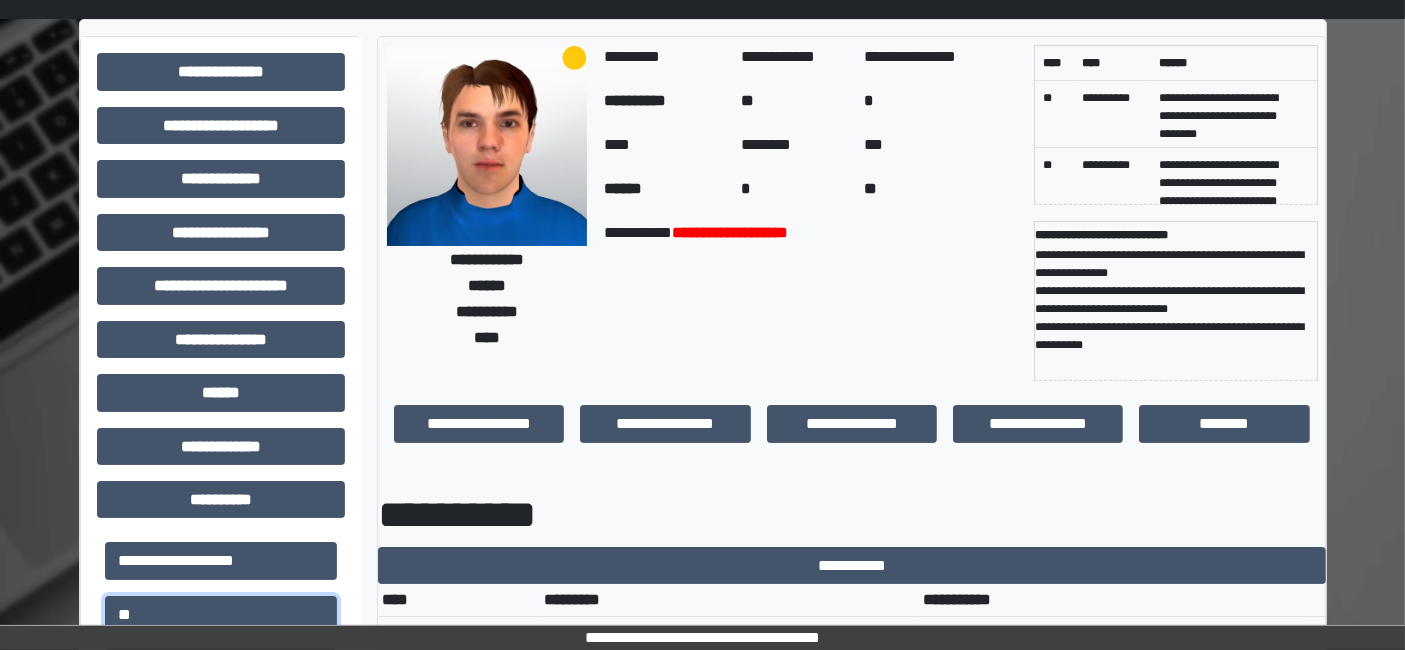 scroll, scrollTop: 0, scrollLeft: 0, axis: both 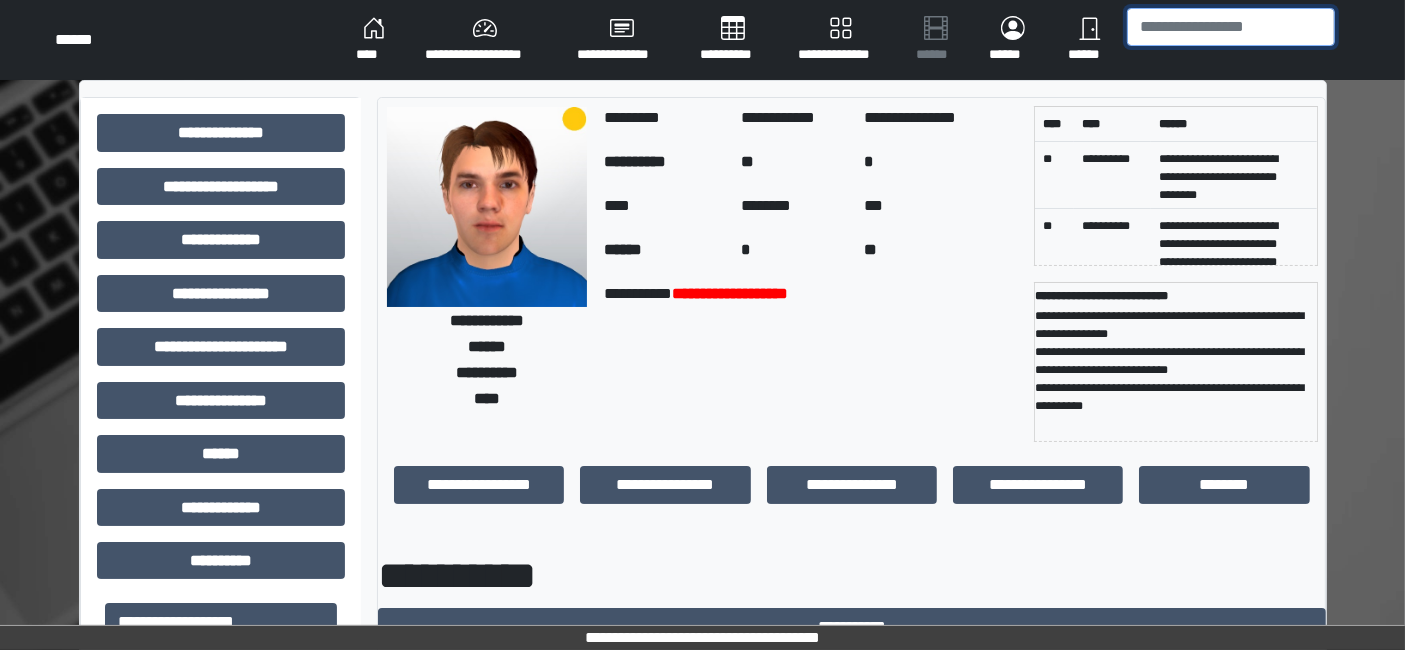click at bounding box center (1231, 27) 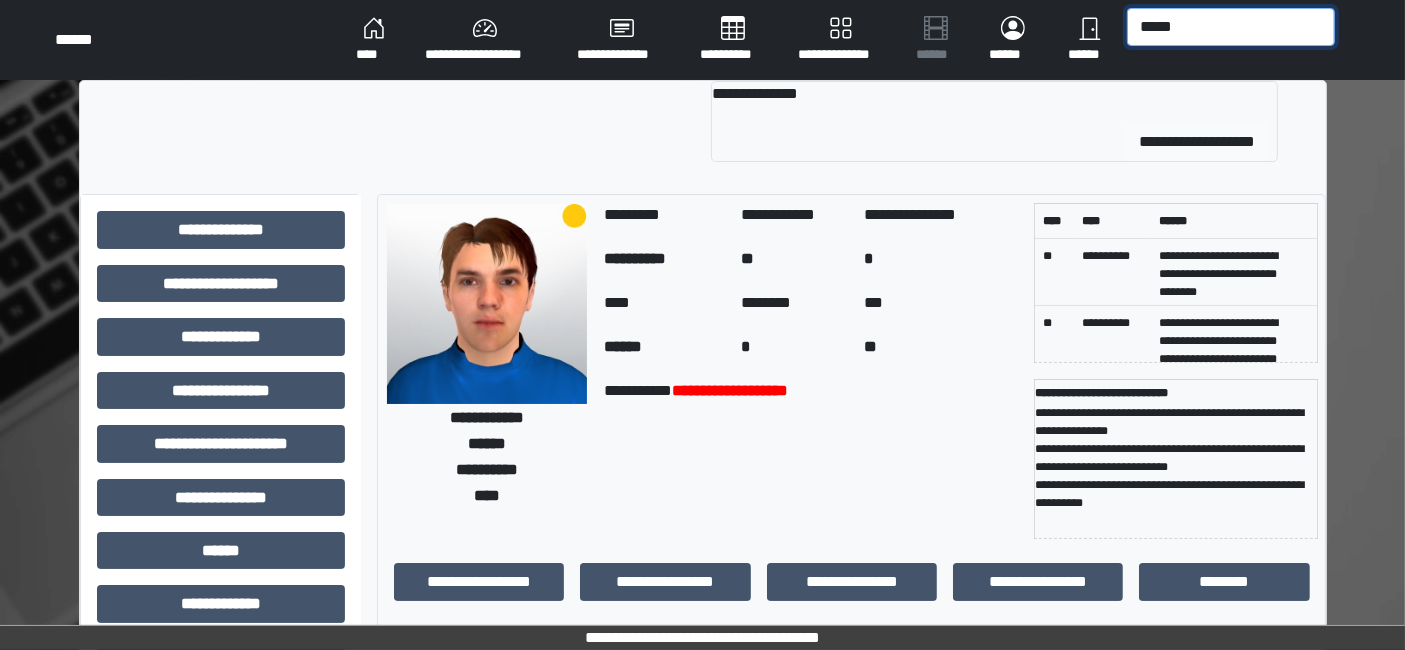 type on "*****" 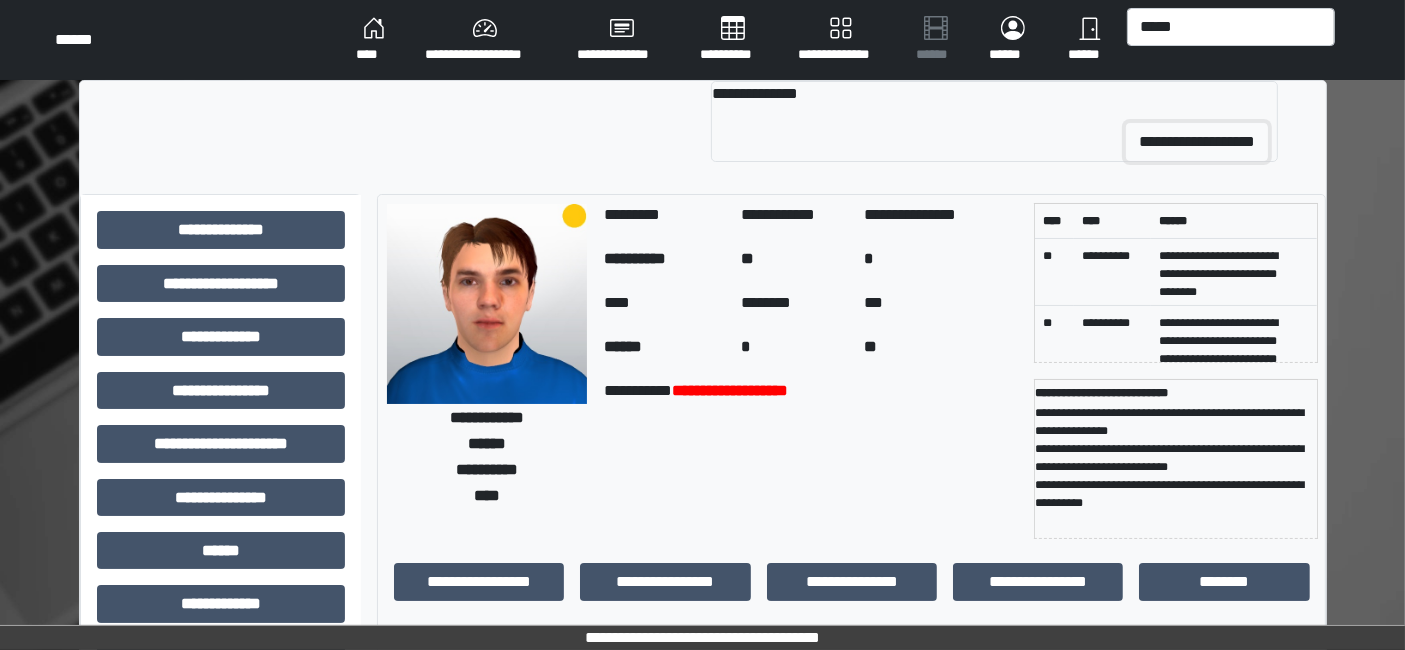 click on "**********" at bounding box center (1197, 142) 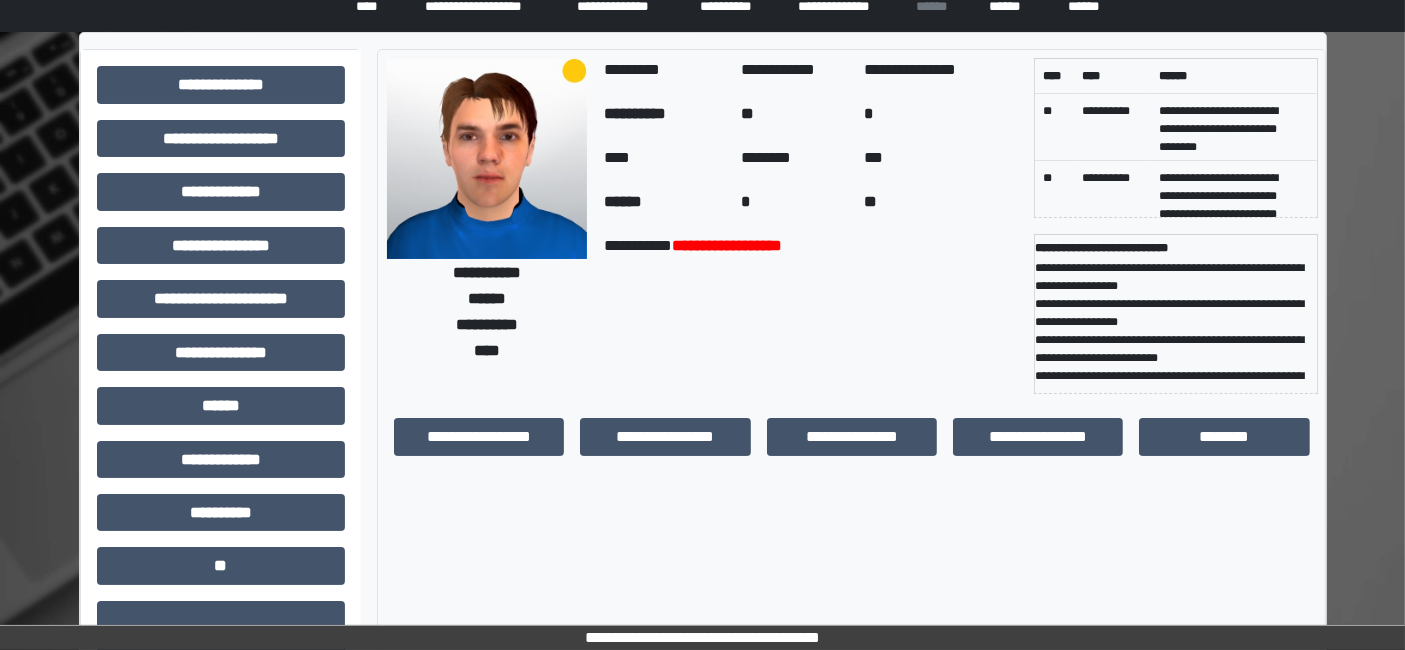 scroll, scrollTop: 111, scrollLeft: 0, axis: vertical 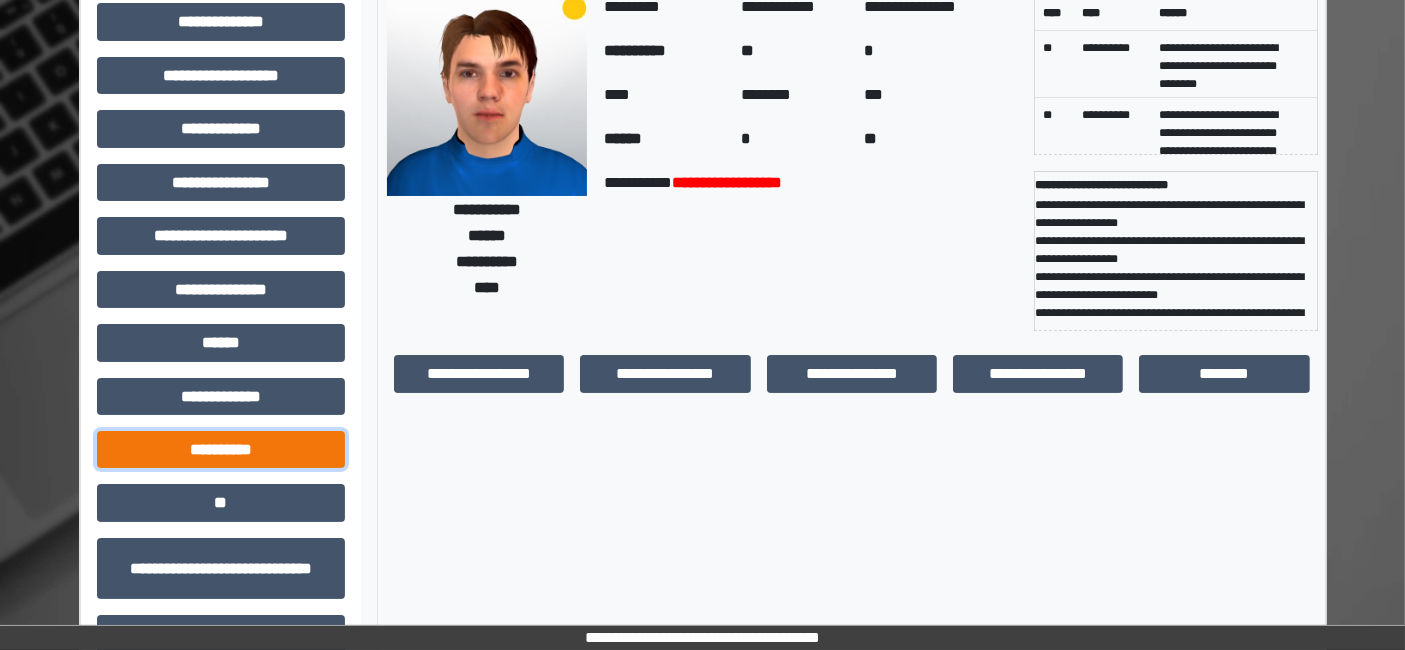 click on "**********" at bounding box center [221, 449] 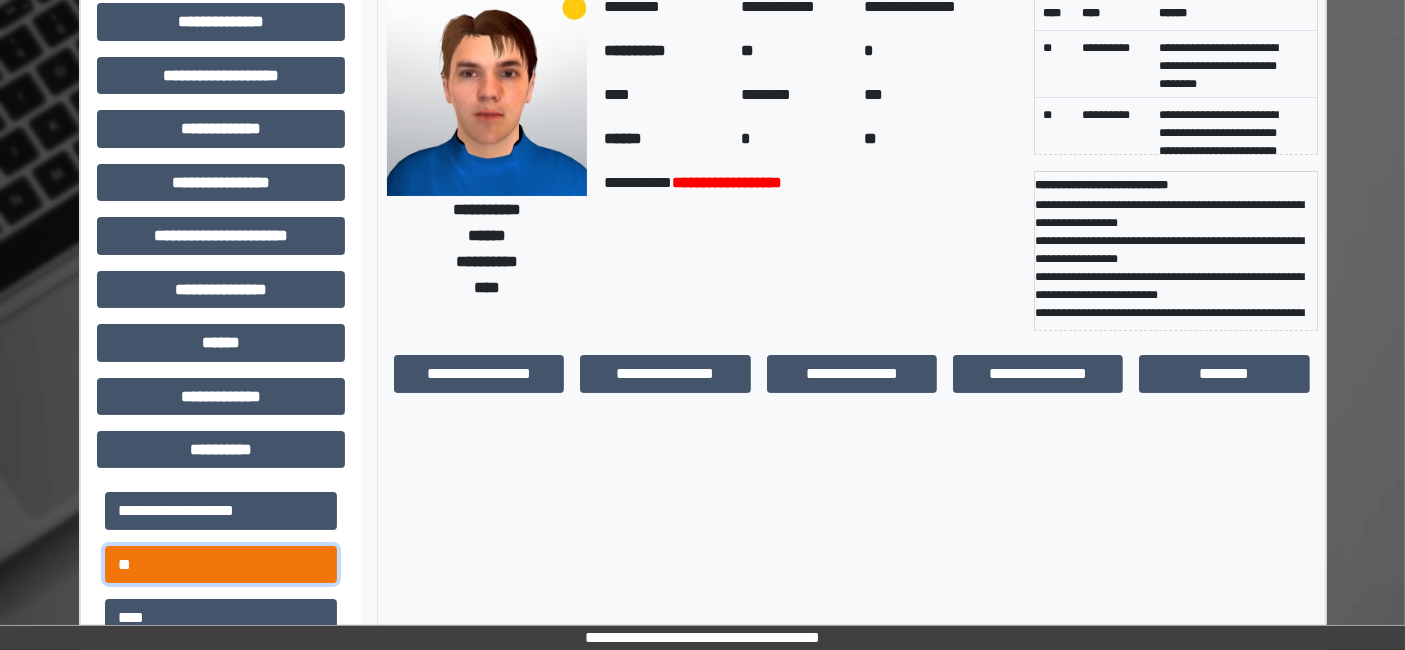 click on "**" at bounding box center [221, 564] 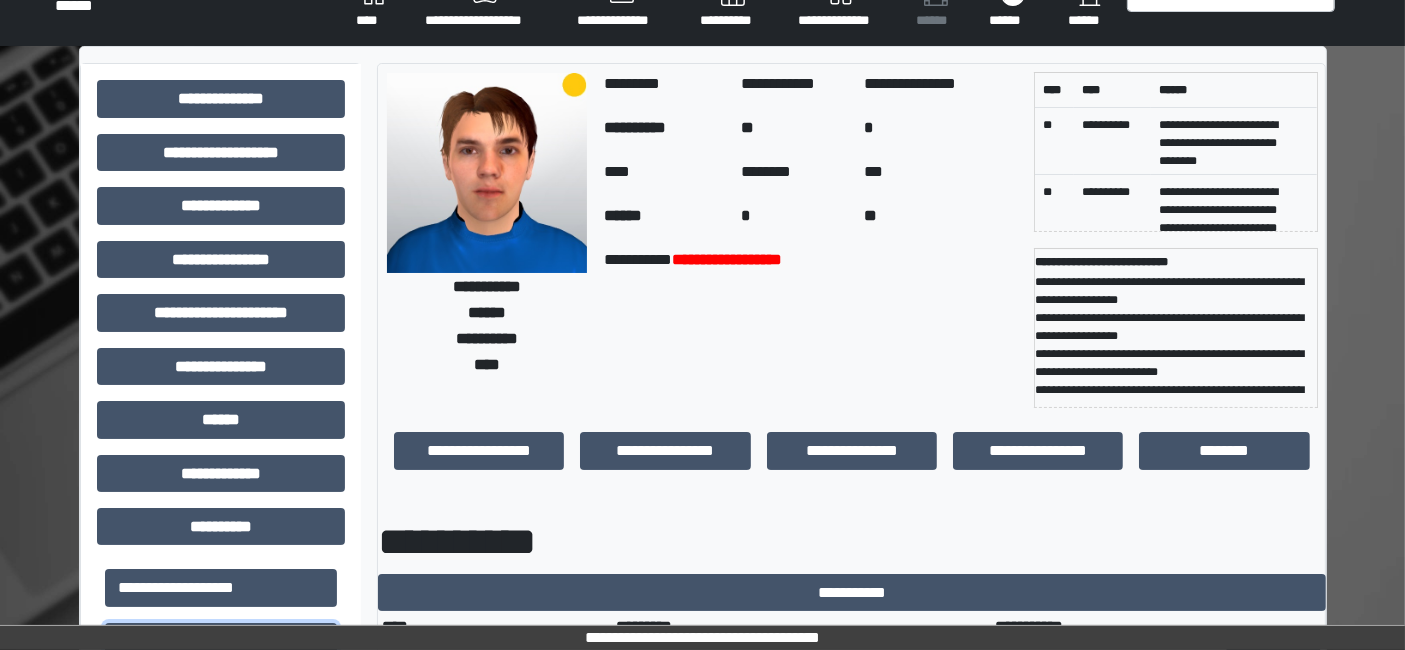 scroll, scrollTop: 0, scrollLeft: 0, axis: both 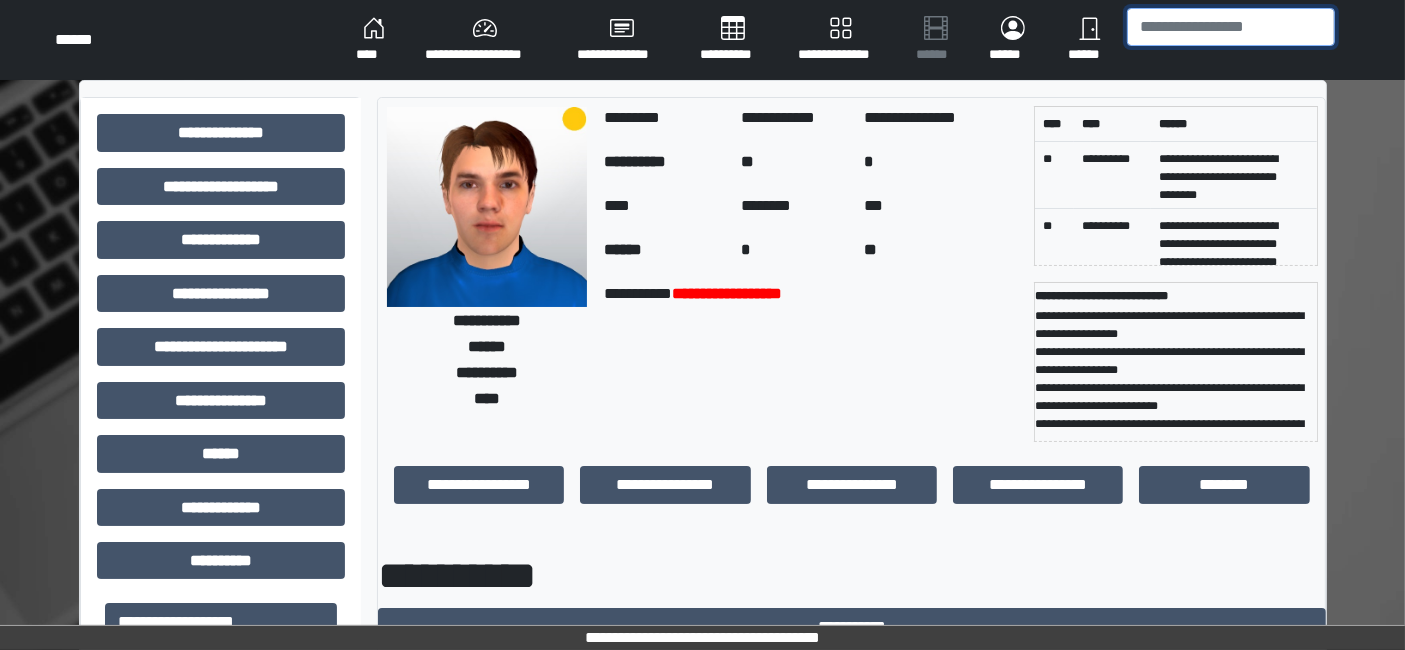 click at bounding box center [1231, 27] 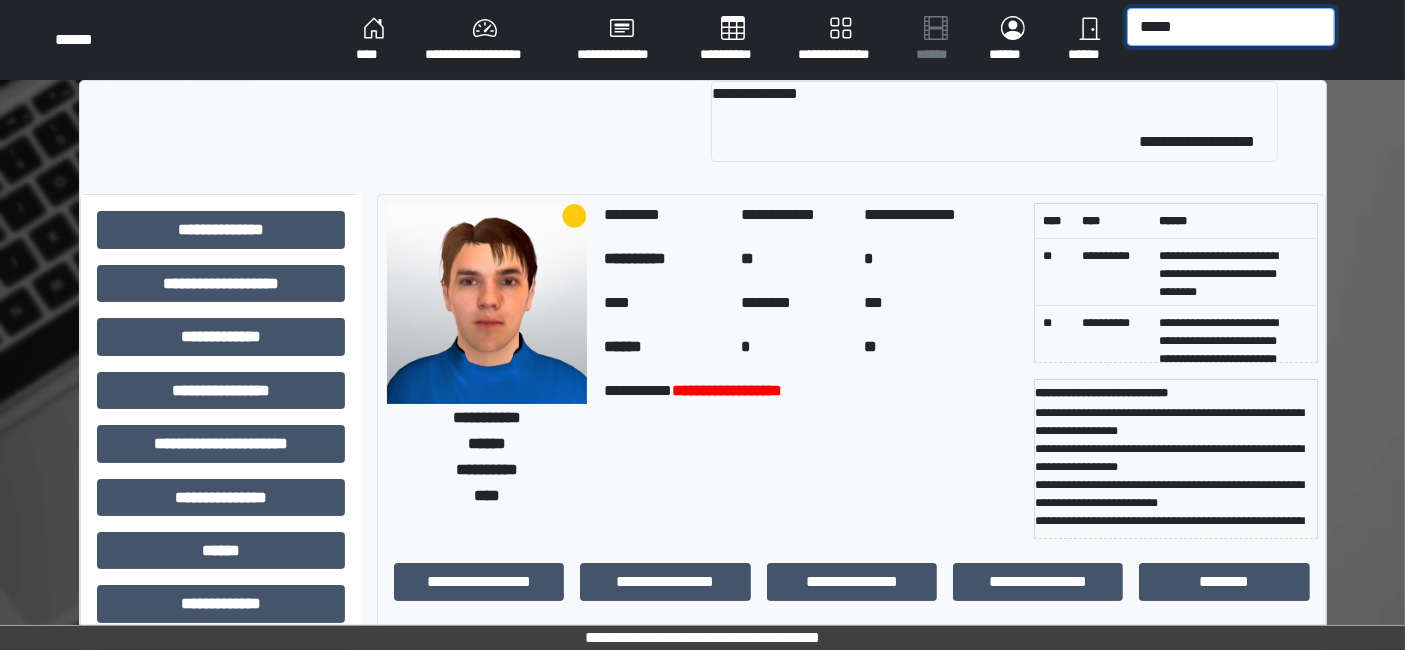 type on "*****" 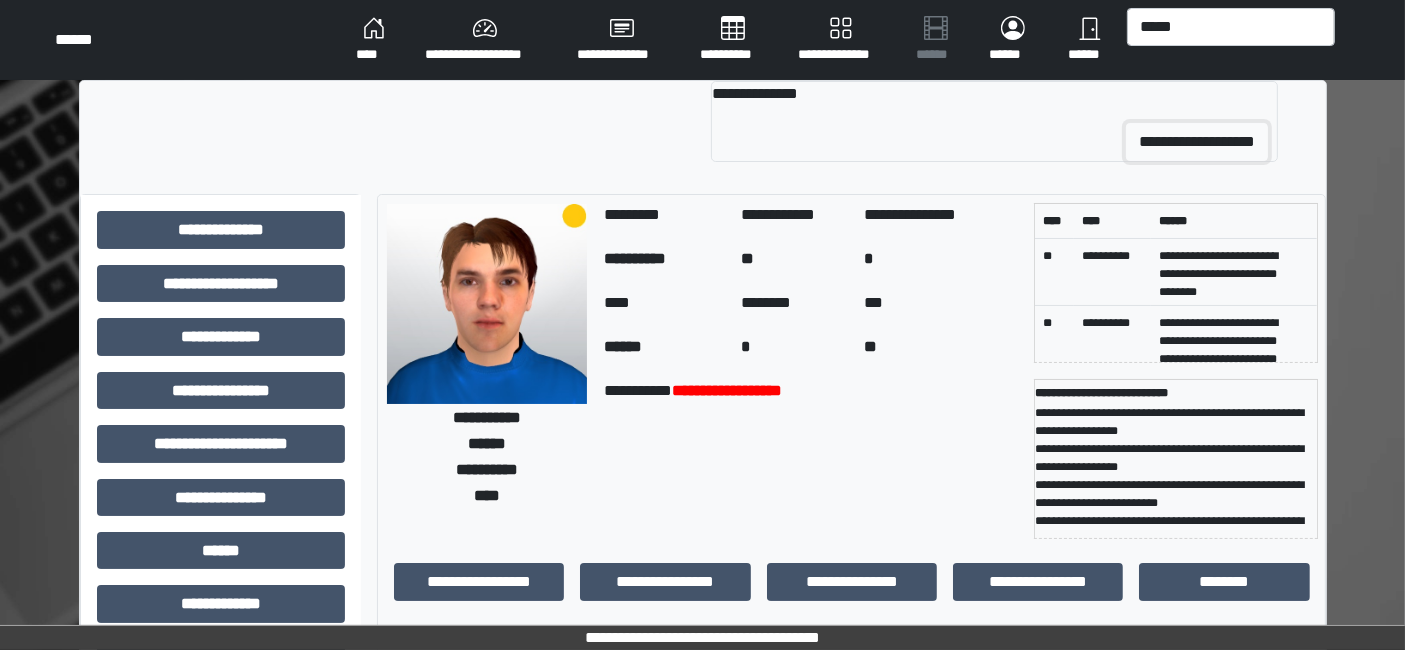 click on "**********" at bounding box center (1197, 142) 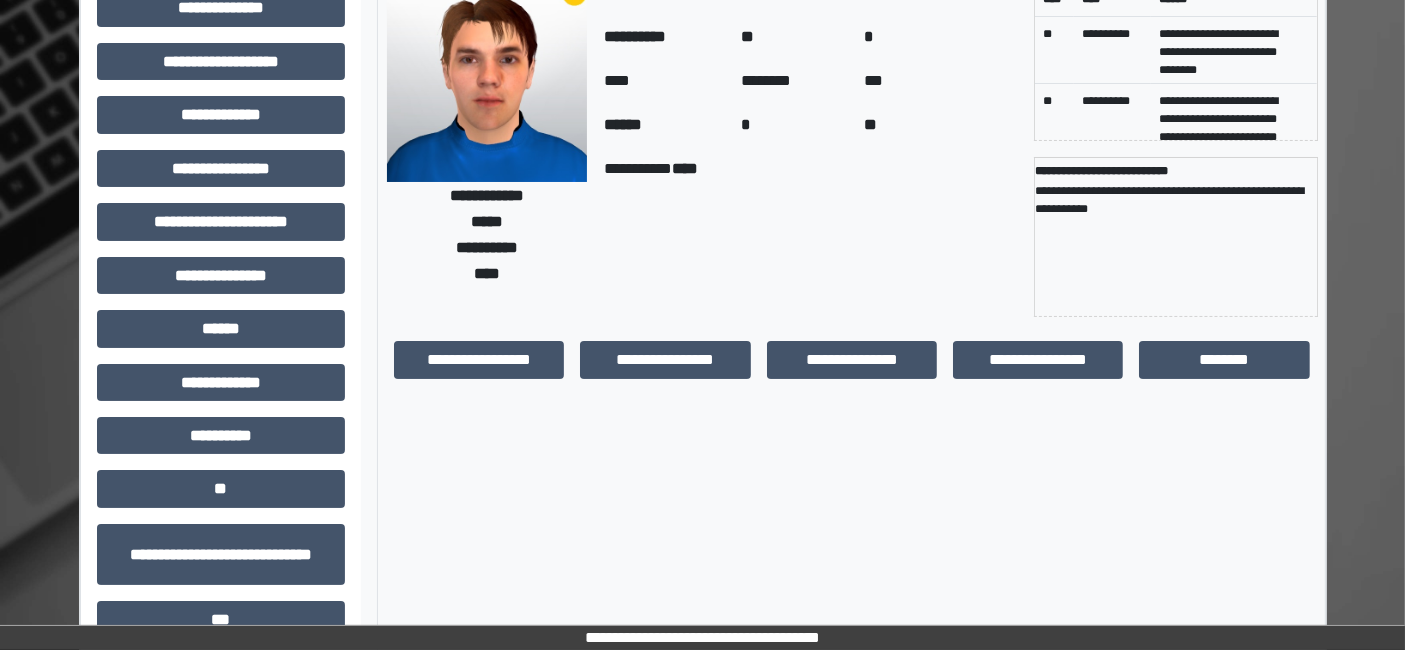scroll, scrollTop: 222, scrollLeft: 0, axis: vertical 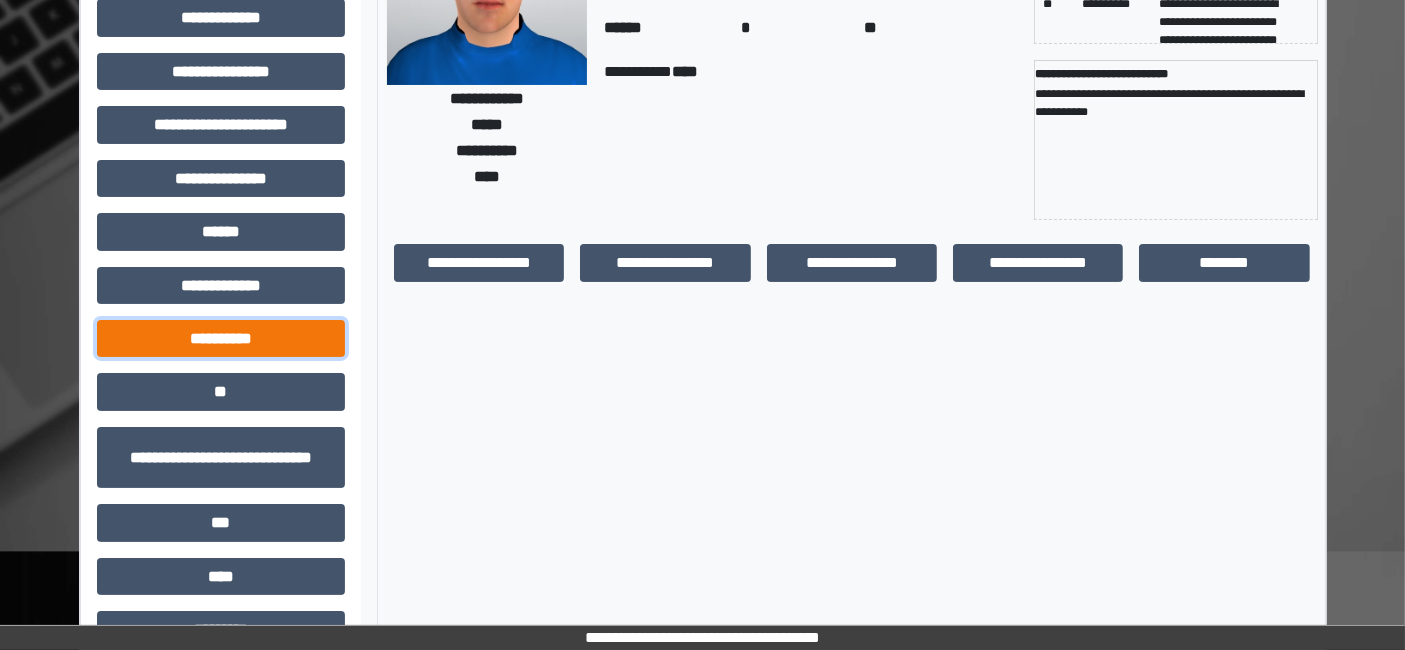 click on "**********" at bounding box center [221, 338] 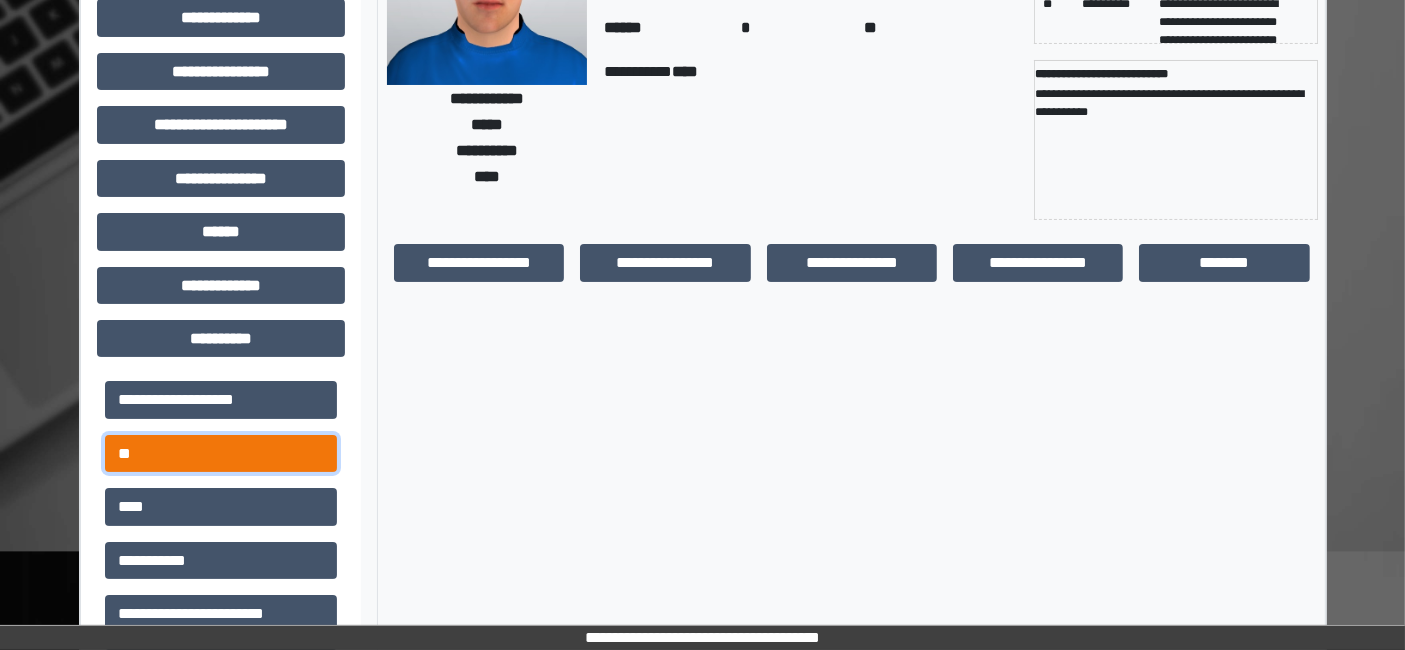click on "**" at bounding box center [221, 453] 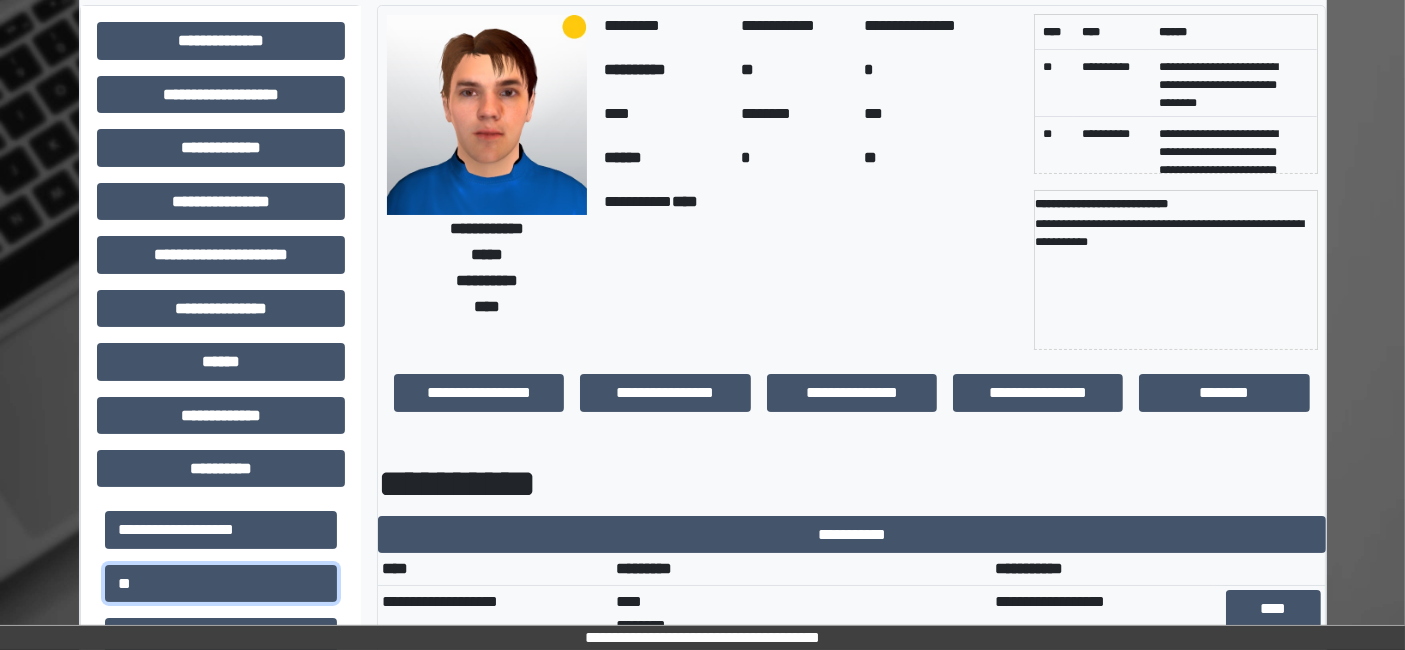 scroll, scrollTop: 0, scrollLeft: 0, axis: both 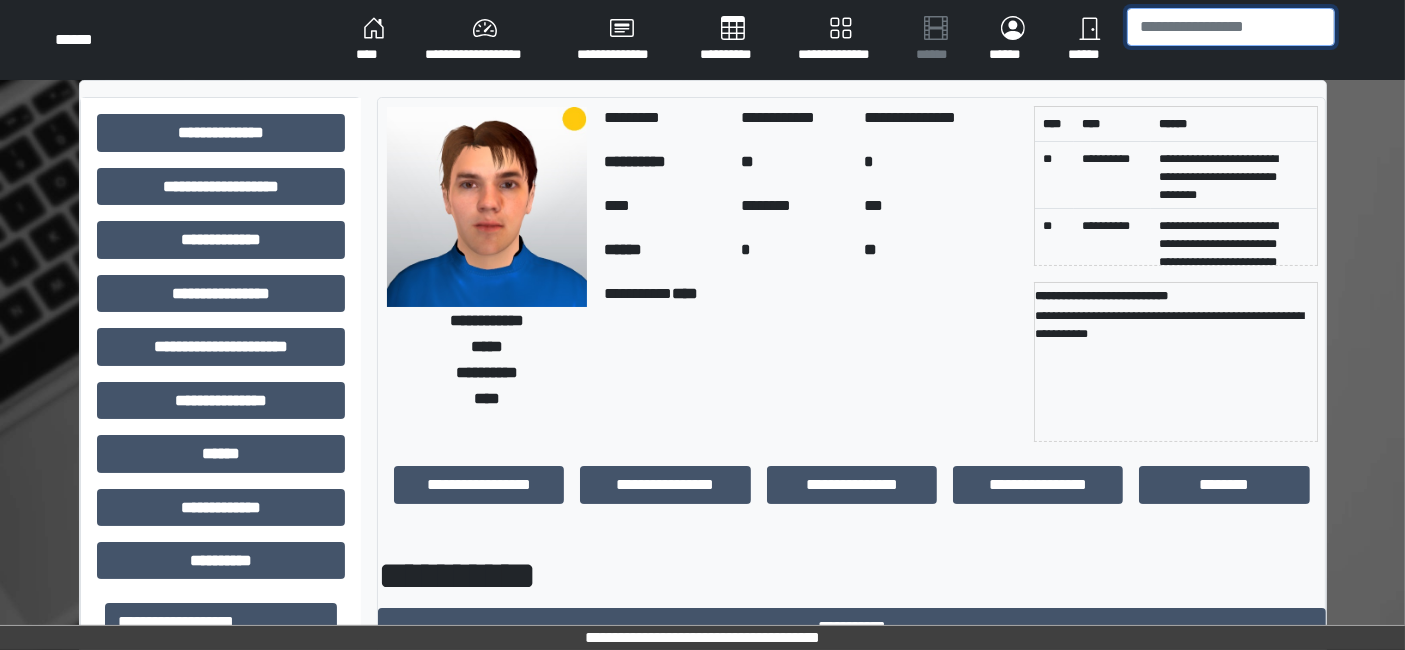 click at bounding box center [1231, 27] 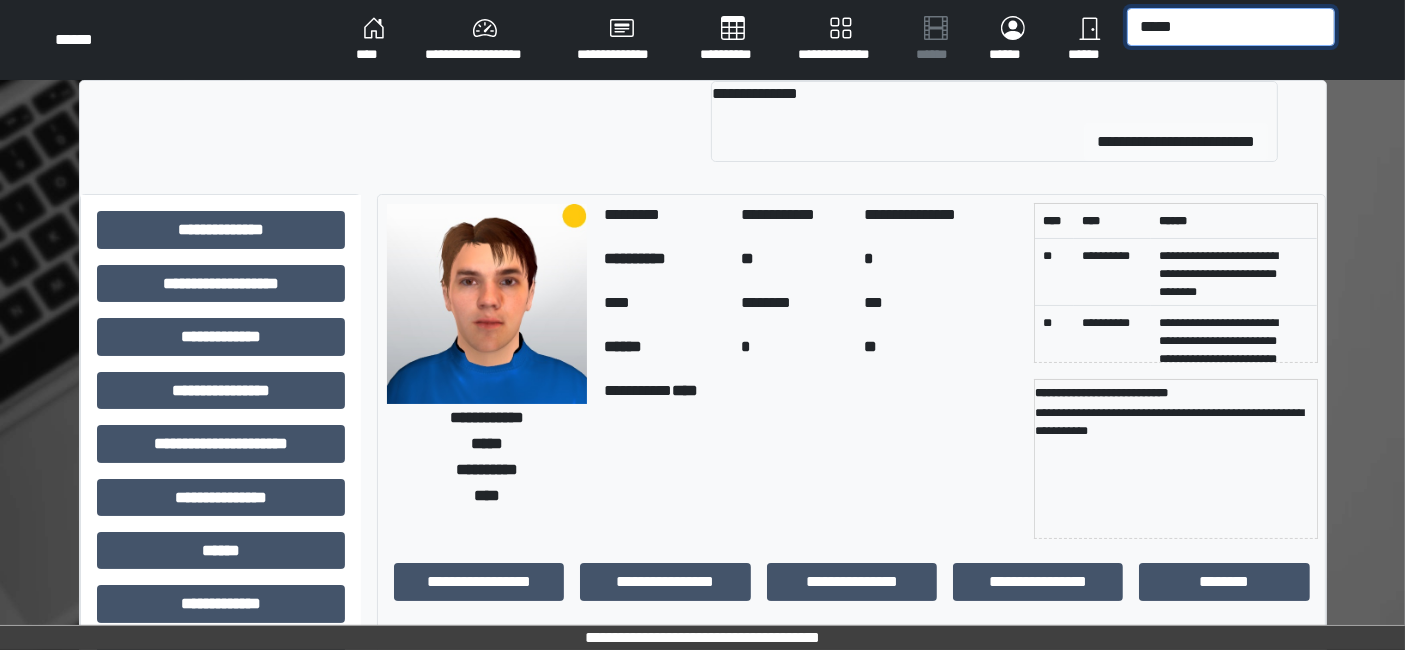 type on "*****" 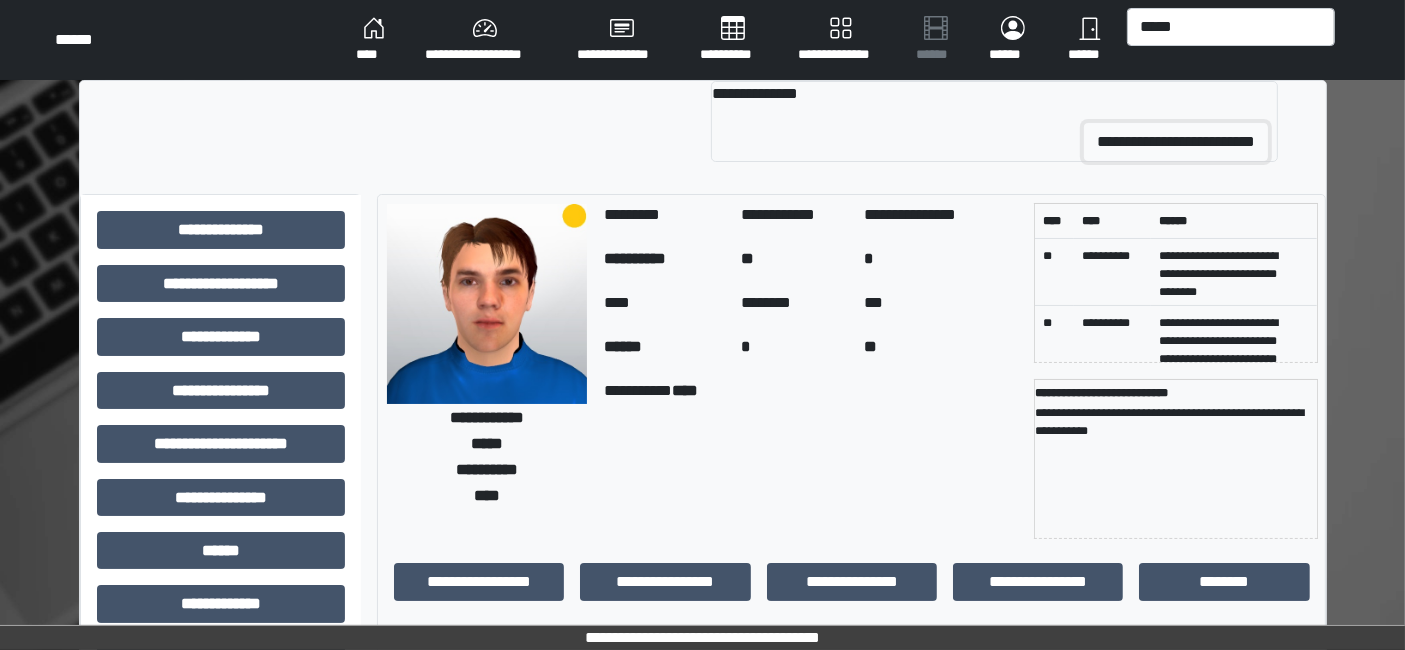 click on "**********" at bounding box center (1176, 142) 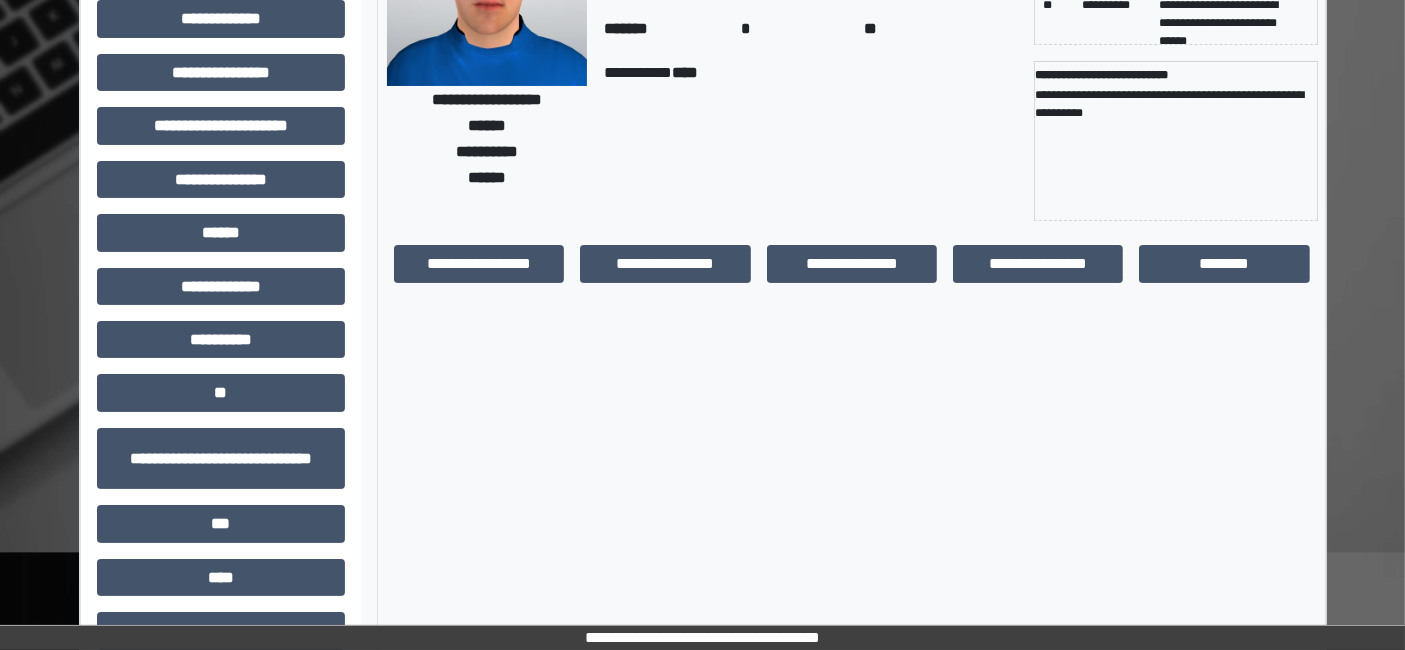 scroll, scrollTop: 222, scrollLeft: 0, axis: vertical 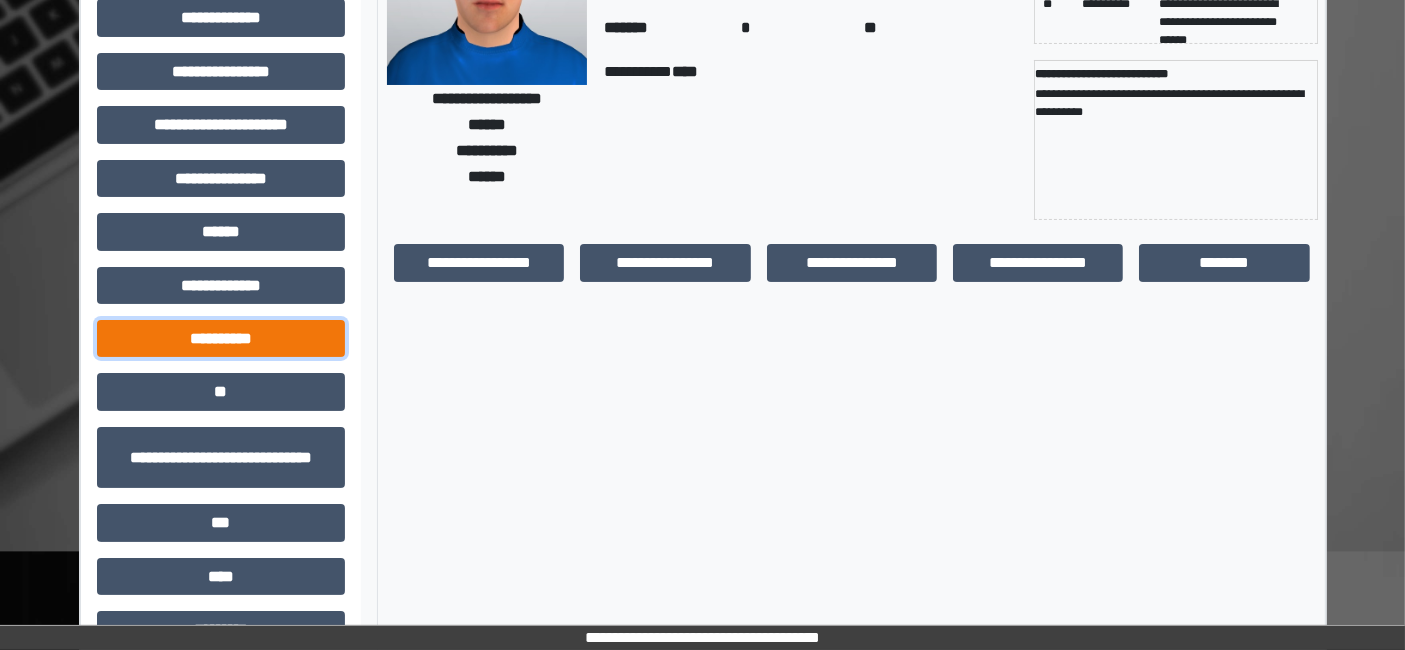 click on "**********" at bounding box center [221, 338] 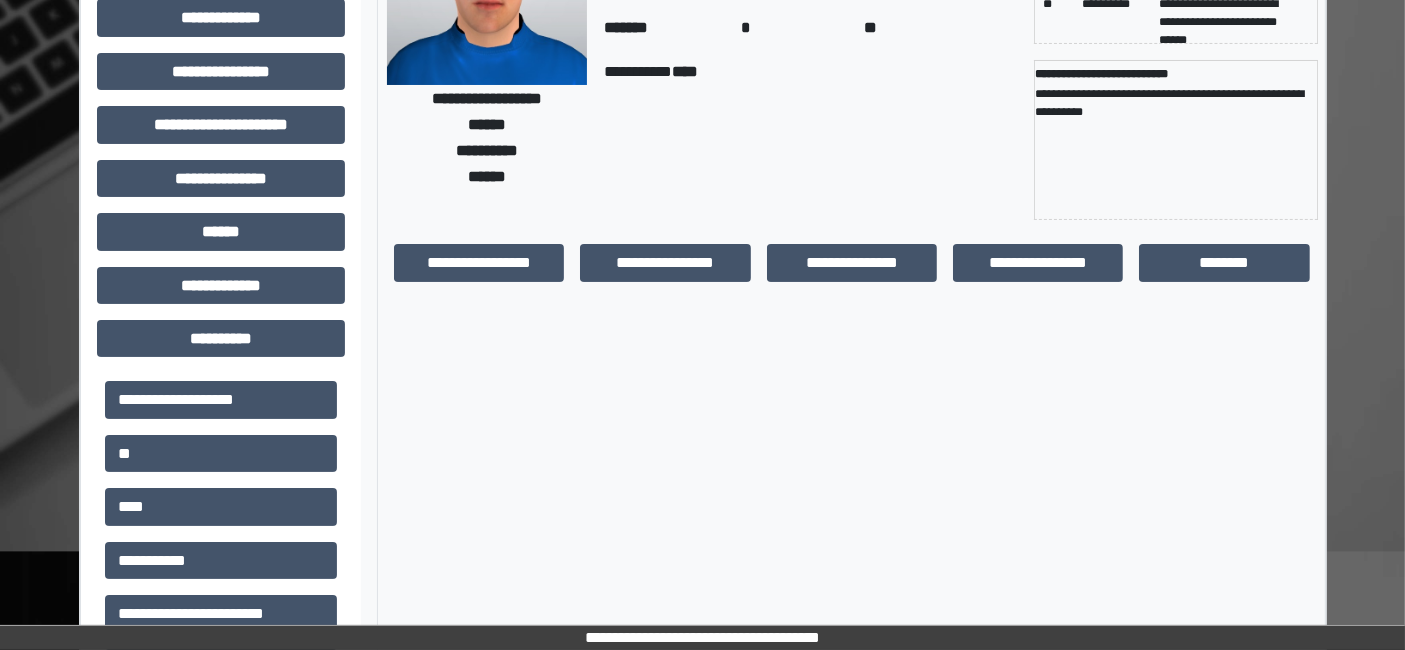 click on "**" at bounding box center [221, 453] 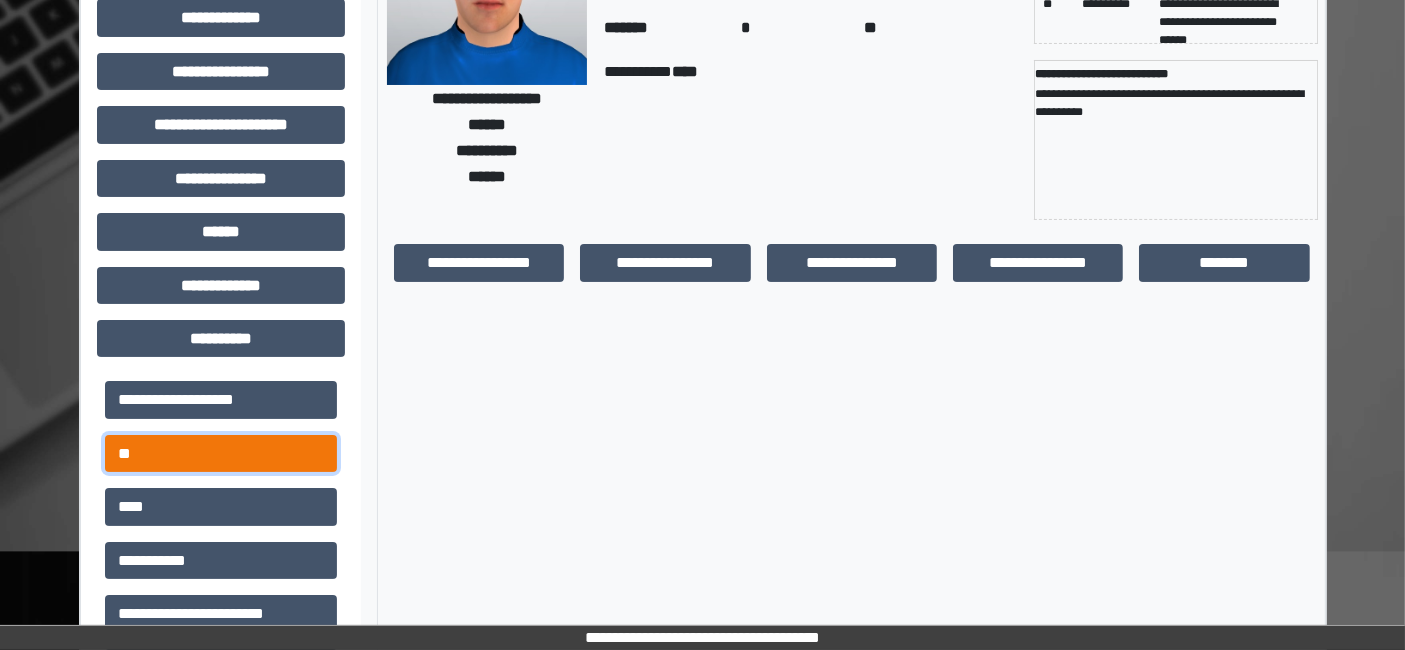 click on "**" at bounding box center (221, 453) 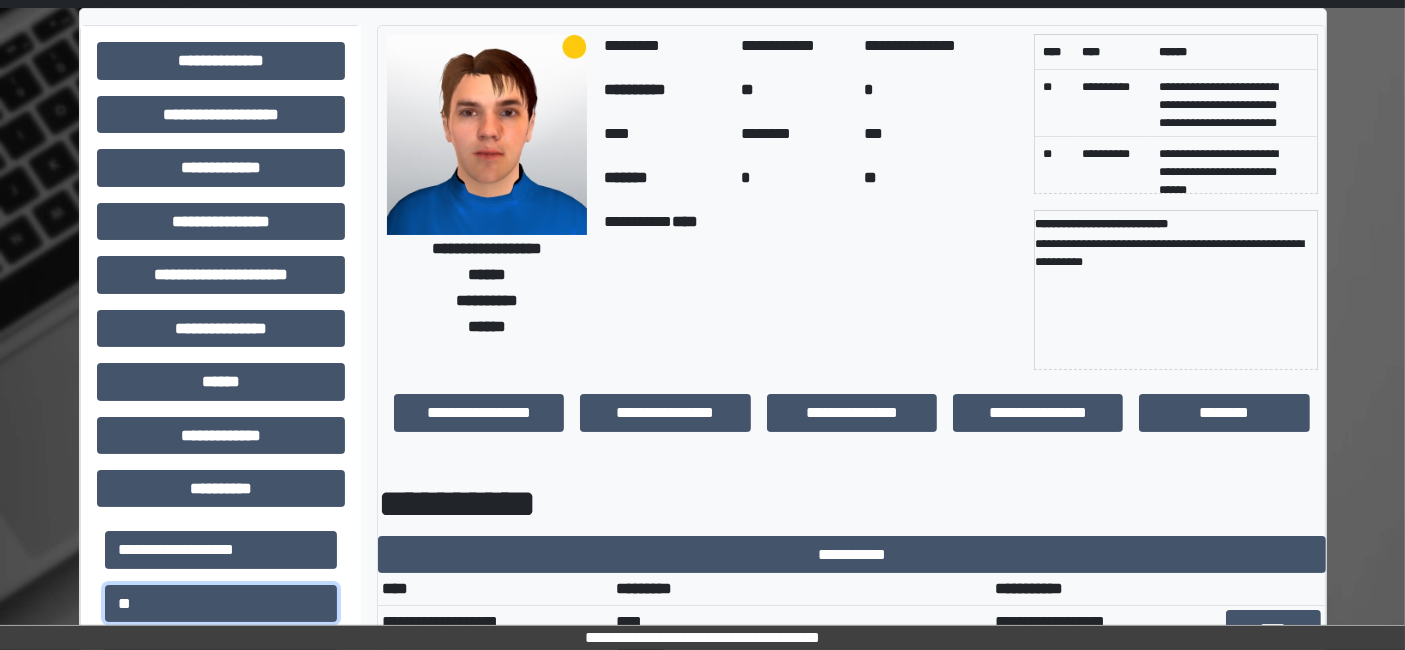 scroll, scrollTop: 0, scrollLeft: 0, axis: both 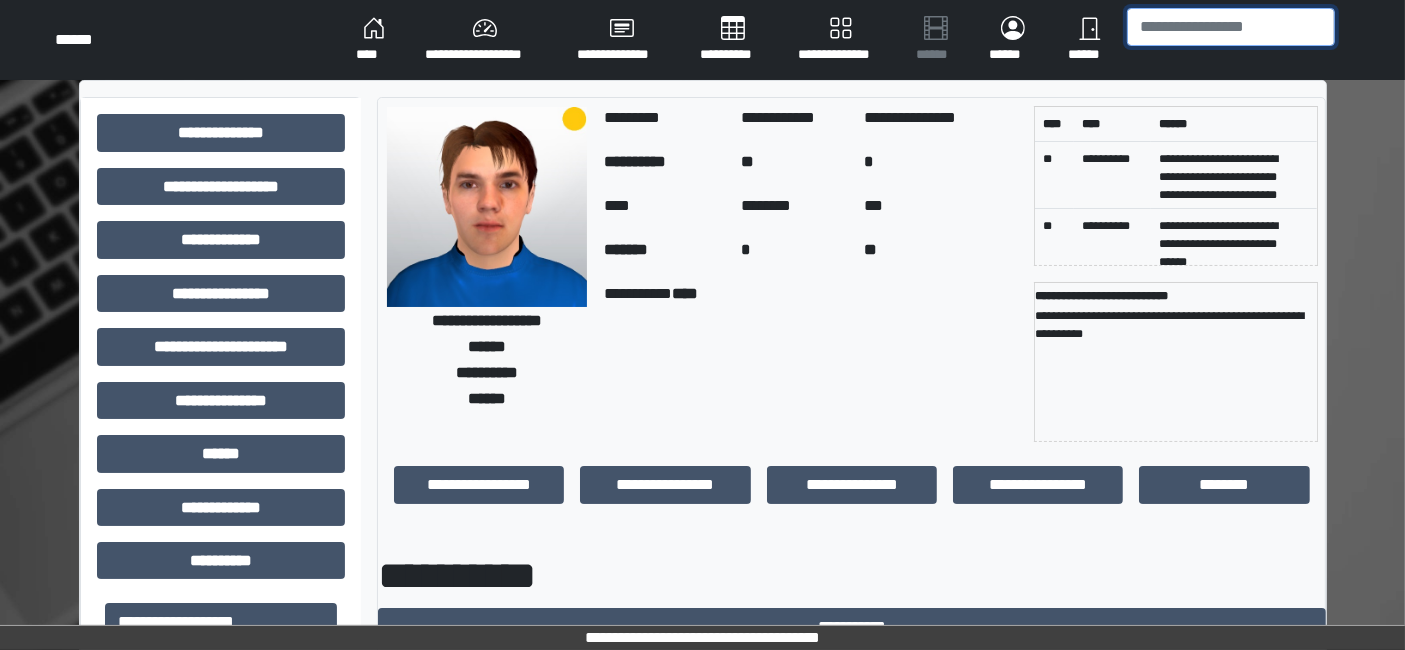 click at bounding box center [1231, 27] 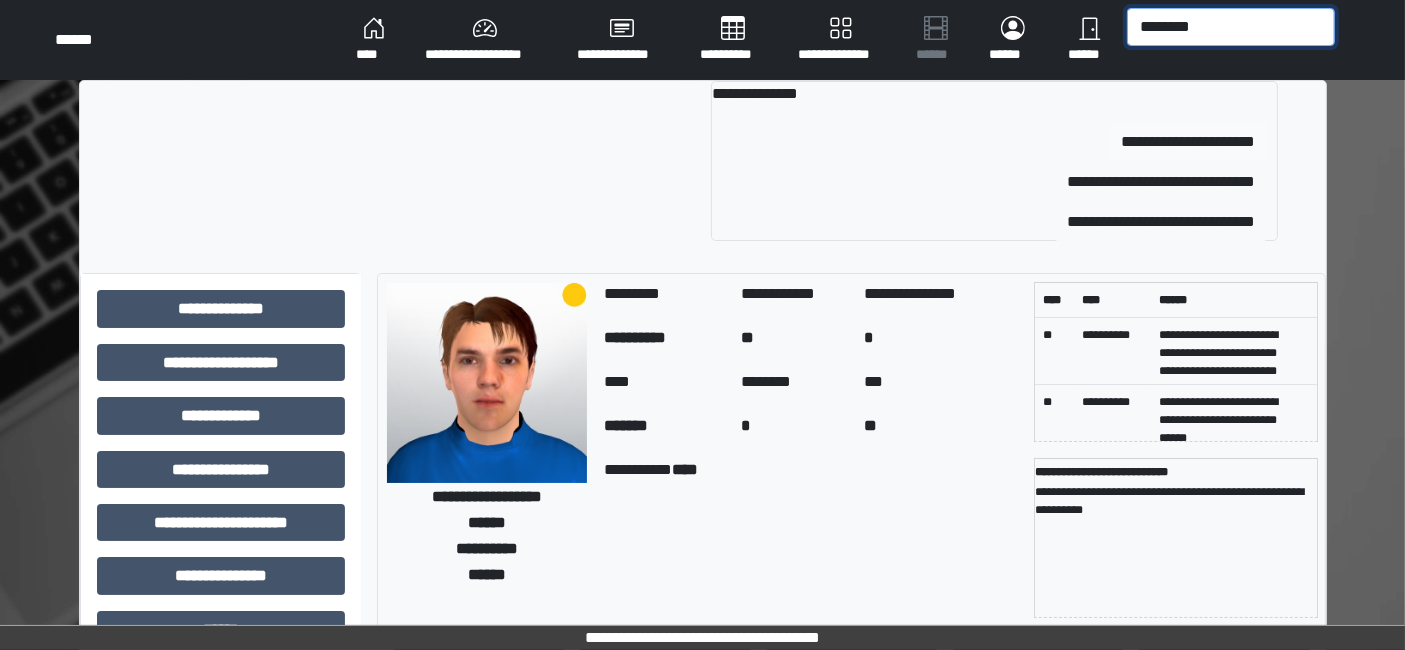 type on "********" 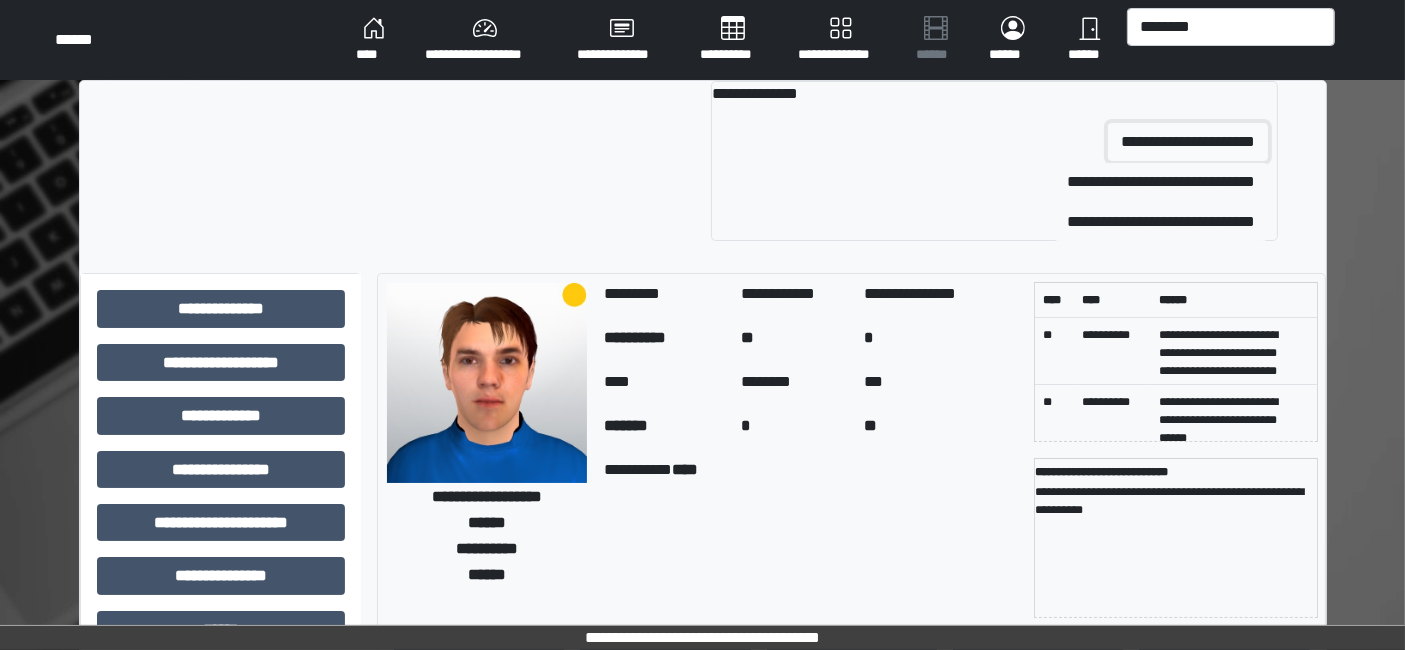 click on "**********" at bounding box center (1188, 142) 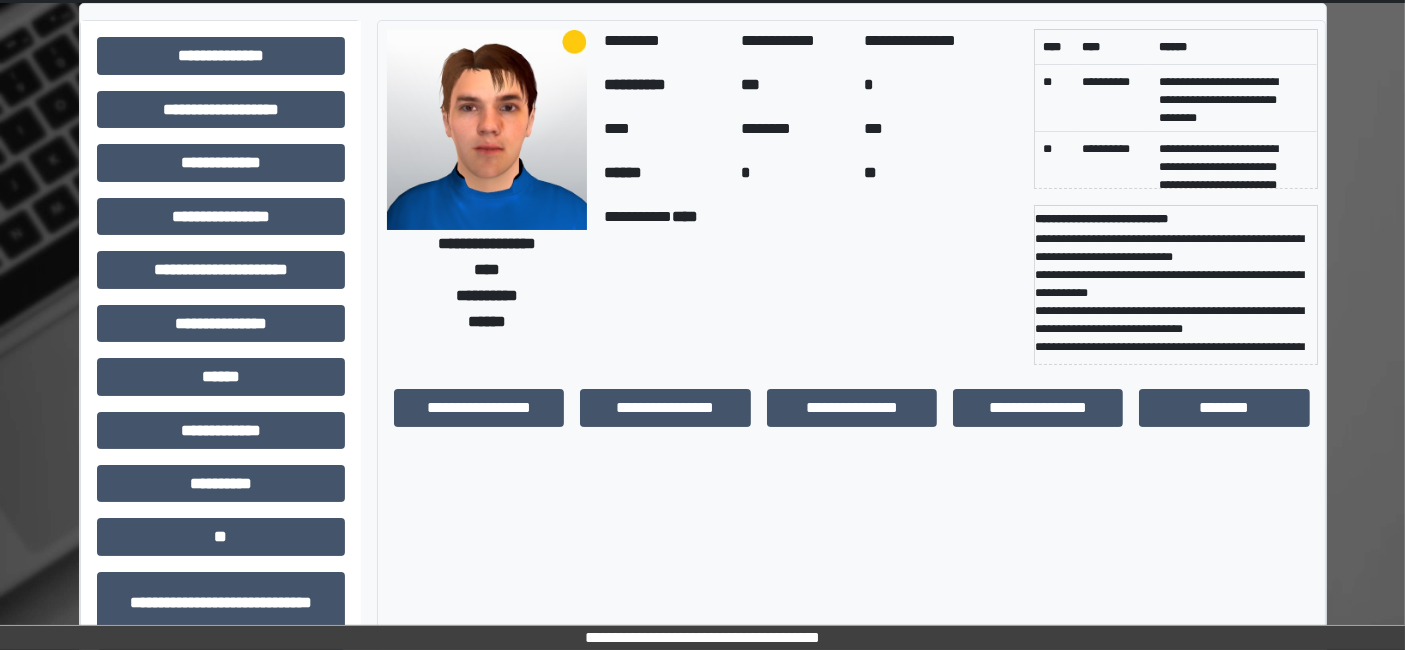 scroll, scrollTop: 111, scrollLeft: 0, axis: vertical 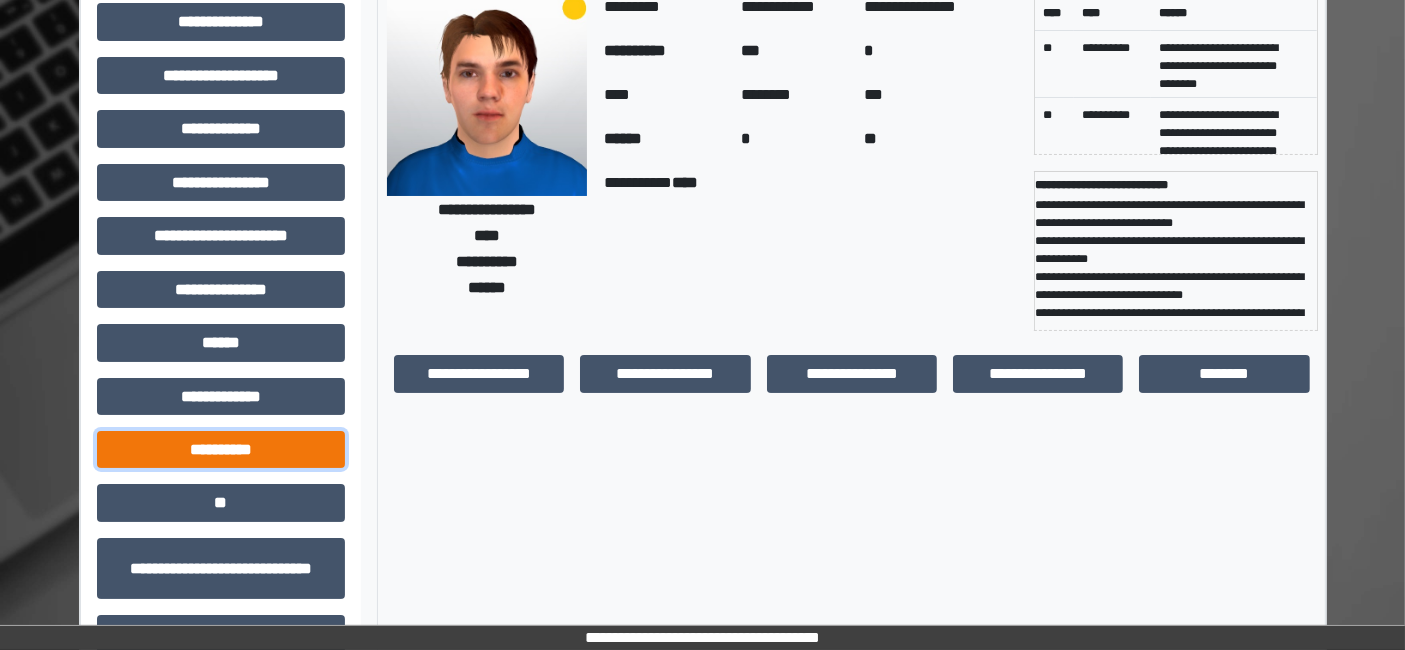 click on "**********" at bounding box center [221, 449] 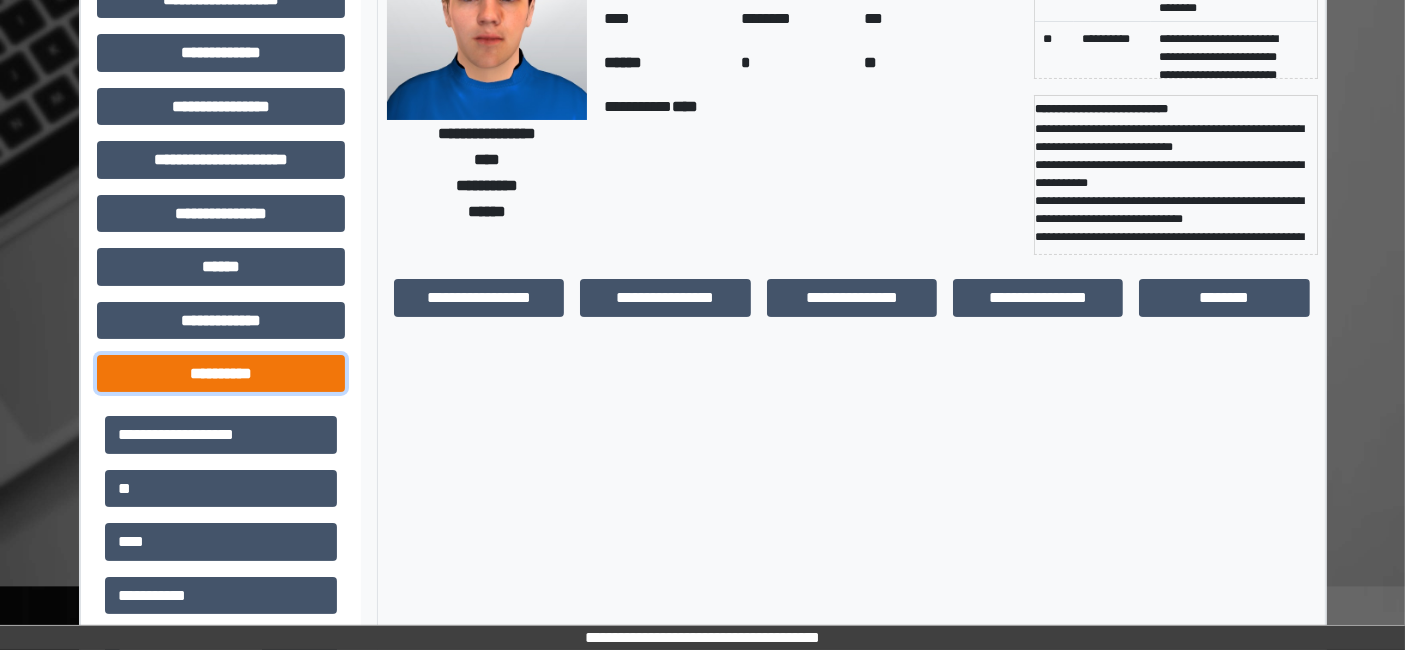 scroll, scrollTop: 222, scrollLeft: 0, axis: vertical 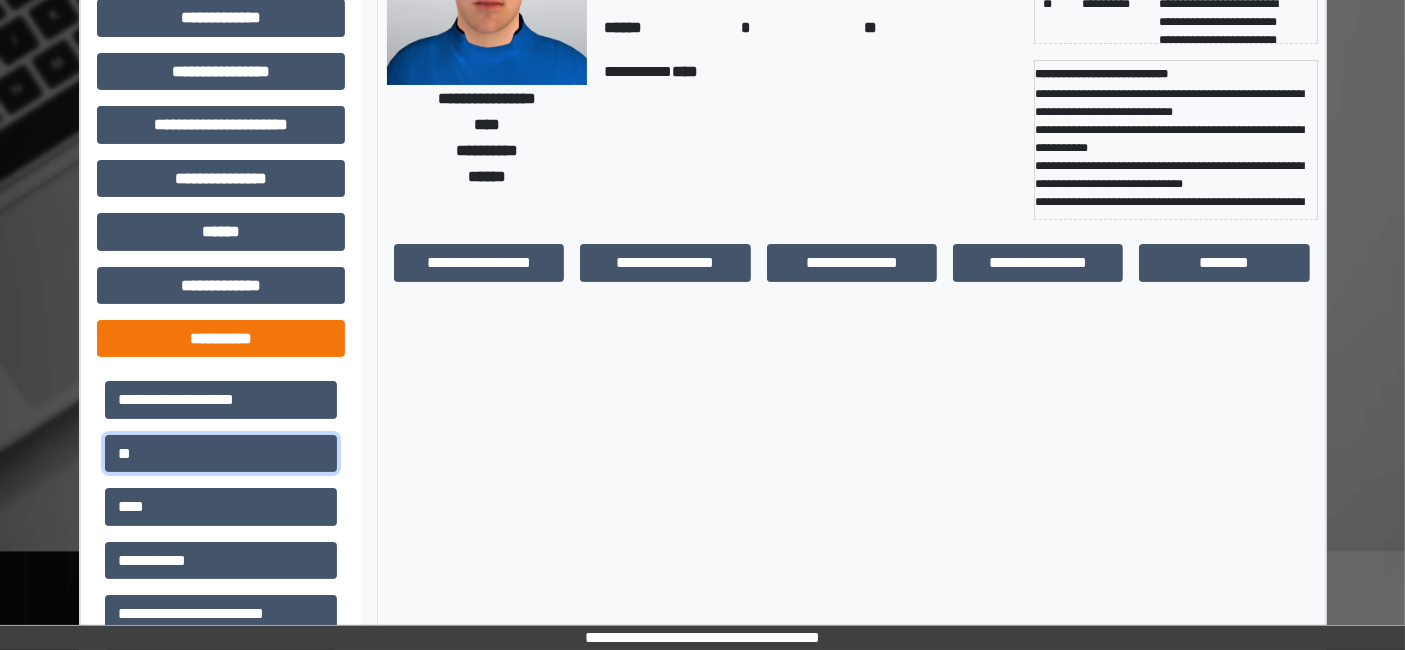 click on "**" at bounding box center [221, 453] 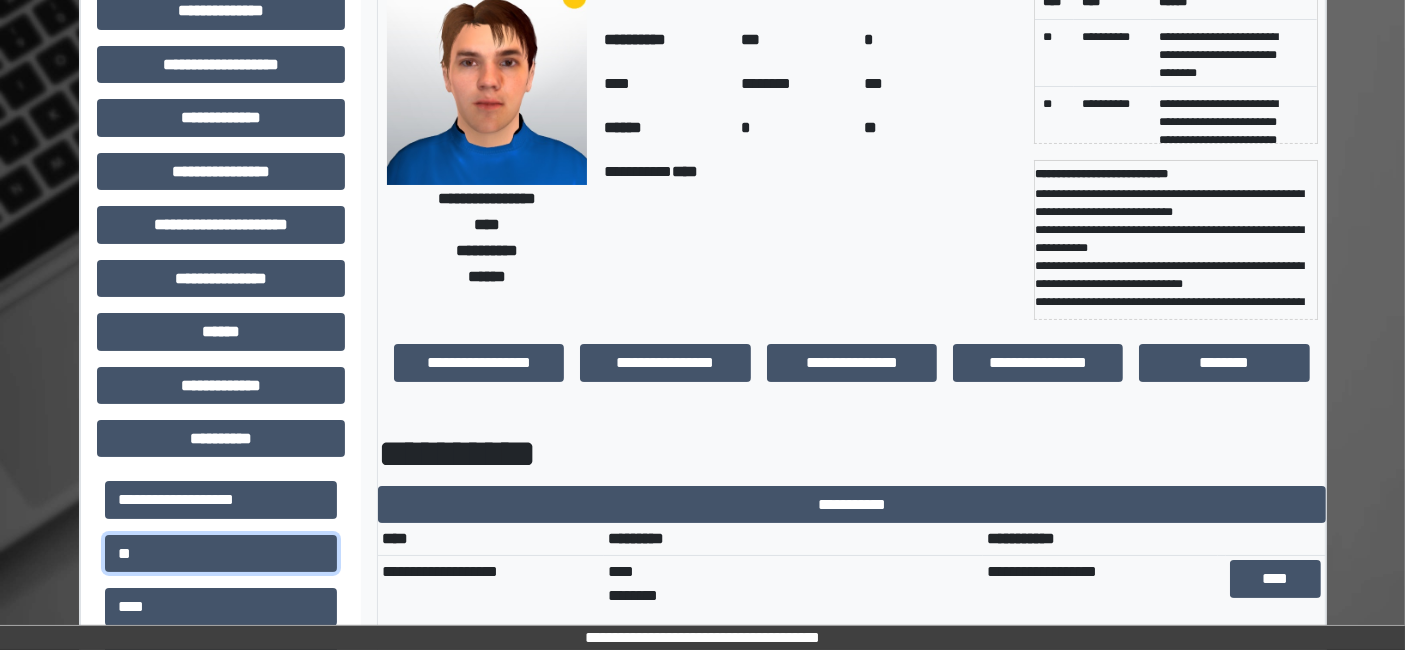 scroll, scrollTop: 0, scrollLeft: 0, axis: both 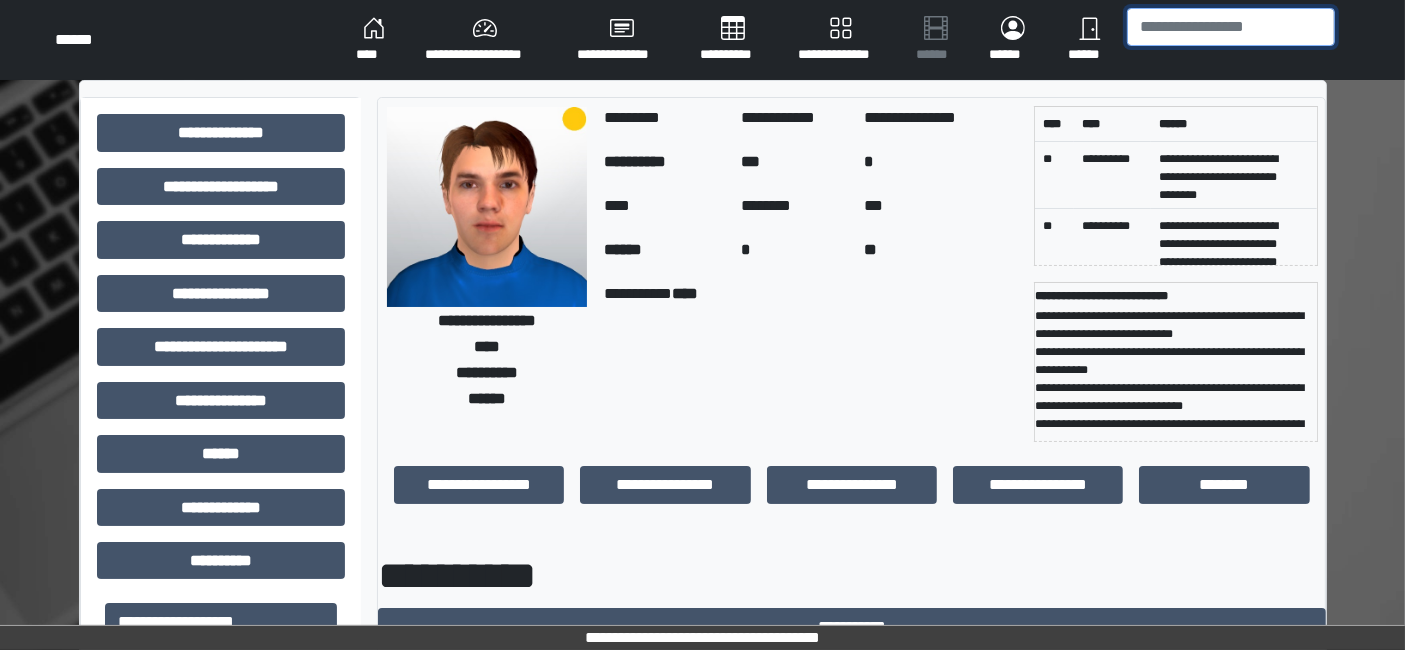 click at bounding box center [1231, 27] 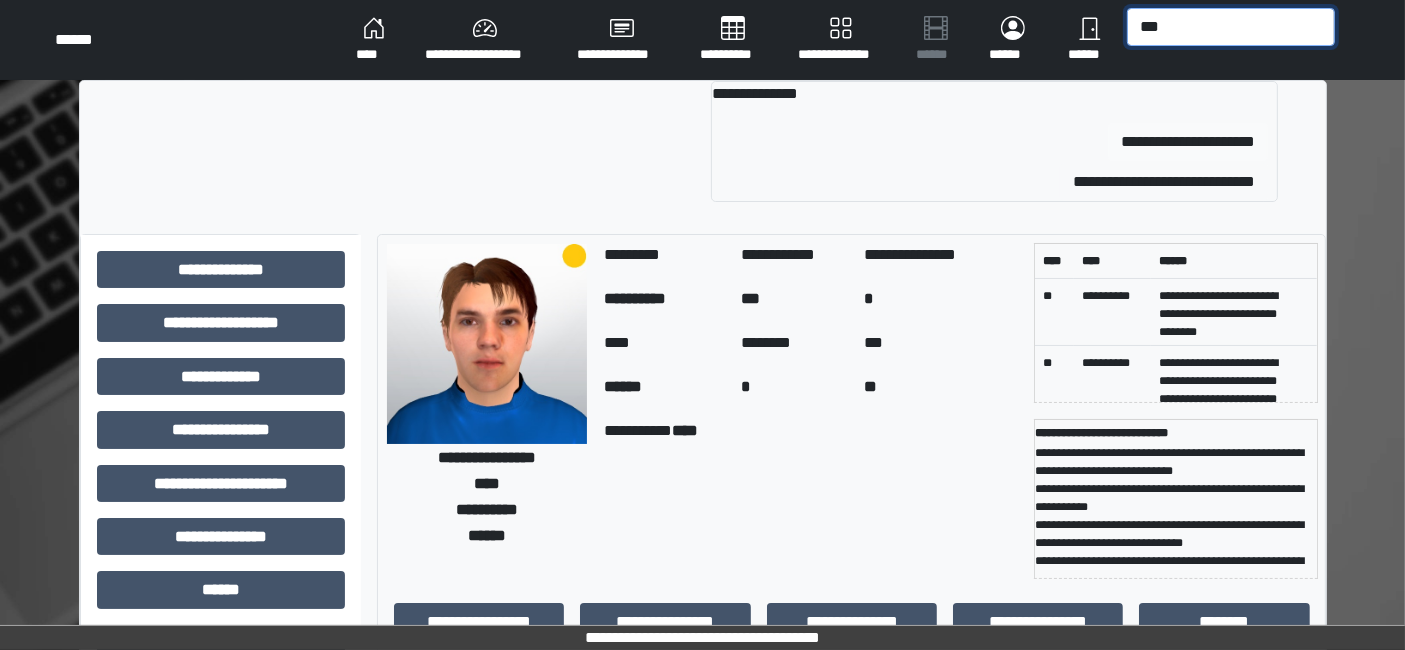 type on "***" 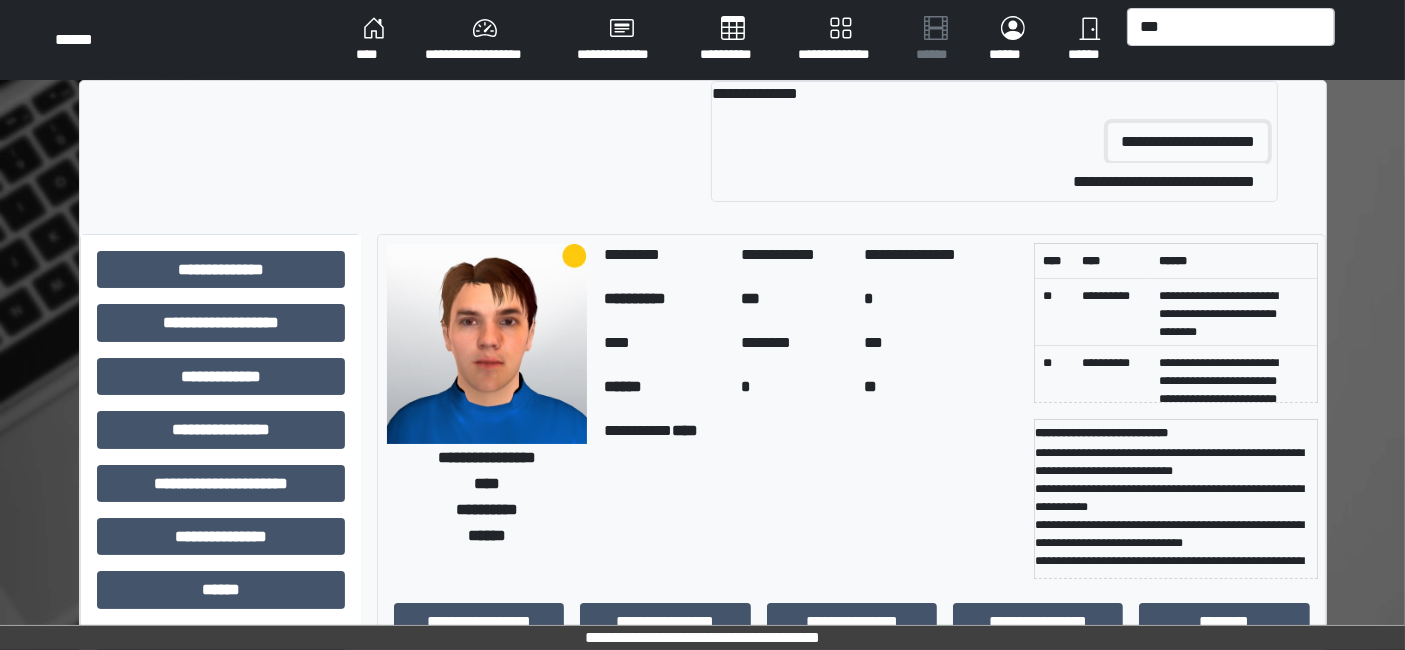 click on "**********" at bounding box center (1188, 142) 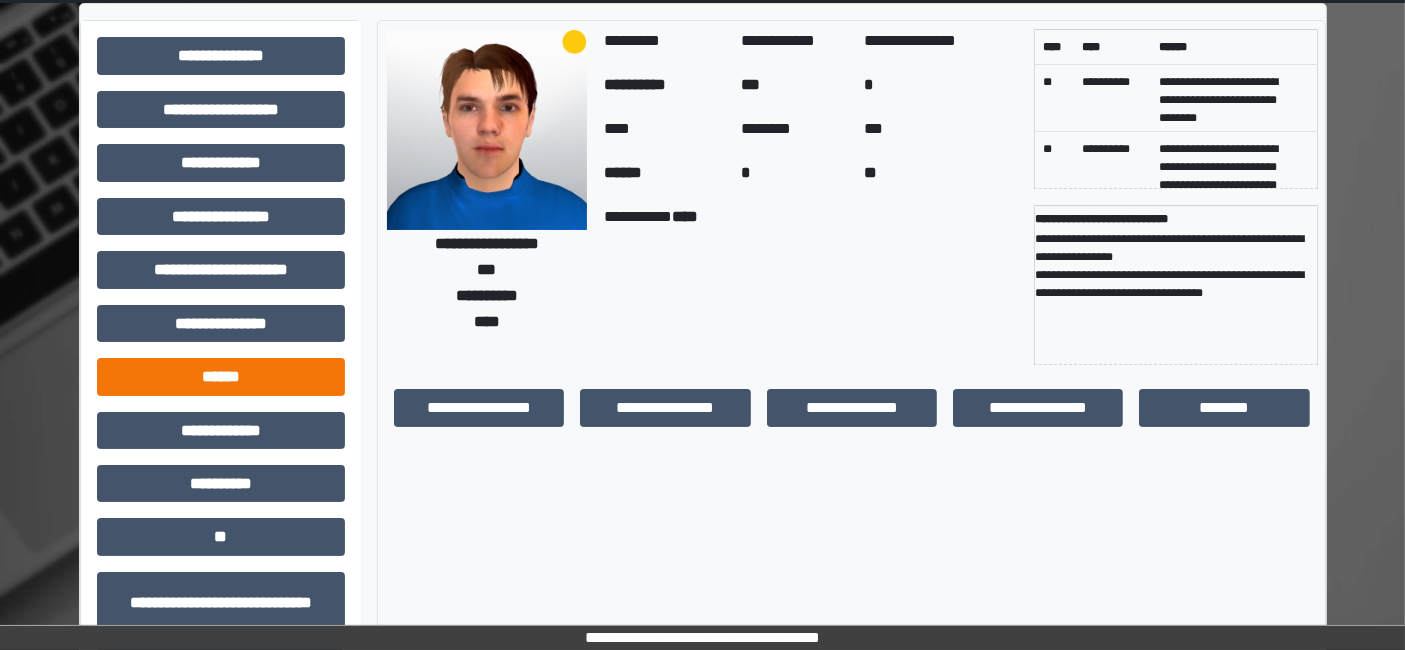 scroll, scrollTop: 111, scrollLeft: 0, axis: vertical 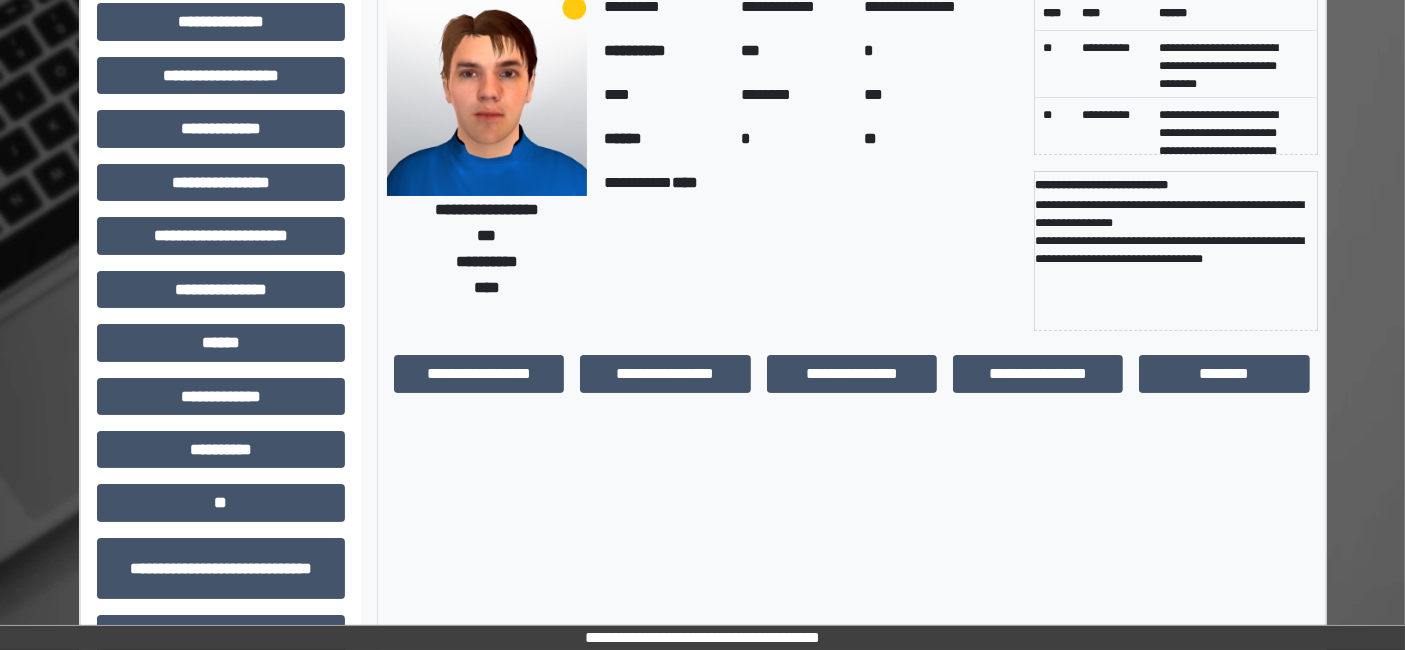 click on "**********" at bounding box center (221, 389) 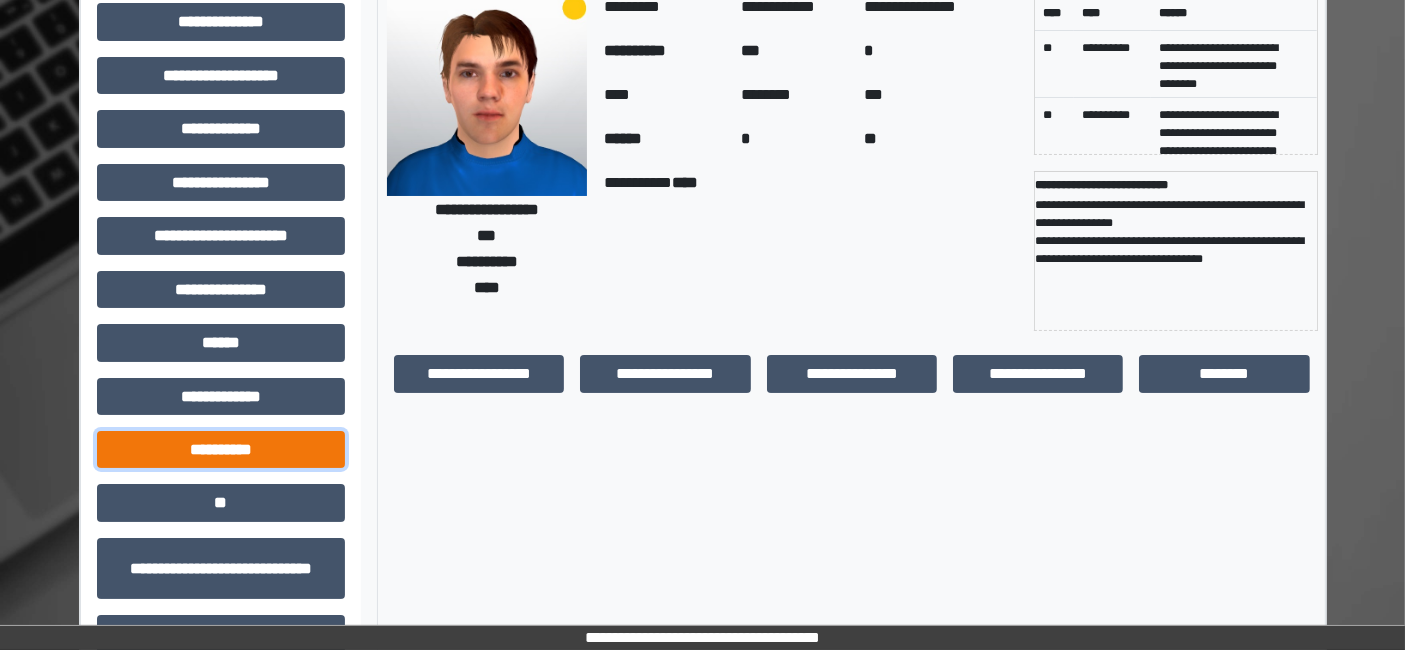 click on "**********" at bounding box center [221, 449] 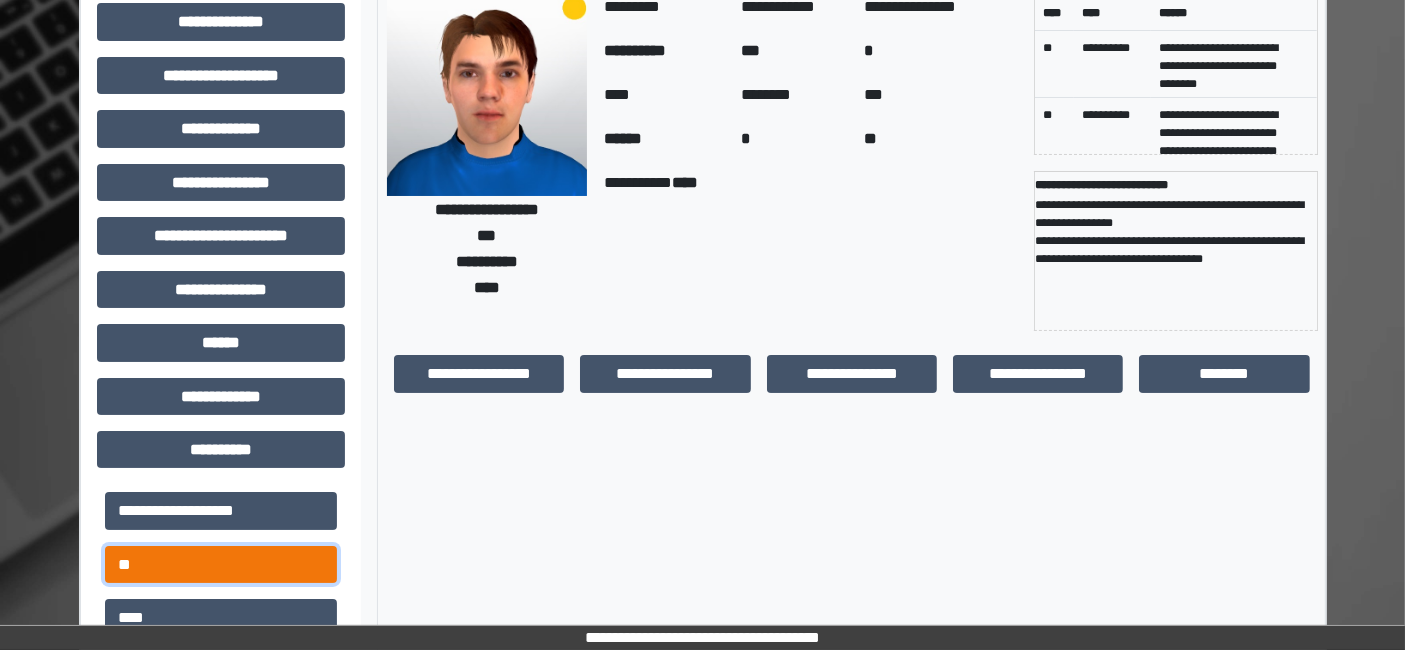 click on "**" at bounding box center [221, 564] 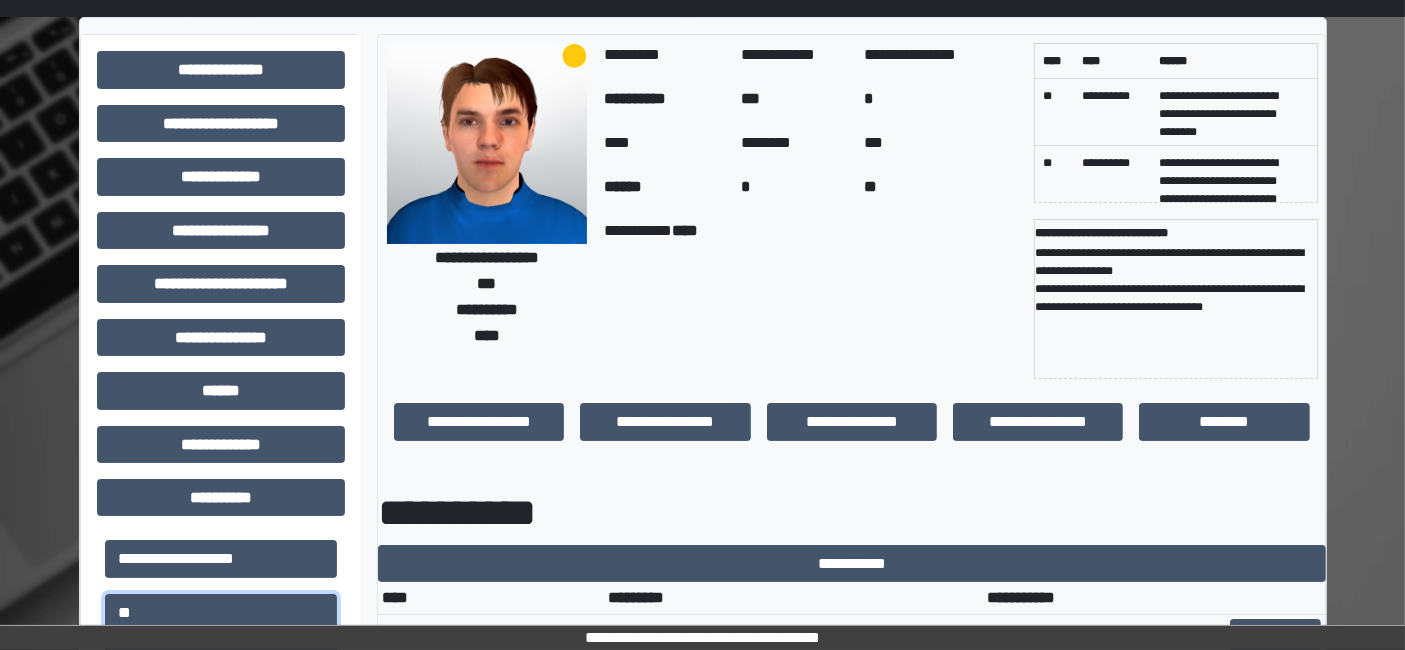 scroll, scrollTop: 0, scrollLeft: 0, axis: both 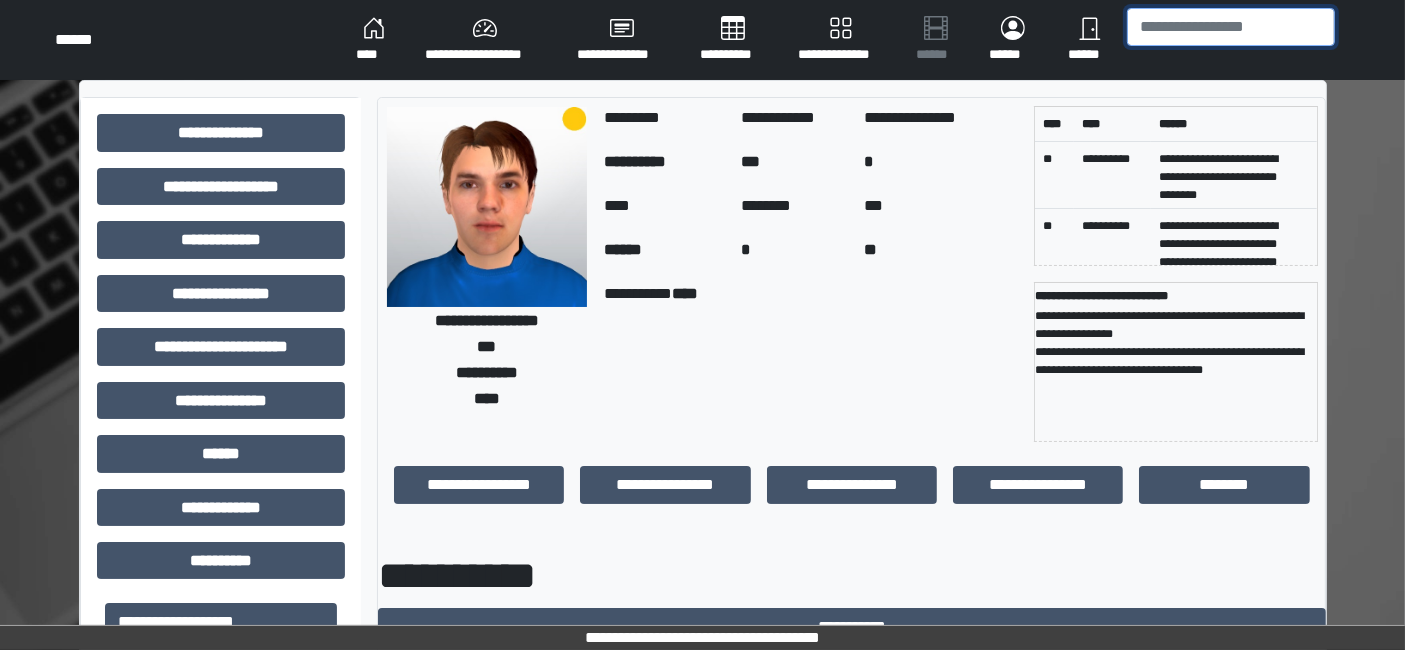 click at bounding box center [1231, 27] 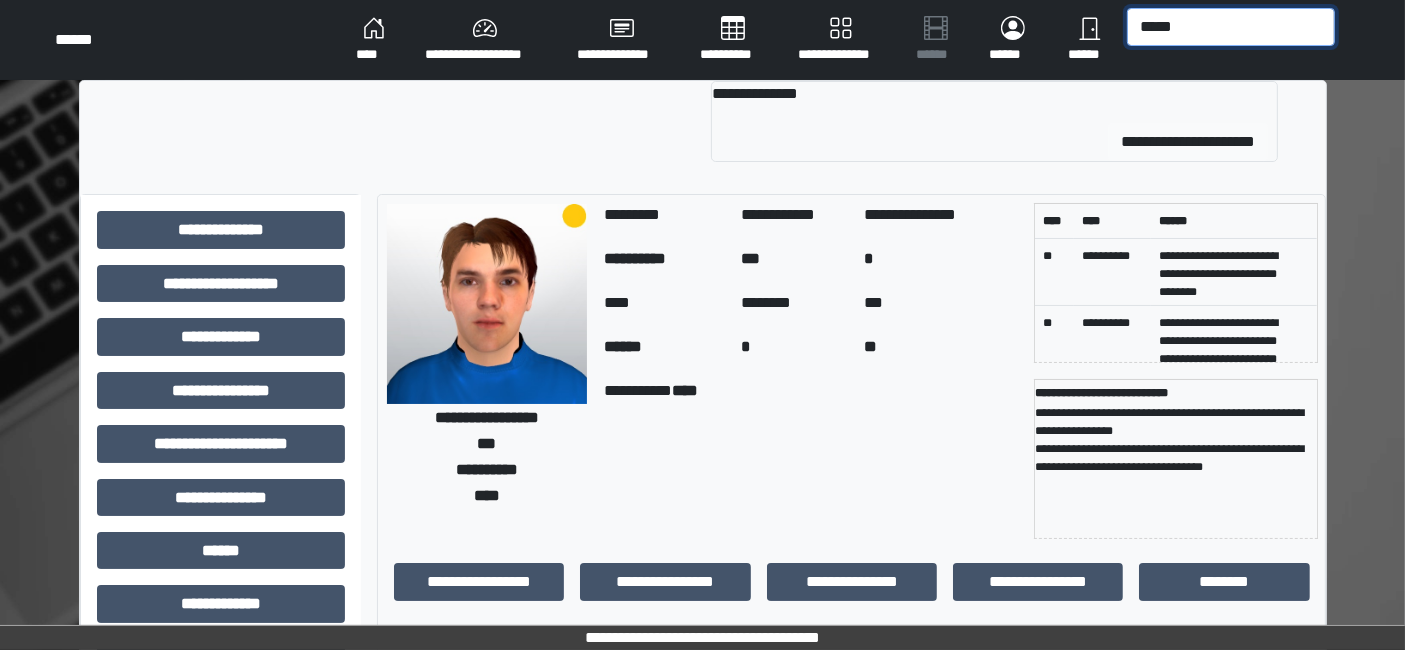 type on "*****" 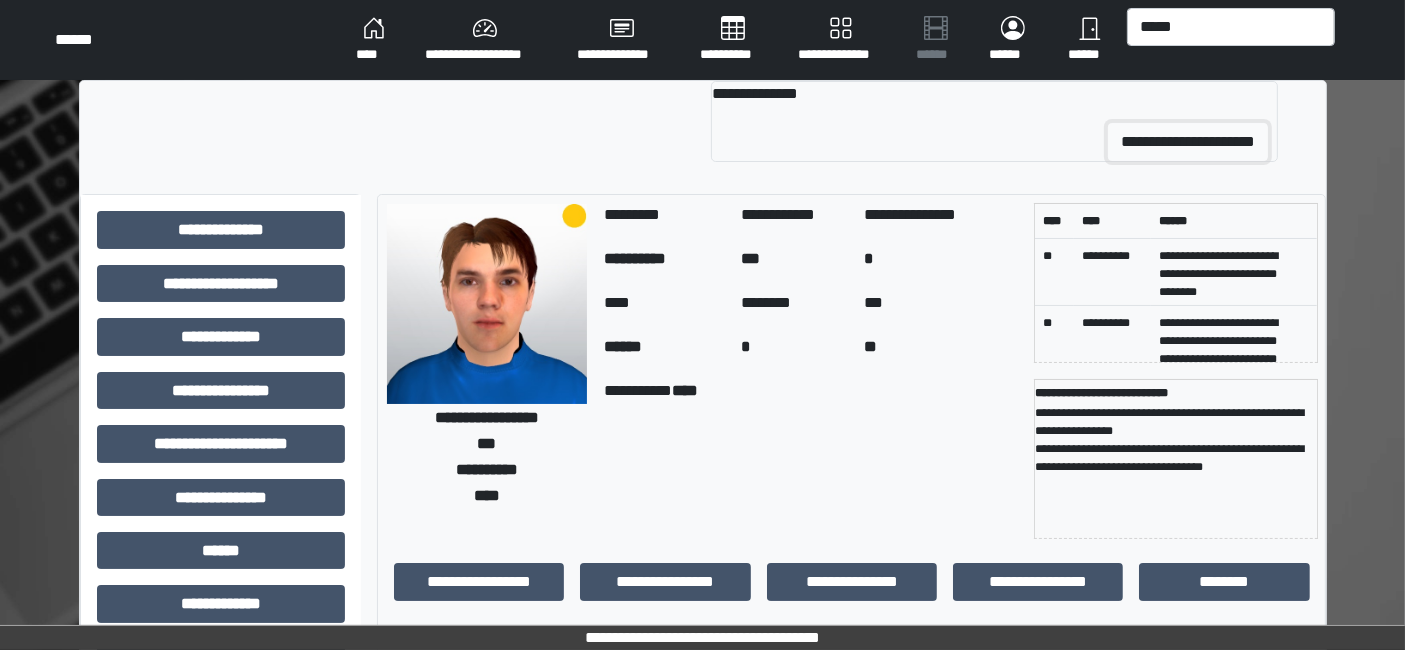 click on "**********" at bounding box center [1188, 142] 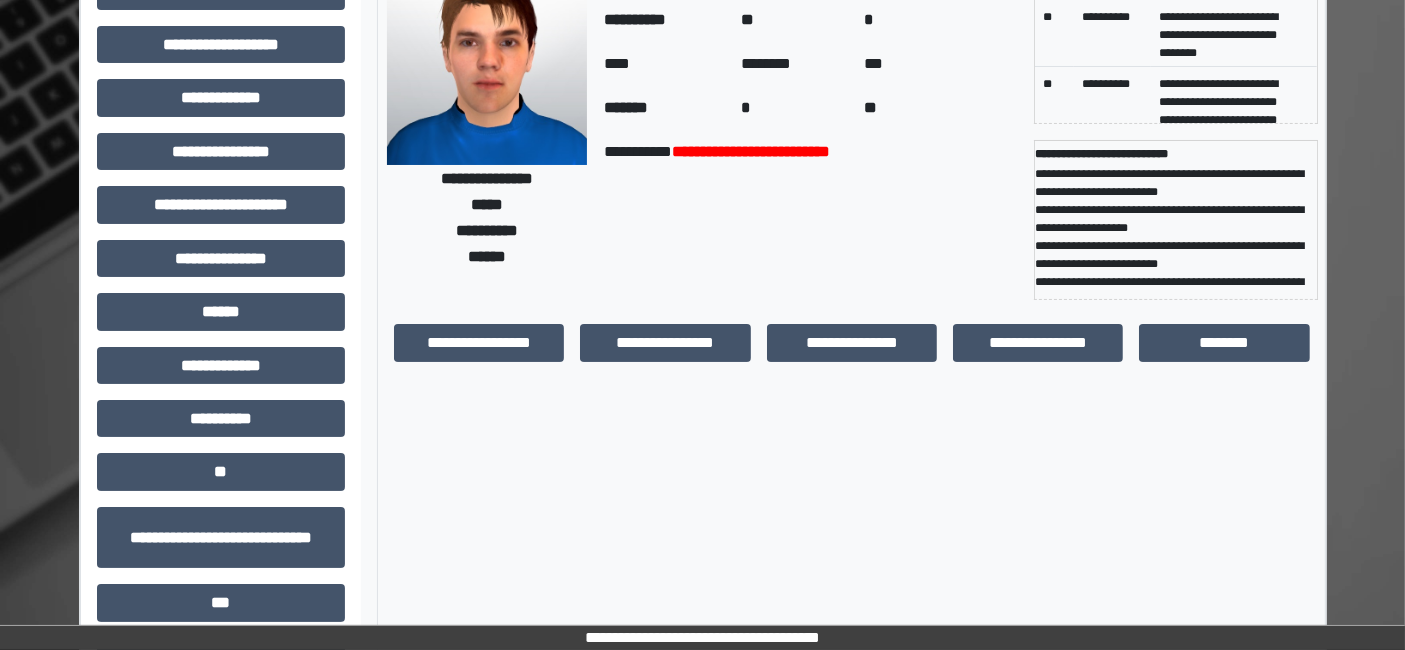 scroll, scrollTop: 222, scrollLeft: 0, axis: vertical 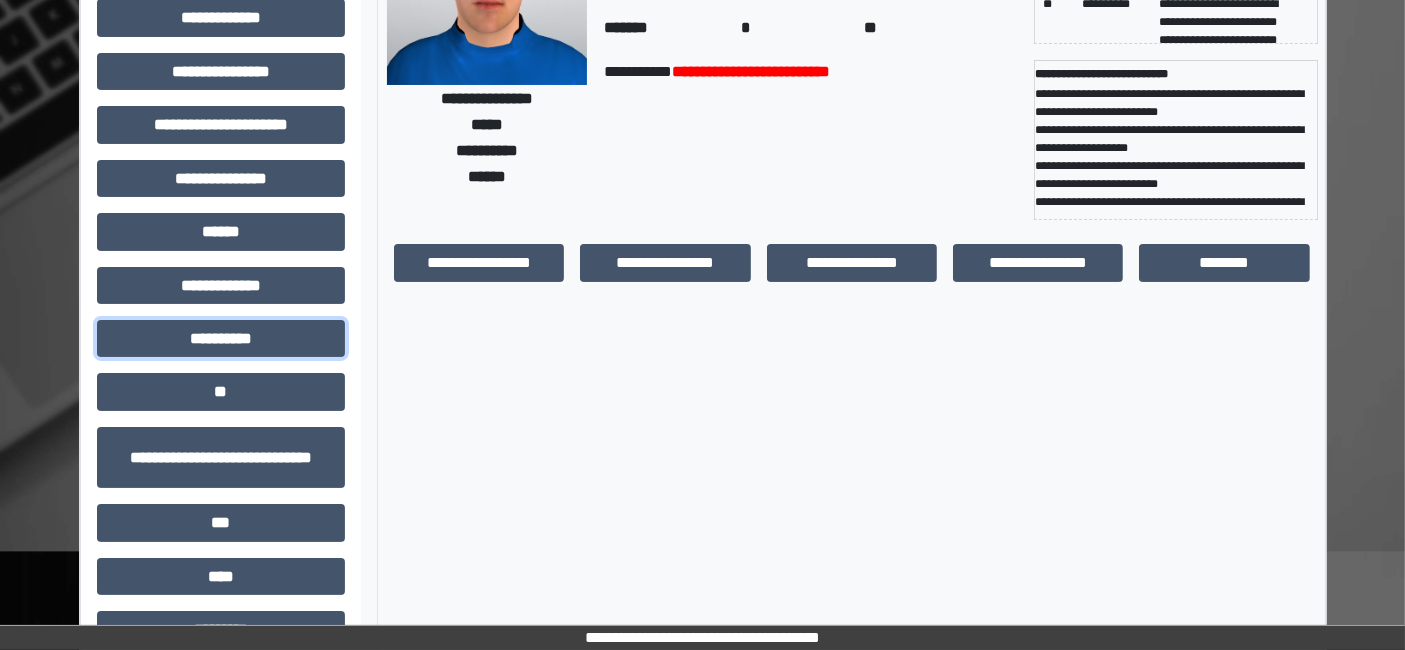 drag, startPoint x: 226, startPoint y: 346, endPoint x: 224, endPoint y: 358, distance: 12.165525 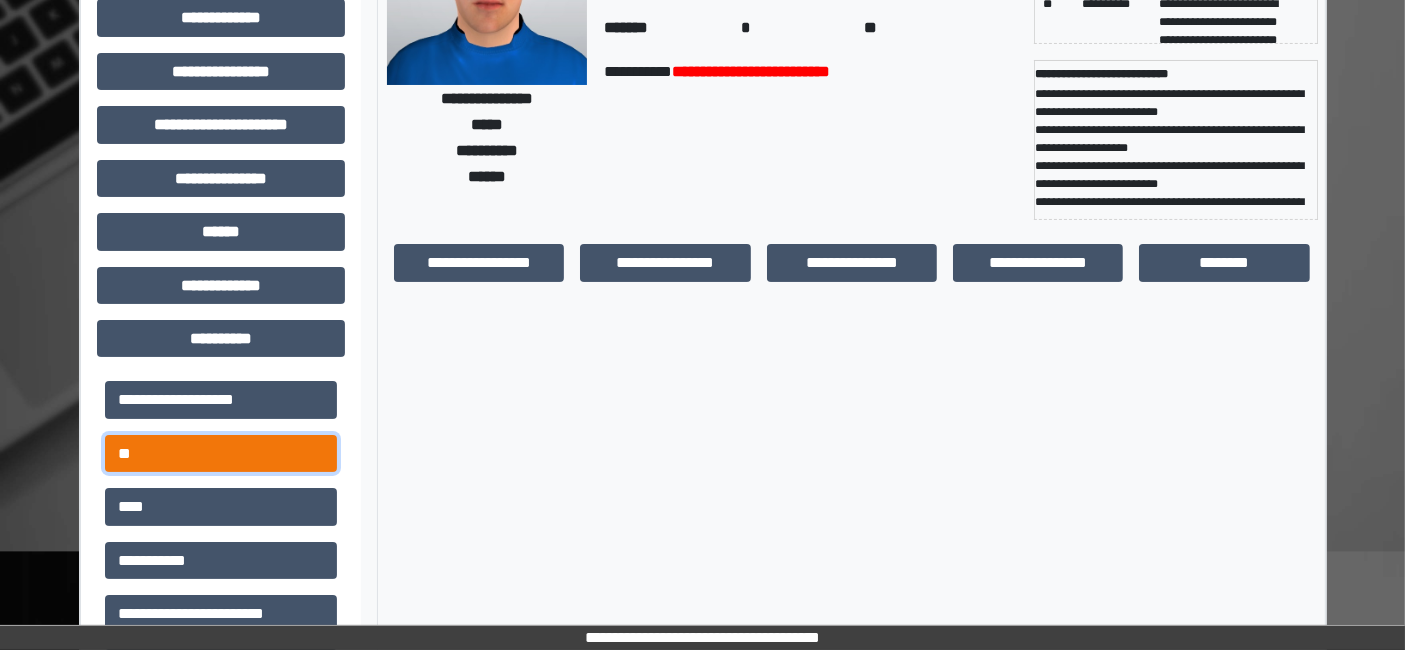 click on "**" at bounding box center [221, 453] 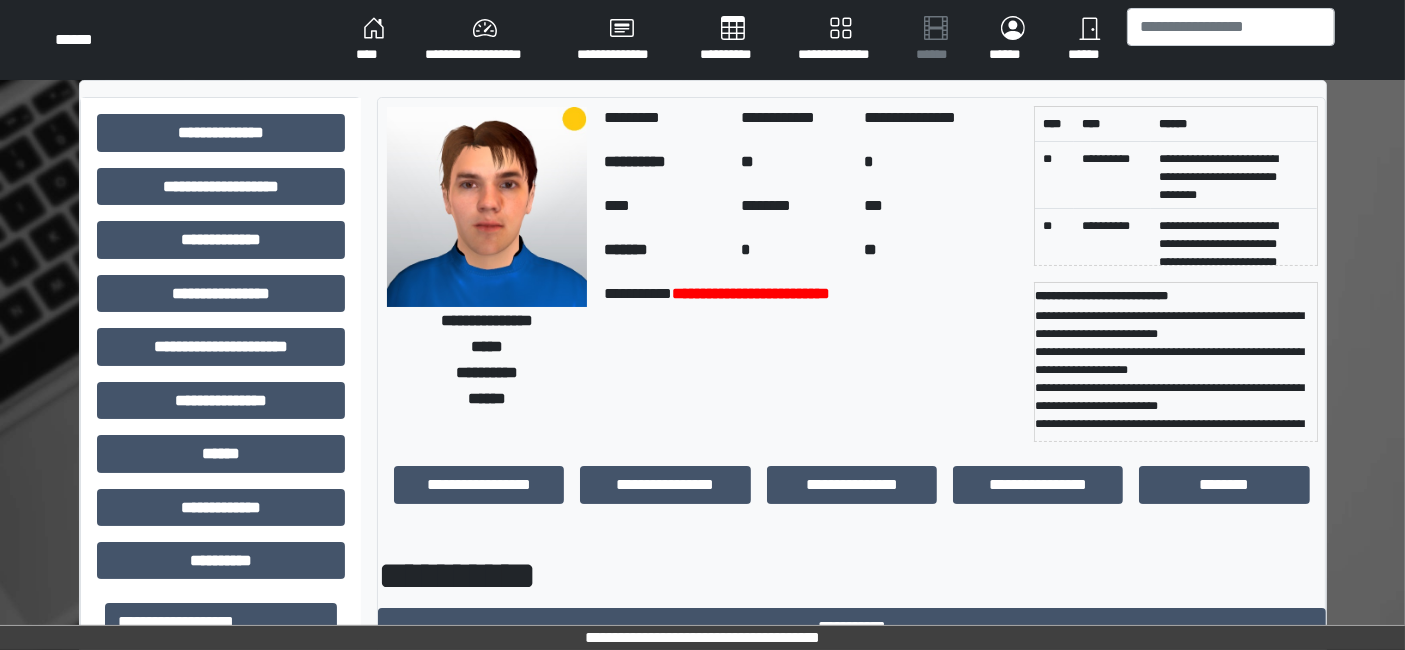 scroll, scrollTop: 0, scrollLeft: 0, axis: both 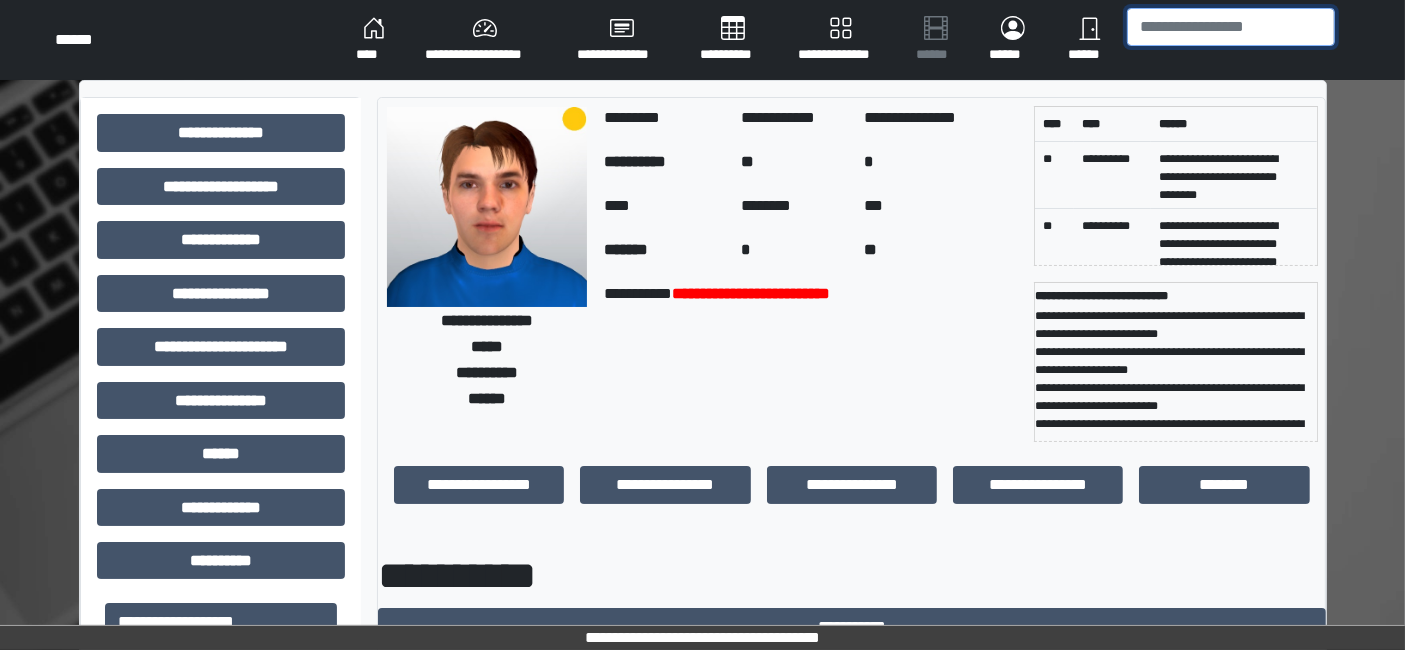 click at bounding box center (1231, 27) 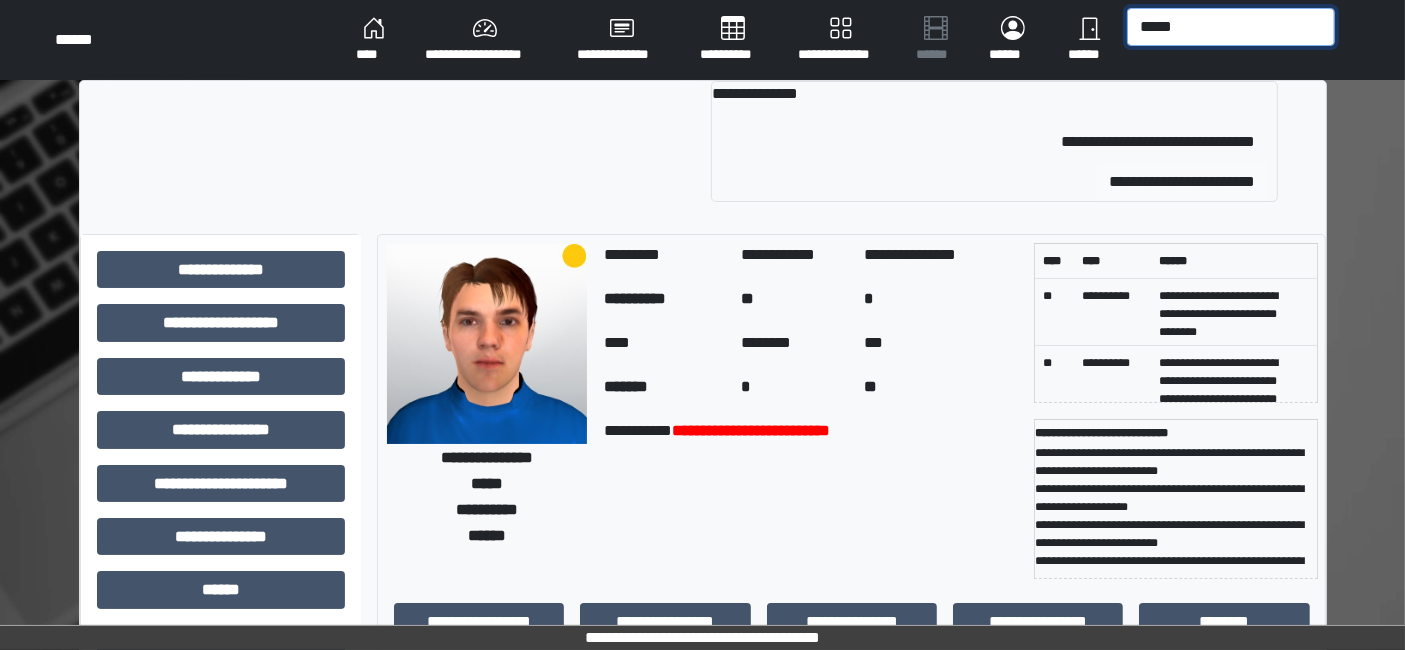type on "*****" 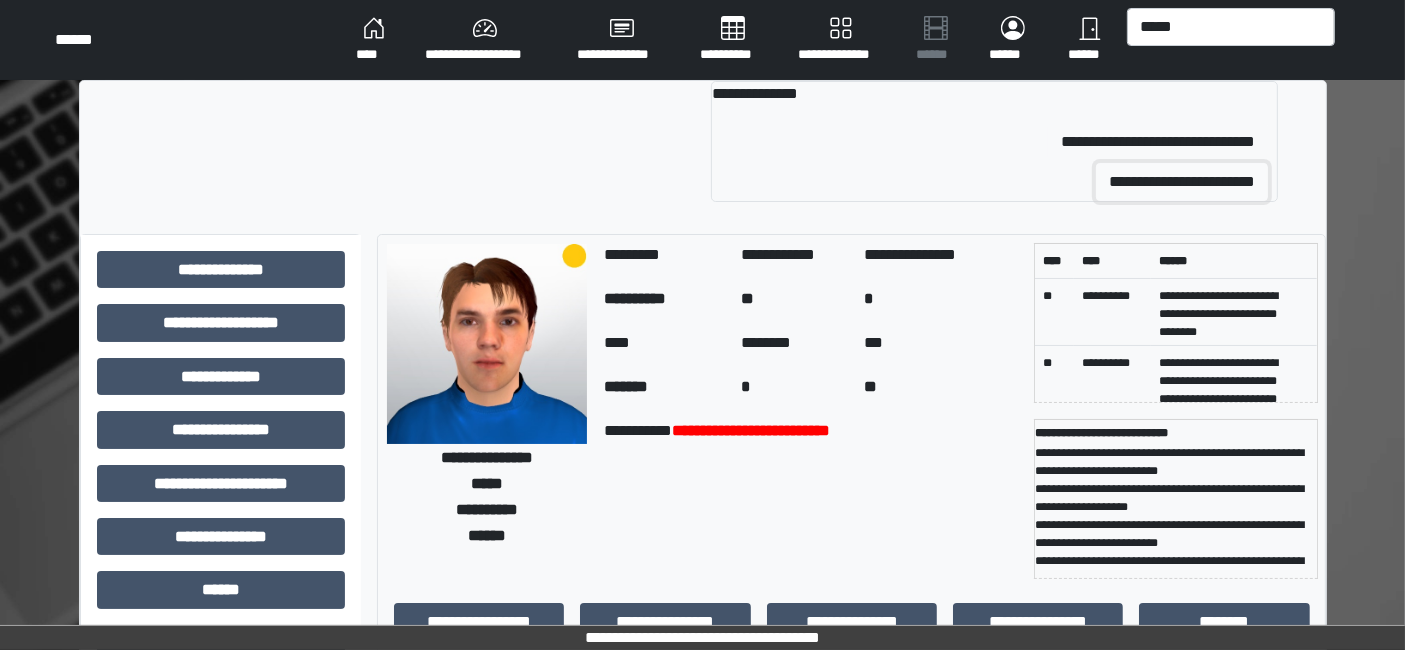 click on "**********" at bounding box center (1182, 182) 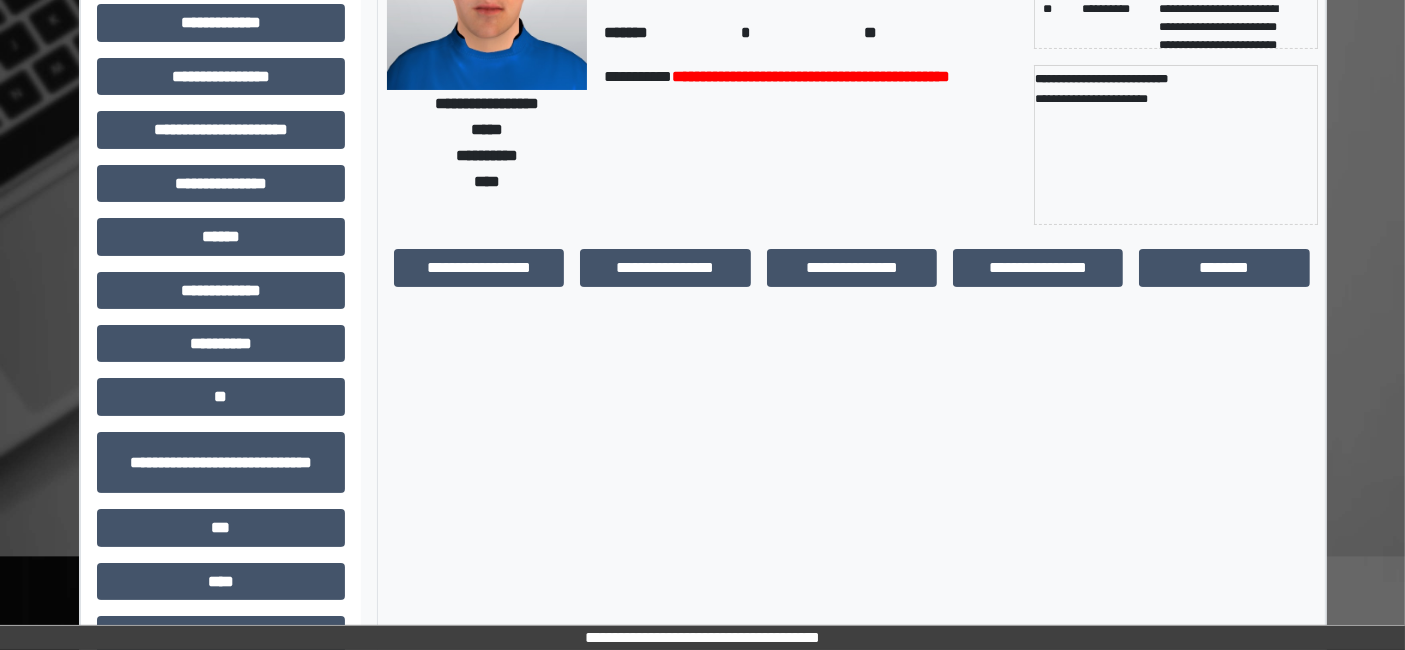 scroll, scrollTop: 222, scrollLeft: 0, axis: vertical 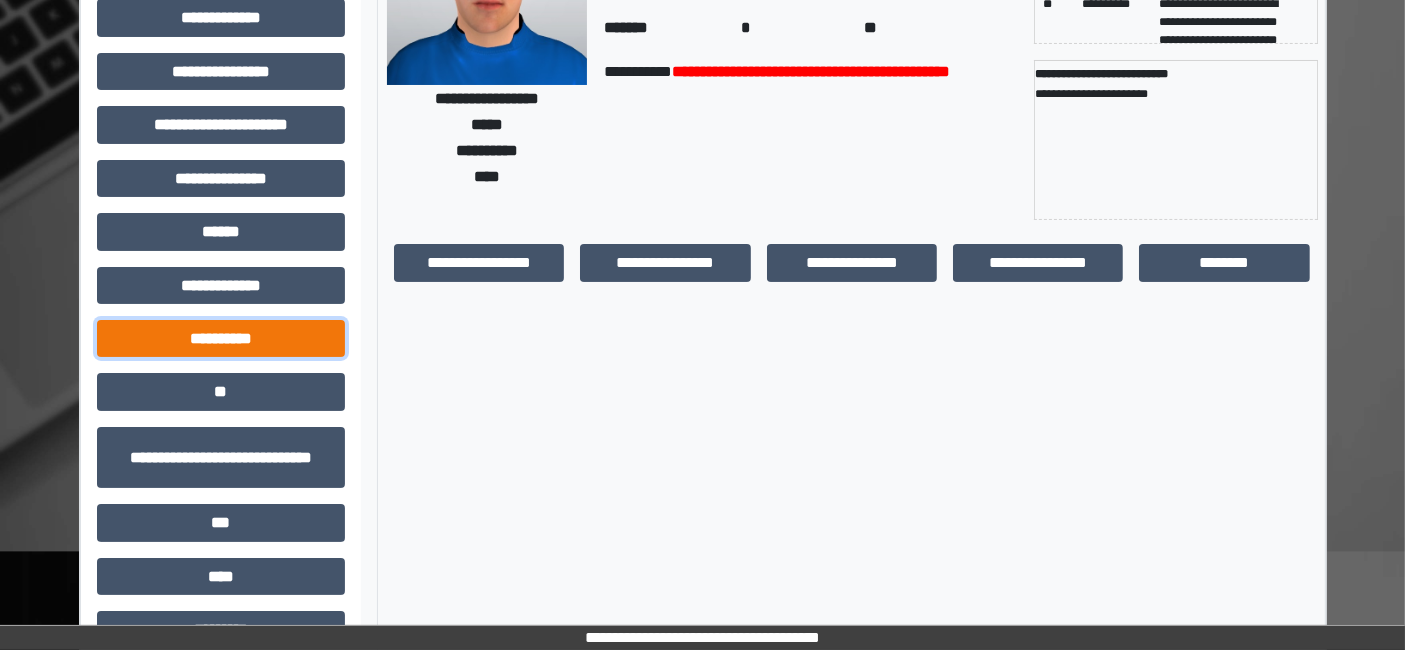 click on "**********" at bounding box center (221, 338) 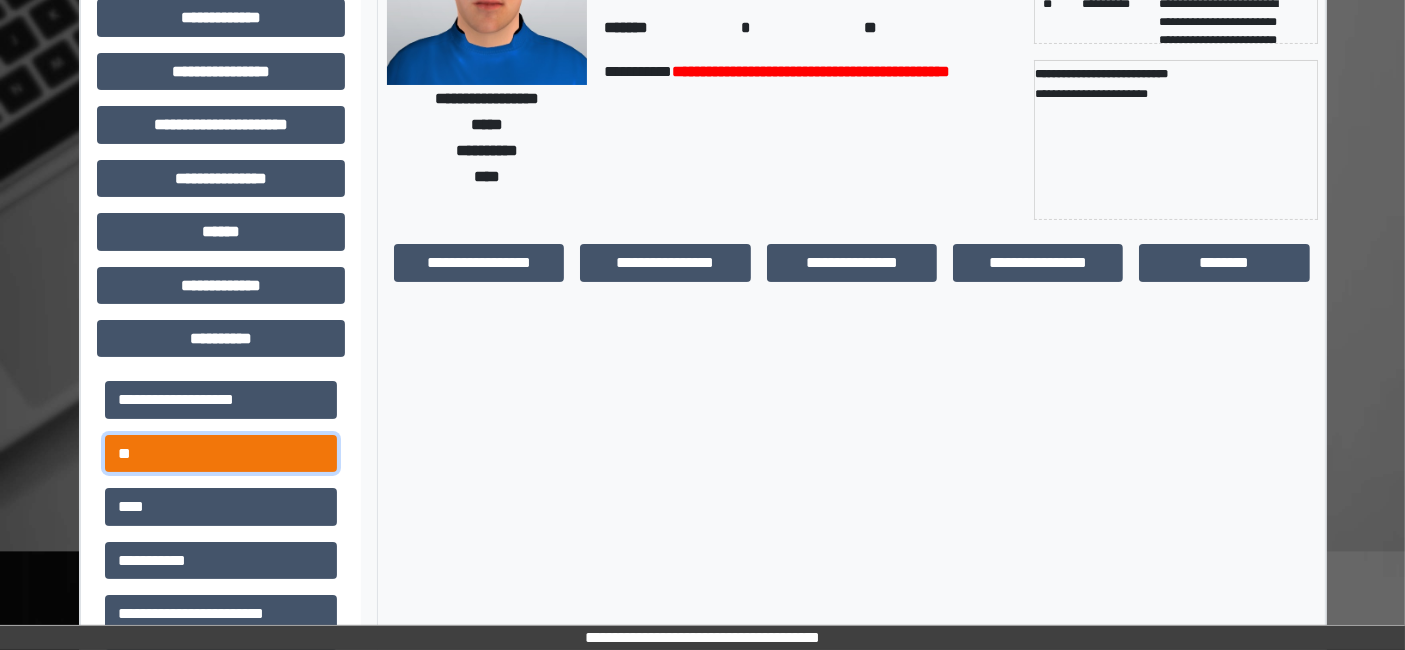 click on "**" at bounding box center [221, 453] 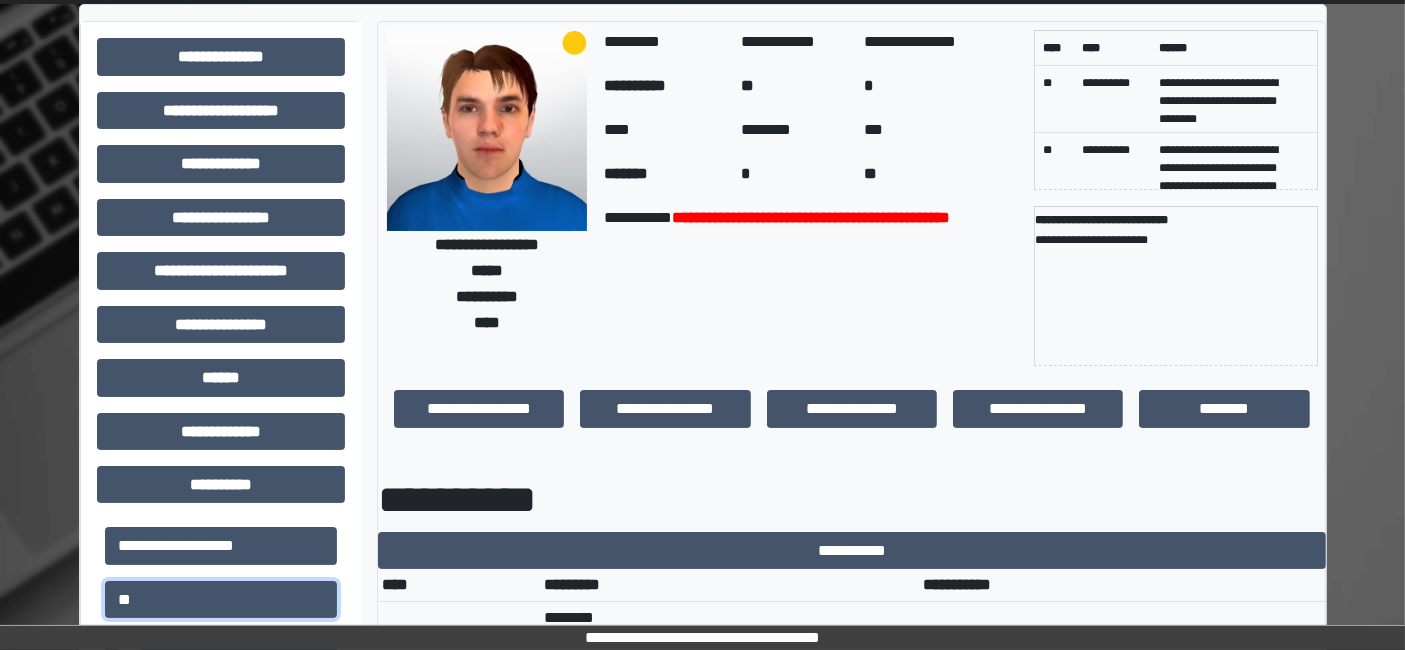 scroll, scrollTop: 0, scrollLeft: 0, axis: both 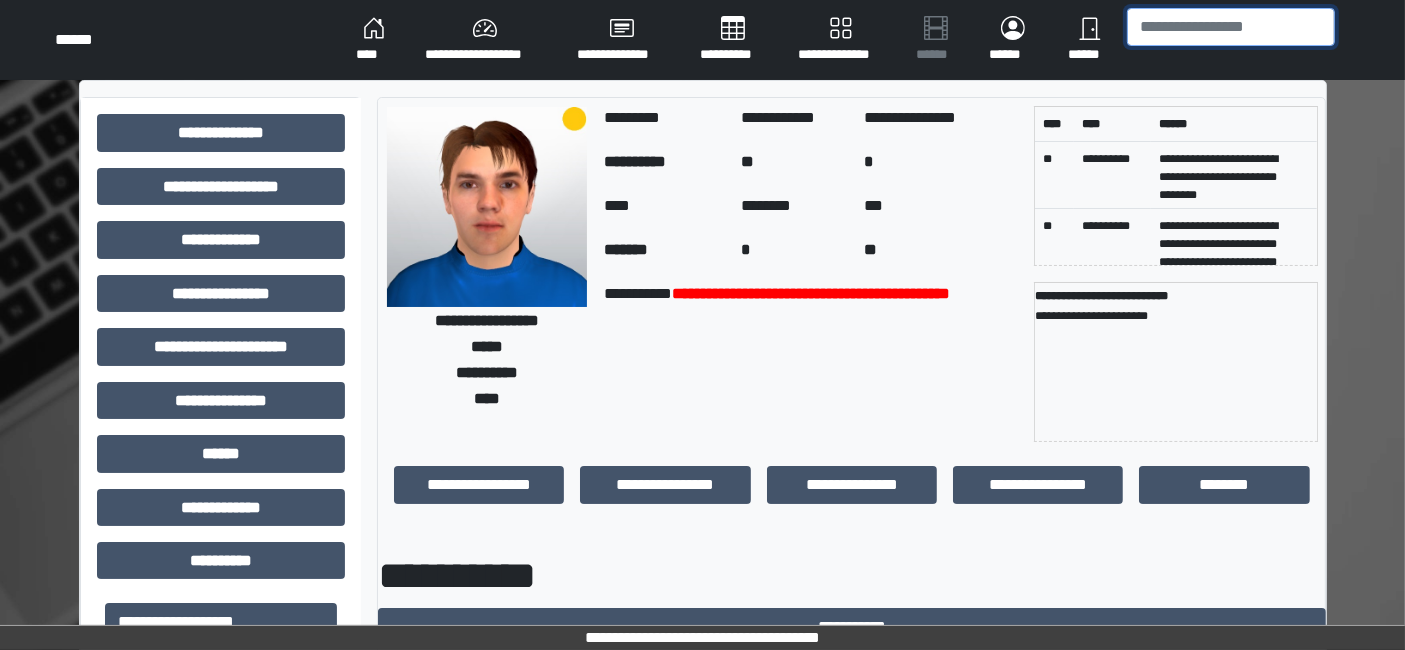 click at bounding box center [1231, 27] 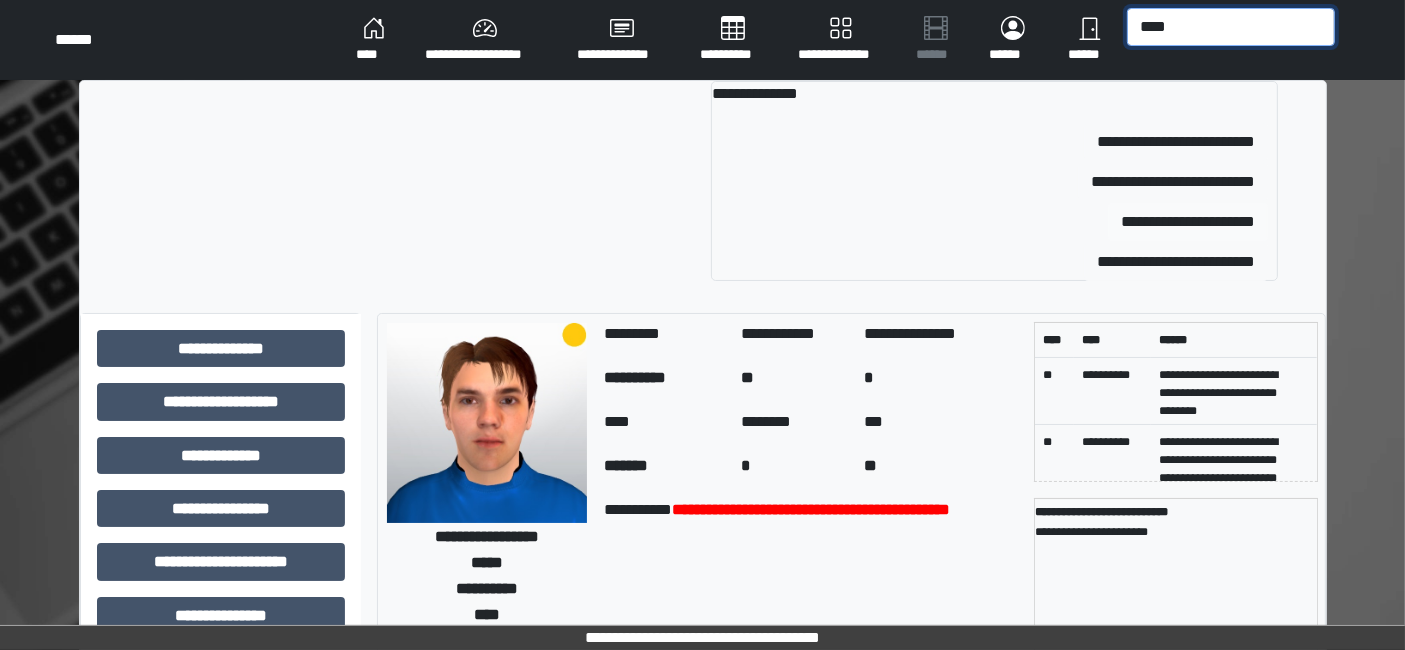 type on "****" 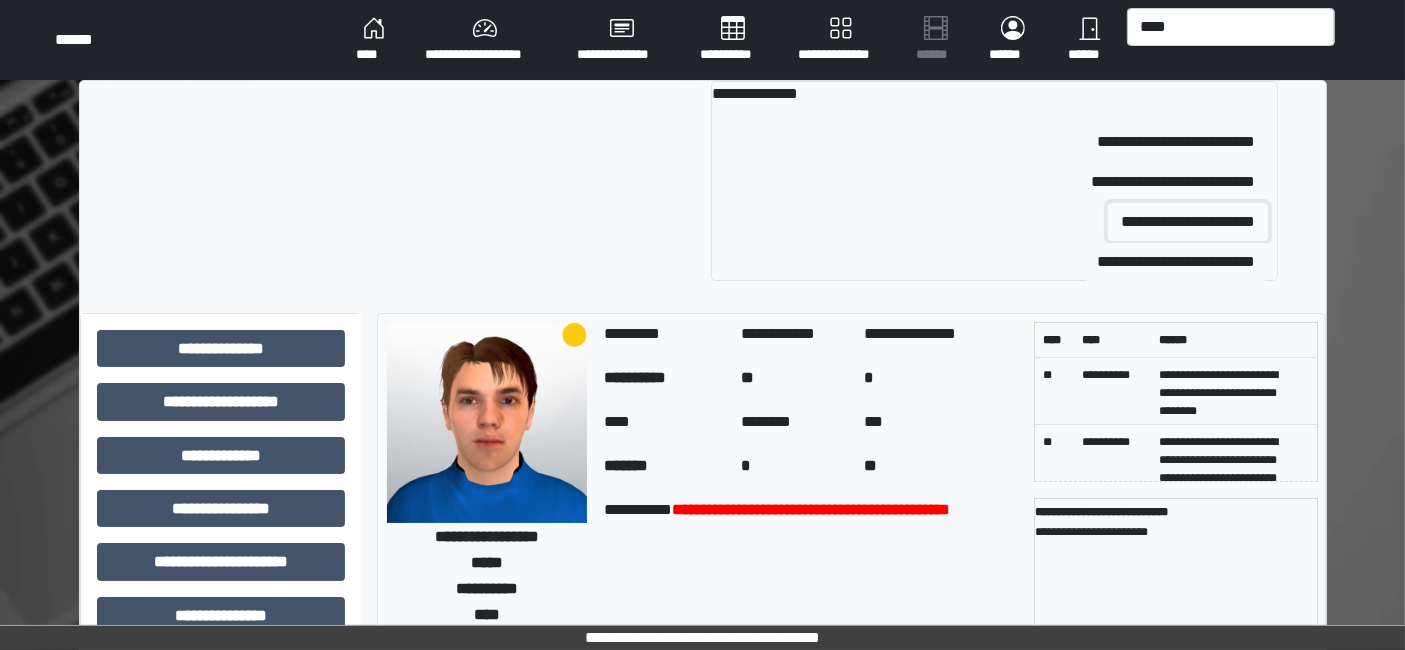 click on "**********" at bounding box center (1188, 222) 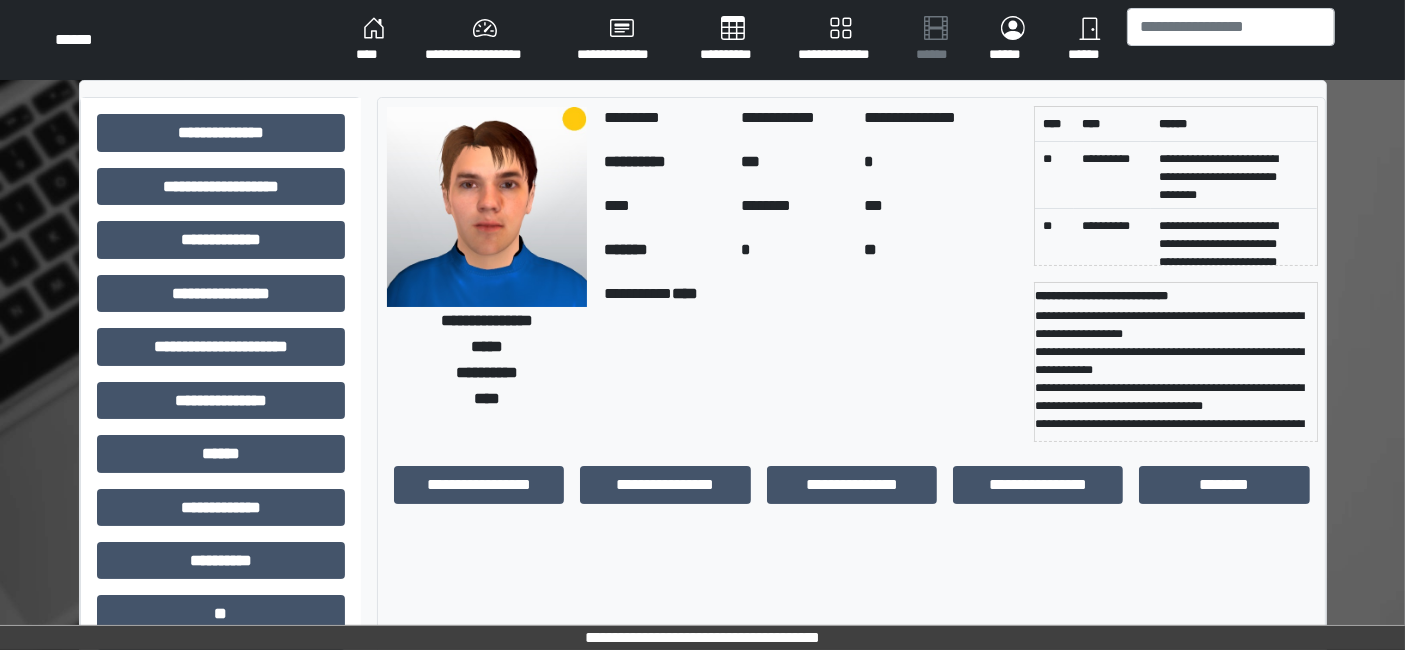 scroll, scrollTop: 222, scrollLeft: 0, axis: vertical 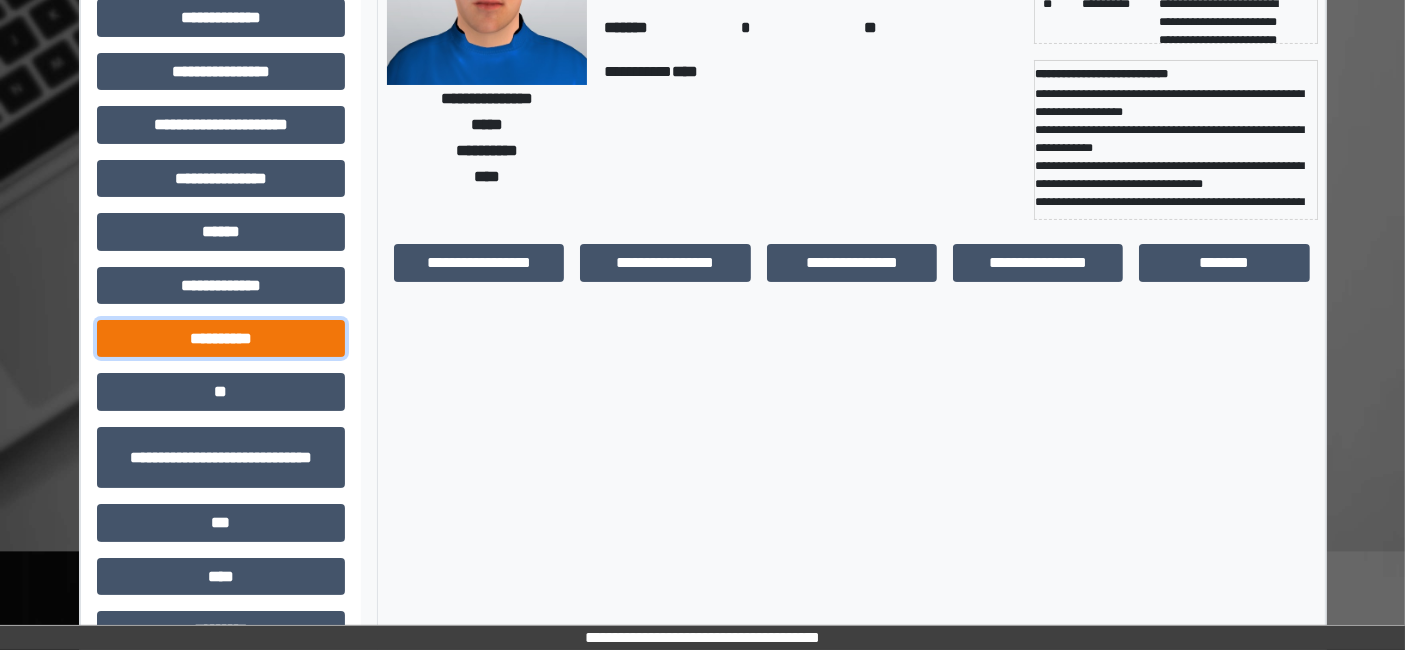 click on "**********" at bounding box center [221, 338] 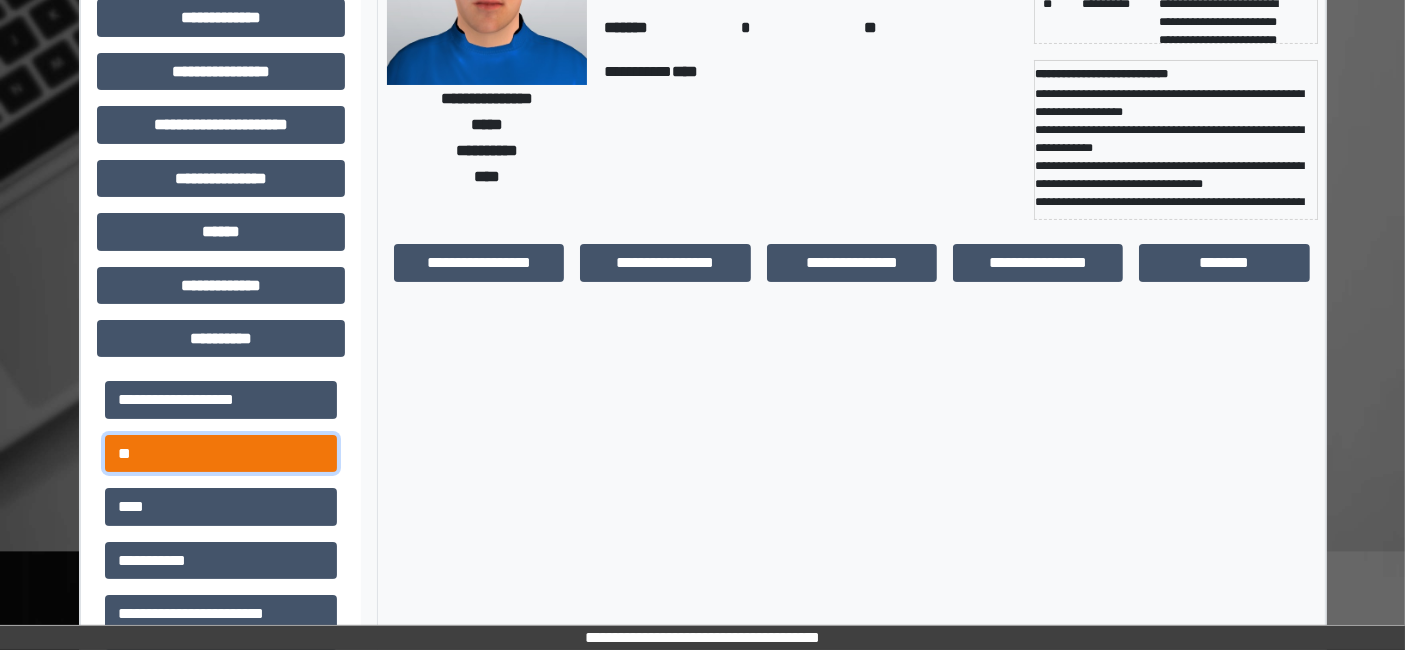 click on "**" at bounding box center (221, 453) 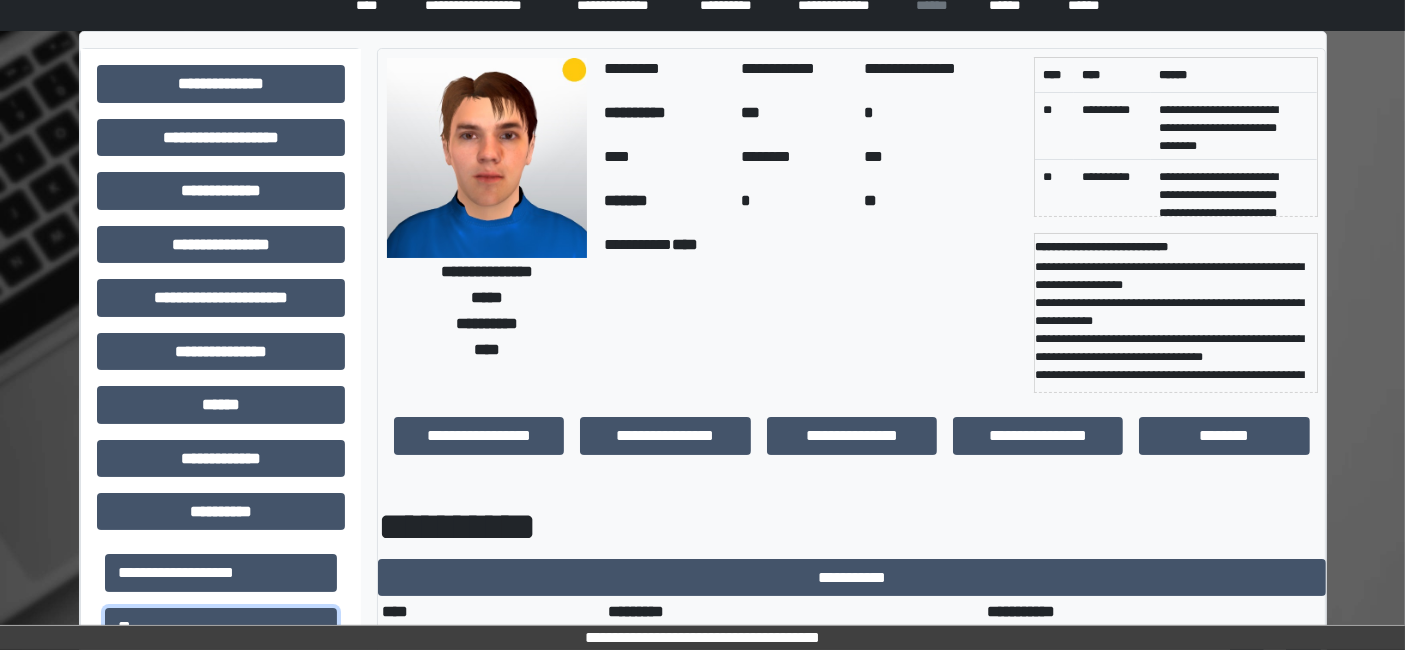 scroll, scrollTop: 0, scrollLeft: 0, axis: both 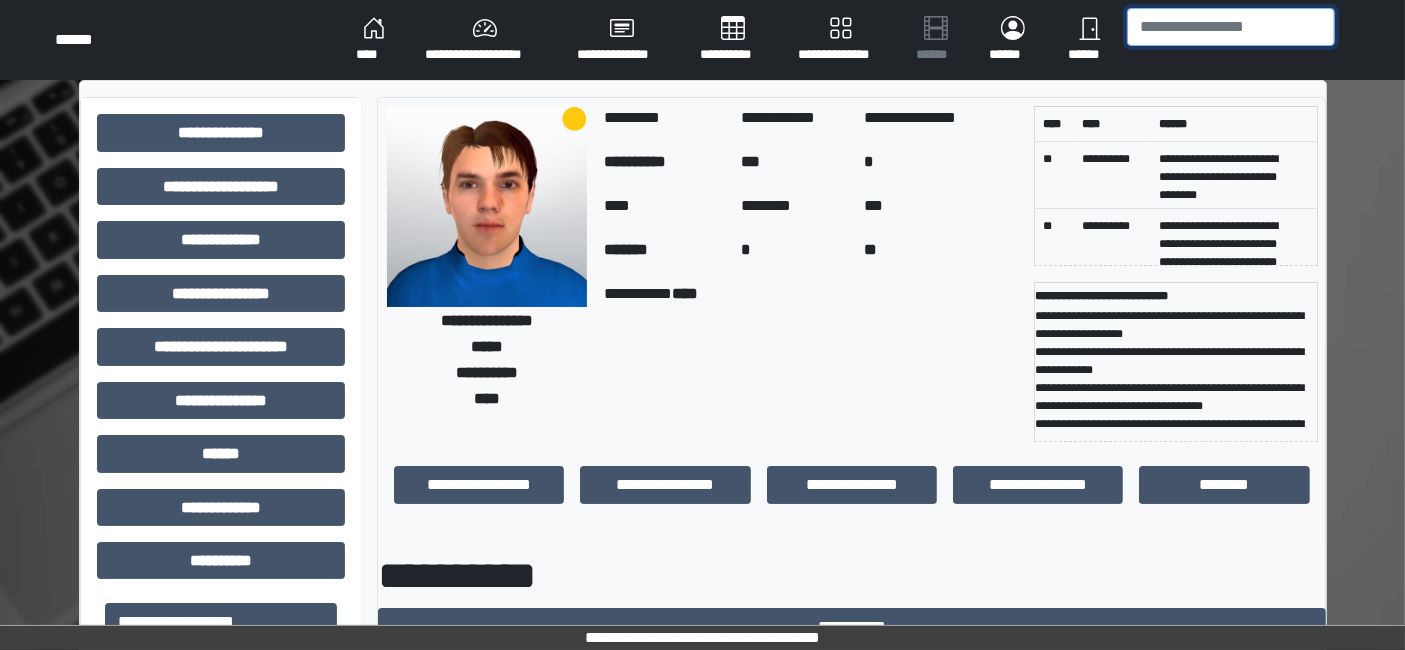 click at bounding box center [1231, 27] 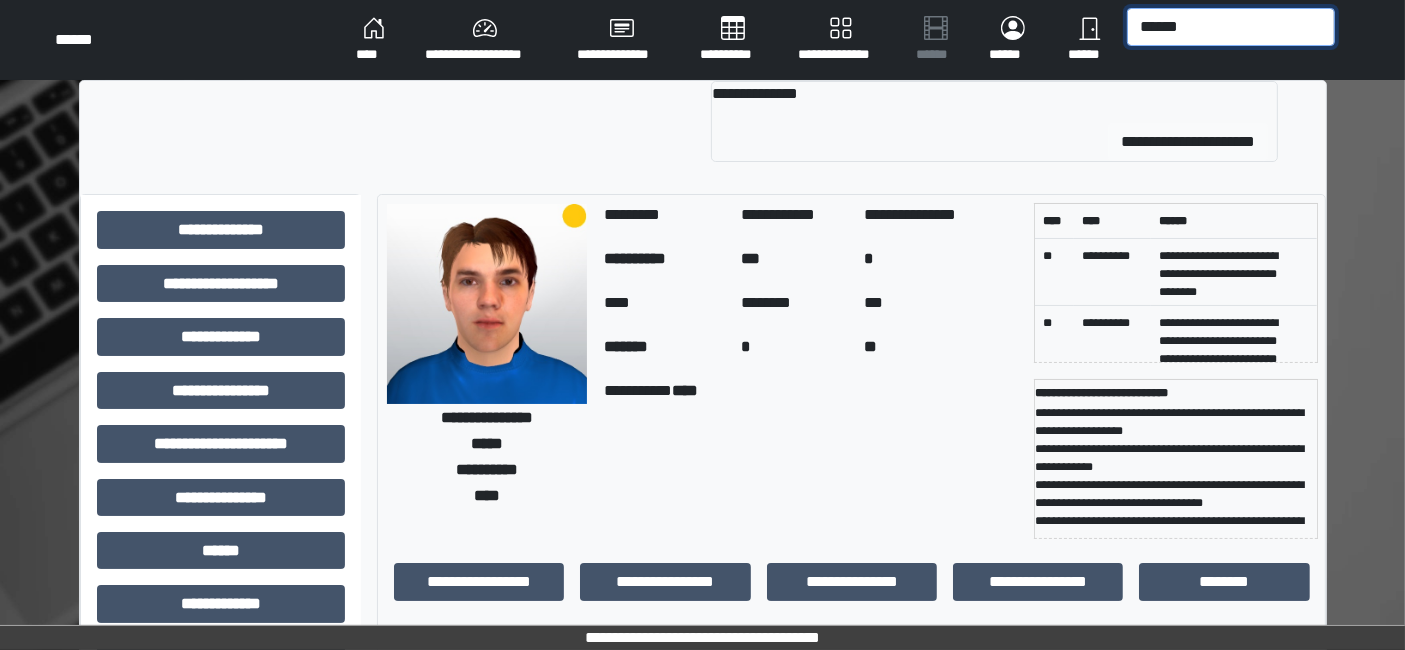 type on "******" 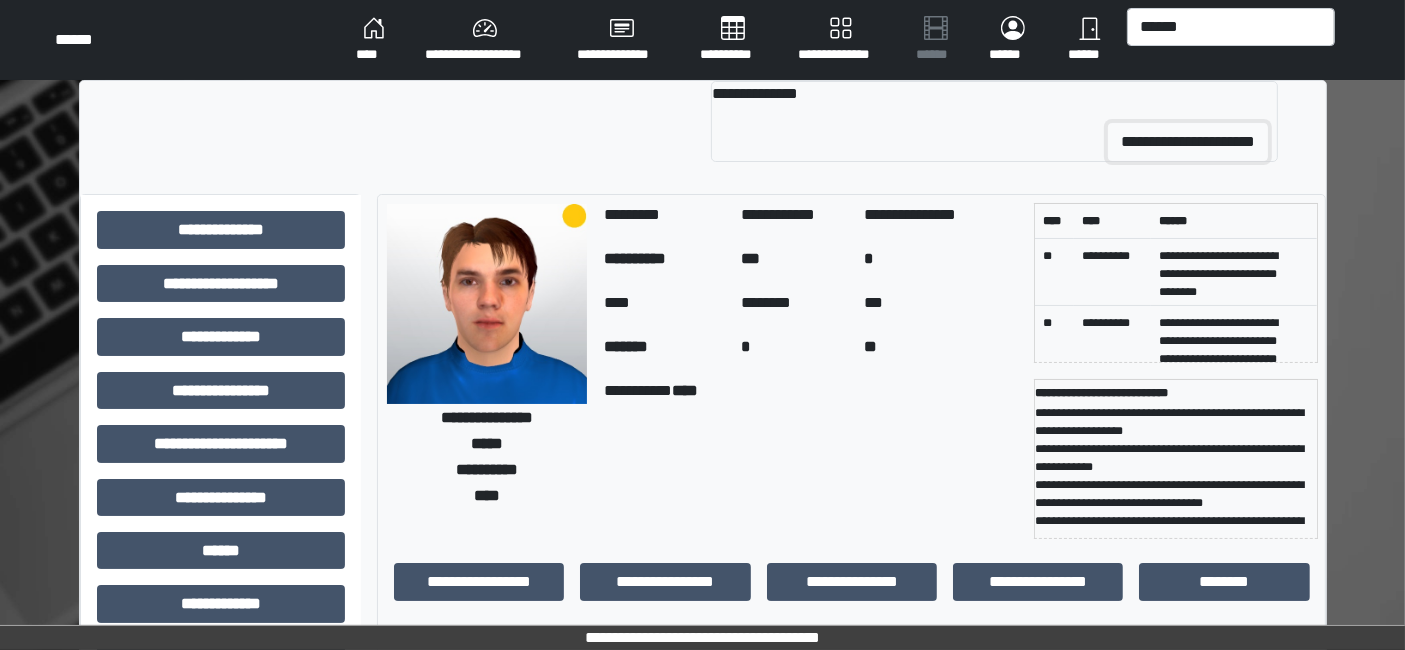 click on "**********" at bounding box center [1188, 142] 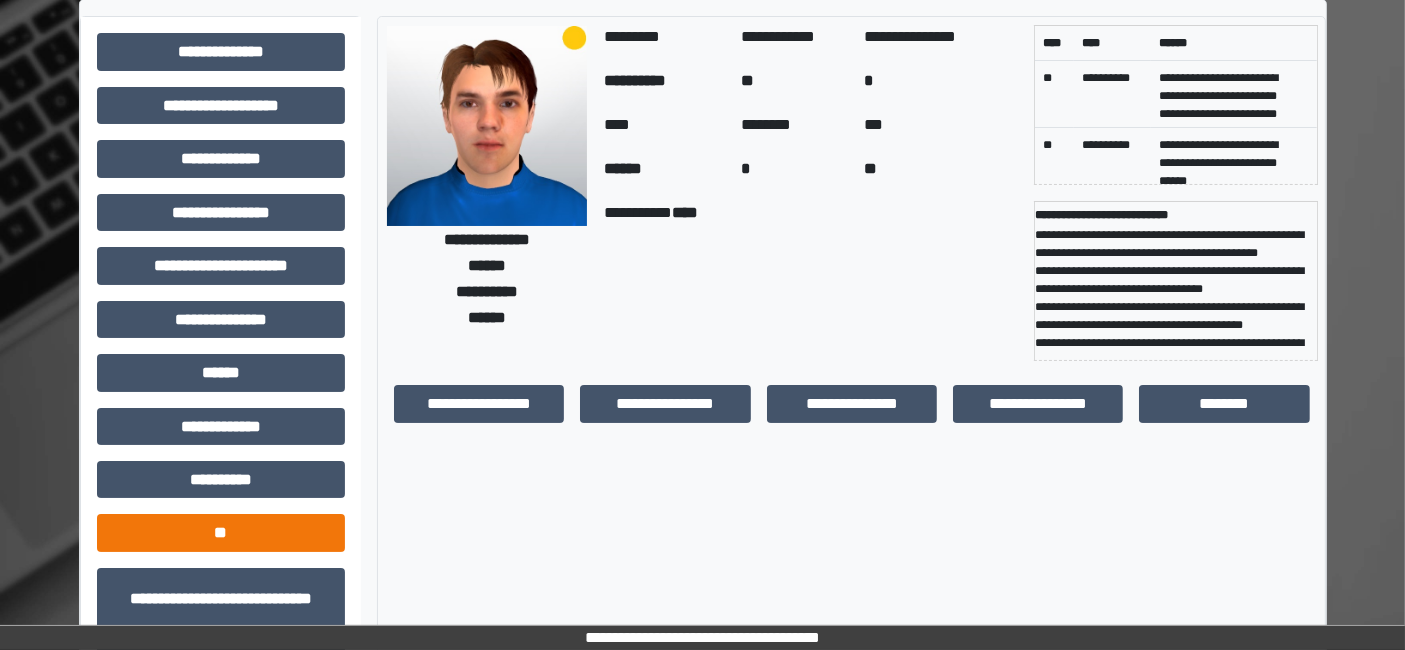 scroll, scrollTop: 111, scrollLeft: 0, axis: vertical 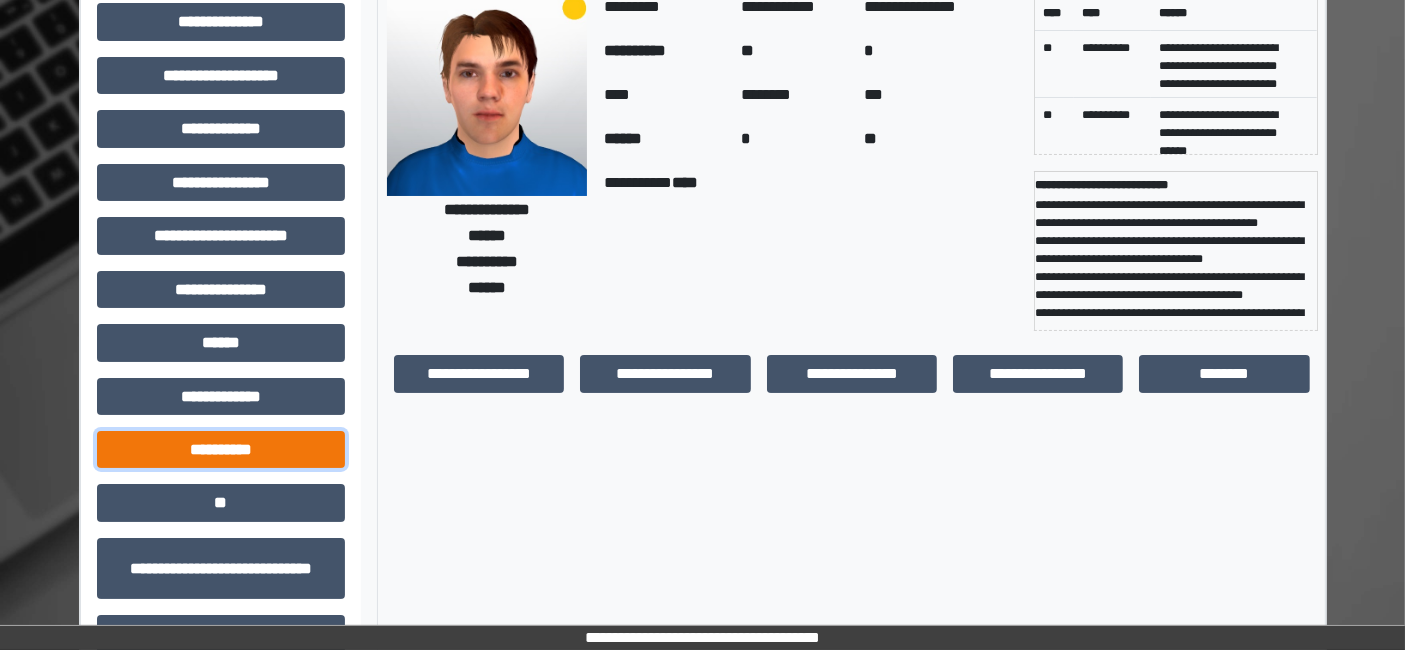 click on "**********" at bounding box center [221, 449] 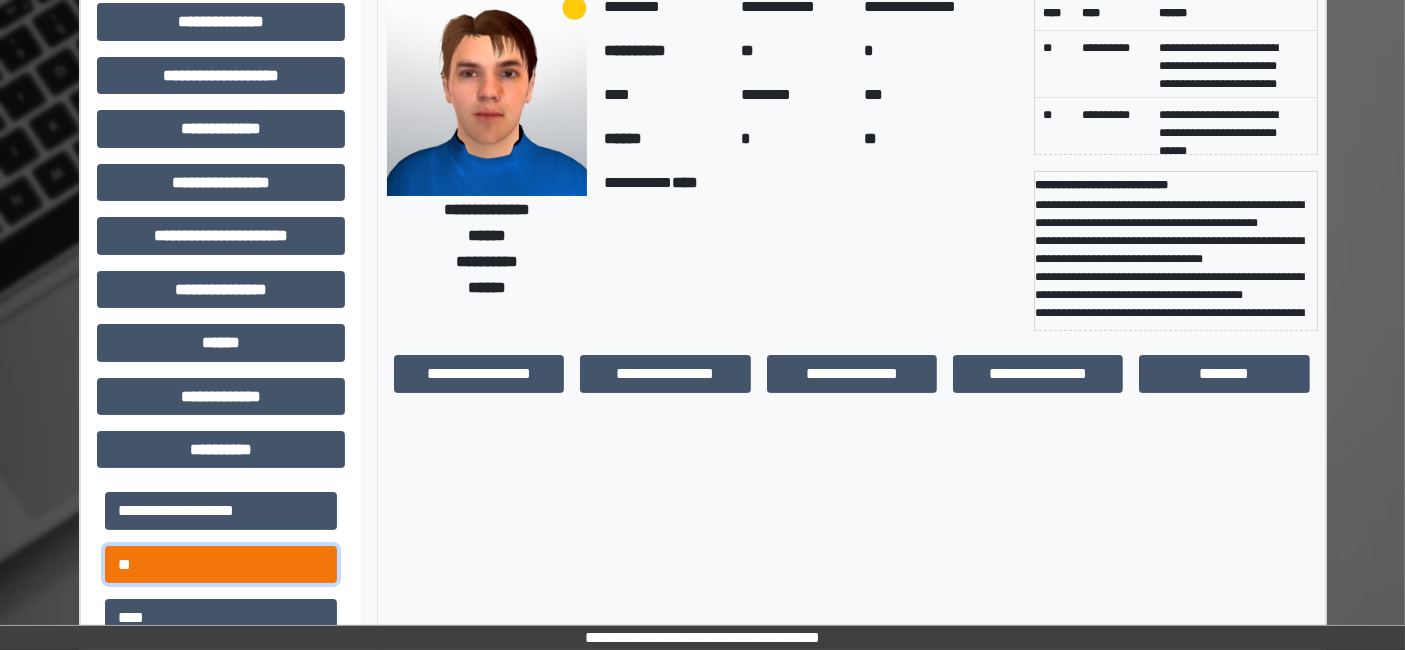 click on "**" at bounding box center (221, 564) 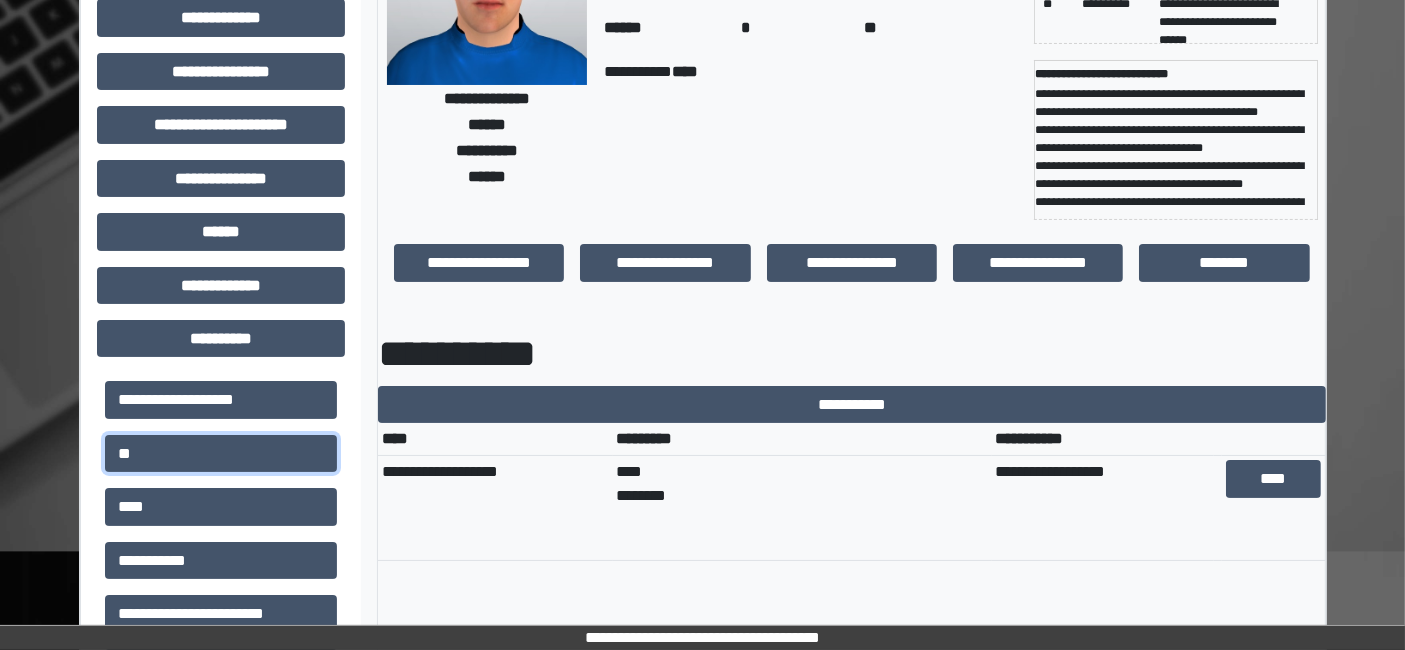 scroll, scrollTop: 0, scrollLeft: 0, axis: both 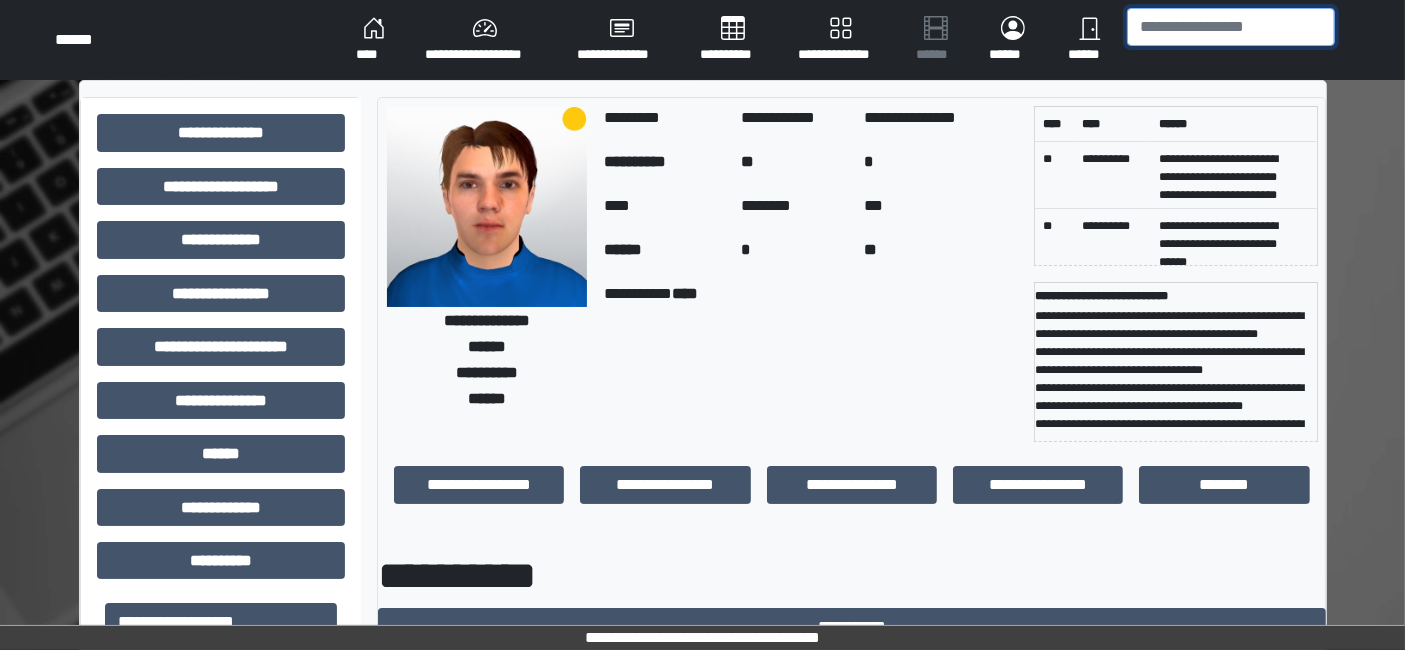 drag, startPoint x: 1168, startPoint y: 12, endPoint x: 1154, endPoint y: 3, distance: 16.643316 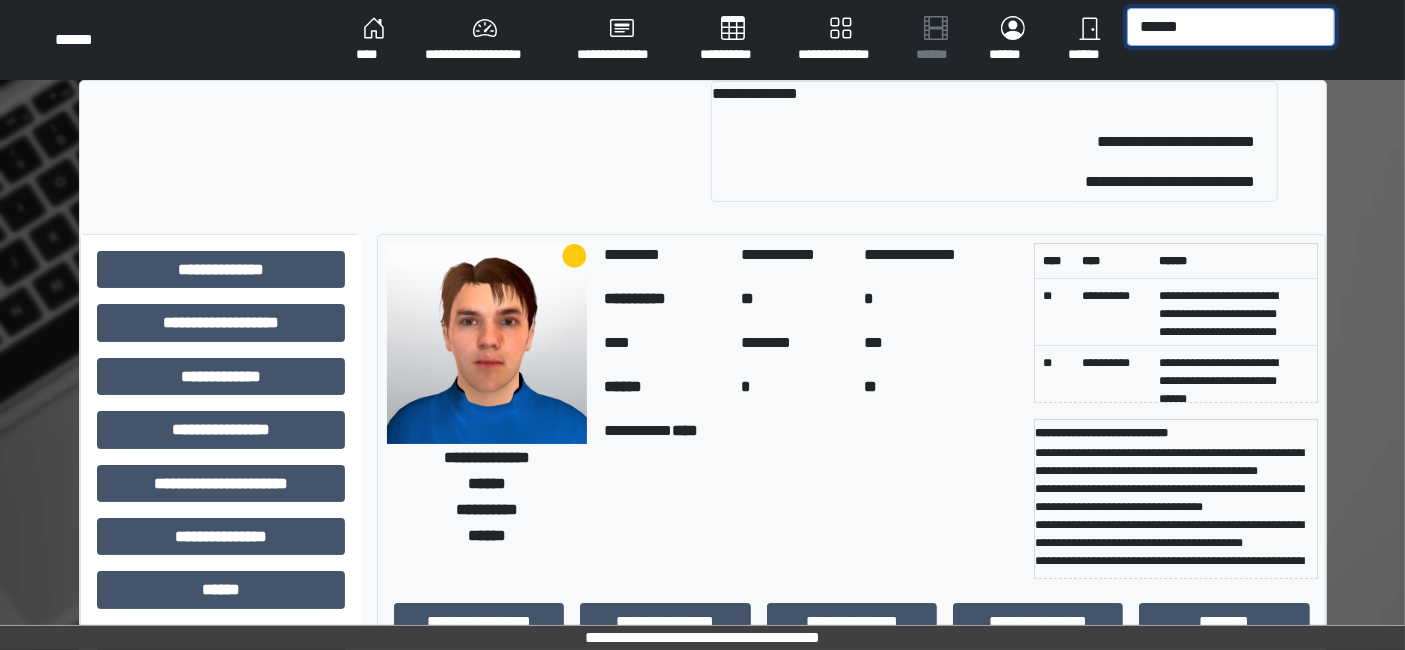 type on "******" 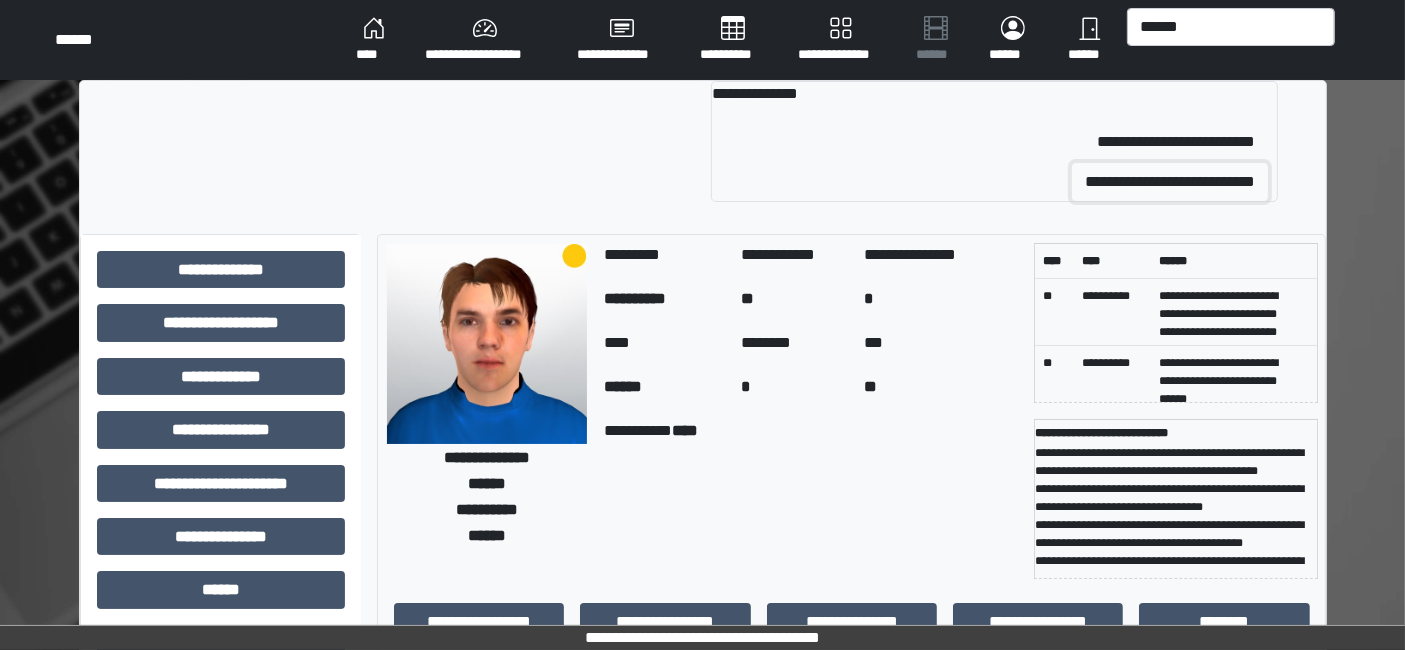 click on "**********" at bounding box center (1170, 182) 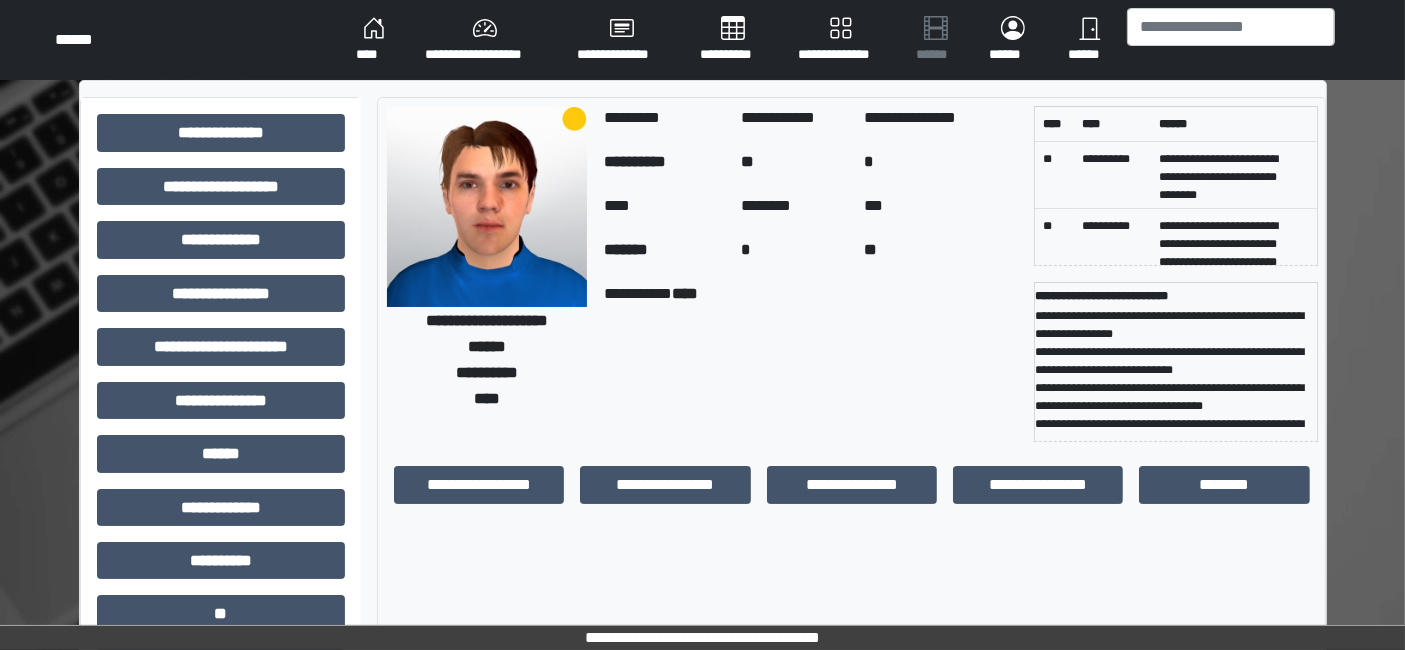 scroll, scrollTop: 222, scrollLeft: 0, axis: vertical 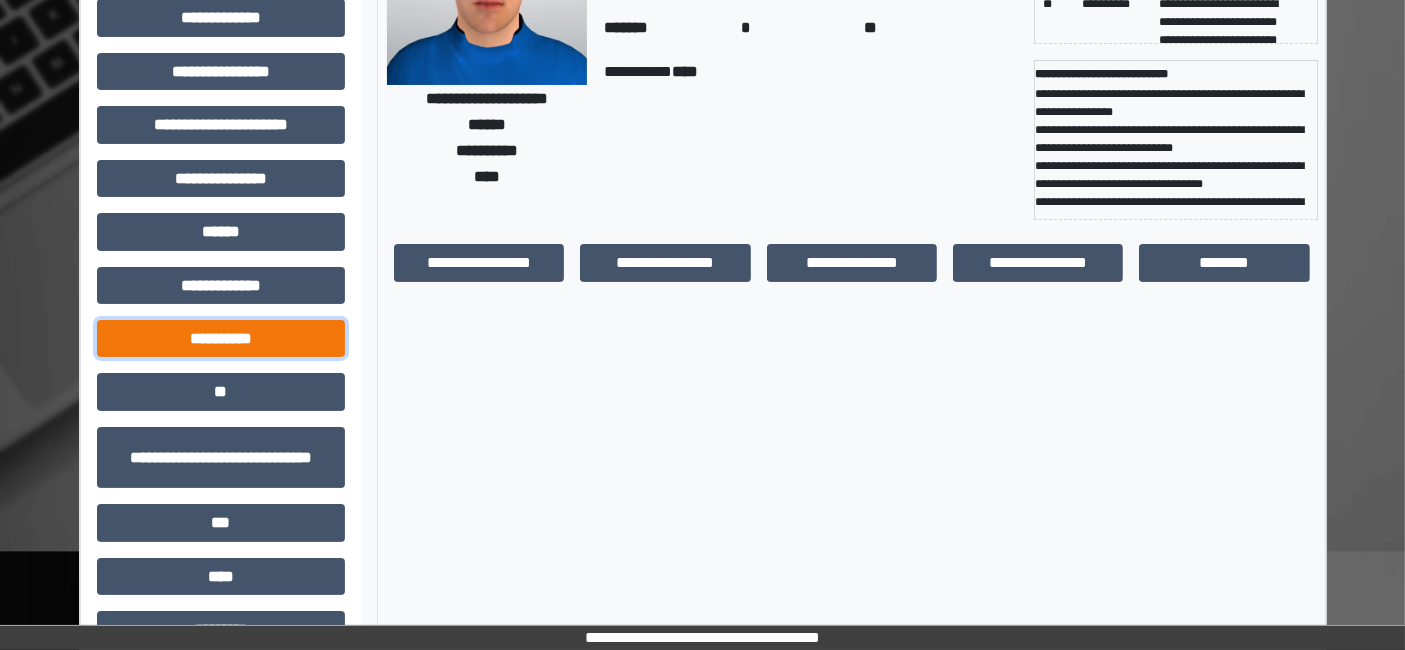 click on "**********" at bounding box center (221, 338) 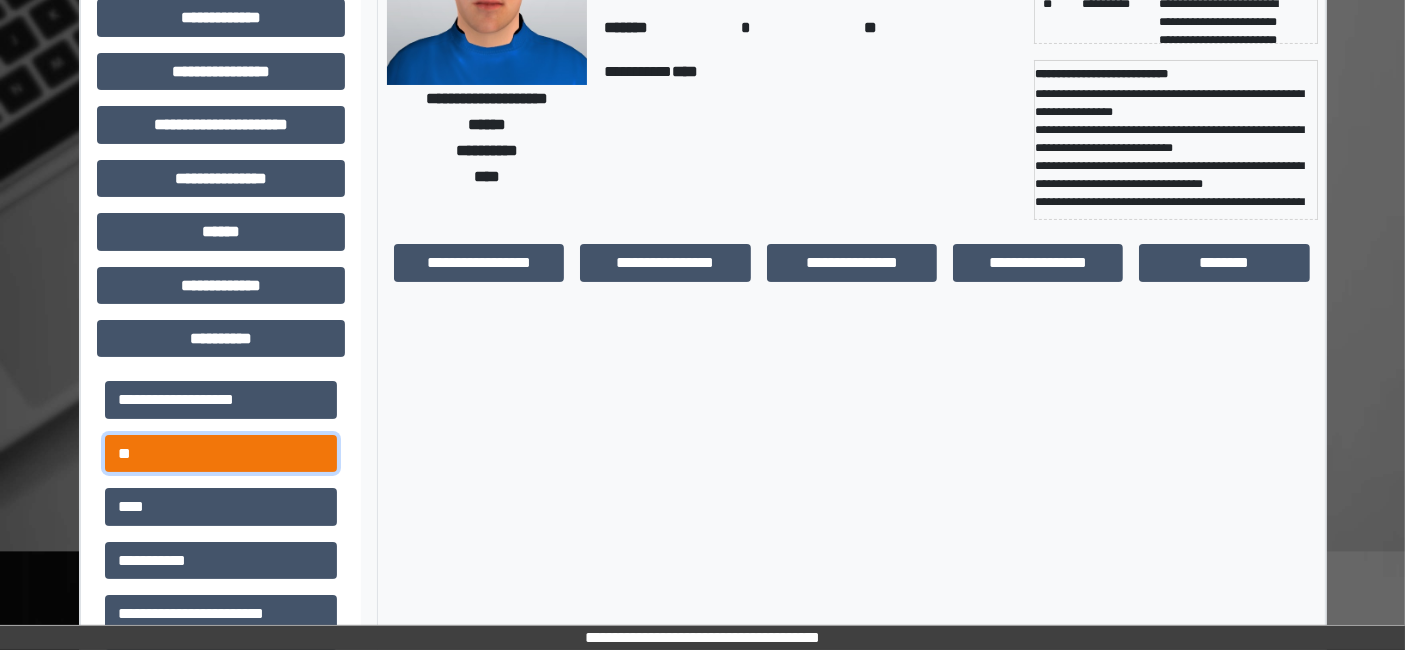 click on "**" at bounding box center (221, 453) 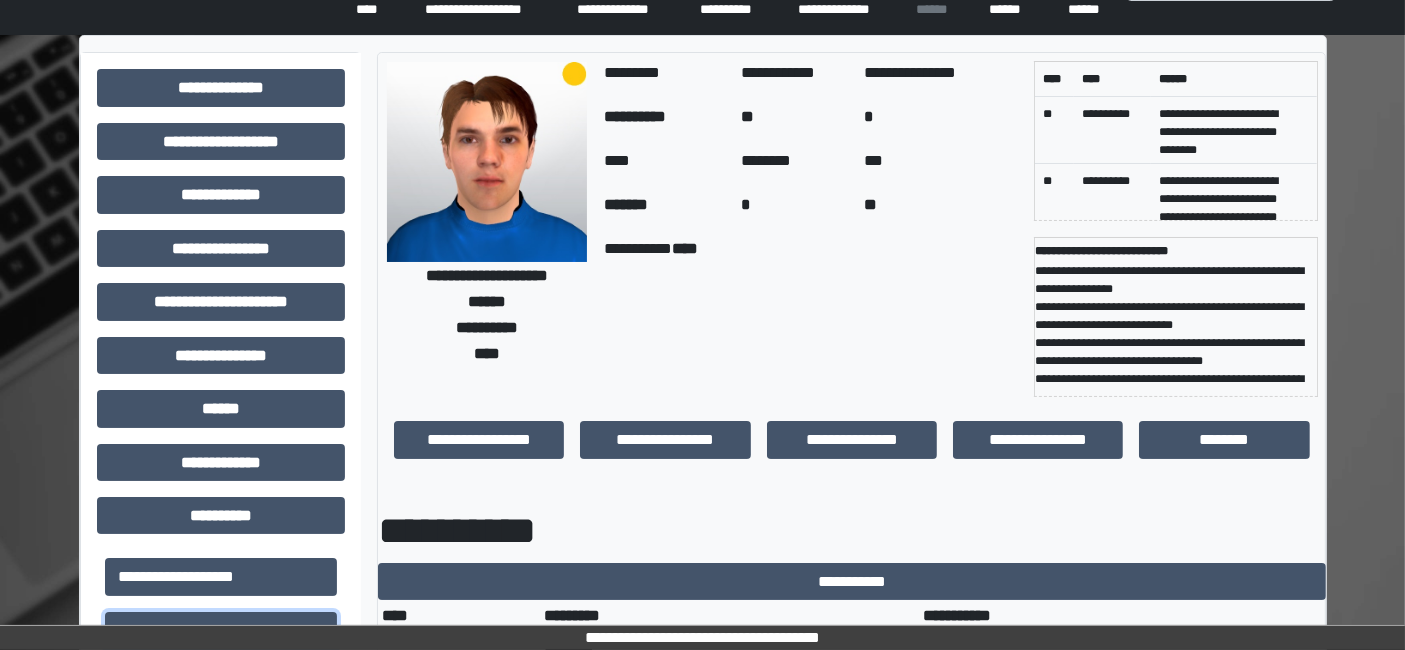 scroll, scrollTop: 0, scrollLeft: 0, axis: both 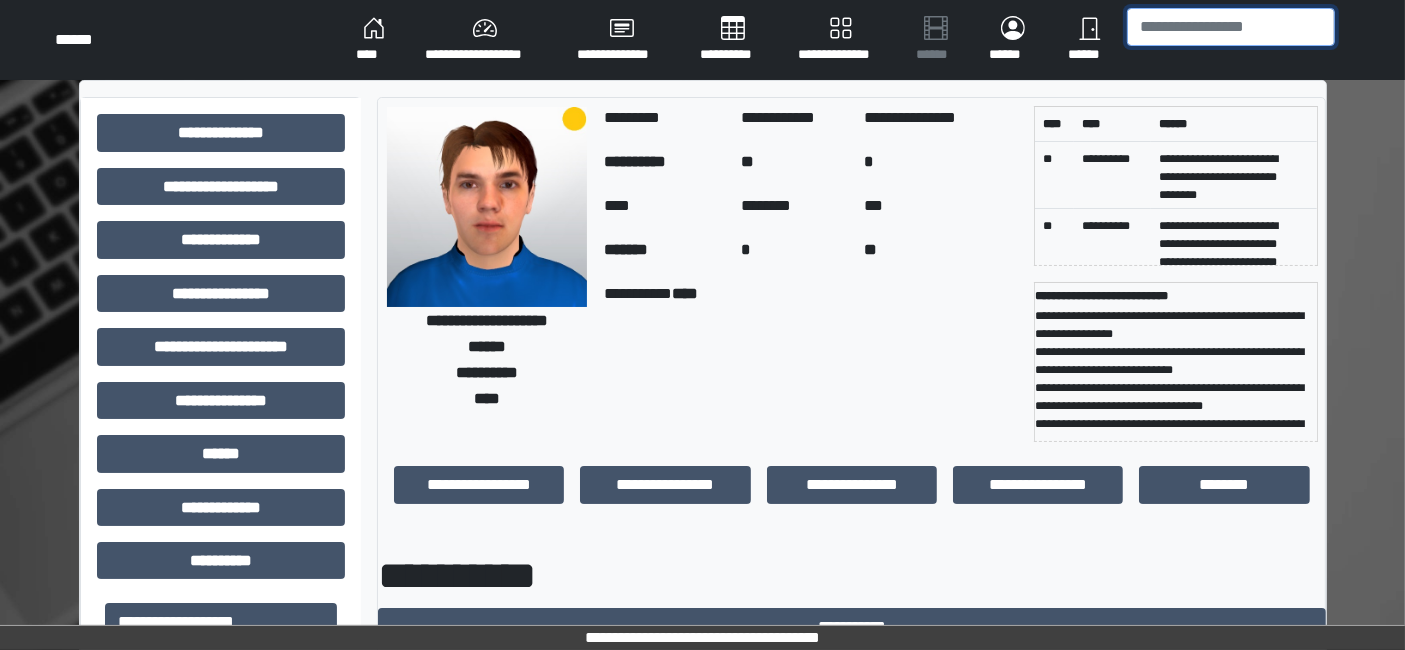 drag, startPoint x: 1145, startPoint y: 37, endPoint x: 1157, endPoint y: 30, distance: 13.892444 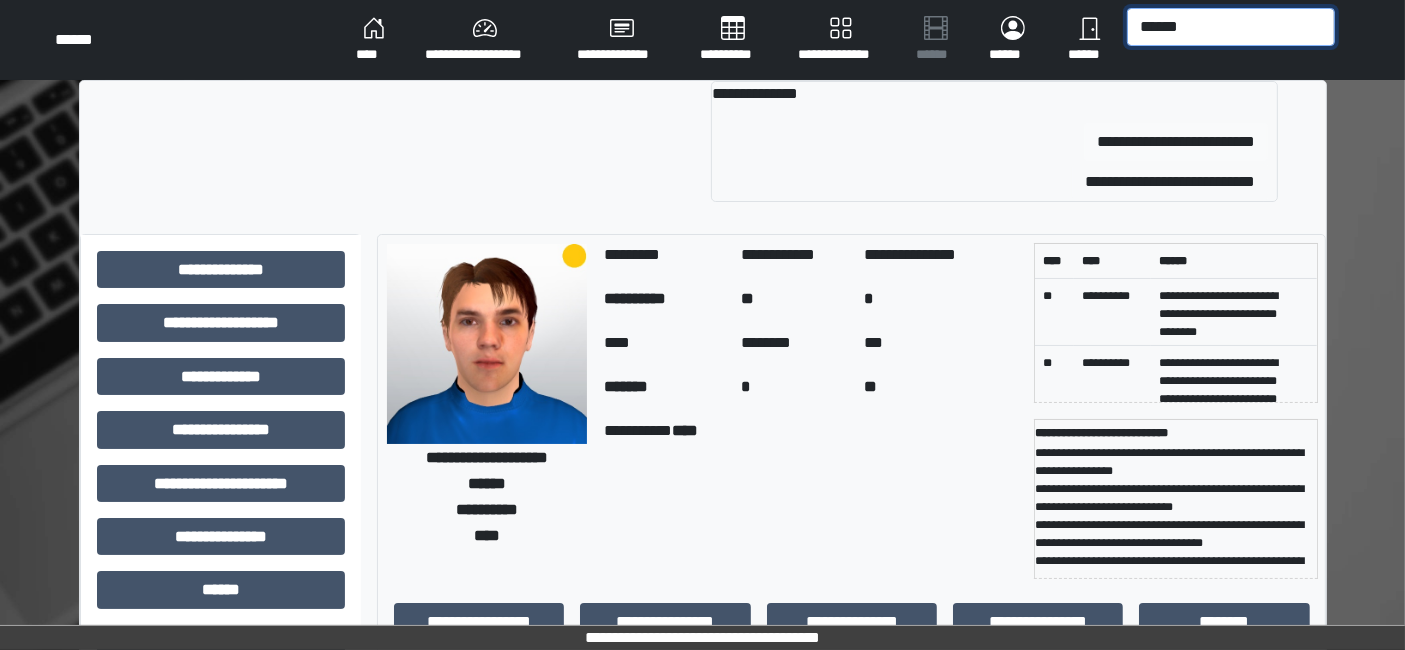type on "******" 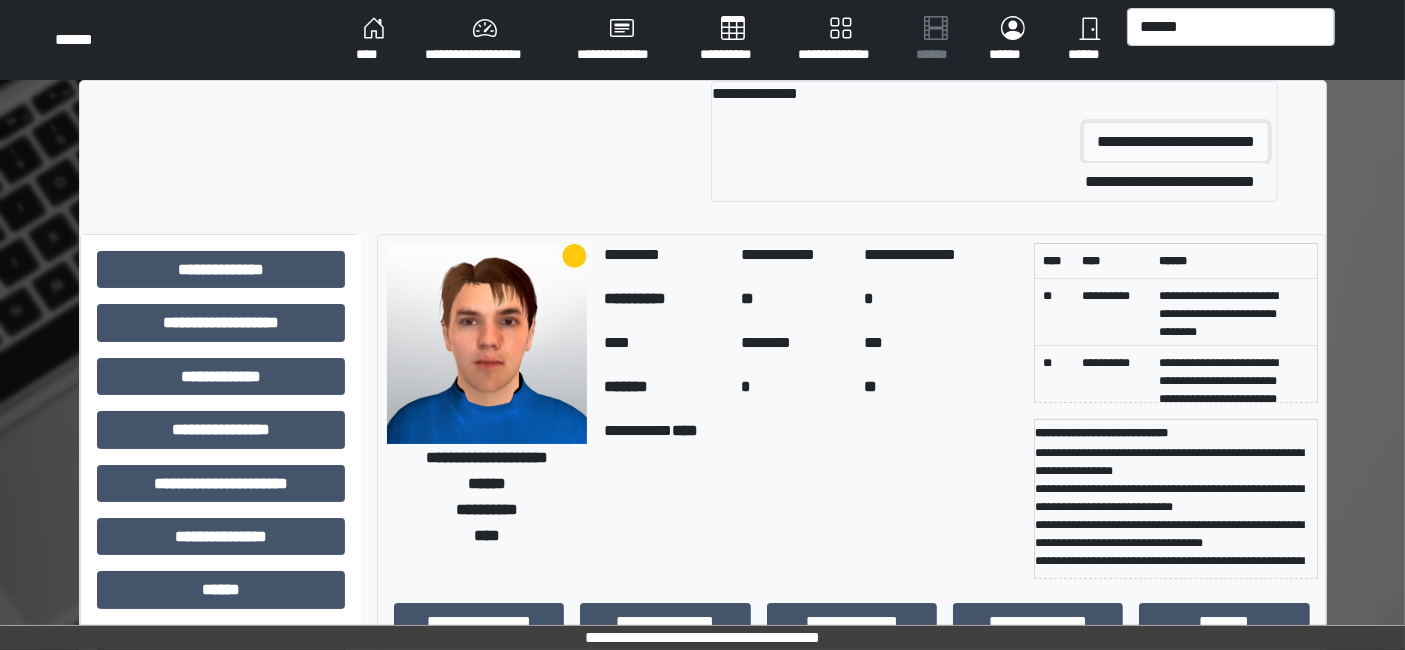 click on "**********" at bounding box center [1176, 142] 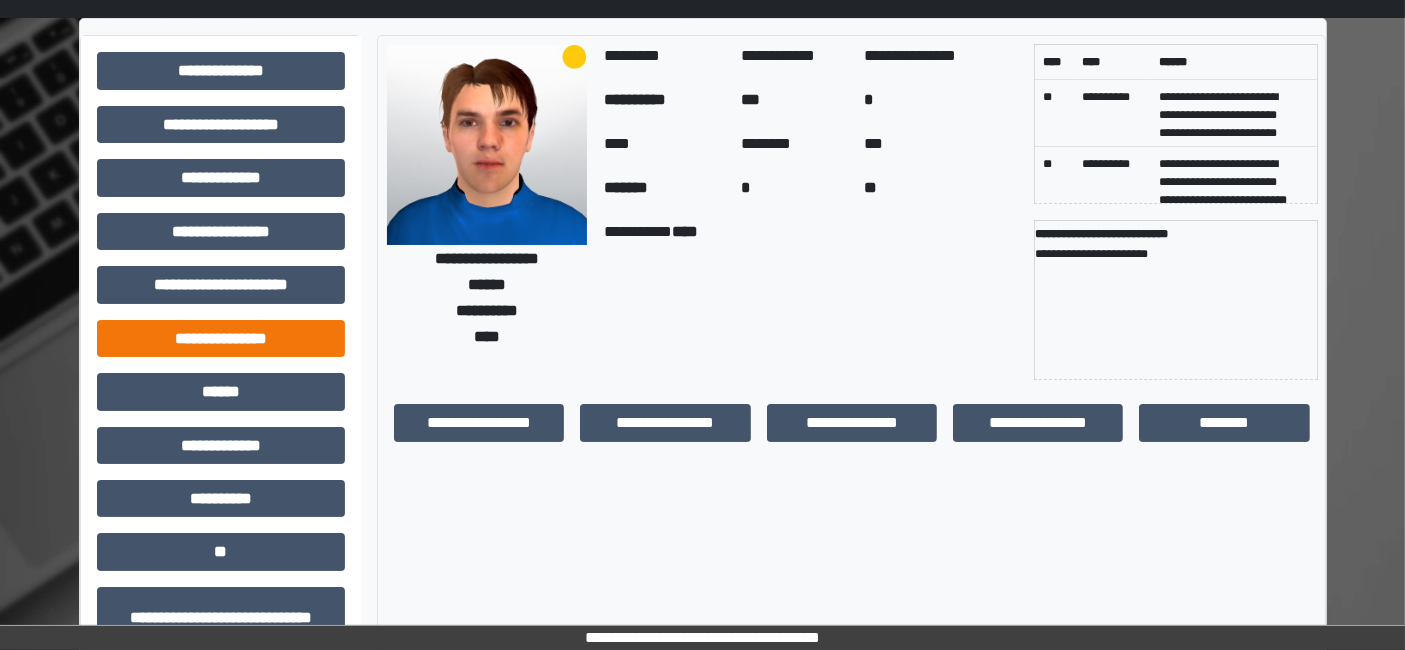 scroll, scrollTop: 111, scrollLeft: 0, axis: vertical 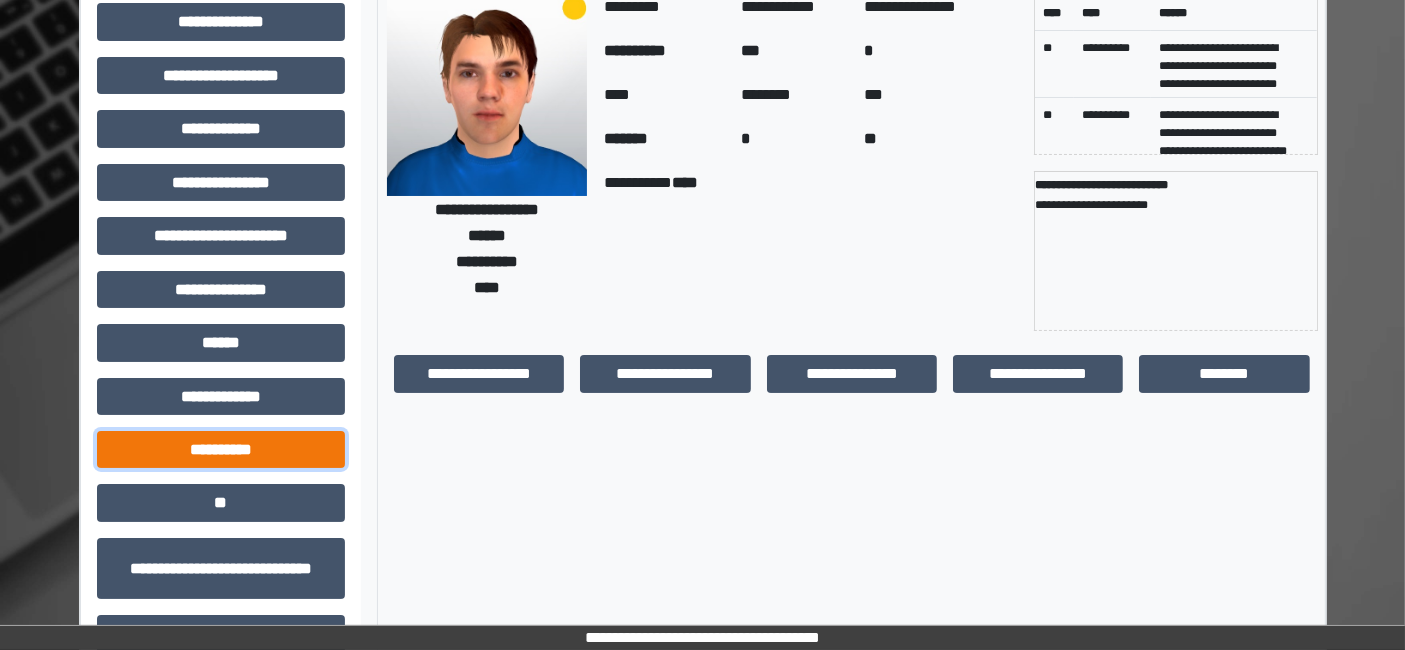 click on "**********" at bounding box center (221, 449) 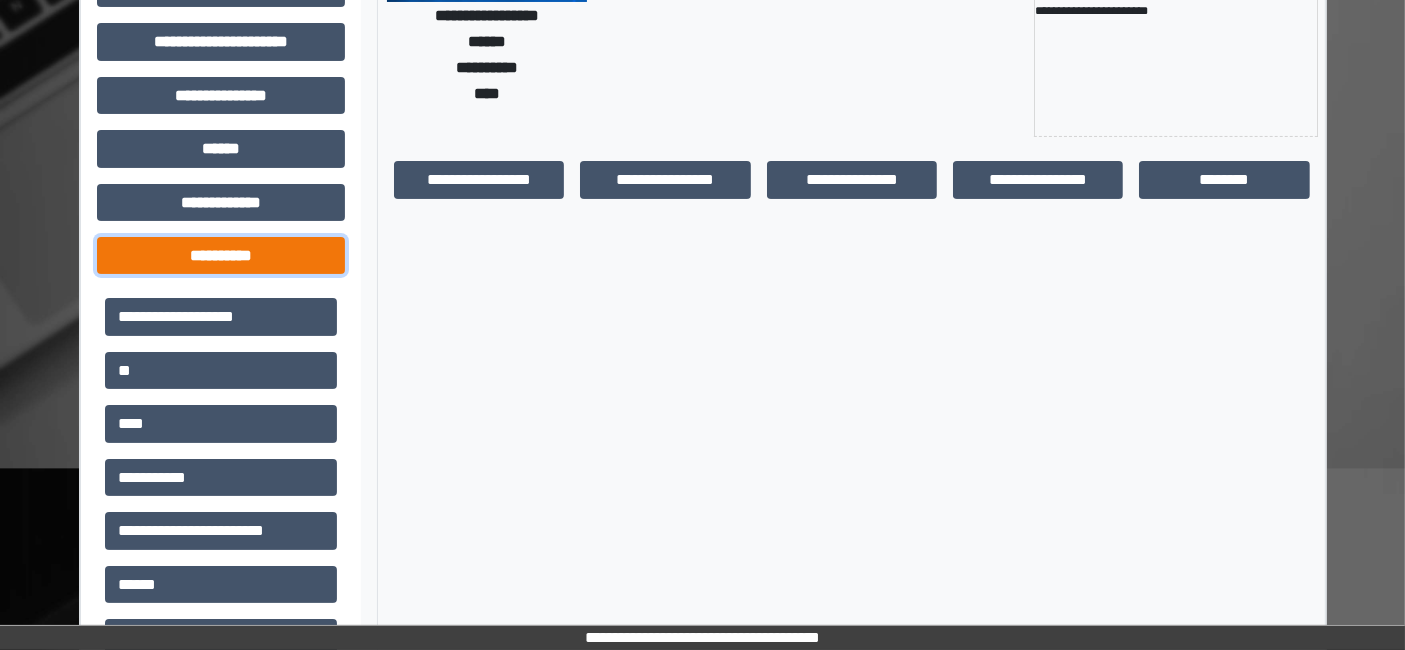 scroll, scrollTop: 333, scrollLeft: 0, axis: vertical 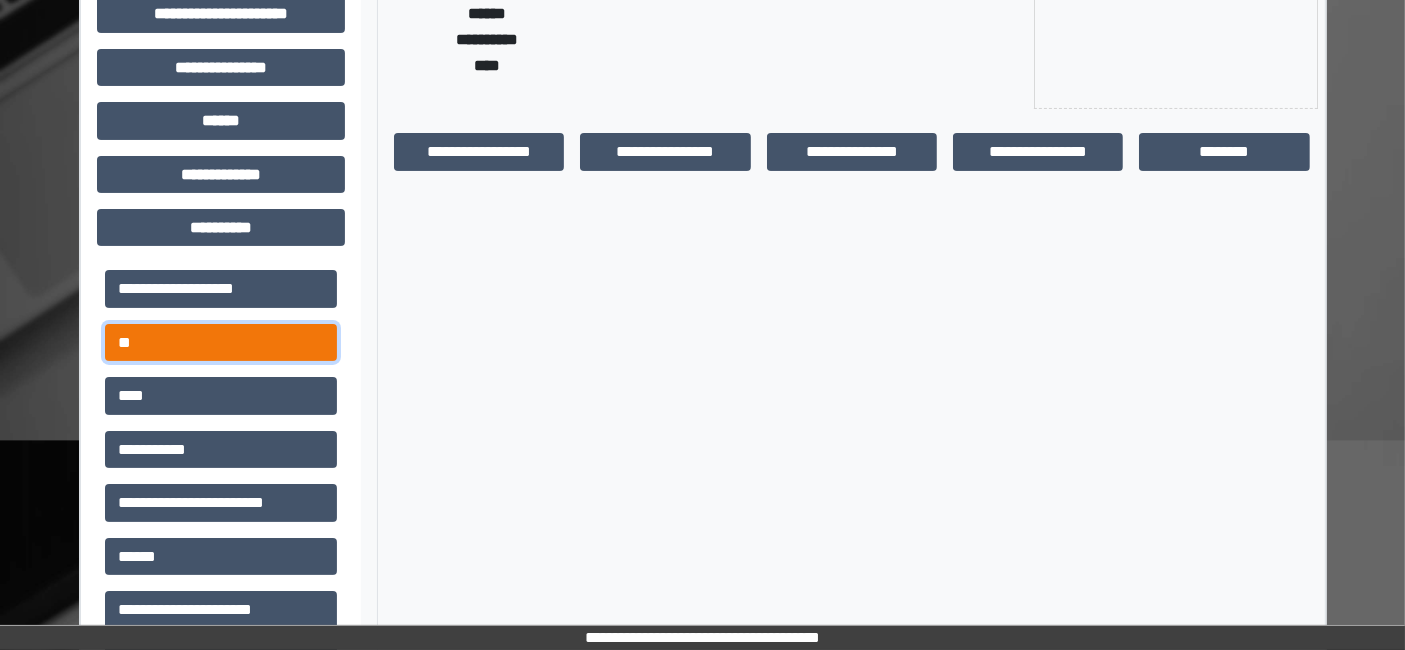 click on "**" at bounding box center [221, 342] 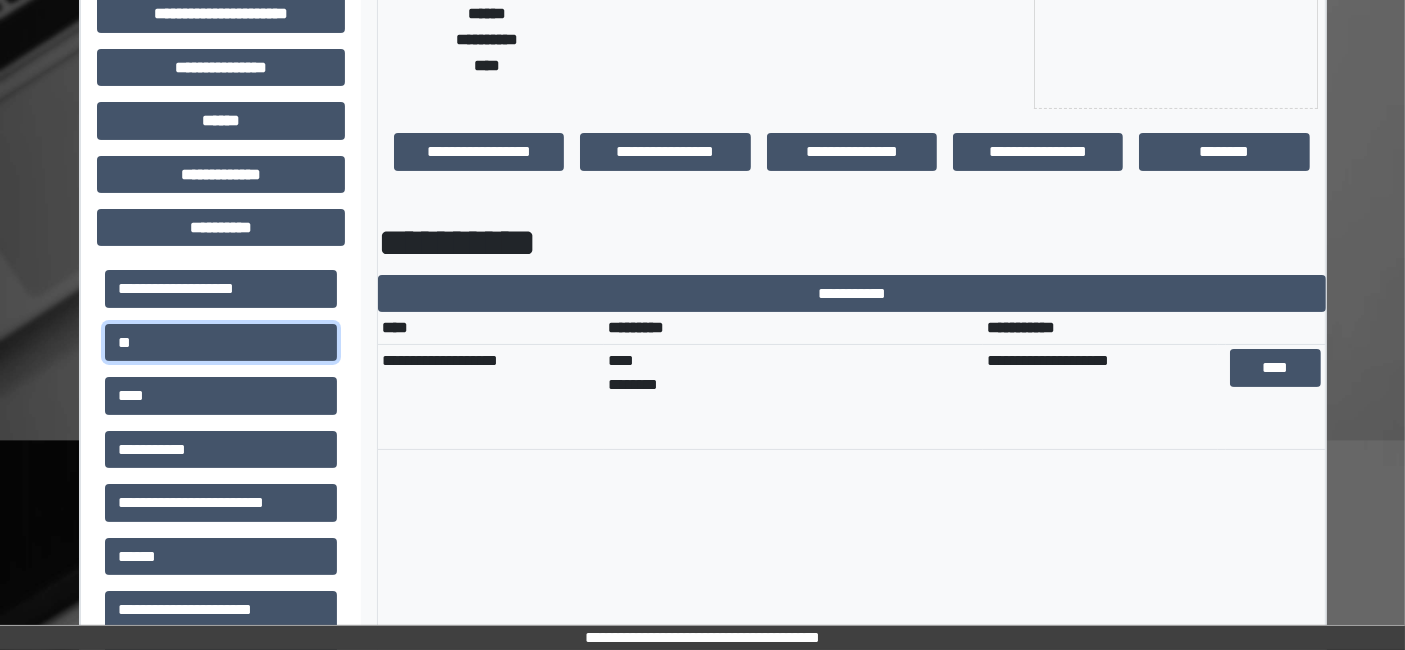 scroll, scrollTop: 0, scrollLeft: 0, axis: both 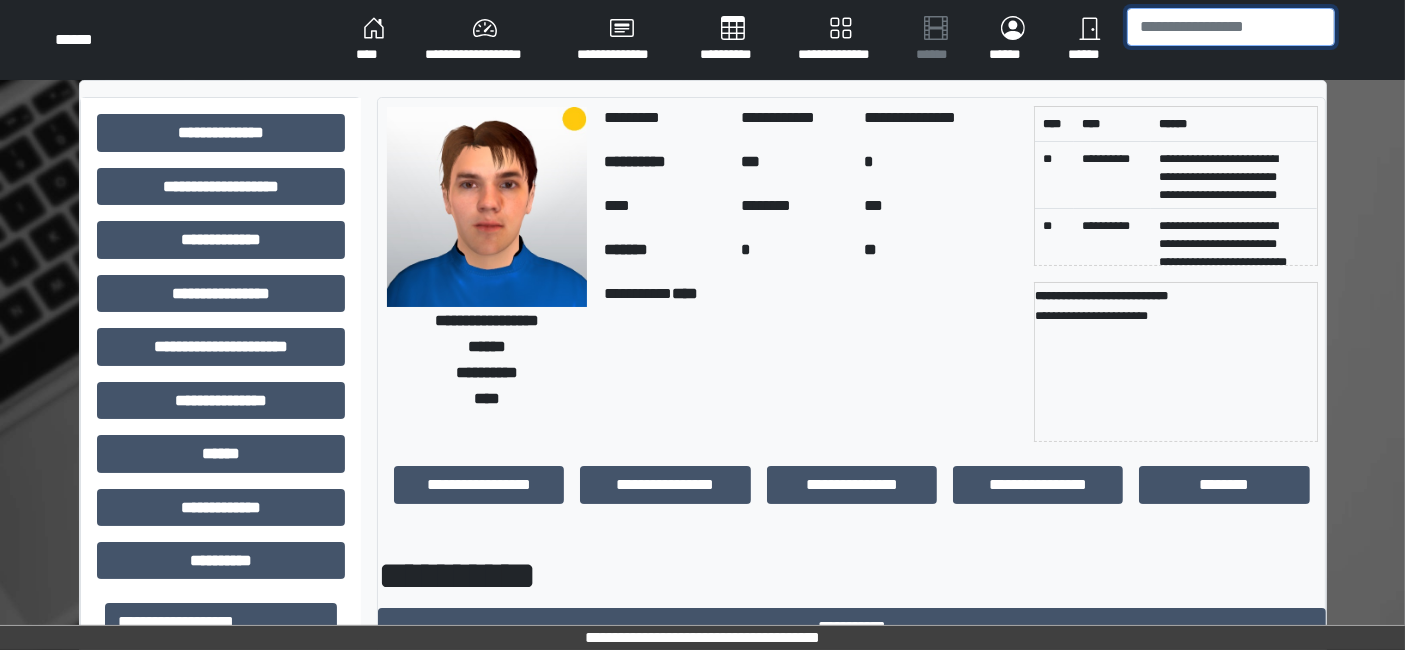 drag, startPoint x: 1228, startPoint y: 44, endPoint x: 1222, endPoint y: 21, distance: 23.769728 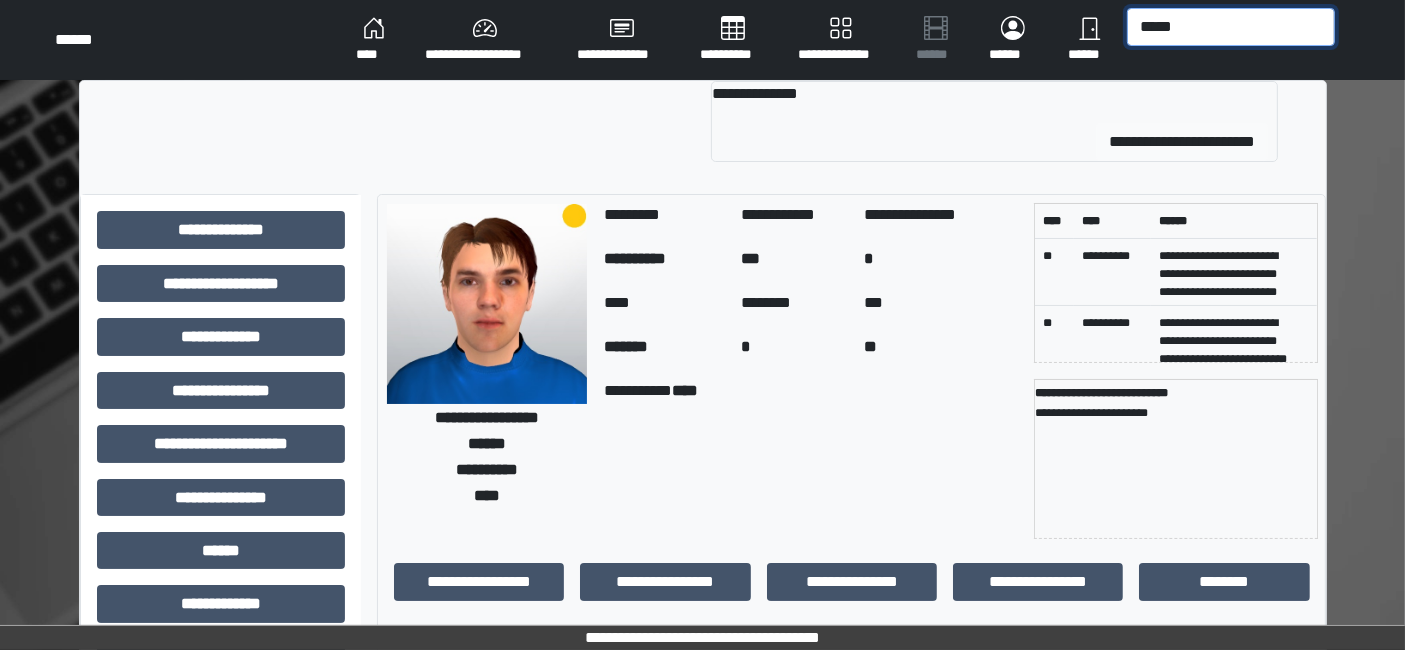 type on "*****" 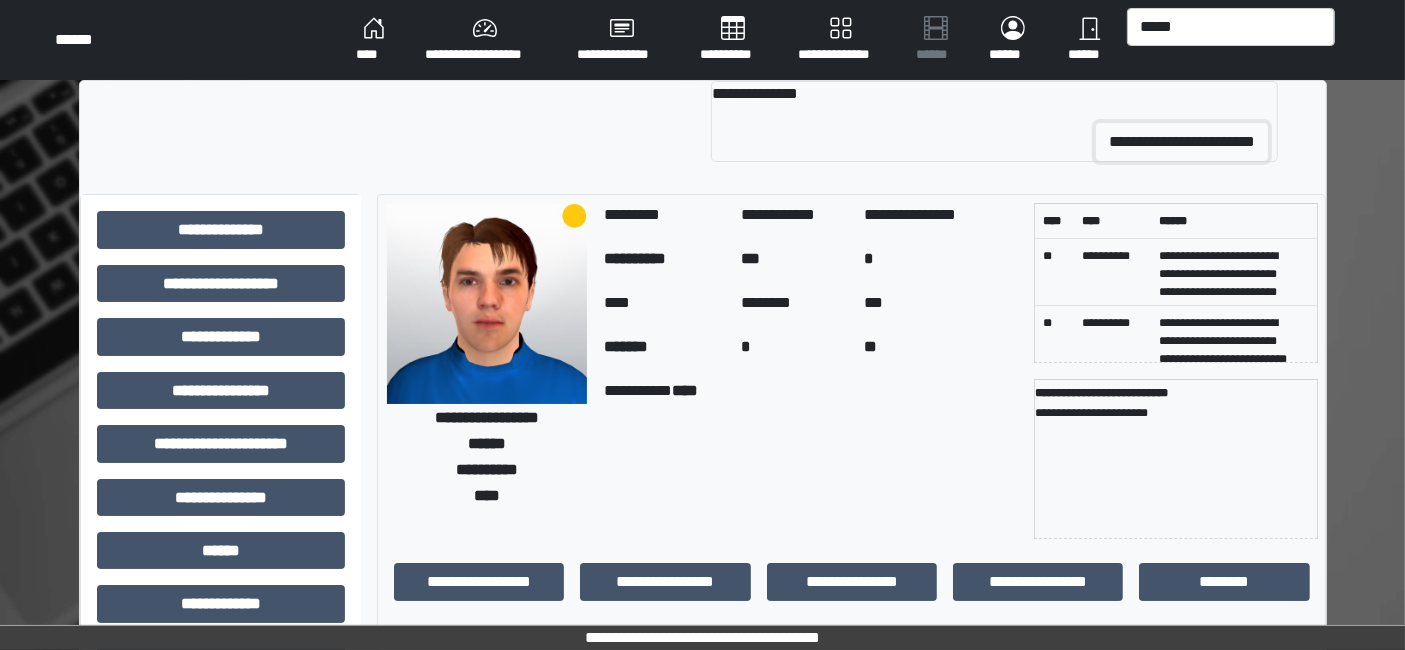 click on "**********" at bounding box center [1182, 142] 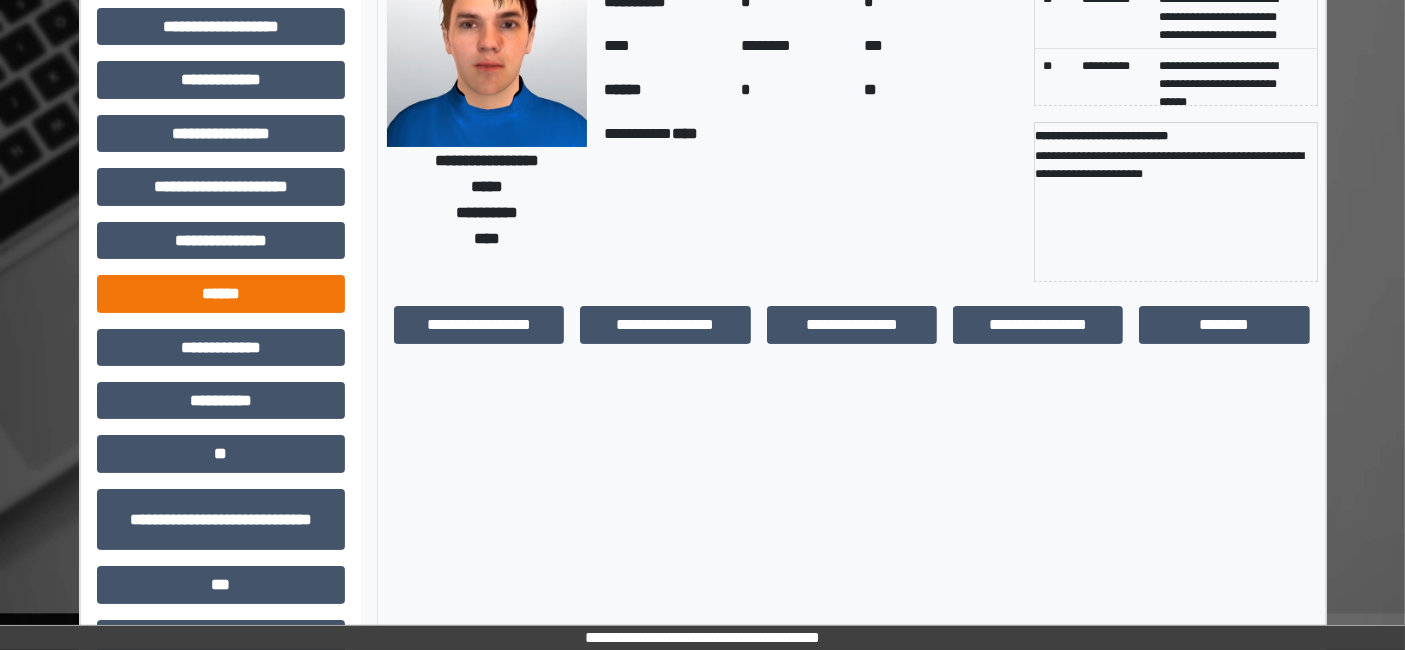 scroll, scrollTop: 269, scrollLeft: 0, axis: vertical 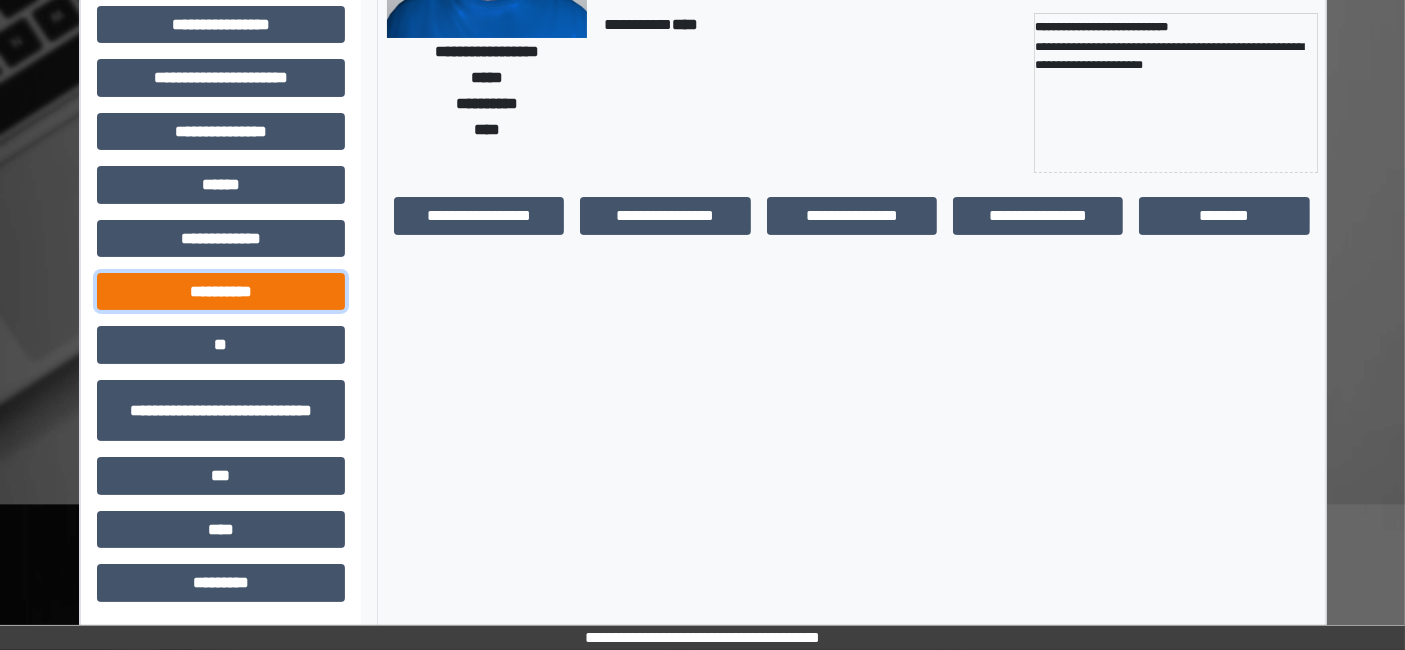 click on "**********" at bounding box center (221, 291) 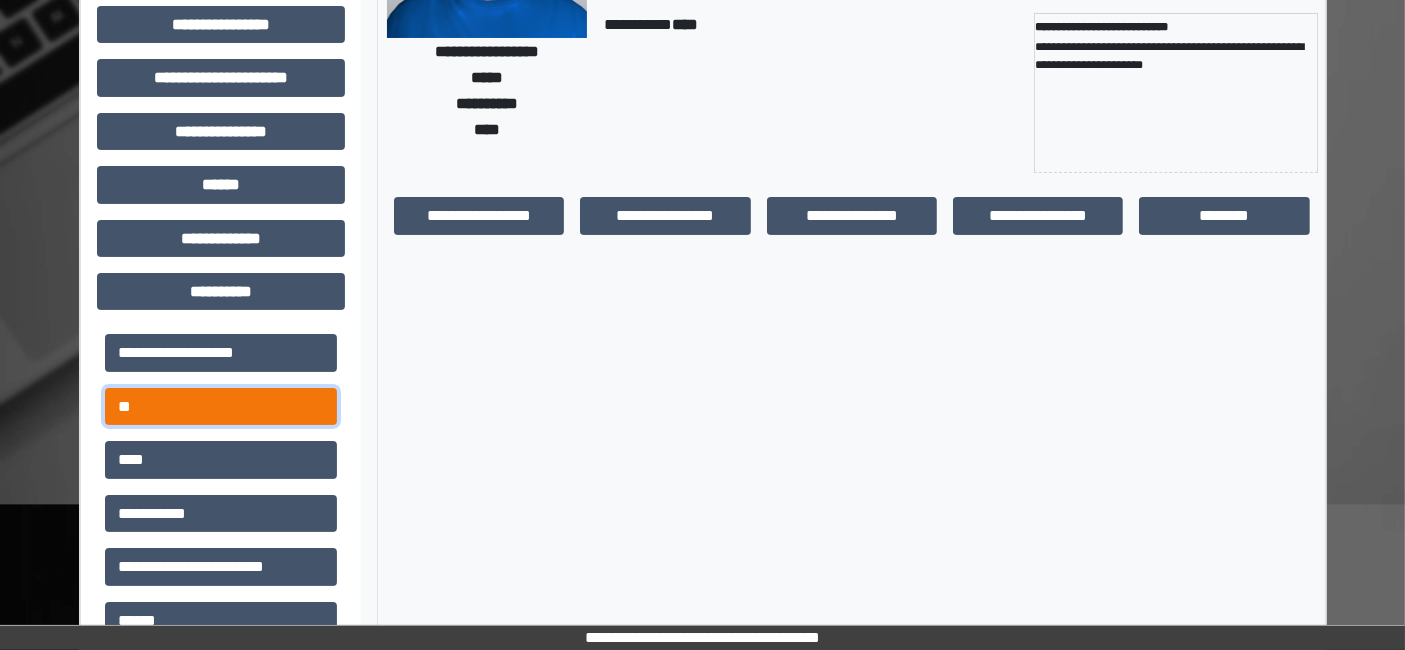 click on "**" at bounding box center (221, 406) 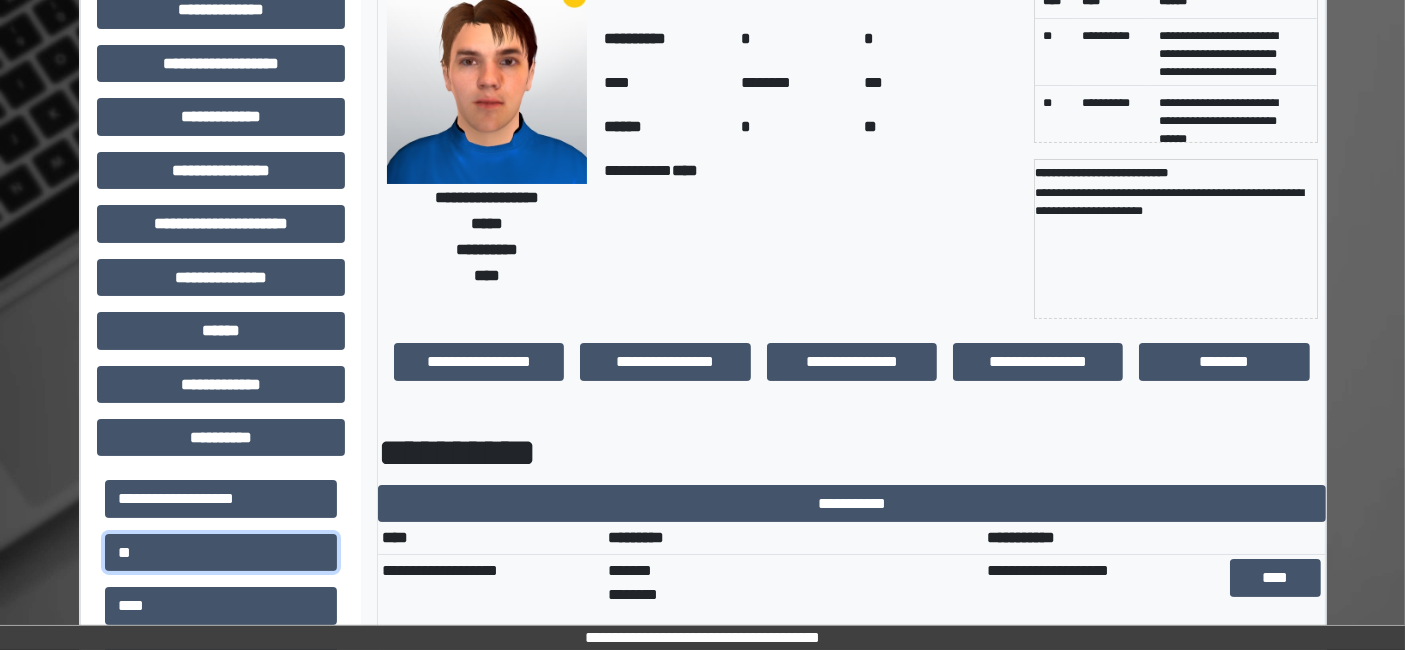 scroll, scrollTop: 0, scrollLeft: 0, axis: both 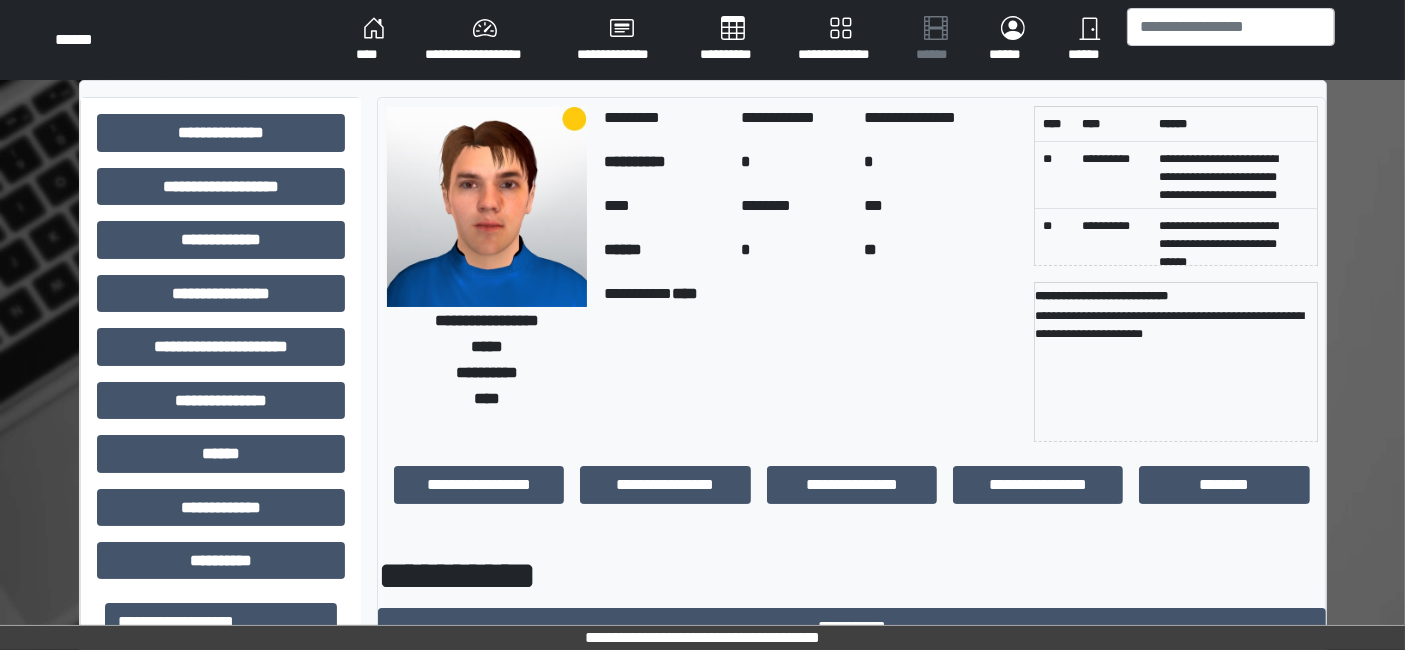 click on "****" at bounding box center (374, 40) 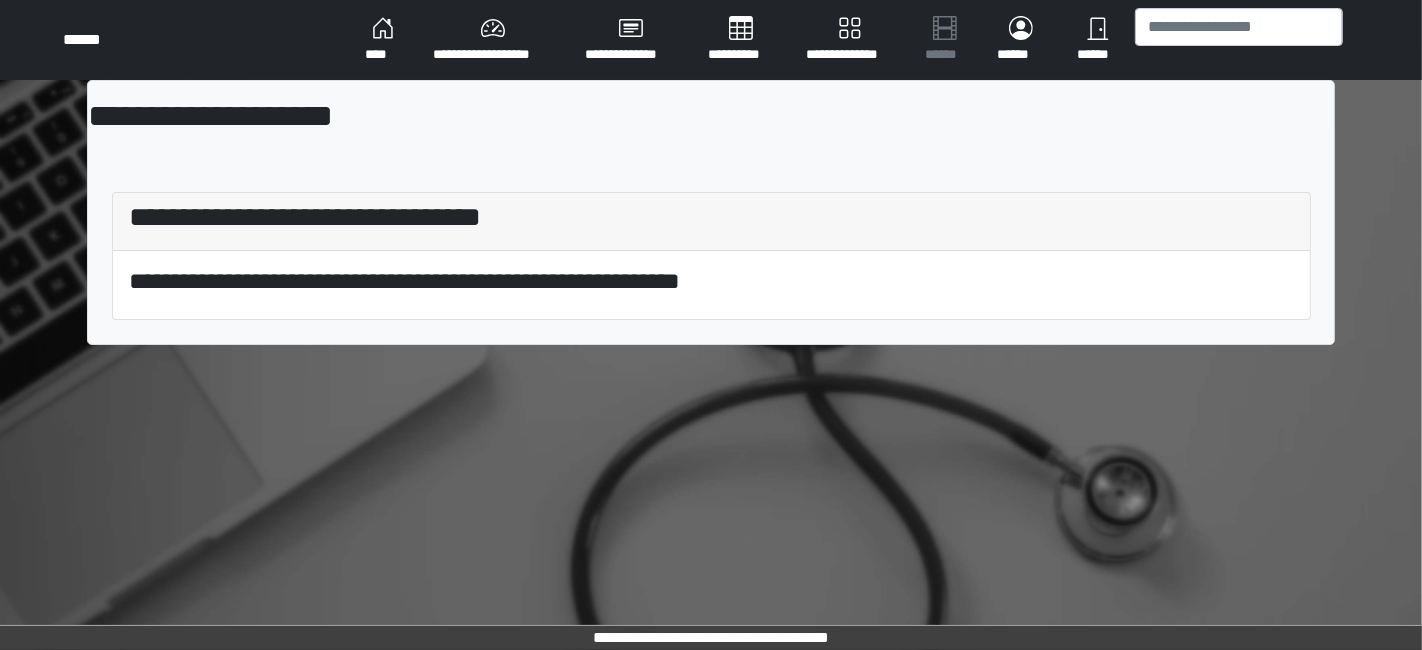 click on "****" at bounding box center (383, 40) 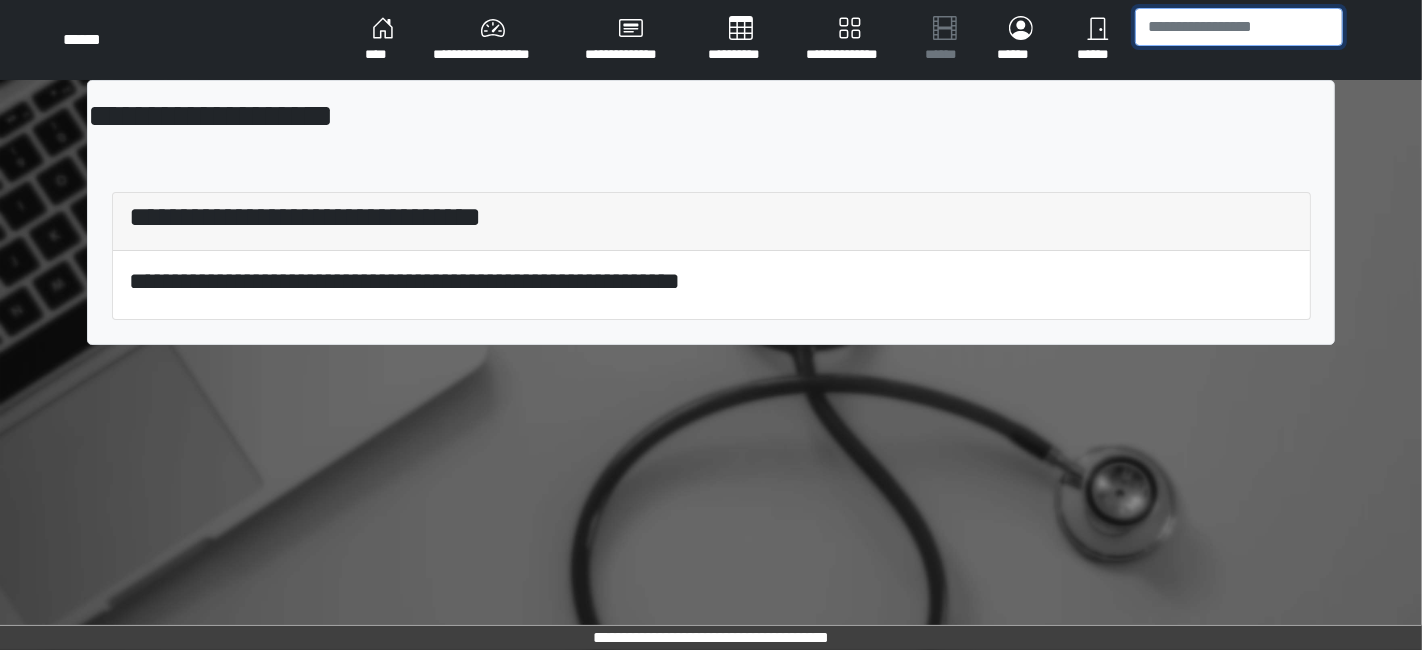click at bounding box center (1239, 27) 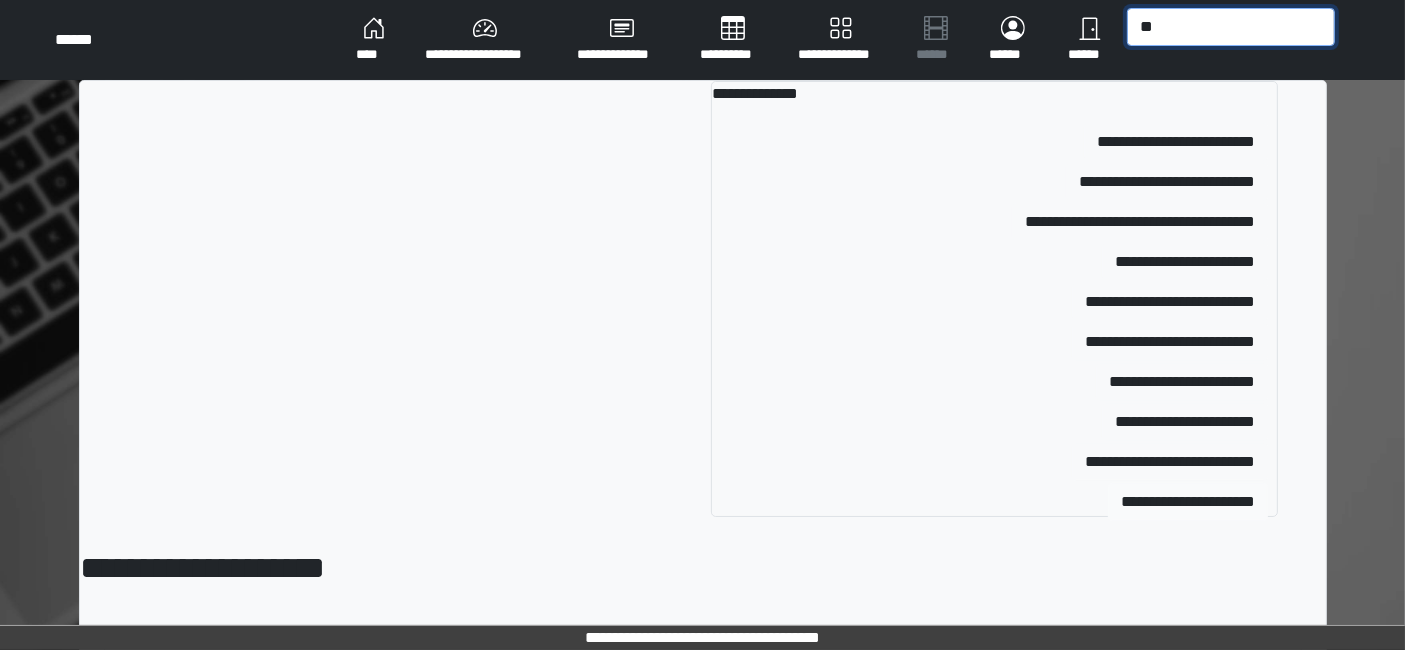 type on "**" 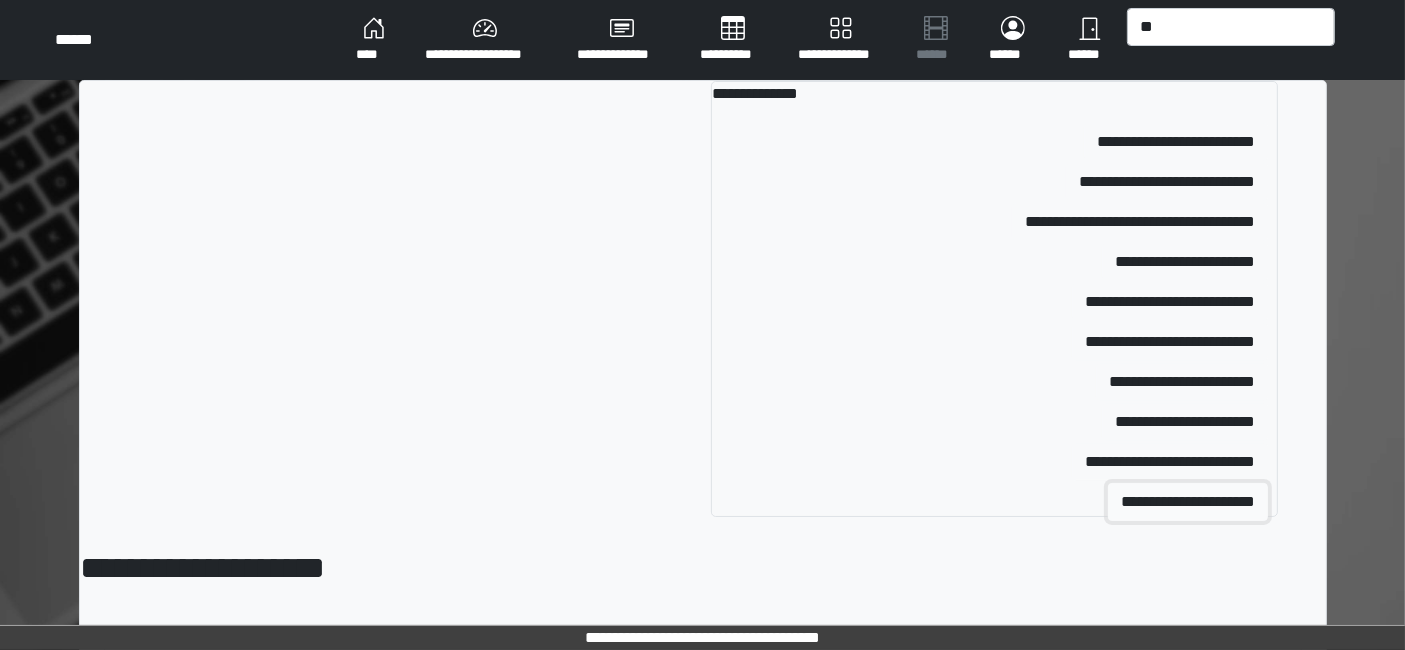 click on "**********" at bounding box center (1188, 502) 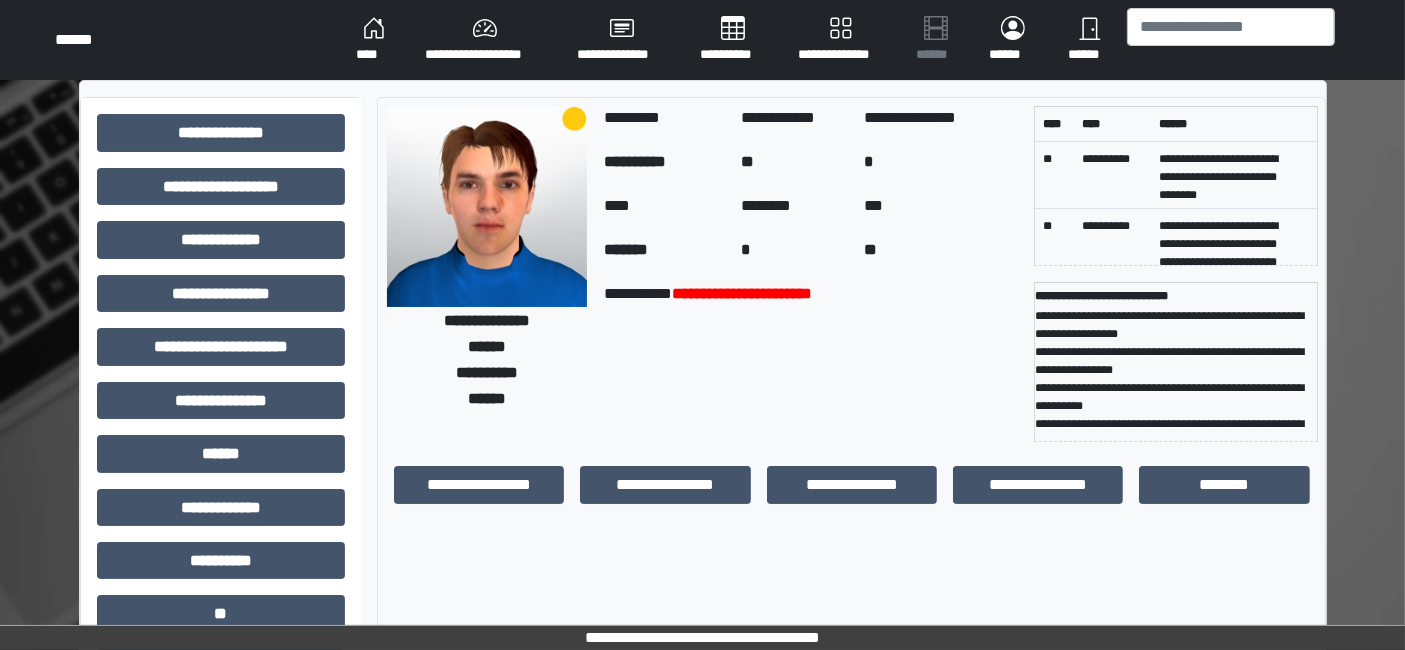 scroll, scrollTop: 111, scrollLeft: 0, axis: vertical 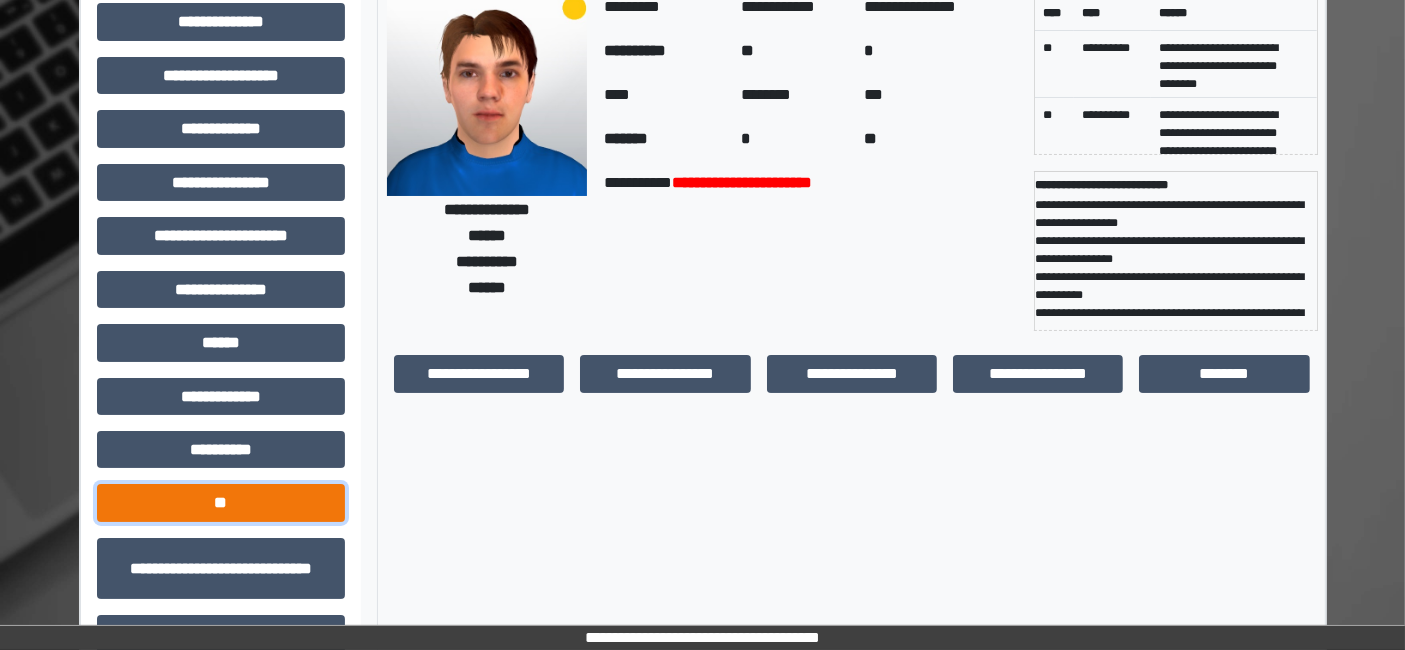 click on "**" at bounding box center (221, 502) 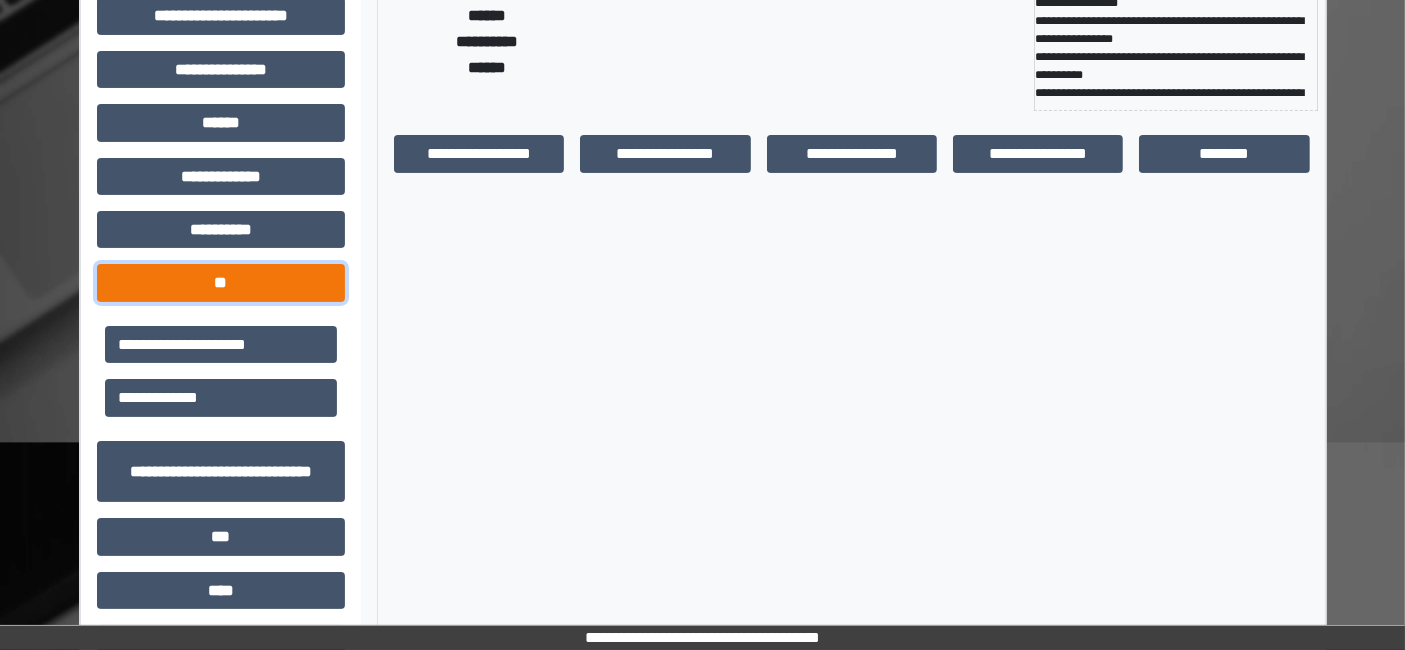 scroll, scrollTop: 333, scrollLeft: 0, axis: vertical 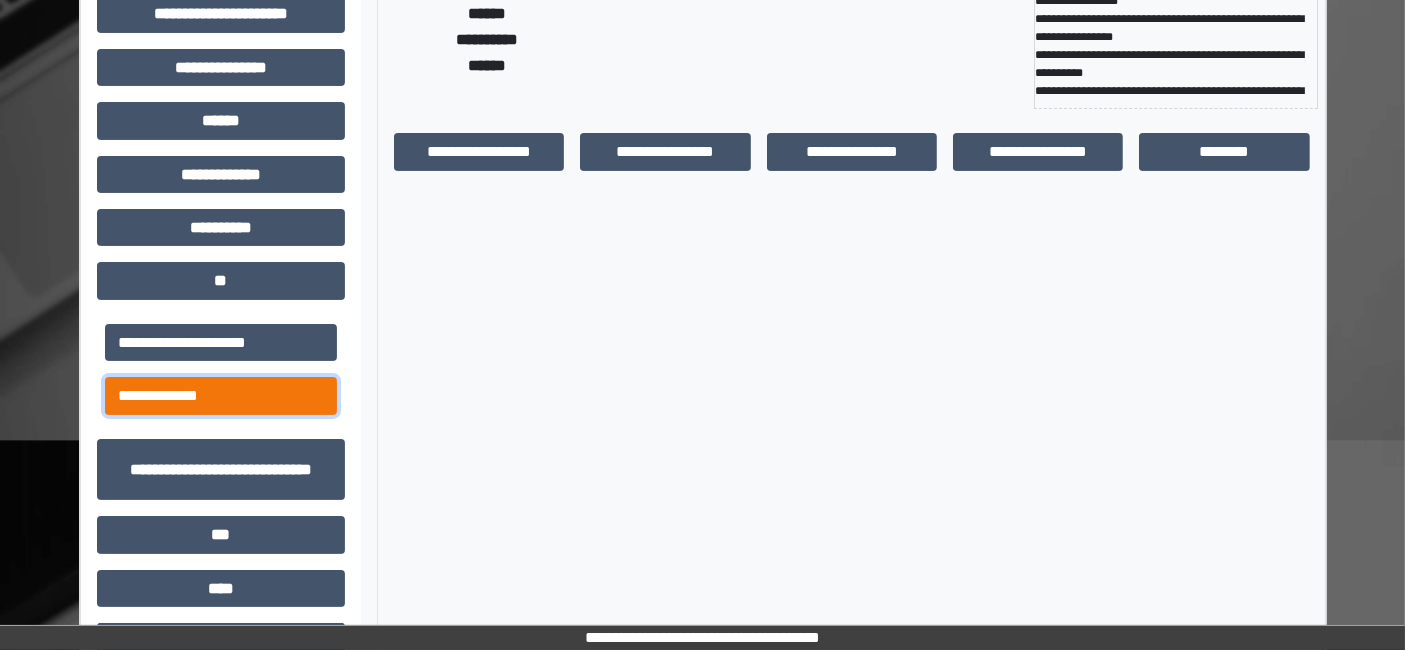click on "**********" at bounding box center (221, 395) 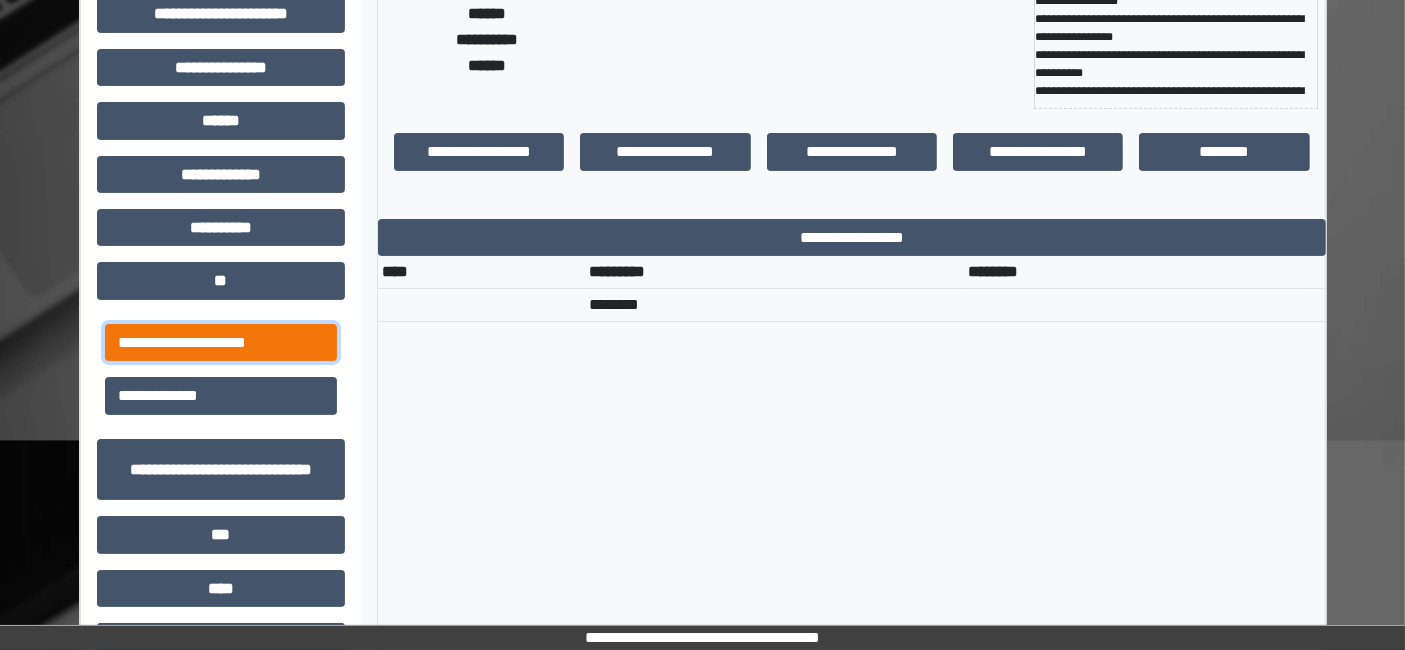 click on "**********" at bounding box center (221, 342) 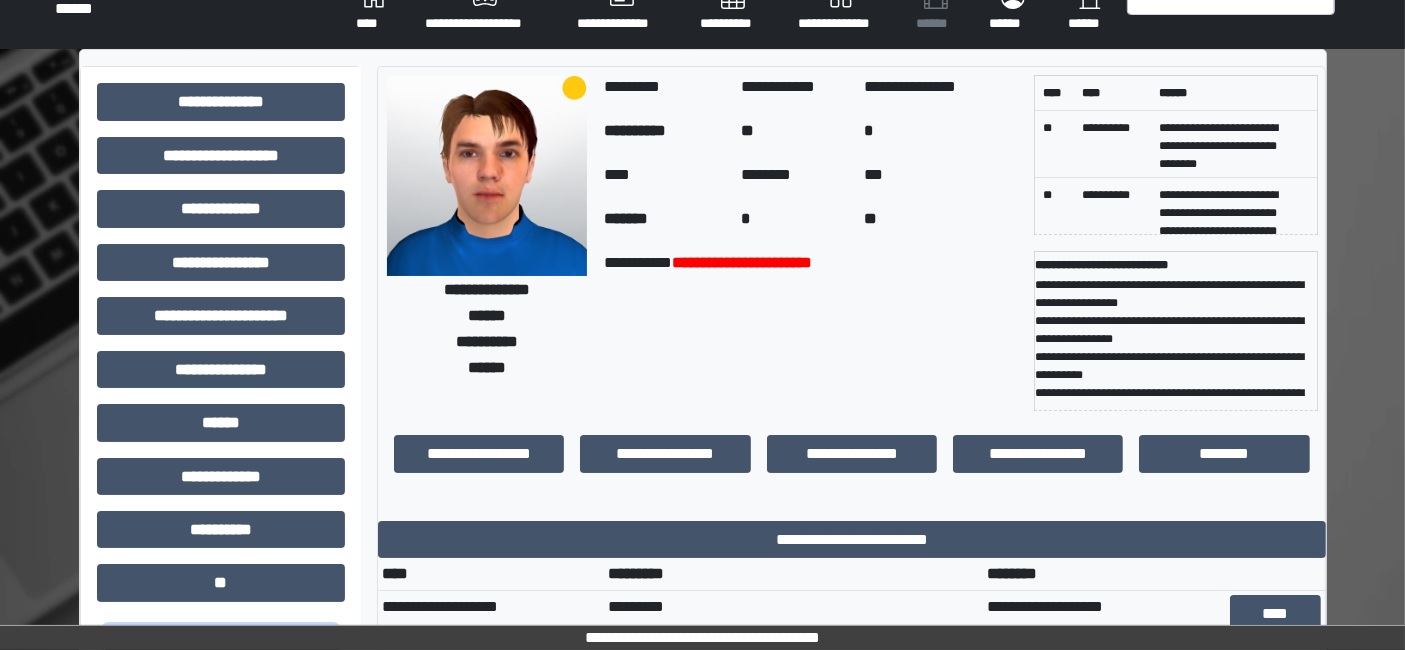 scroll, scrollTop: 0, scrollLeft: 0, axis: both 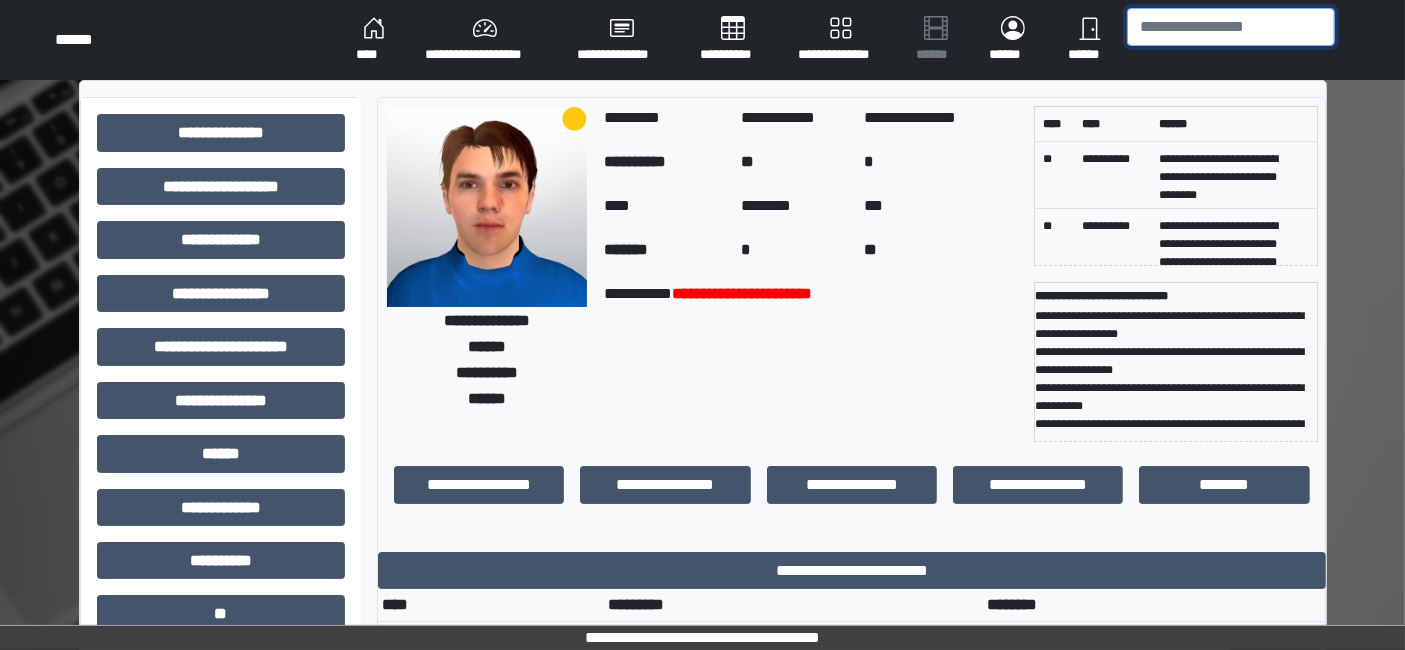 click at bounding box center [1231, 27] 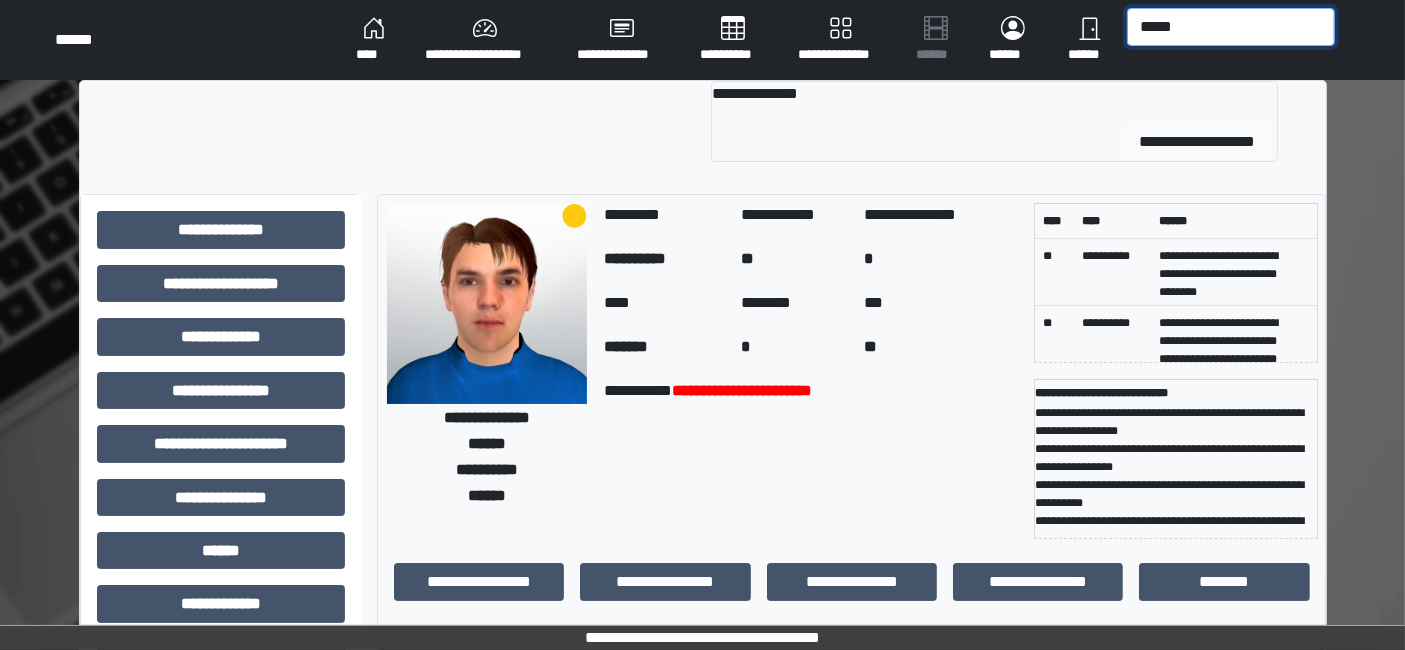 type on "*****" 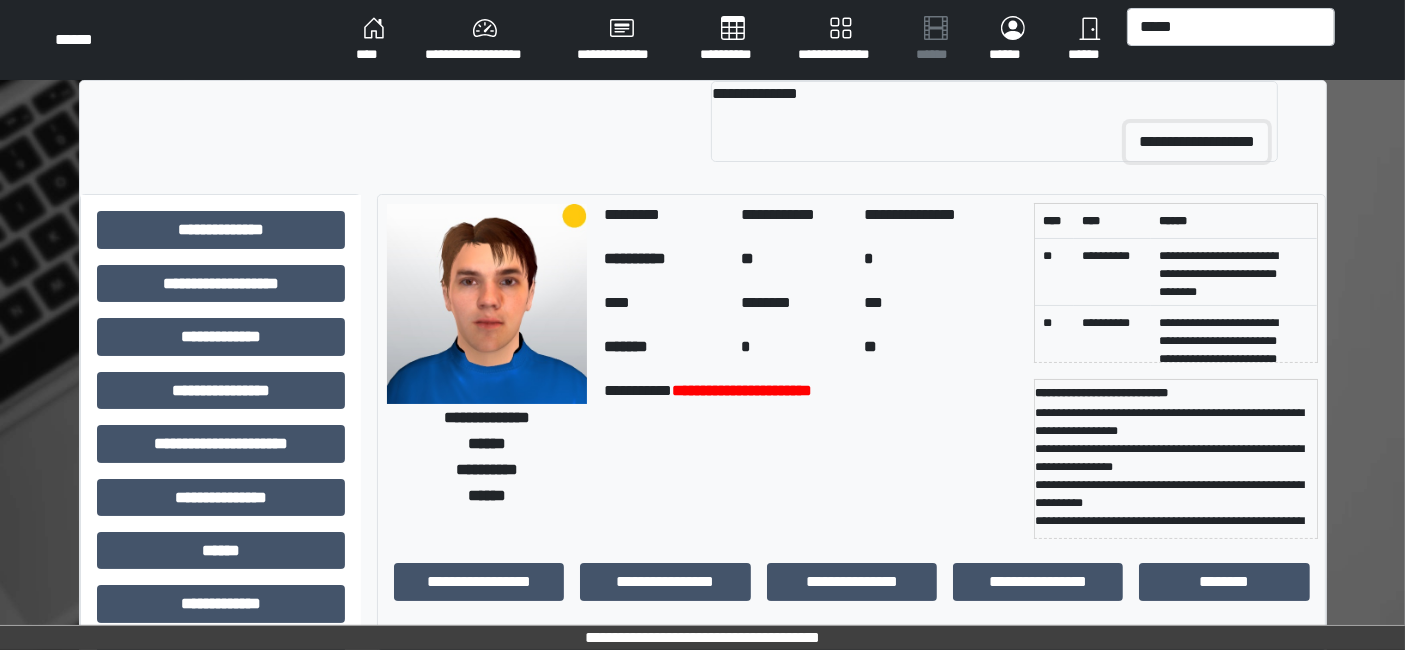 click on "**********" at bounding box center [1197, 142] 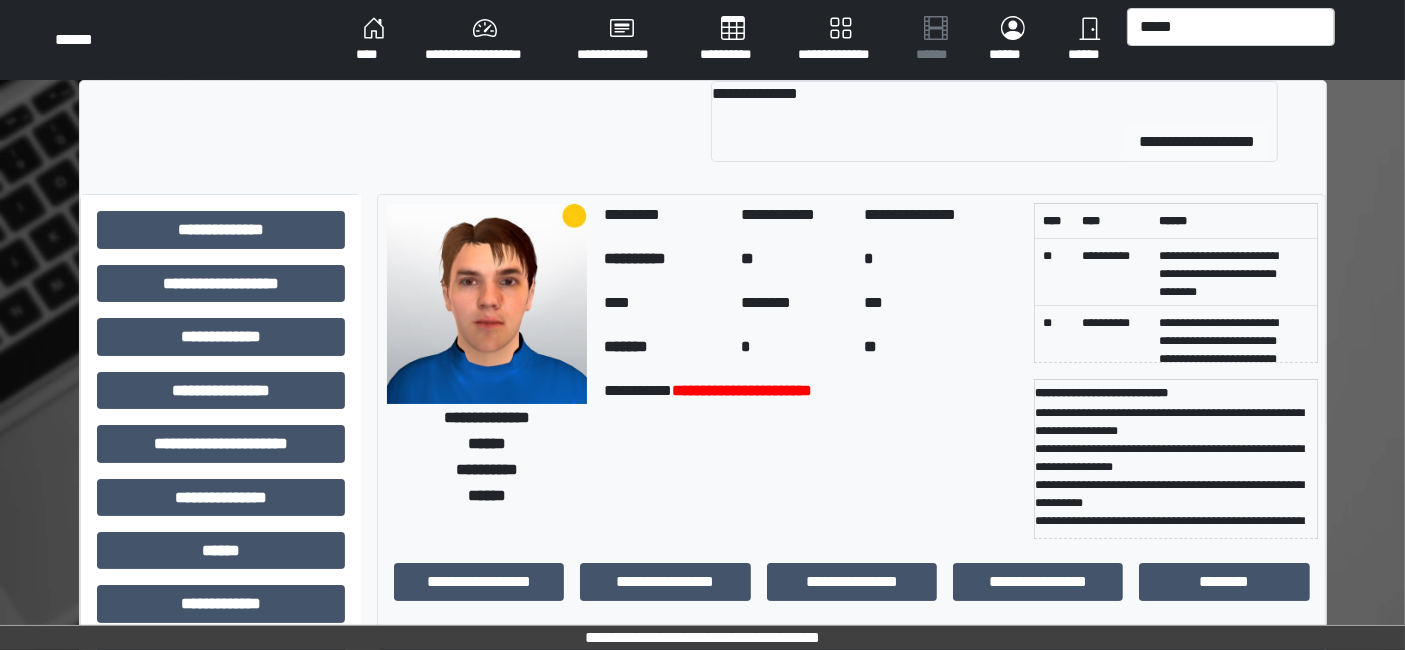 type 